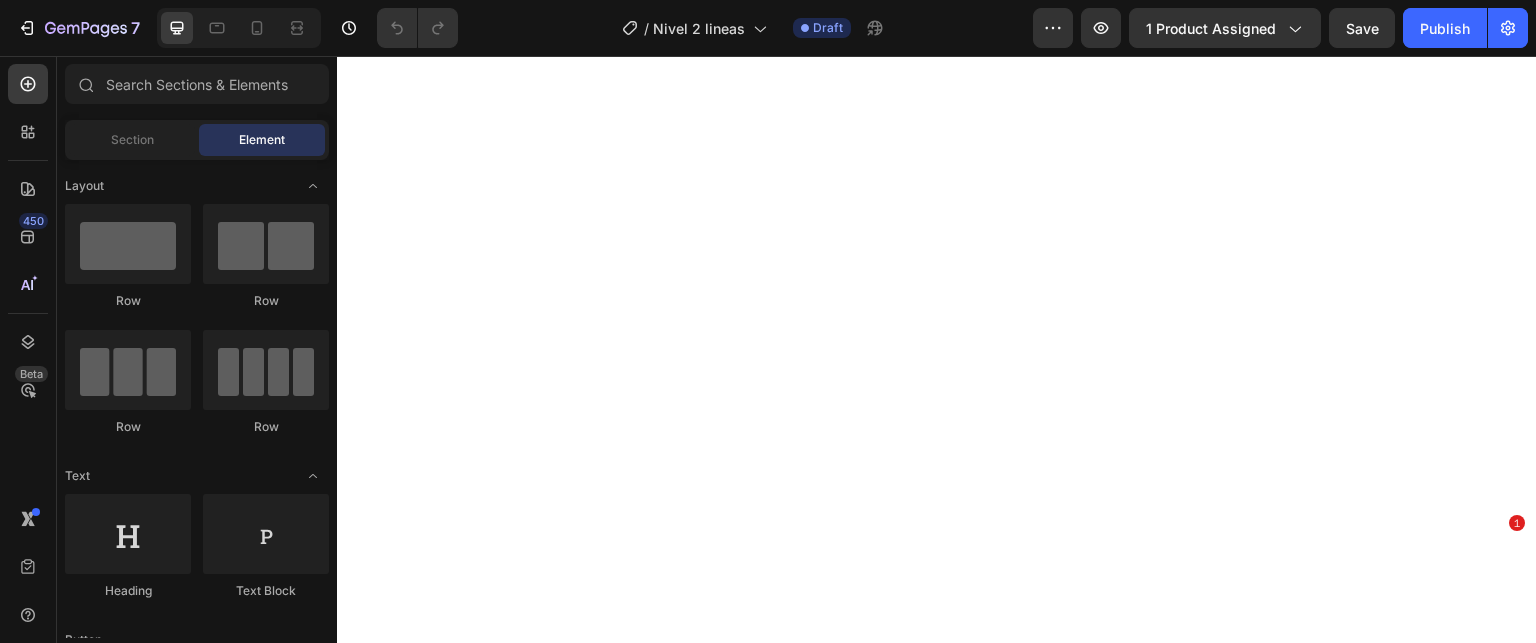 scroll, scrollTop: 0, scrollLeft: 0, axis: both 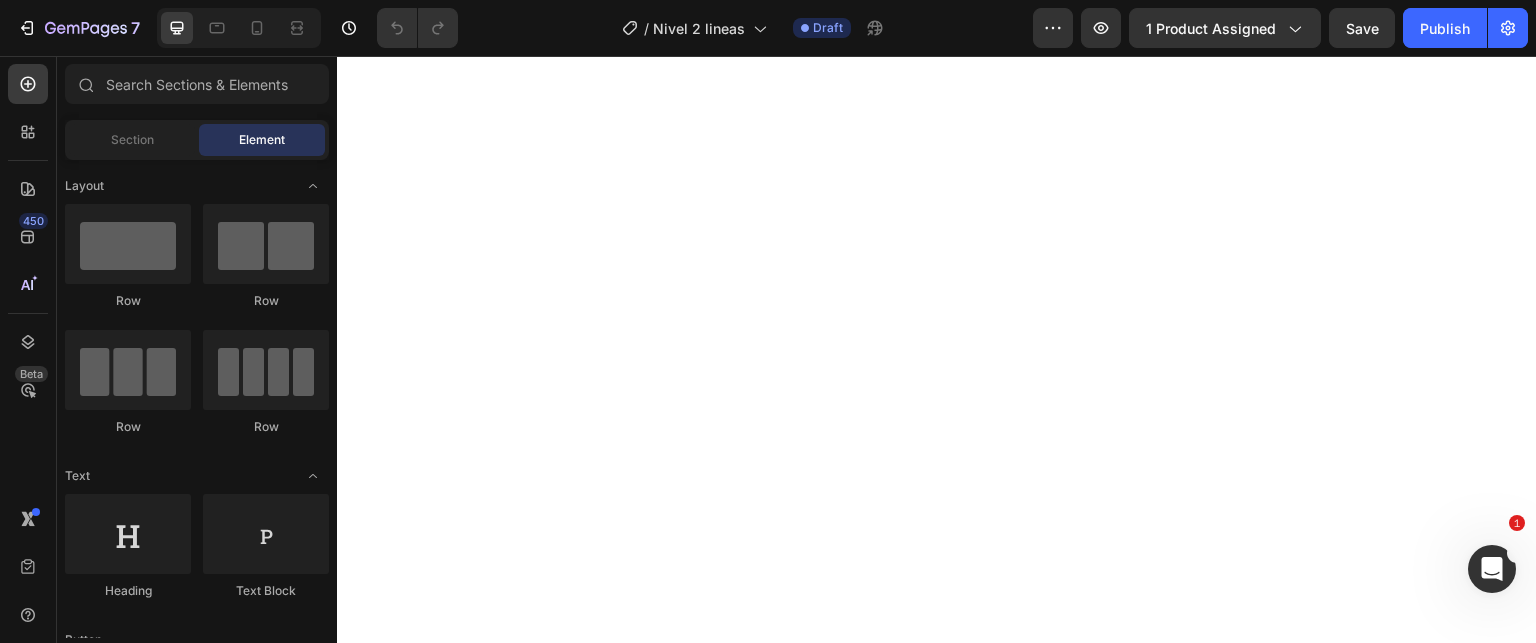 click on "Que incluye" at bounding box center [520, -693] 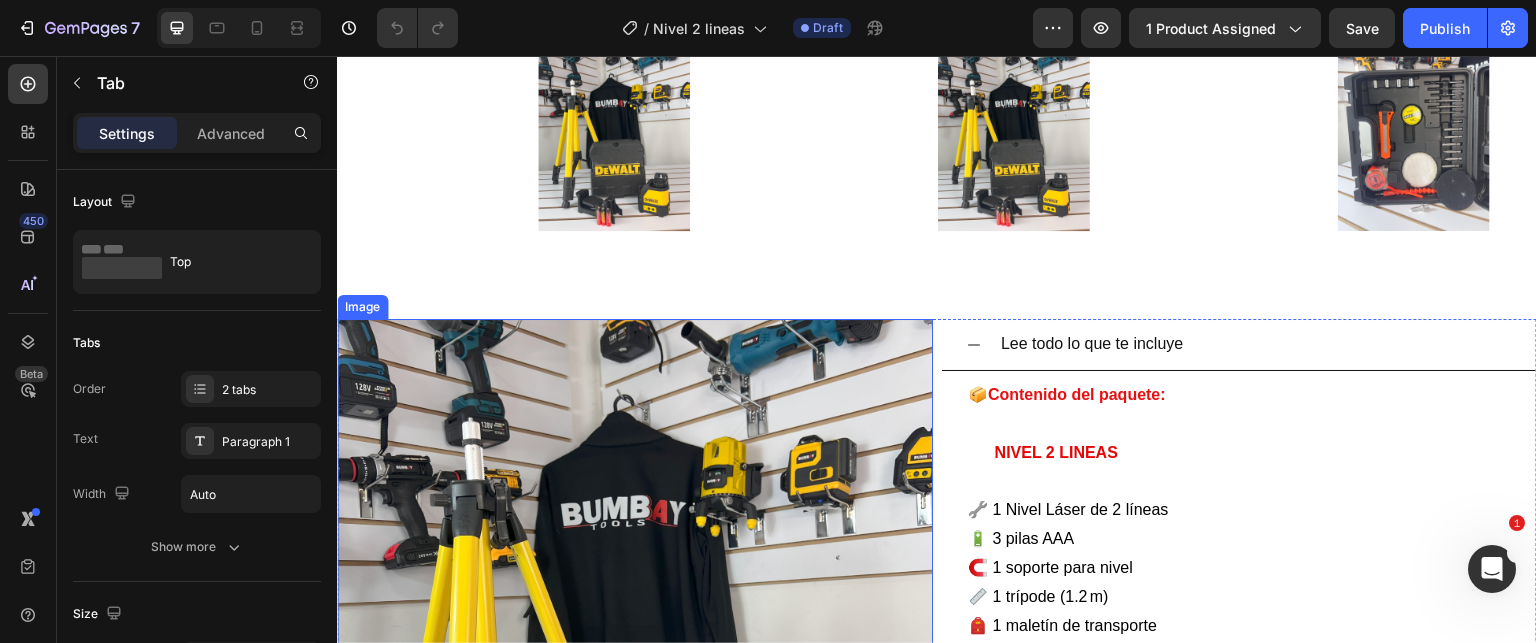 scroll, scrollTop: 4600, scrollLeft: 0, axis: vertical 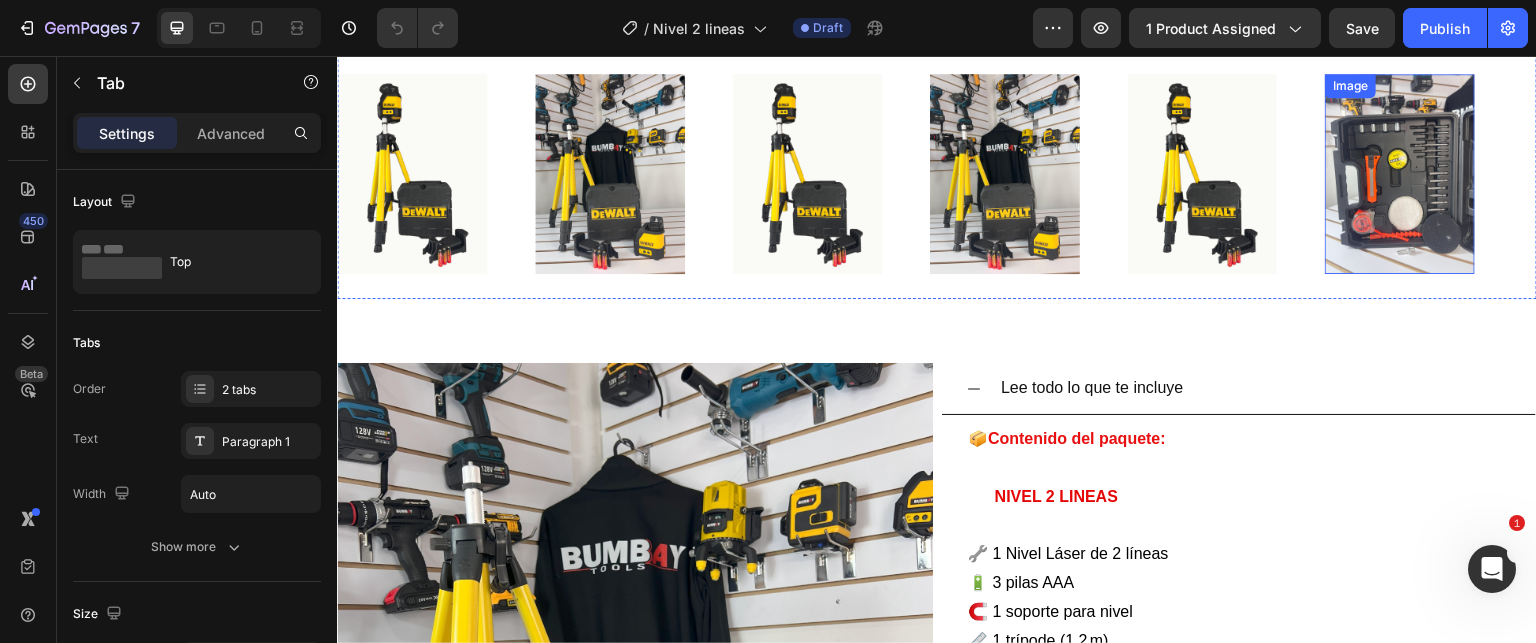 click at bounding box center (1399, 173) 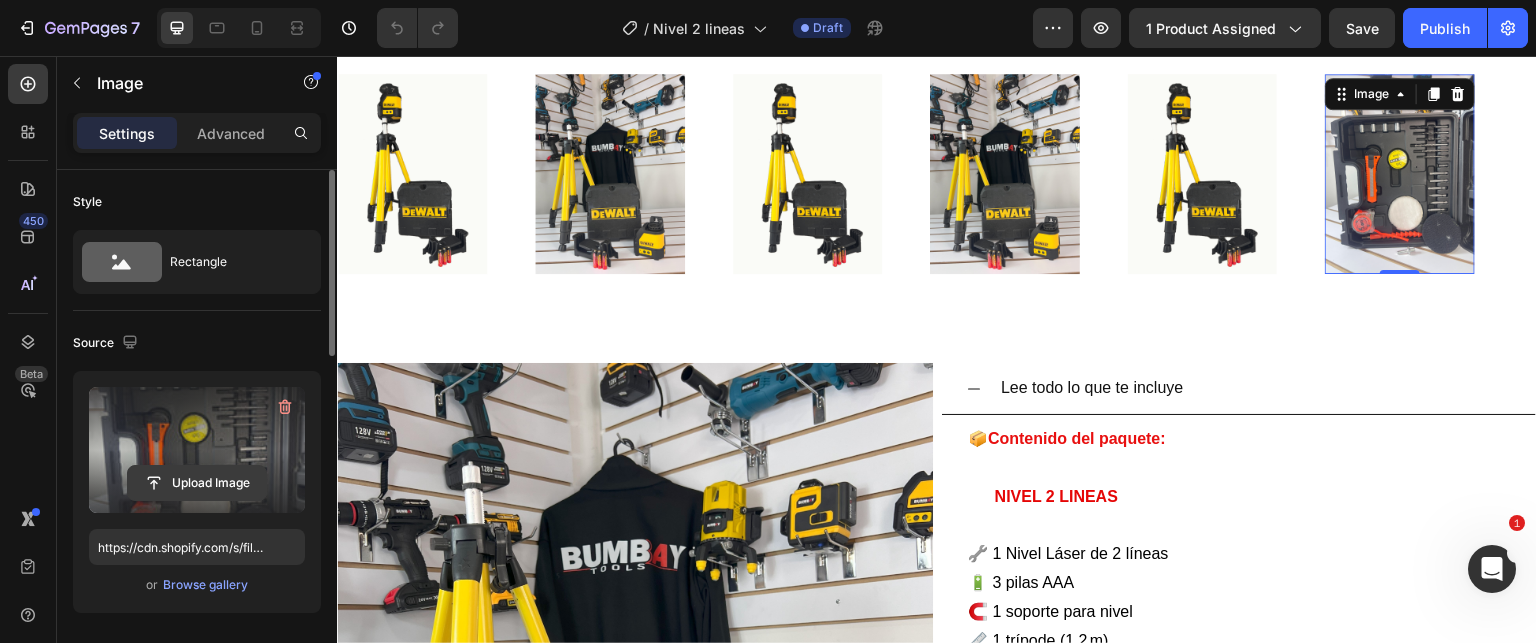 click 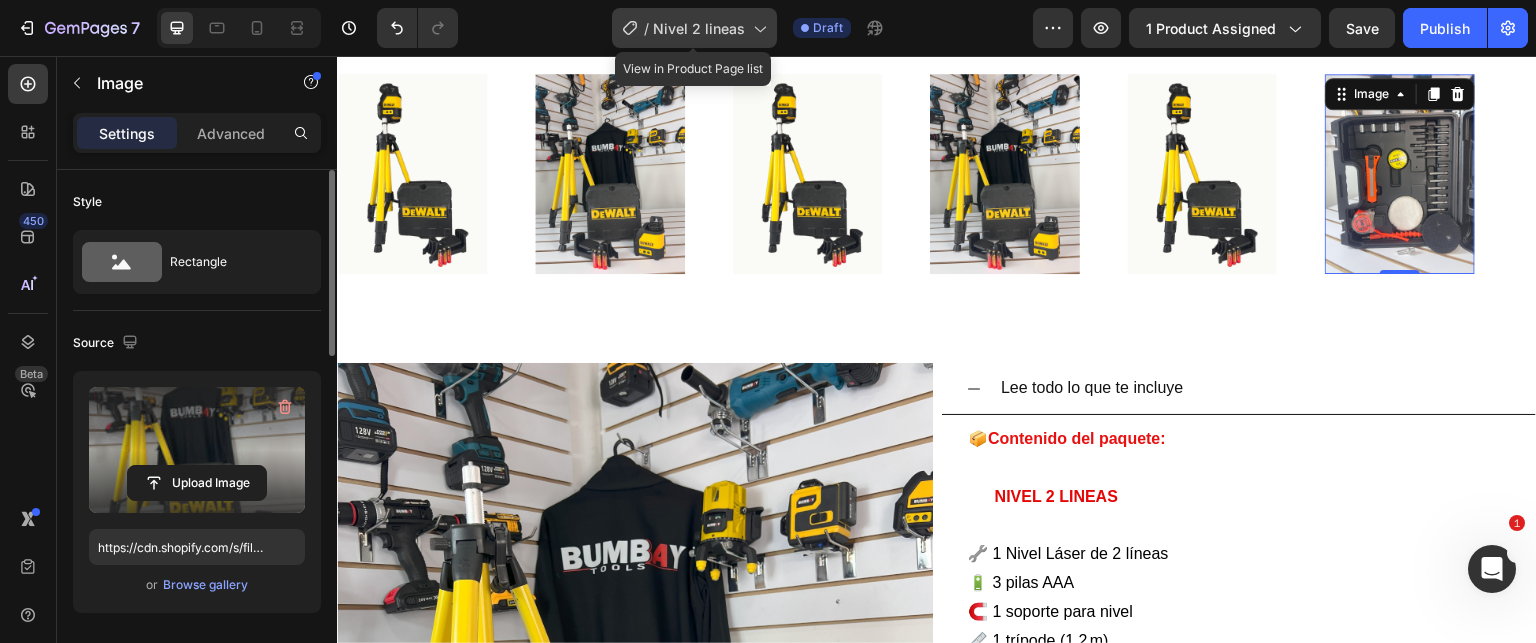 type on "https://cdn.shopify.com/s/files/1/0621/4716/6270/files/gempages_572108967522599751-a60eb203-845d-465b-b5cc-5823e93c7e51.jpg" 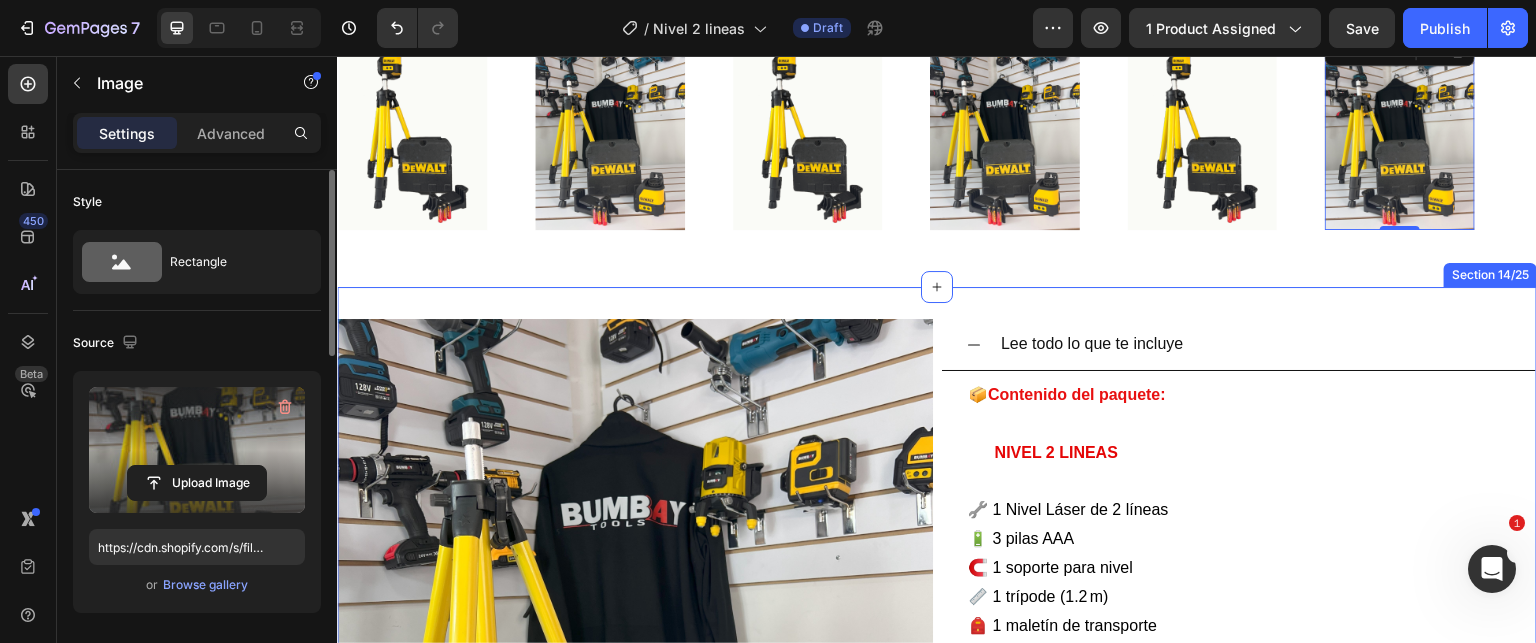 scroll, scrollTop: 4800, scrollLeft: 0, axis: vertical 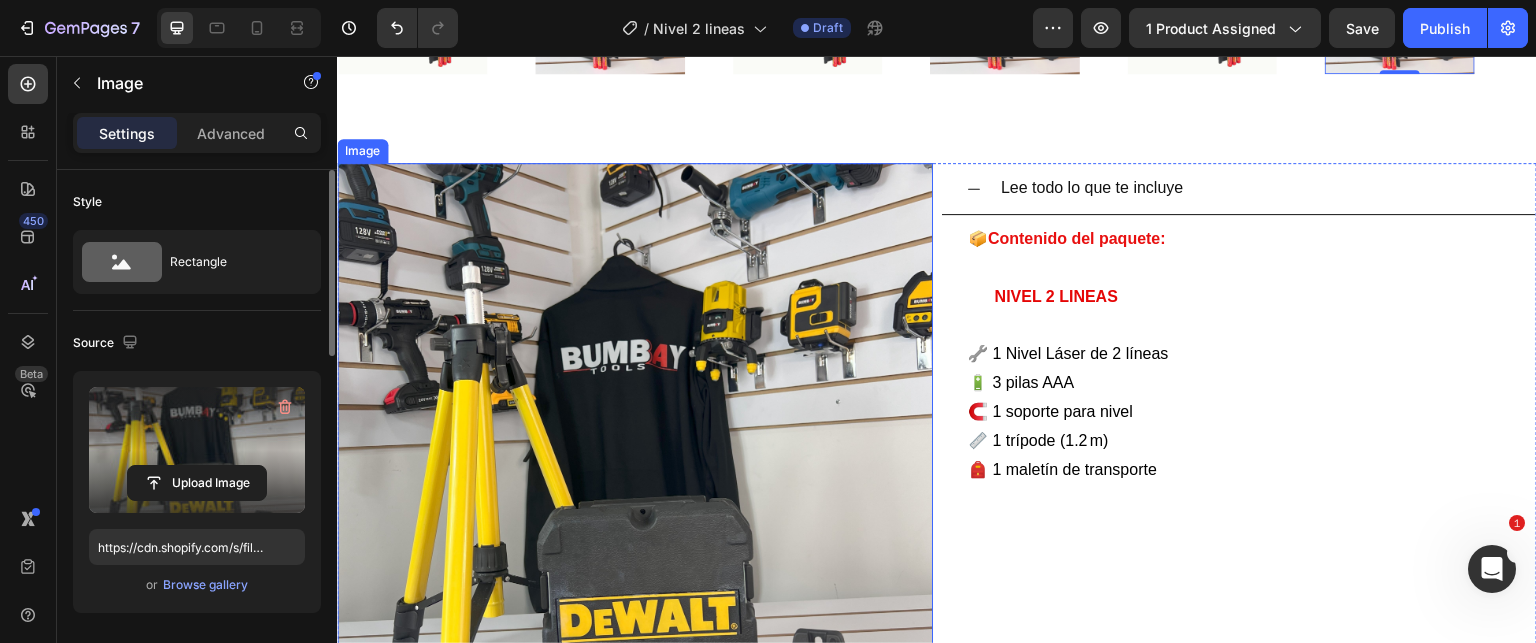 click at bounding box center [635, 461] 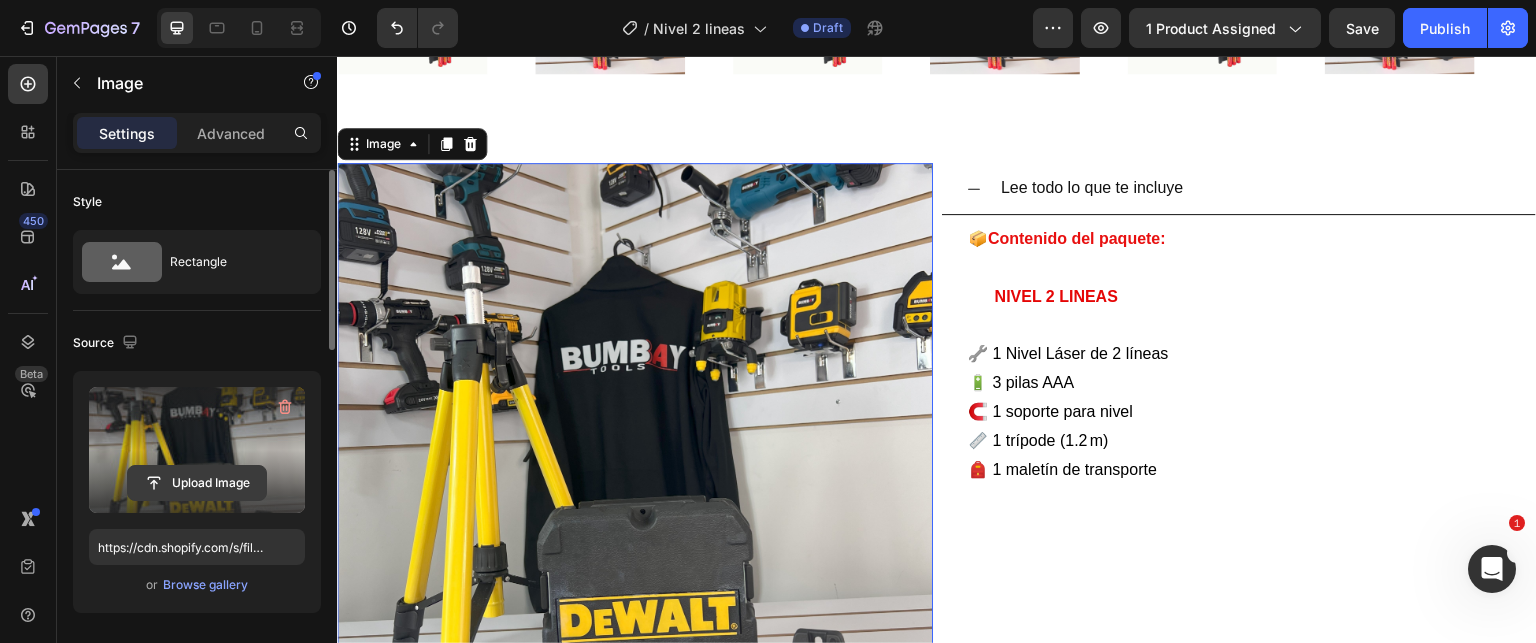 click 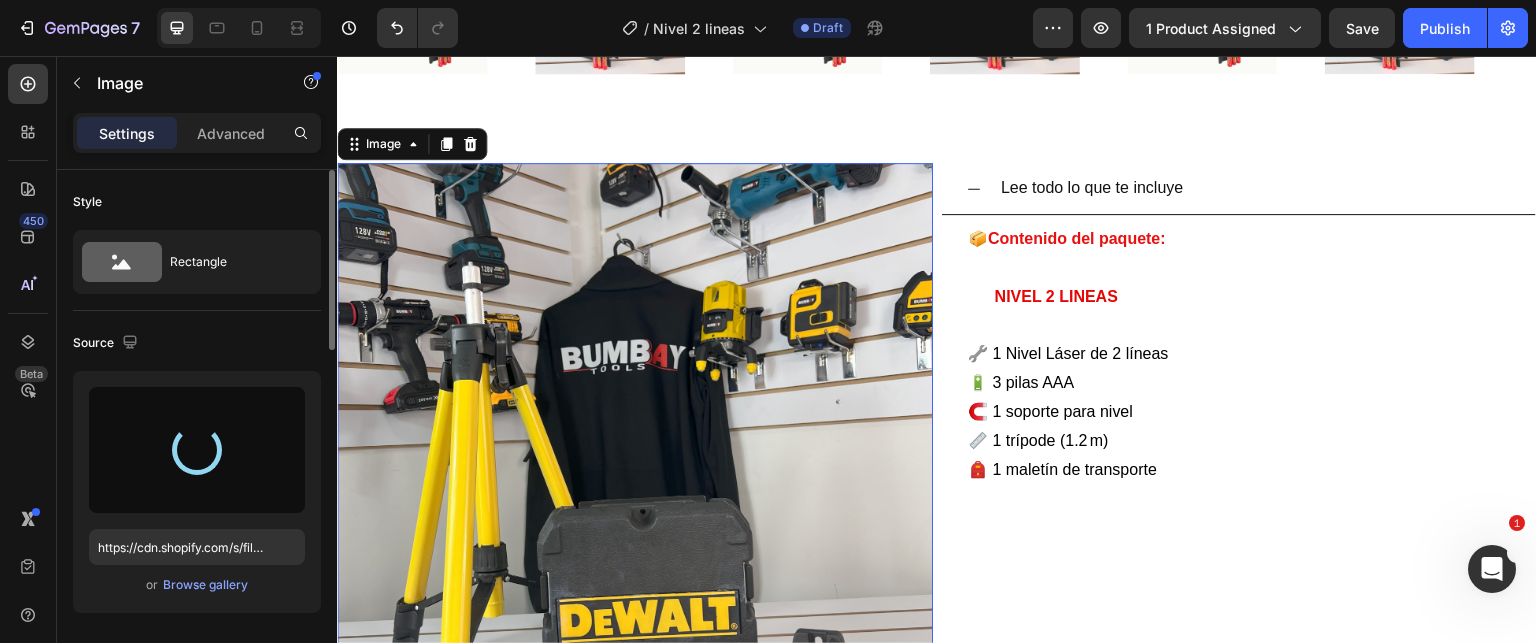 type on "https://cdn.shopify.com/s/files/1/0621/4716/6270/files/gempages_572108967522599751-12c95363-1939-438d-9d74-fb2351c44119.jpg" 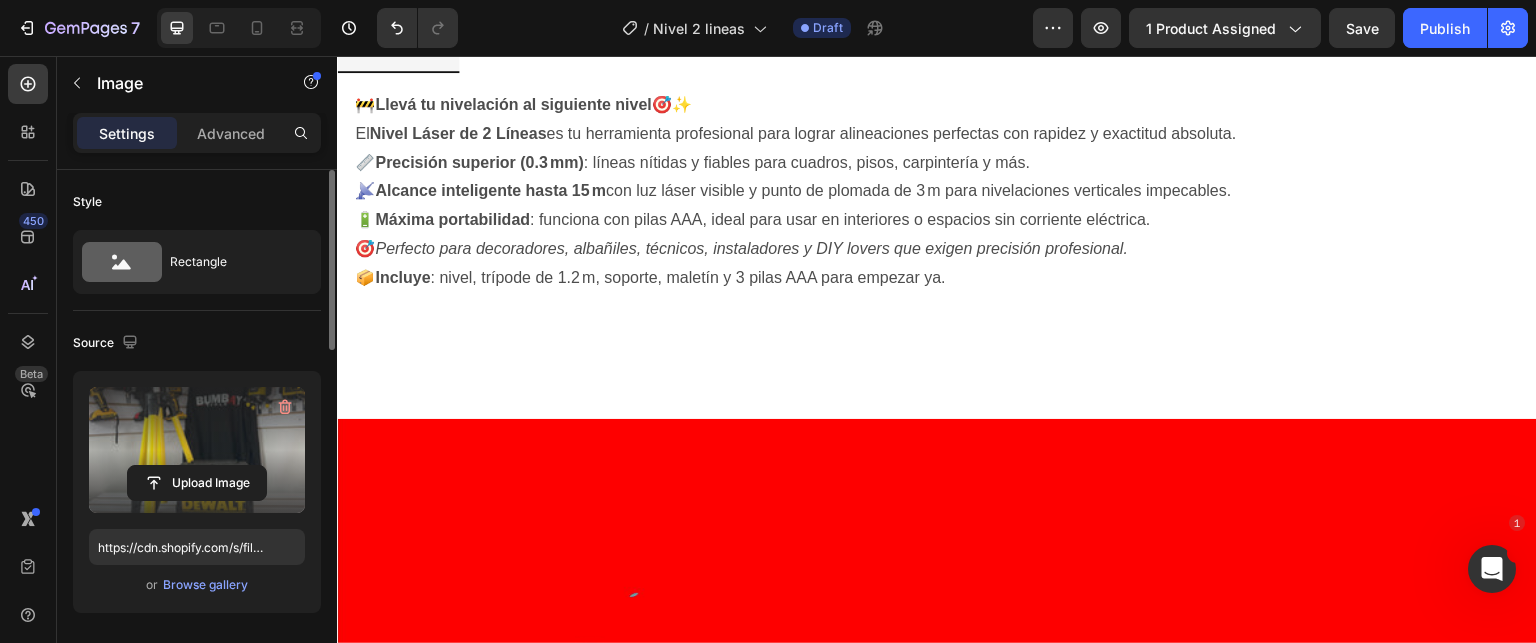 scroll, scrollTop: 2600, scrollLeft: 0, axis: vertical 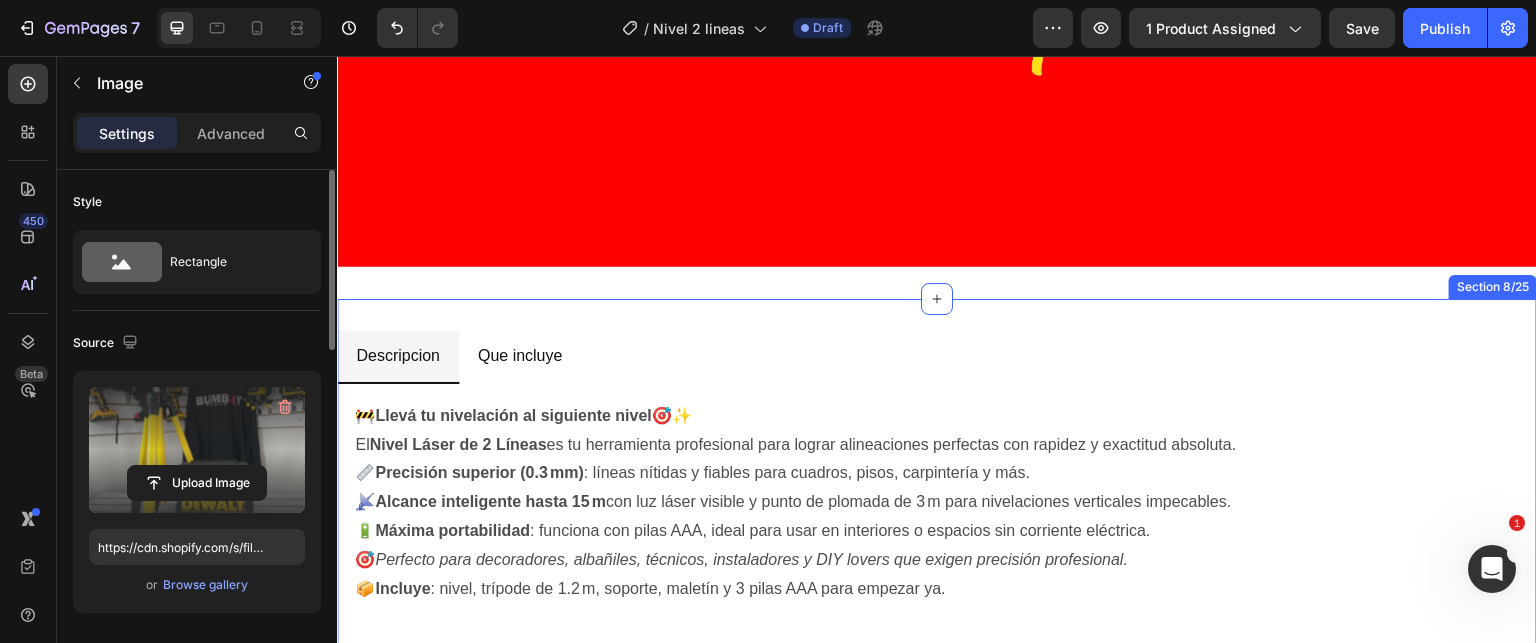 click on "Que incluye" at bounding box center [520, 356] 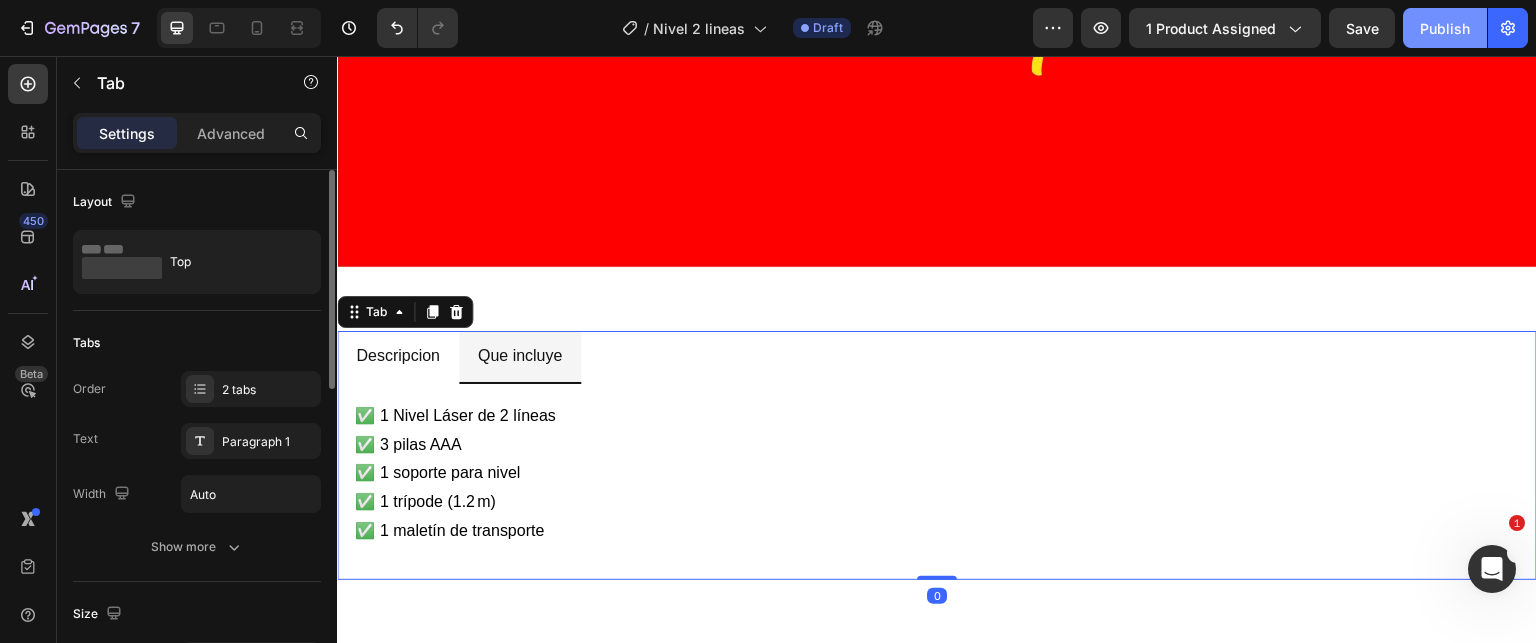 click on "Publish" 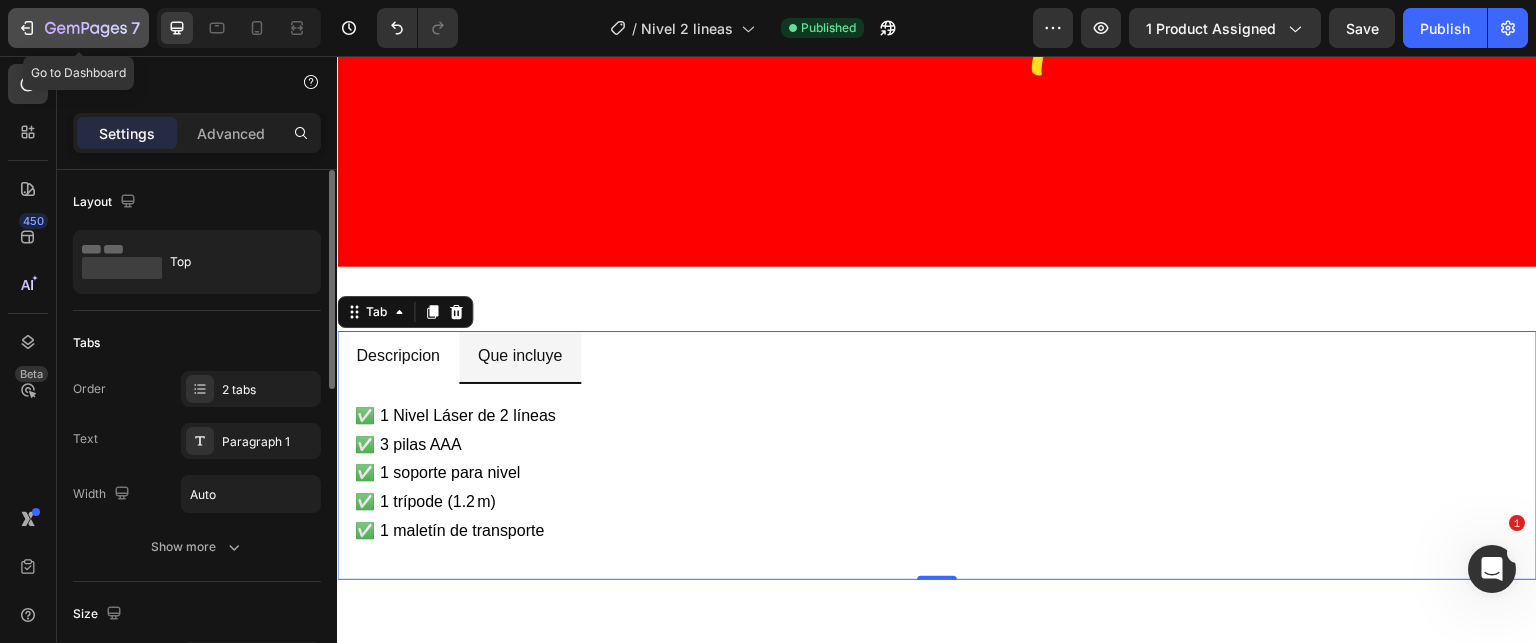 click 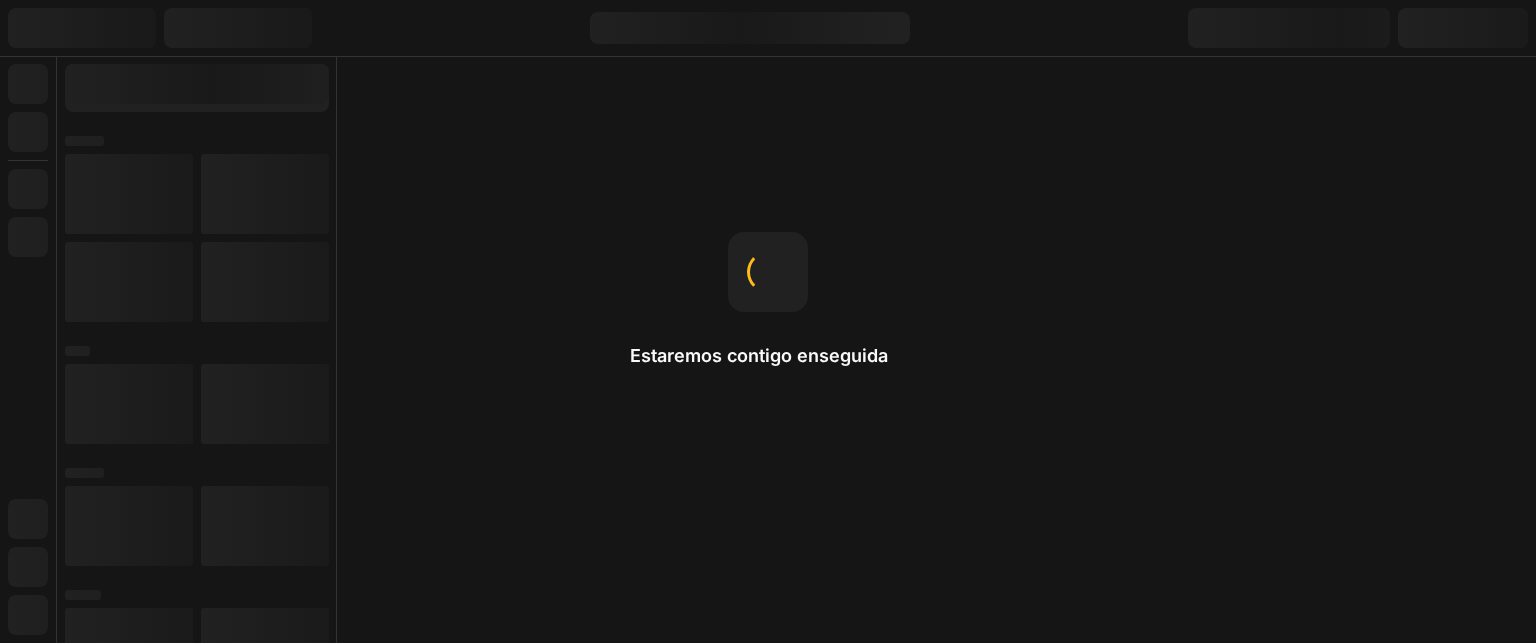 scroll, scrollTop: 0, scrollLeft: 0, axis: both 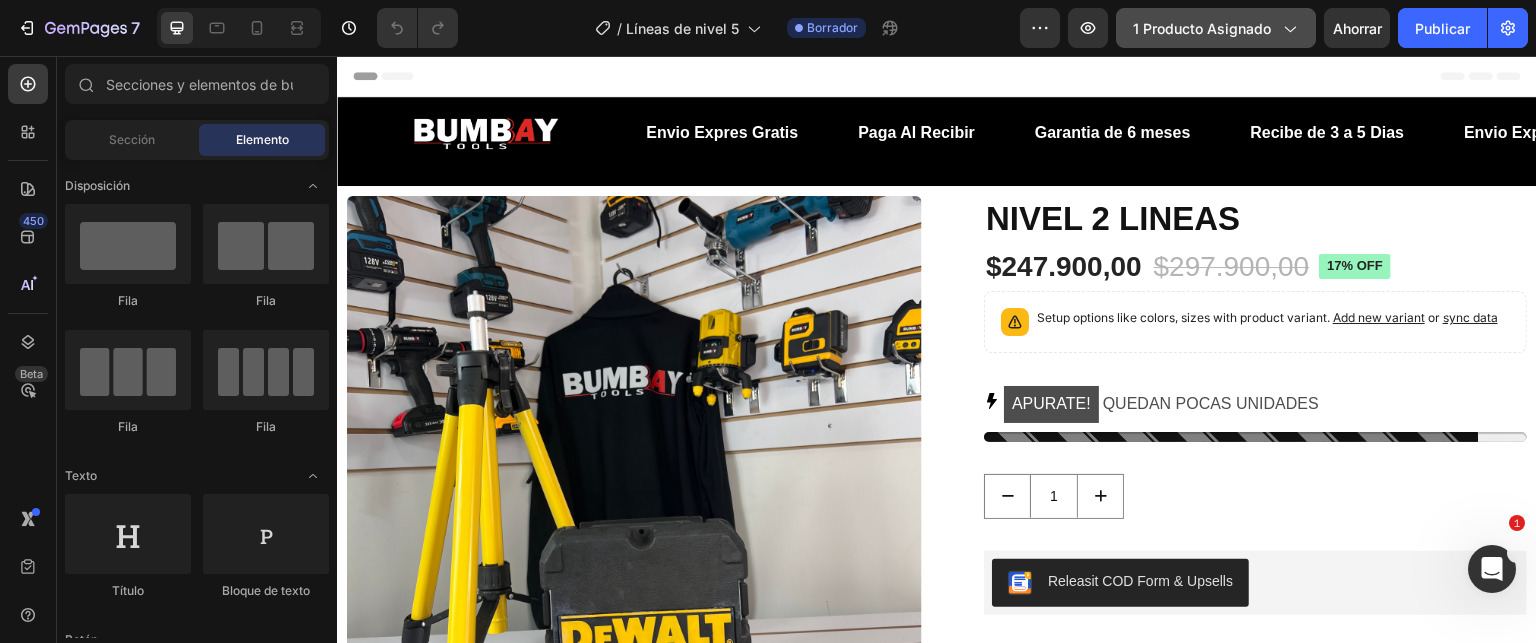 click on "1 producto asignado" at bounding box center [1216, 28] 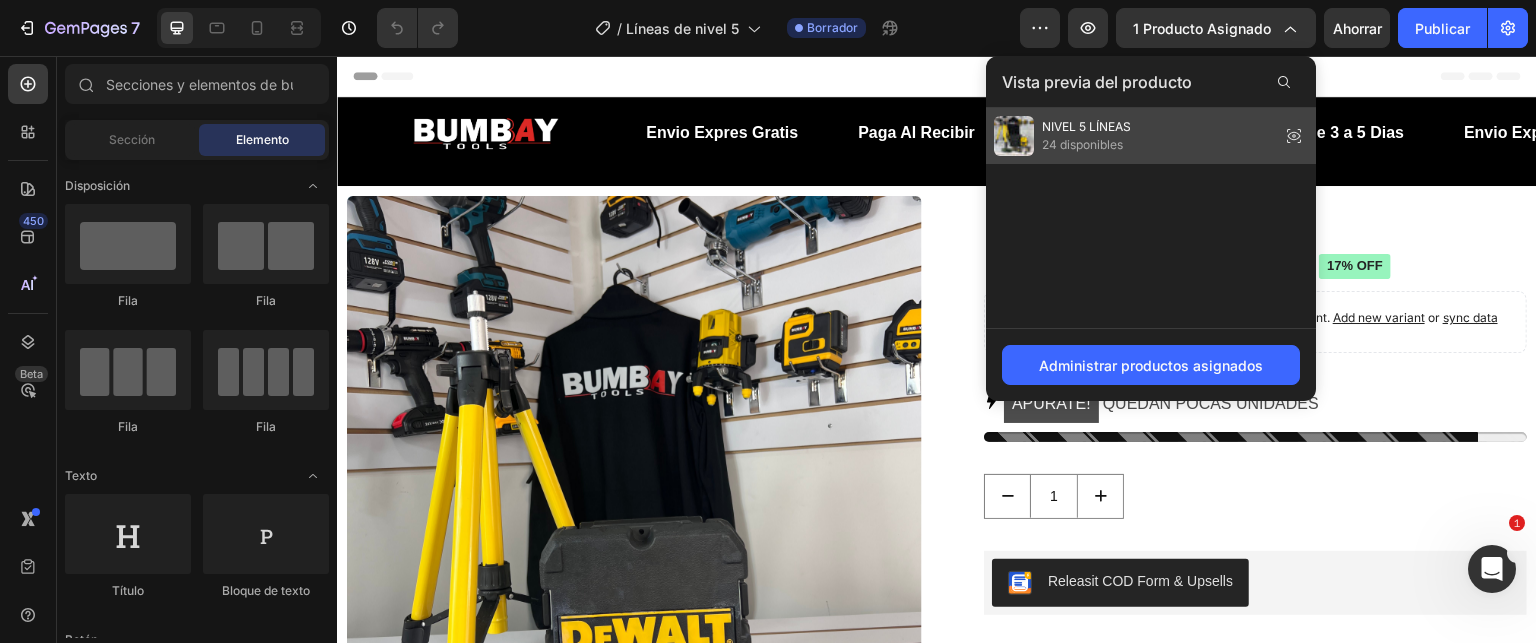 click on "NIVEL 5 LÍNEAS" at bounding box center [1086, 126] 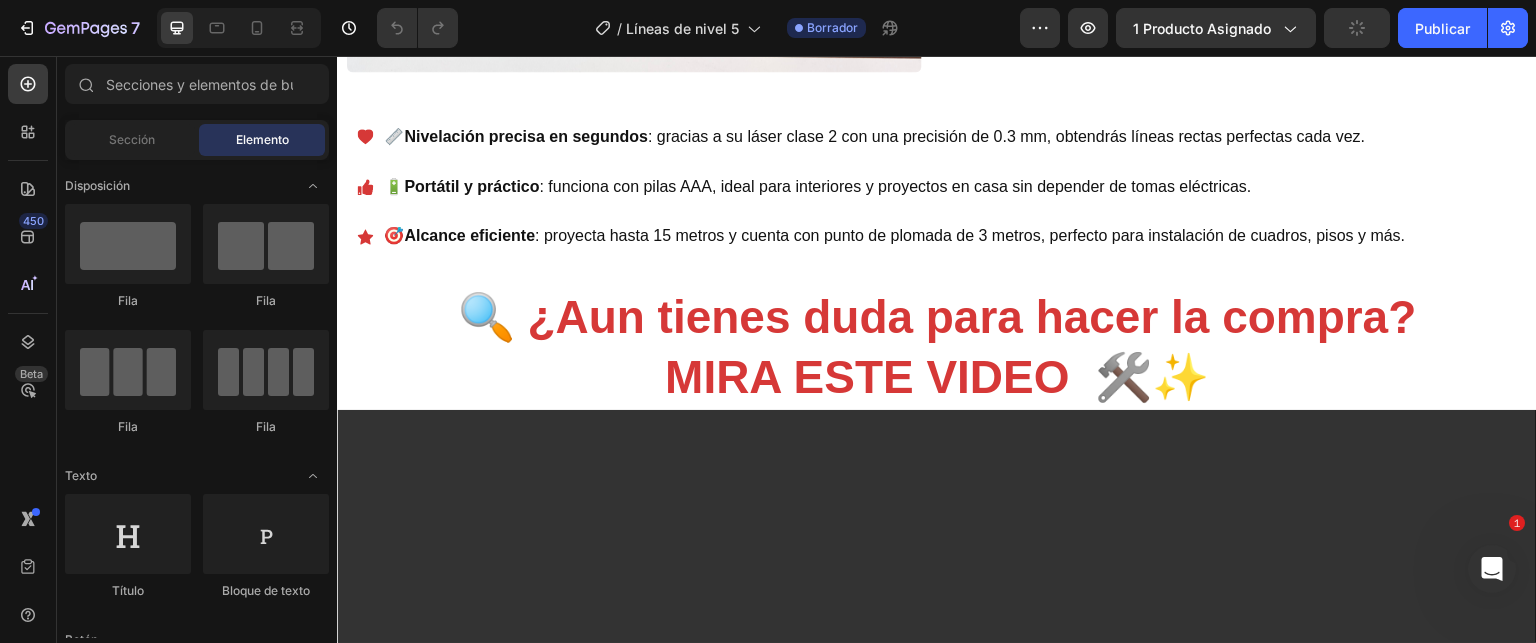scroll, scrollTop: 700, scrollLeft: 0, axis: vertical 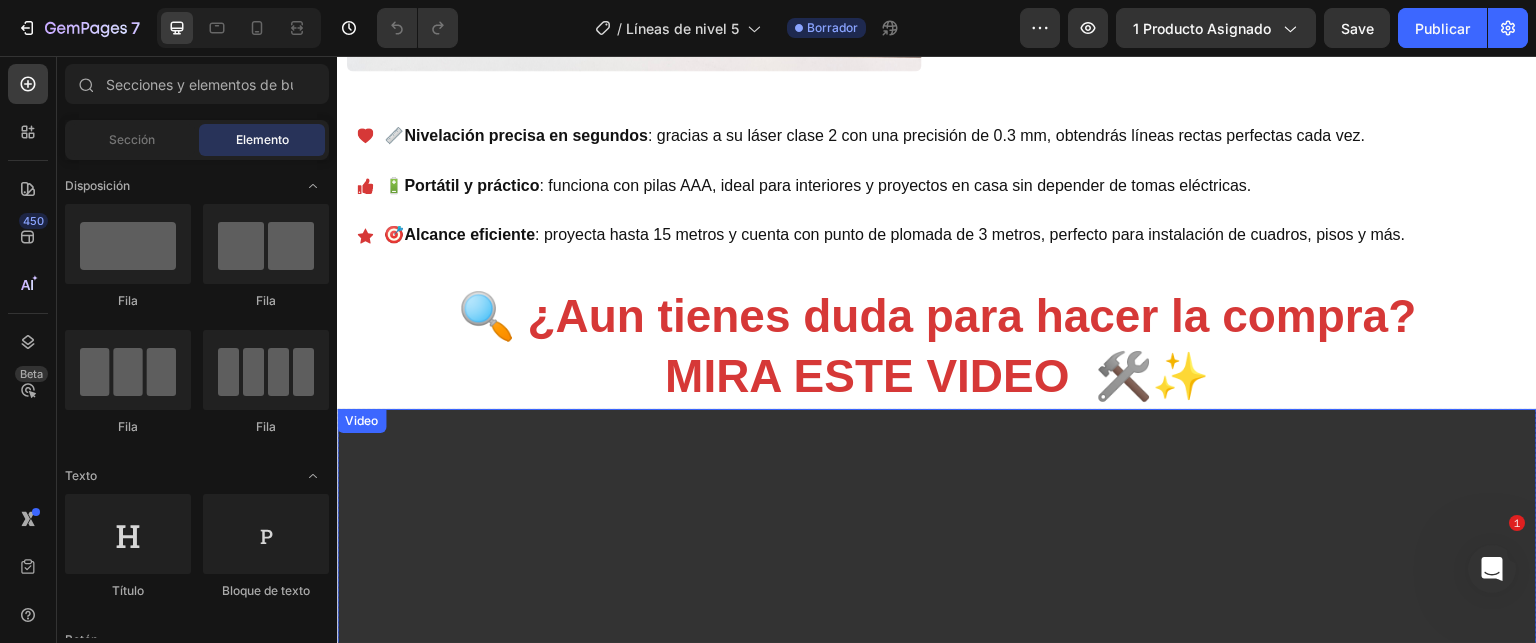 click on "📏  Nivelación precisa en segundos : gracias a su láser clase 2 con una precisión de 0.3 mm, obtendrás líneas rectas perfectas cada vez. 🔋  Portátil y práctico : funciona con pilas AAA, ideal para interiores y proyectos en casa sin depender de tomas eléctricas. 🎯  Alcance eficiente : proyecta hasta 15 metros y cuenta con punto de plomada de 3 metros, perfecto para instalación de cuadros, pisos y más. Item List" at bounding box center (937, 186) 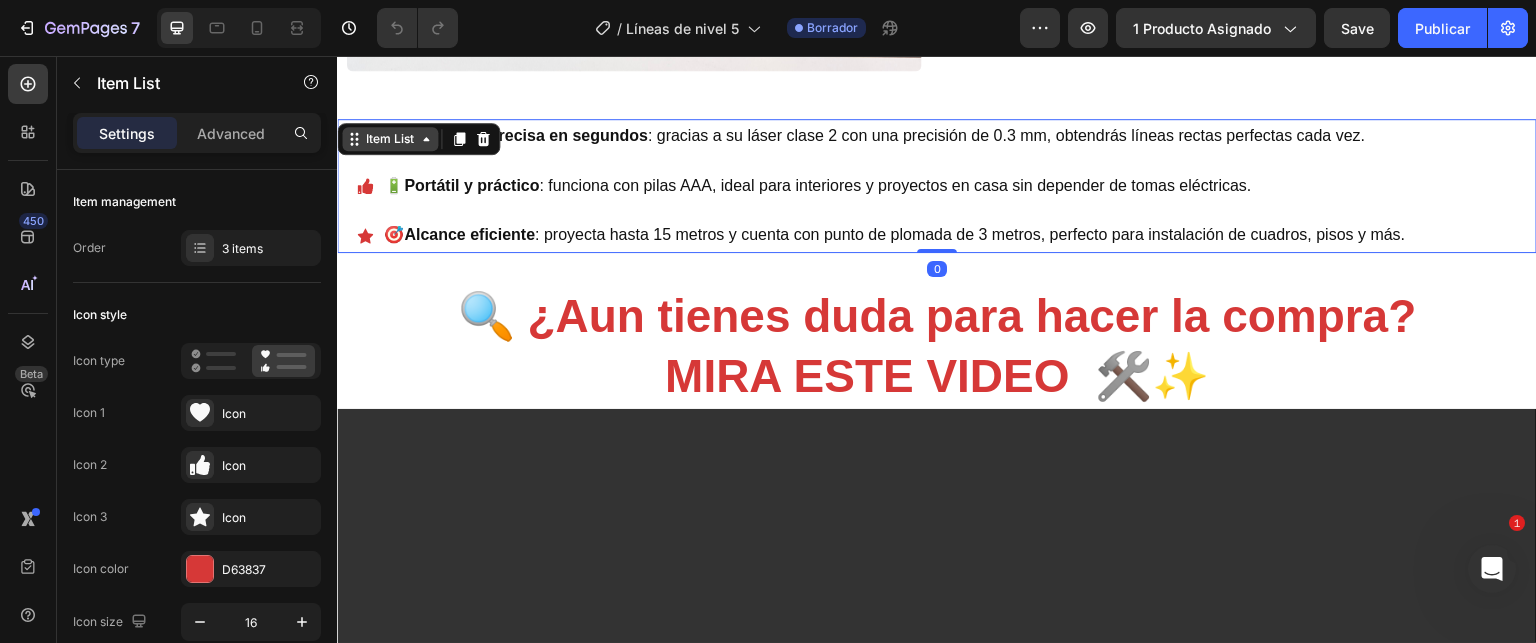 click on "Item List" at bounding box center (390, 139) 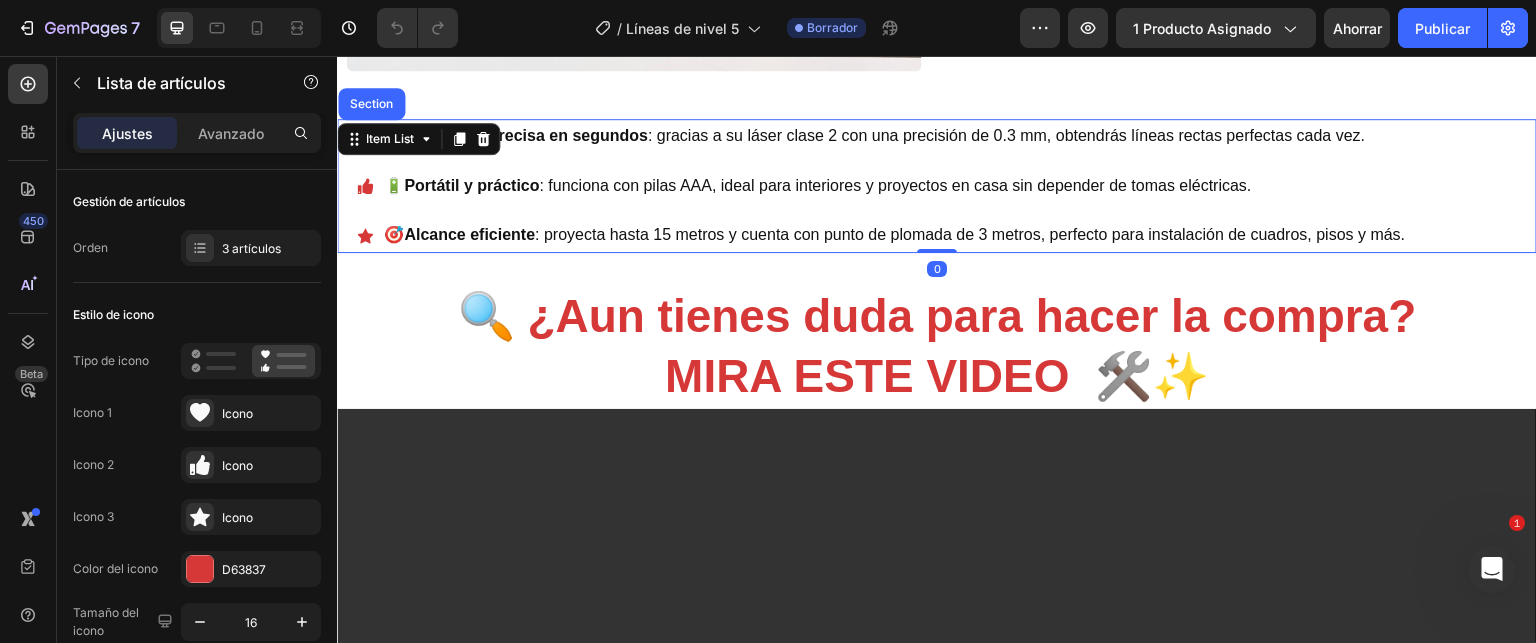 click on "Nivelación precisa en segundos" at bounding box center [526, 135] 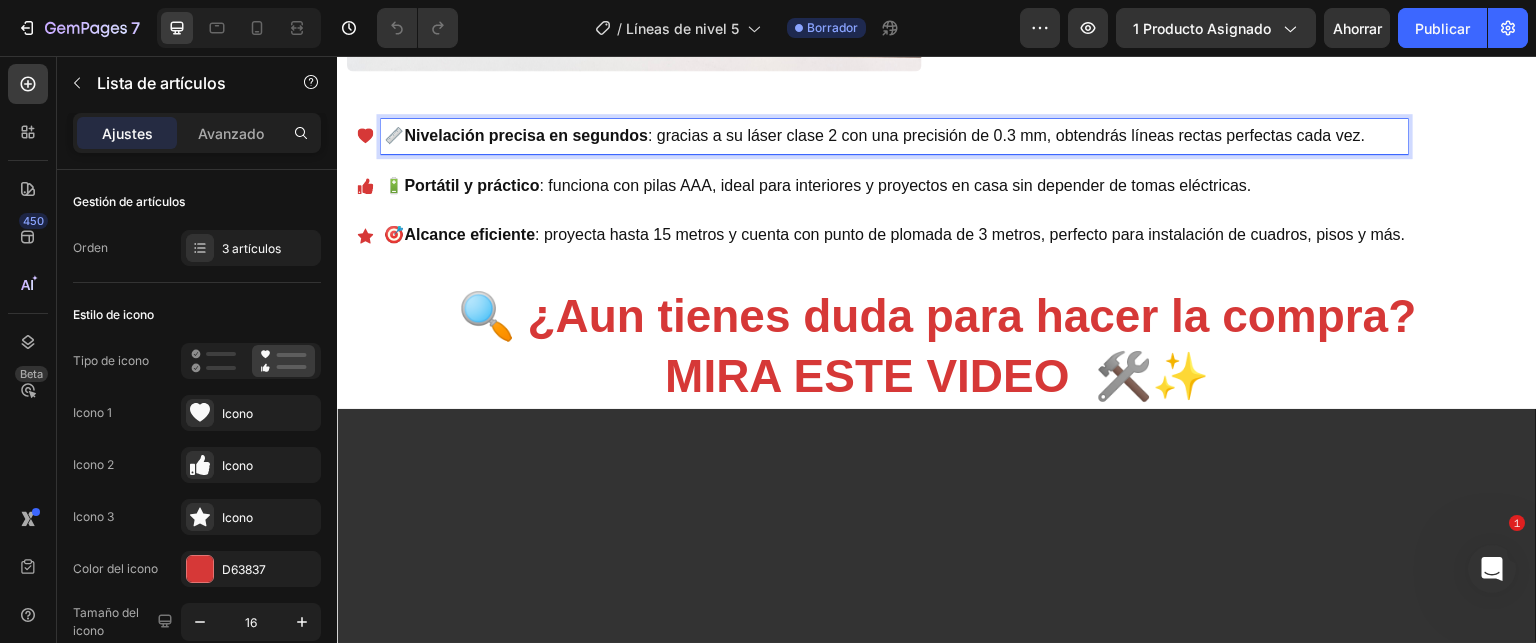 click on "Nivelación precisa en segundos" at bounding box center (526, 135) 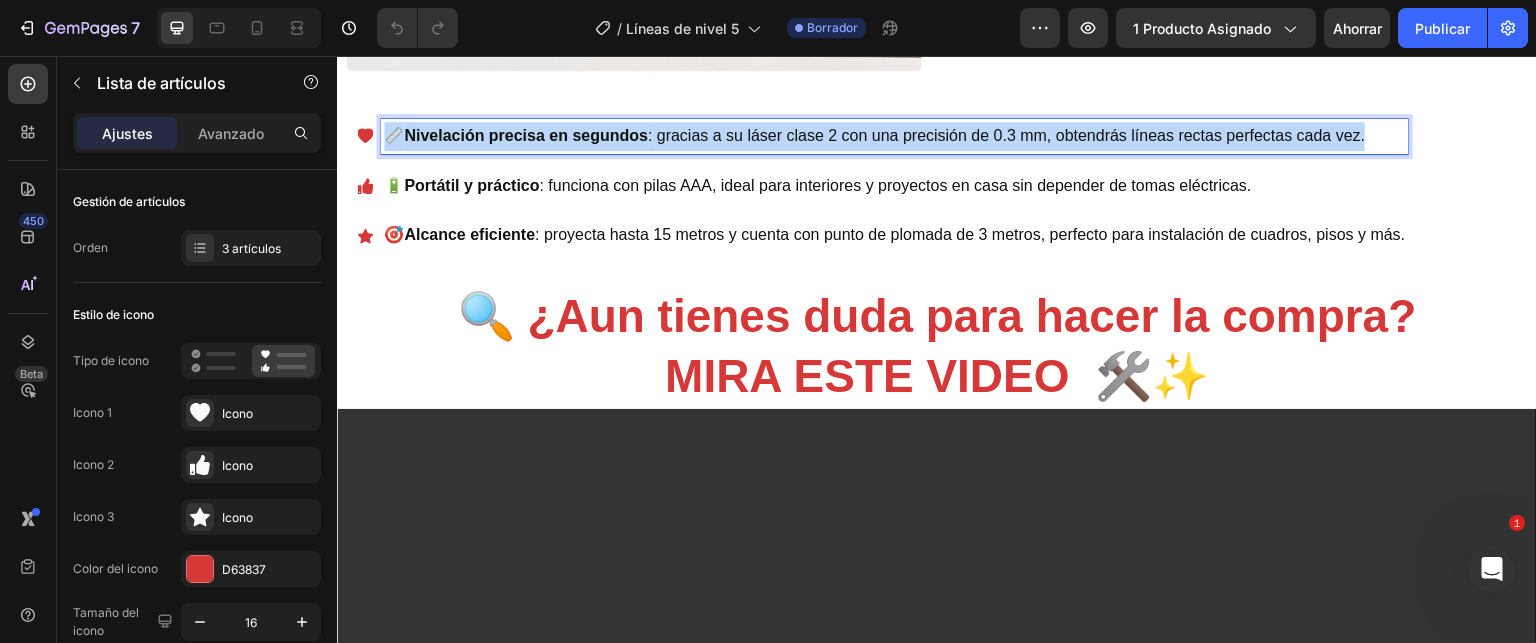 drag, startPoint x: 388, startPoint y: 130, endPoint x: 1375, endPoint y: 116, distance: 987.0993 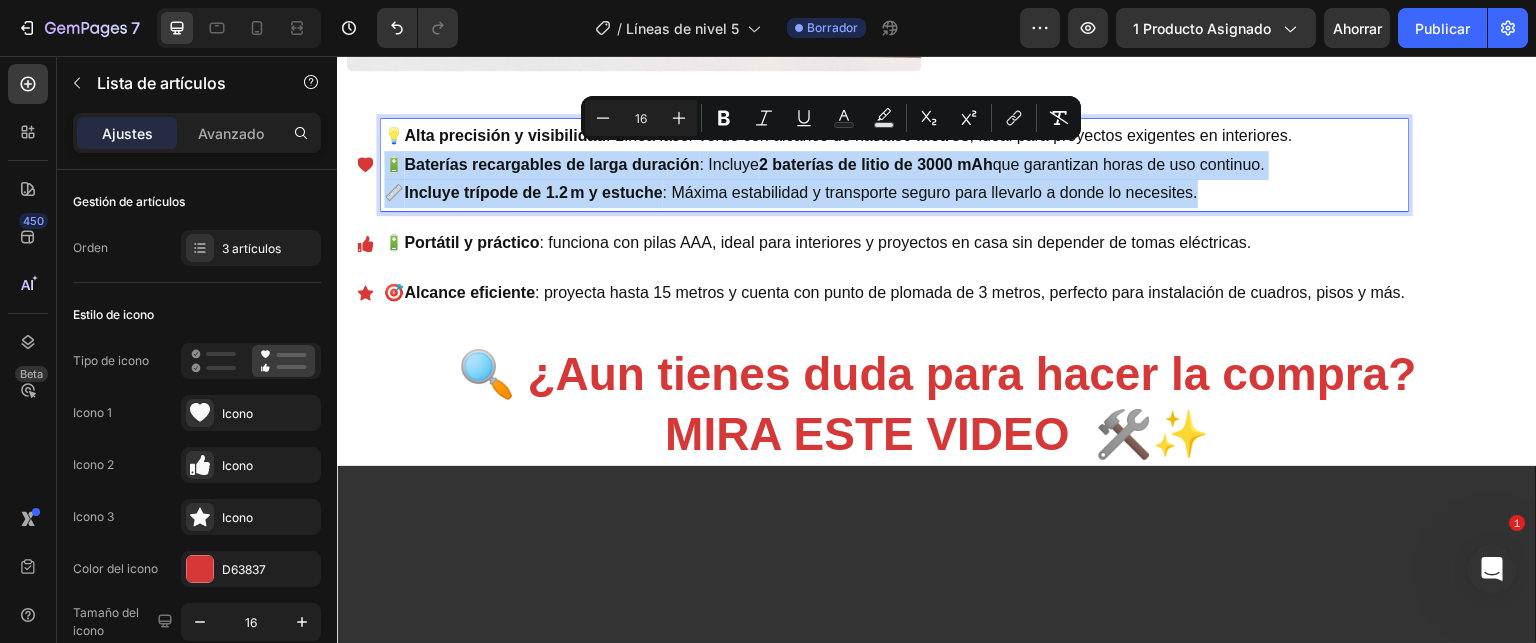 drag, startPoint x: 390, startPoint y: 158, endPoint x: 1263, endPoint y: 184, distance: 873.3871 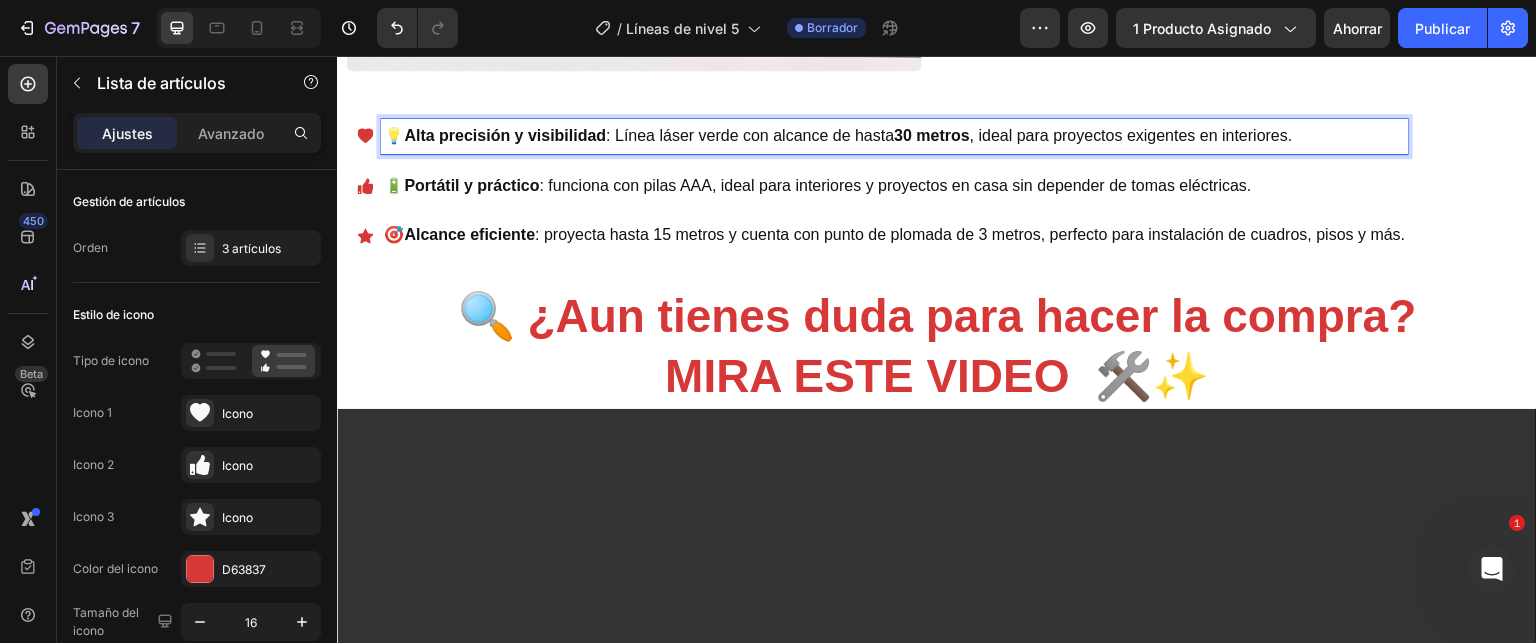 click on "🔋  Portátil y práctico : funciona con pilas AAA, ideal para interiores y proyectos en casa sin depender de tomas eléctricas." at bounding box center [894, 186] 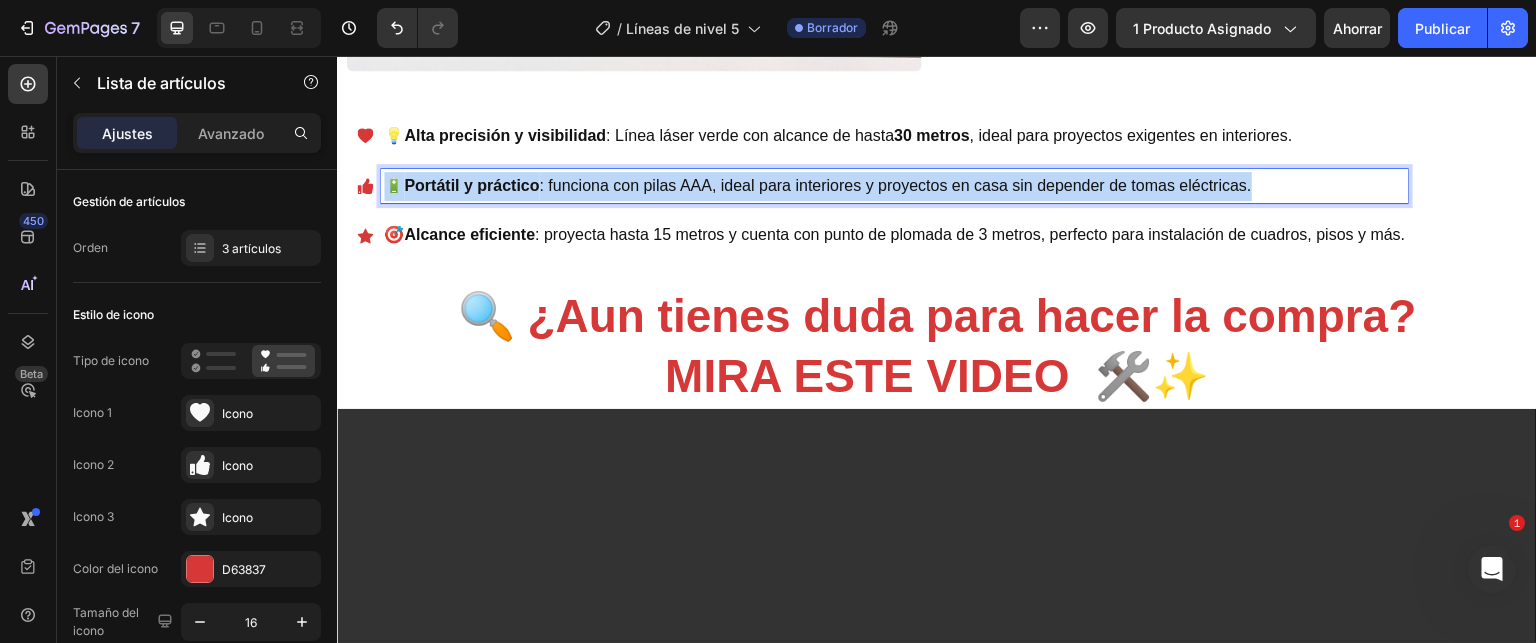 drag, startPoint x: 391, startPoint y: 178, endPoint x: 1261, endPoint y: 181, distance: 870.0052 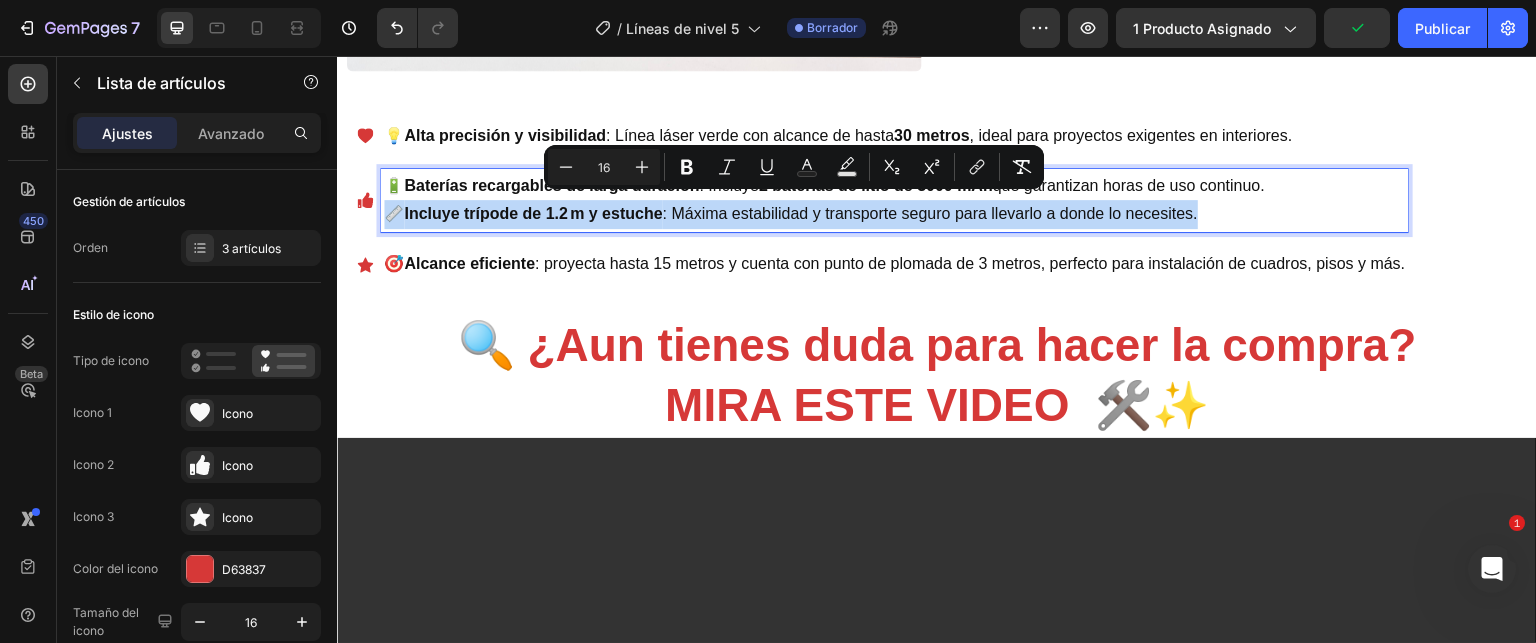 drag, startPoint x: 393, startPoint y: 207, endPoint x: 1210, endPoint y: 211, distance: 817.00977 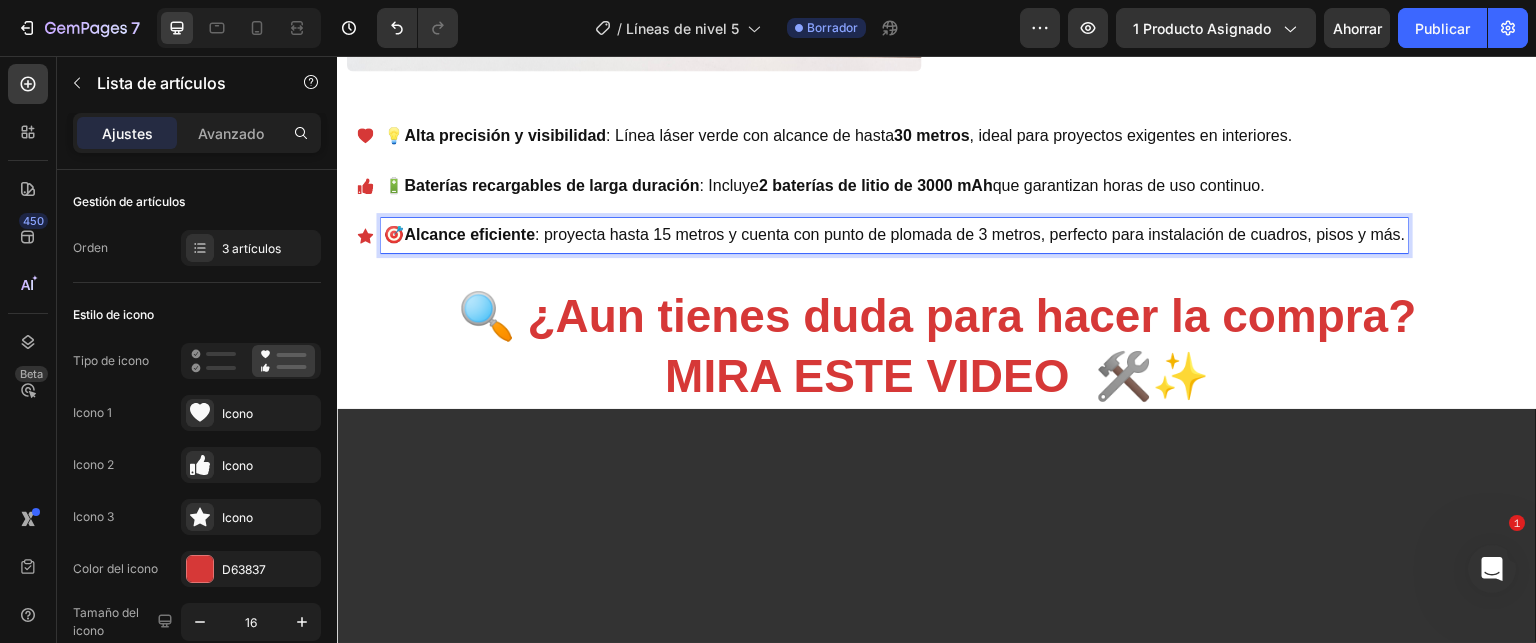 click on "Alcance eficiente" at bounding box center [469, 234] 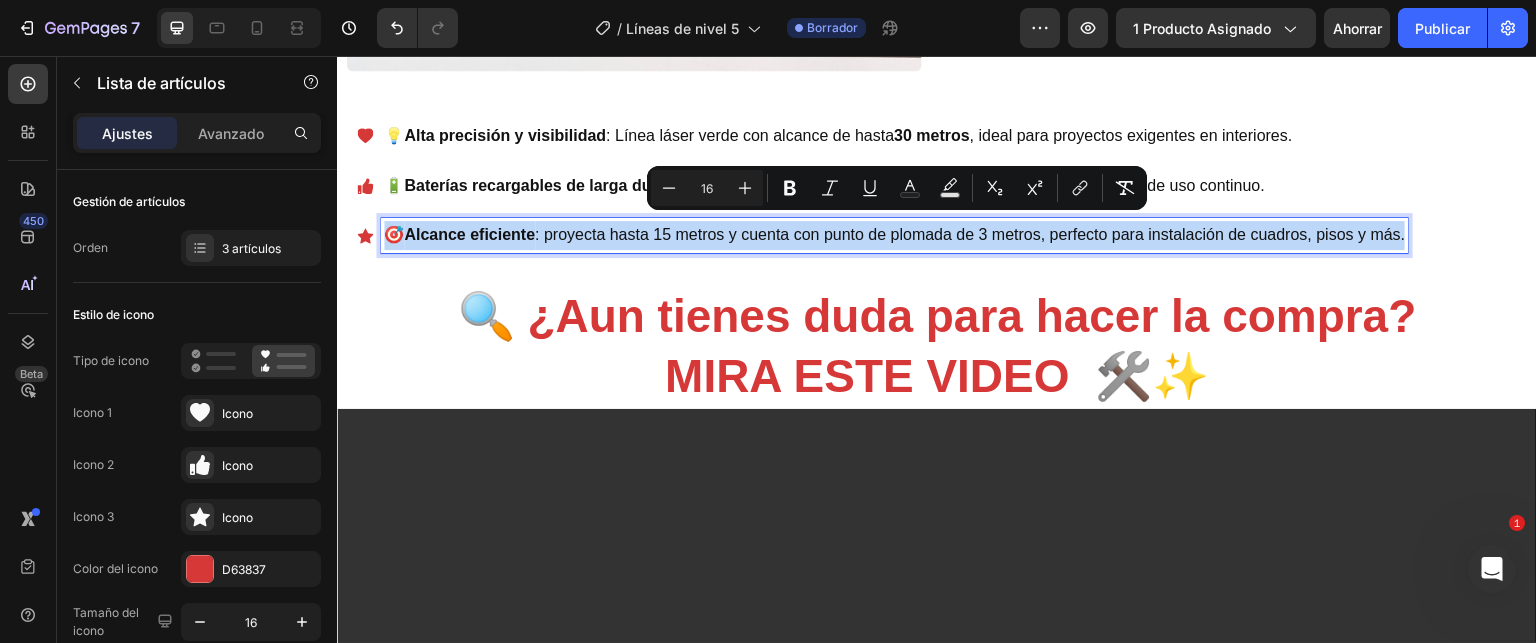 drag, startPoint x: 390, startPoint y: 229, endPoint x: 1409, endPoint y: 233, distance: 1019.0079 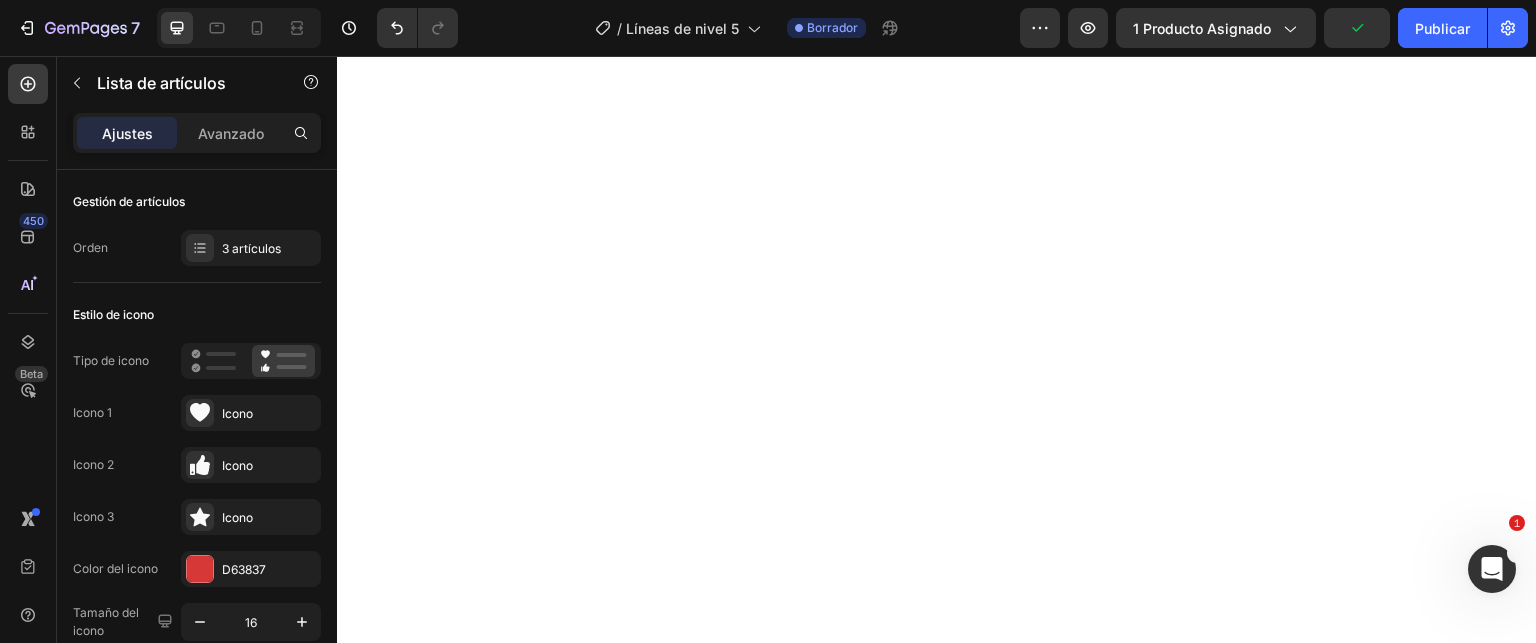 scroll, scrollTop: 2800, scrollLeft: 0, axis: vertical 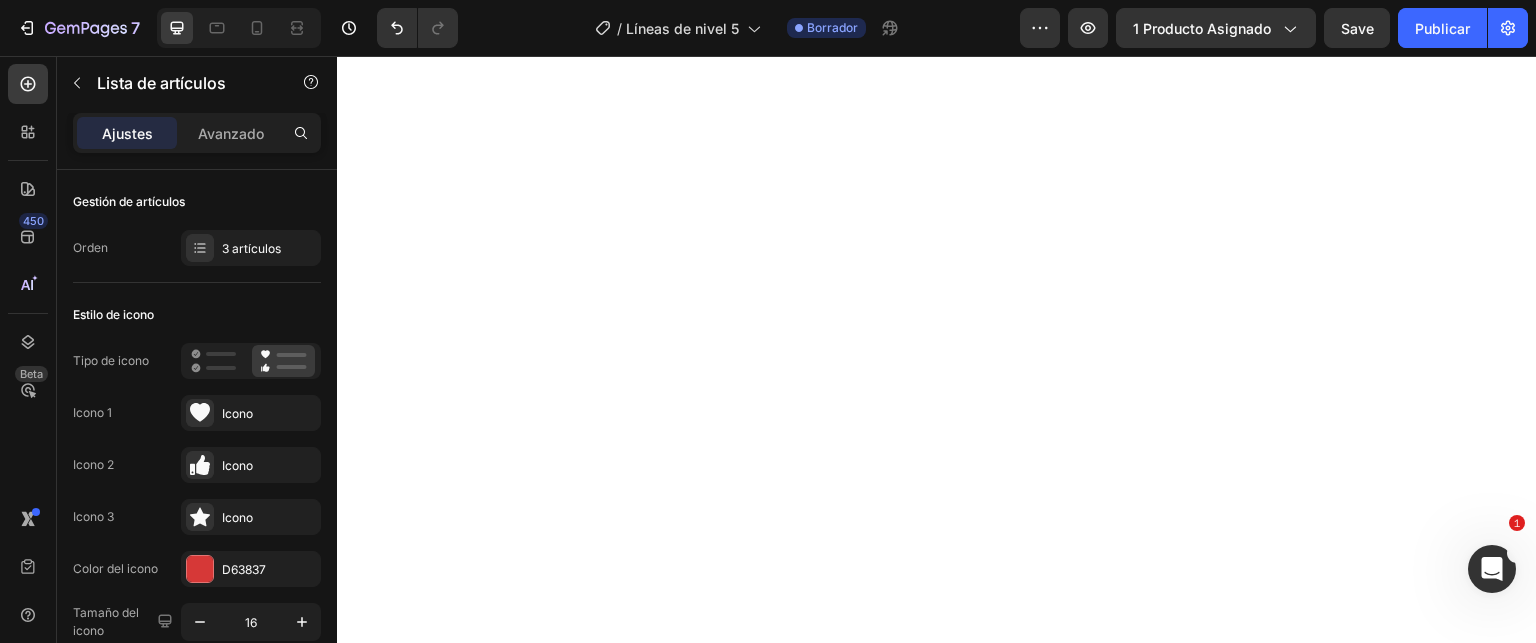 click on "🚧  Llevá tu nivelación al siguiente nivel  🎯✨ El  Nivel Láser de 2 Líneas  es tu herramienta profesional para lograr alineaciones perfectas con rapidez y exactitud absoluta." at bounding box center [937, -618] 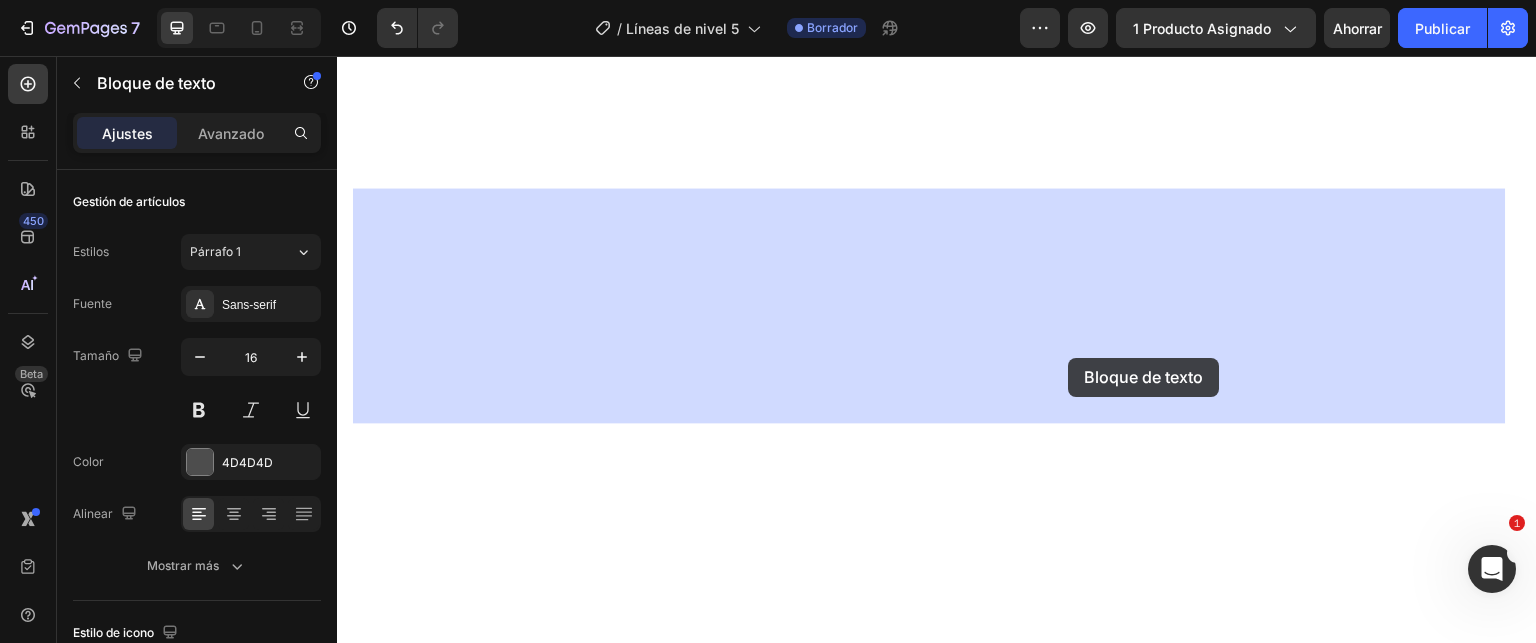 drag, startPoint x: 359, startPoint y: 204, endPoint x: 1069, endPoint y: 358, distance: 726.50946 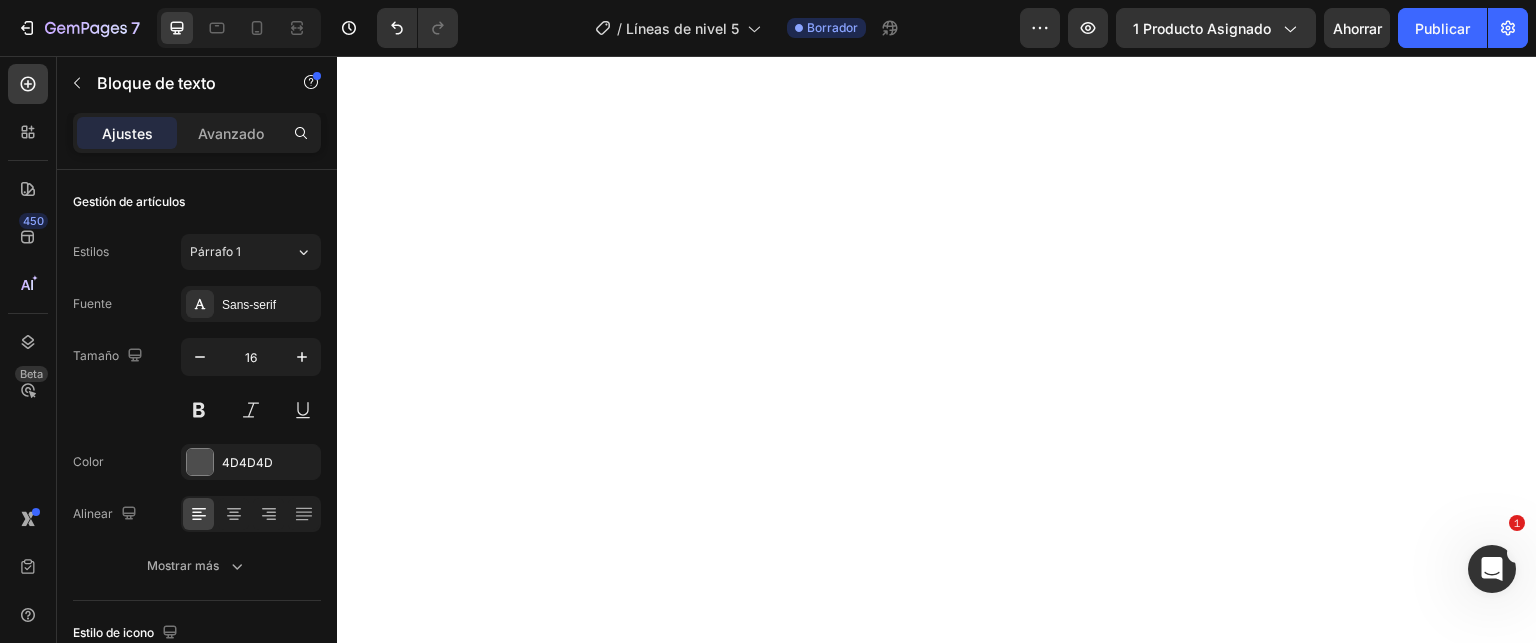 drag, startPoint x: 364, startPoint y: 201, endPoint x: 1036, endPoint y: 366, distance: 691.96027 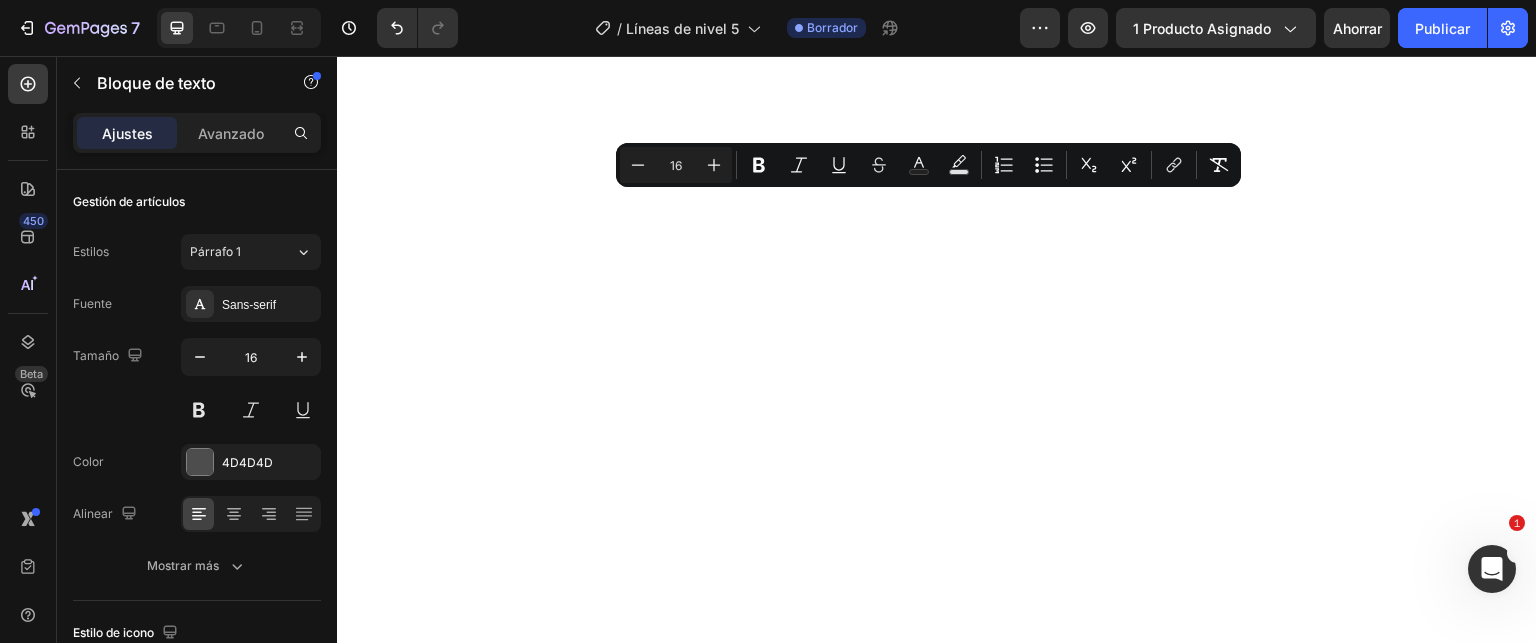 copy on "🚧  Llevá tu nivelación al siguiente nivel  🎯✨ El  Nivel Láser de 2 Líneas  es tu herramienta profesional para lograr alineaciones perfectas con rapidez y exactitud absoluta. 📏  Precisión superior (0.3 mm) : líneas nítidas y fiables para cuadros, pisos, carpintería y más. 📡  Alcance inteligente hasta 15 m  con luz láser visible y punto de plomada de 3 m para nivelaciones verticales impecables. 🔋  Máxima portabilidad : funciona con pilas AAA, ideal para usar en interiores o espacios sin corriente eléctrica. 🎯  Perfecto para decoradores, albañiles, técnicos, instaladores y DIY lovers que exigen precisión profesional. 📦  Incluye : nivel, trípode de 1.2 m, soporte, maletín y 3 pilas AAA para empezar ya." 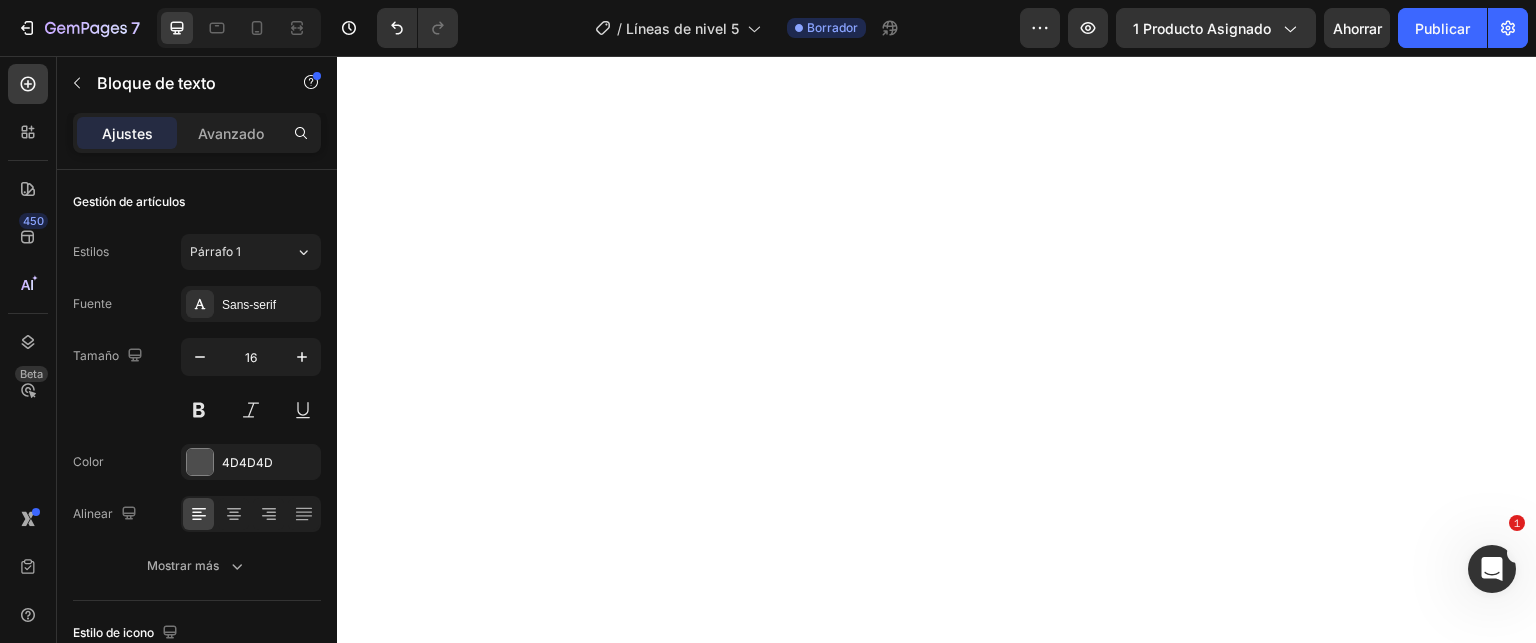 click at bounding box center (937, -431) 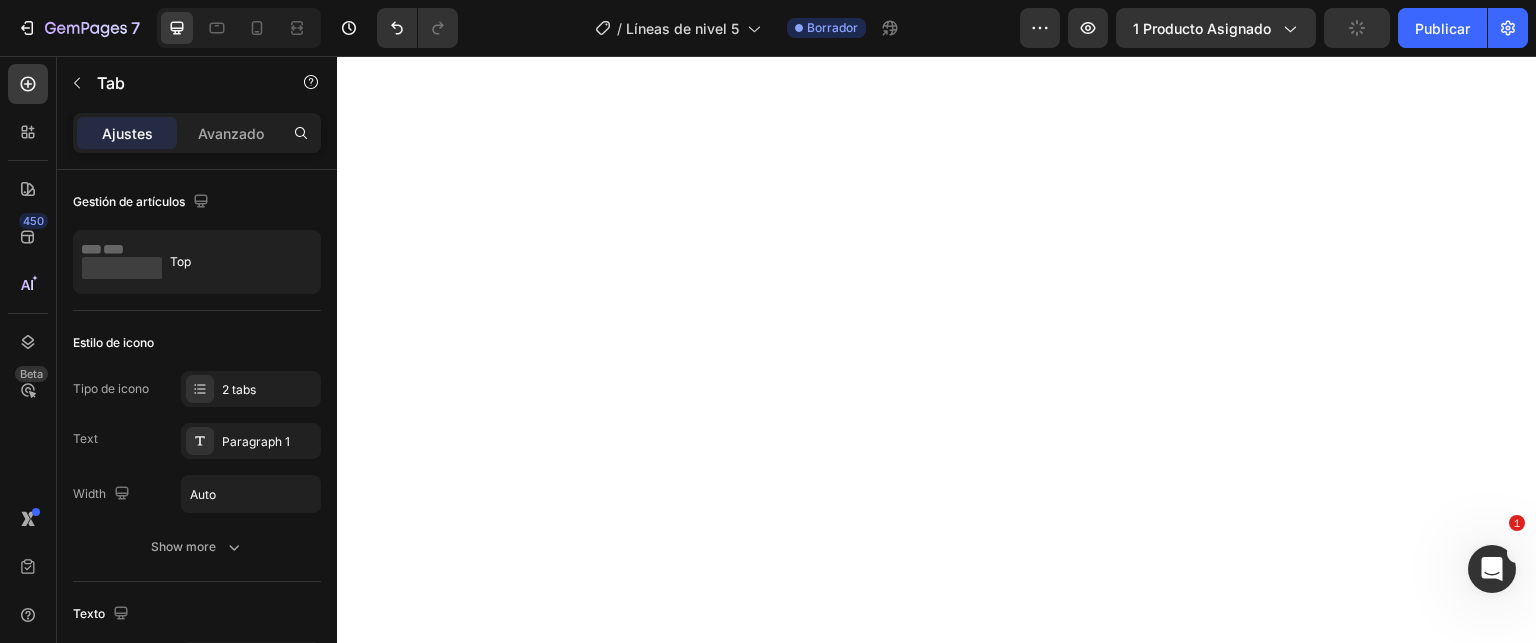 click on "Que incluye" at bounding box center [520, -693] 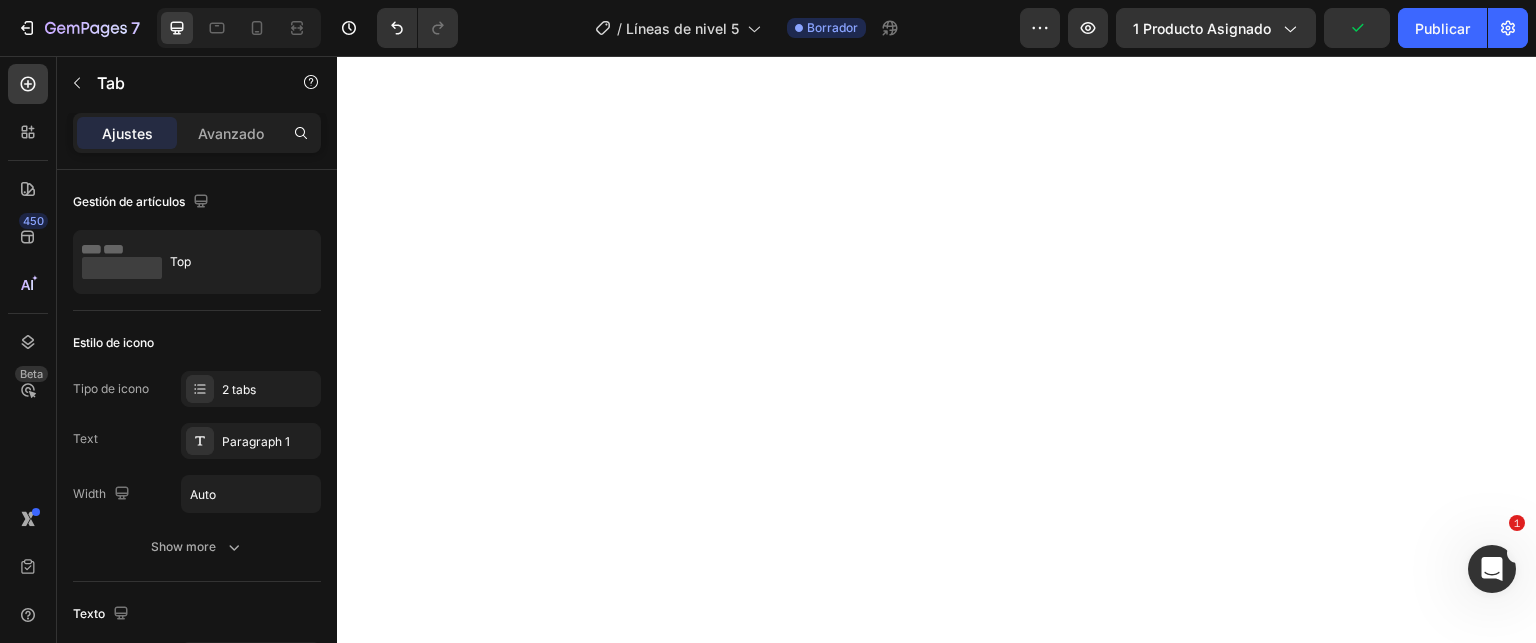 click on "✅ 1 Nivel Láser de 2 líneas ✅ 3 pilas AAA ✅ 1 soporte para nivel ✅ 1 trípode (1.2 m) ✅ 1 maletín de transporte" at bounding box center [937, -575] 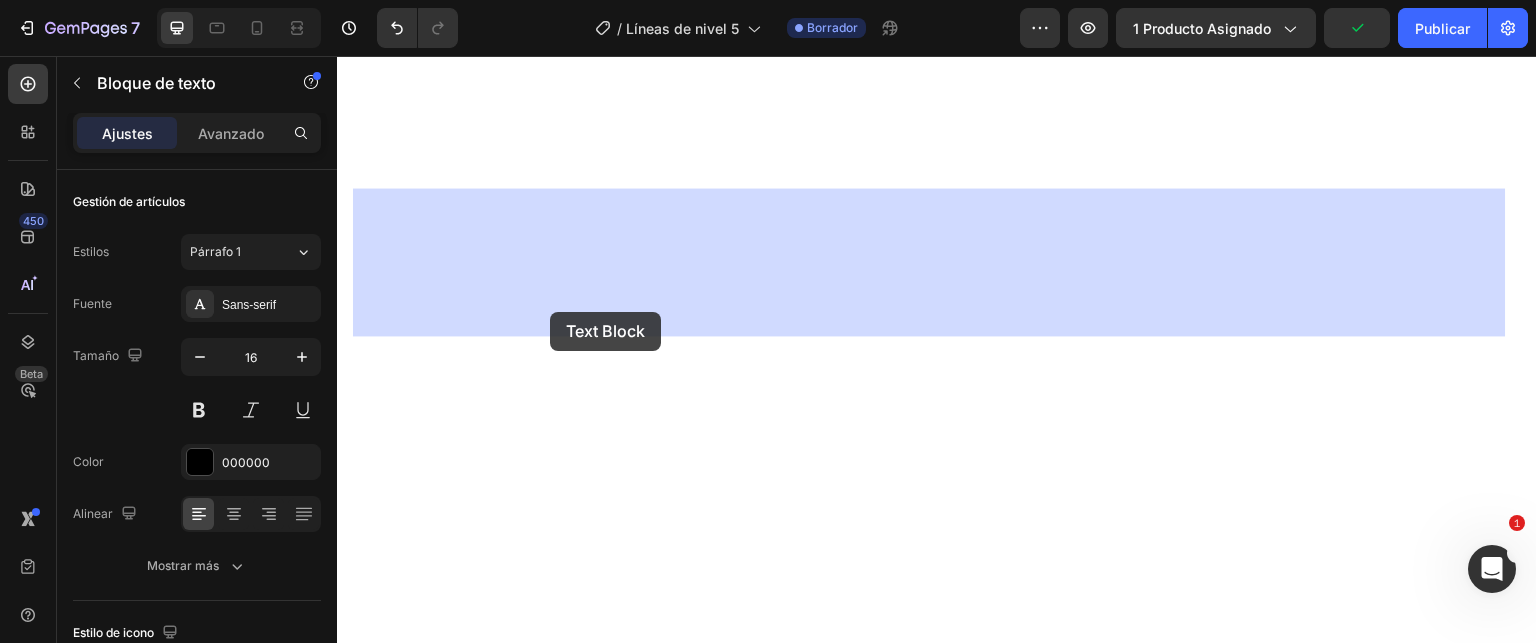 drag, startPoint x: 363, startPoint y: 196, endPoint x: 550, endPoint y: 312, distance: 220.05681 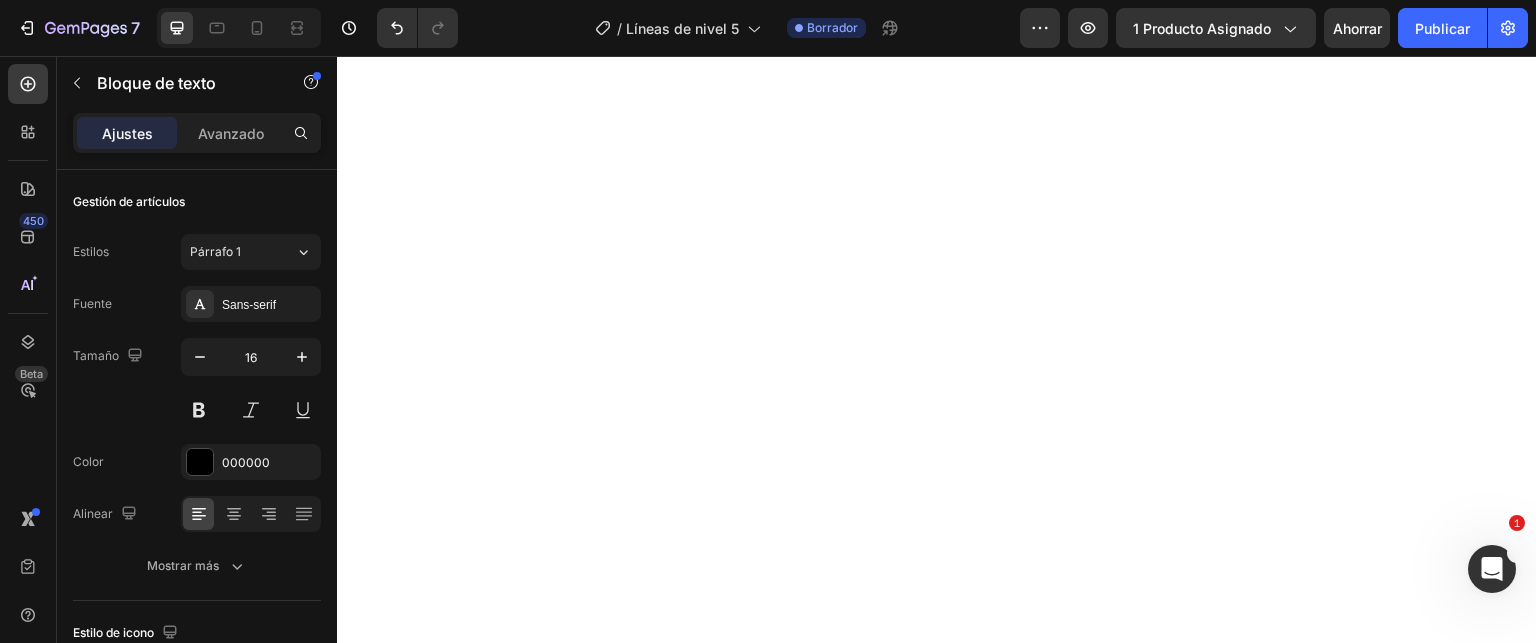 drag, startPoint x: 356, startPoint y: 203, endPoint x: 554, endPoint y: 322, distance: 231.00865 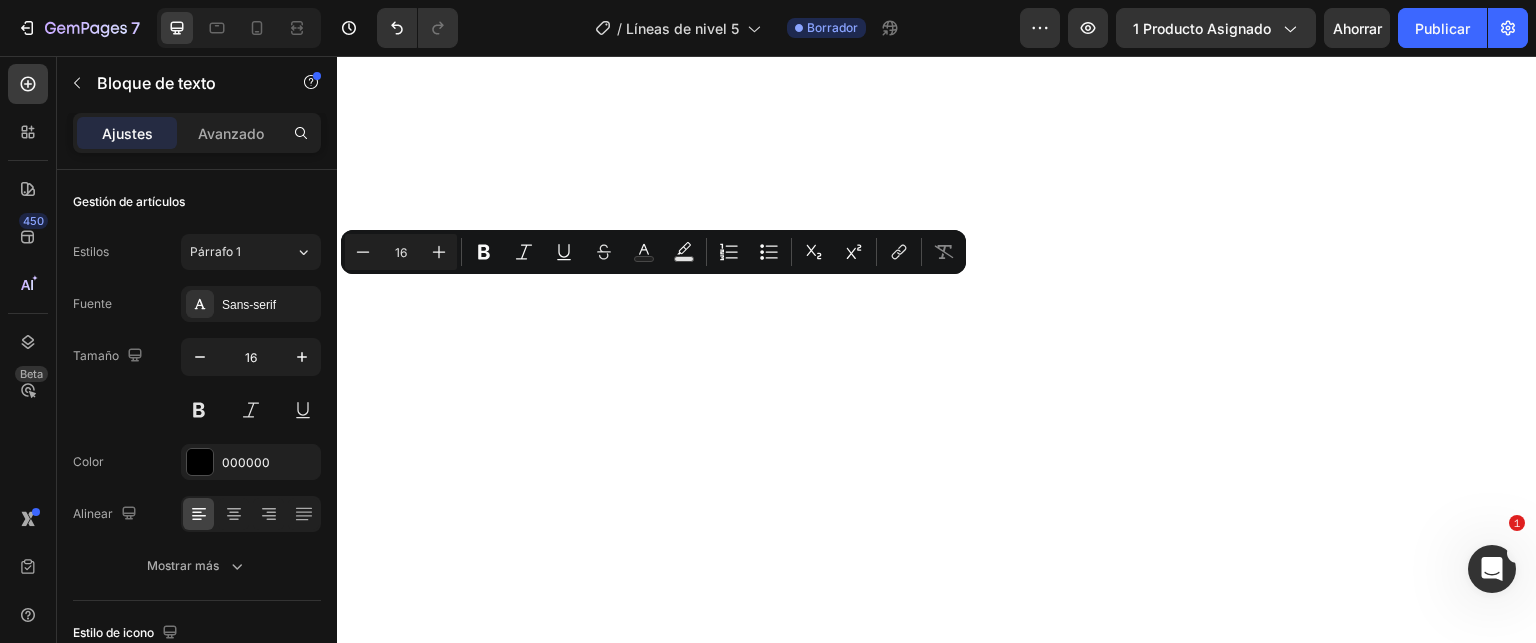 click on "✅ 2 baterías ✅ Cargador ✅ Gafas protectoras ✅ Manual de uso" at bounding box center [937, -546] 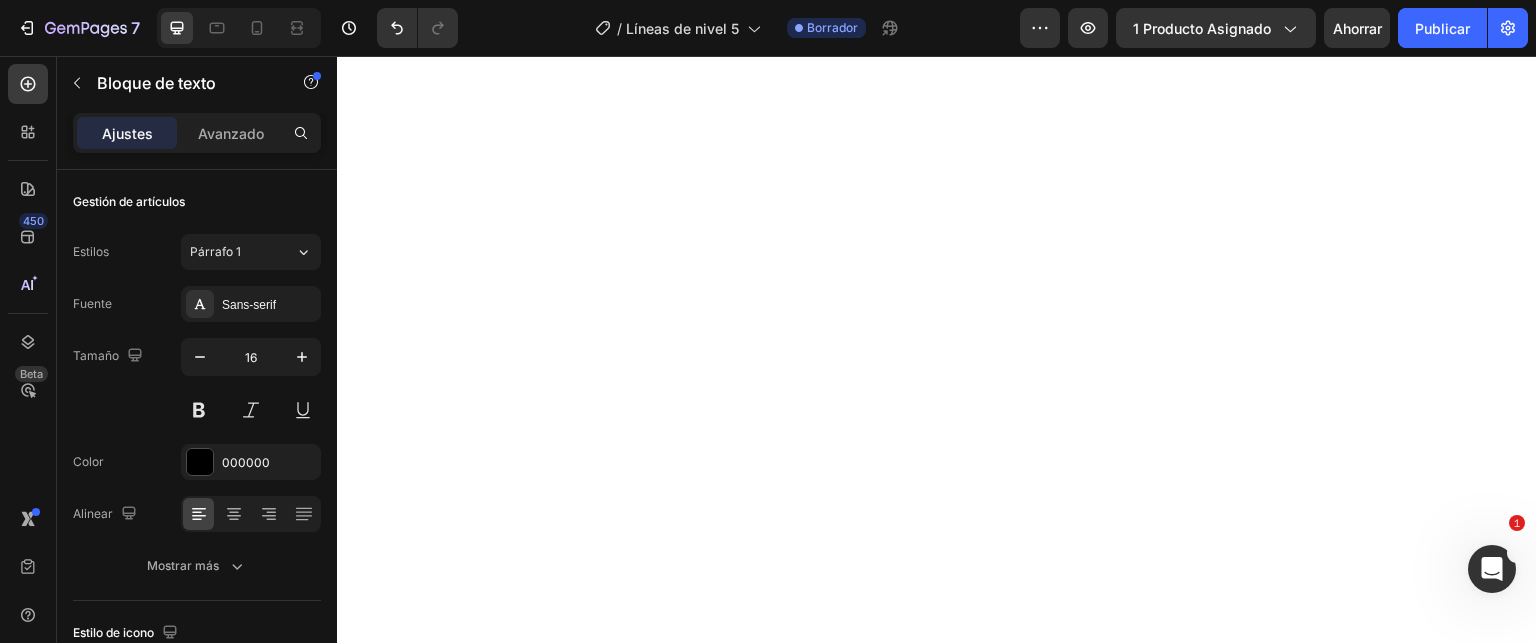 click on "✅ Cargador ✅ Gafas protectoras ✅ Manual de uso" at bounding box center [937, -518] 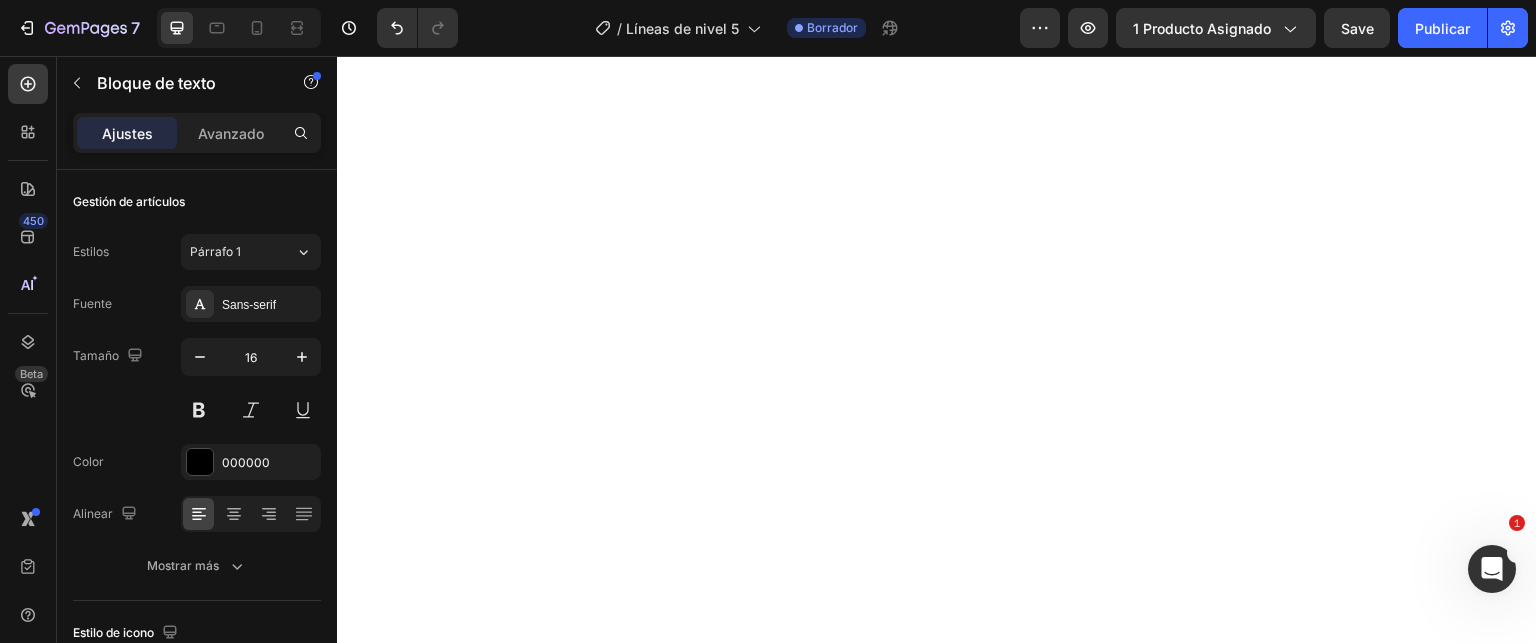 click on "✅ Manual de uso" at bounding box center (937, -460) 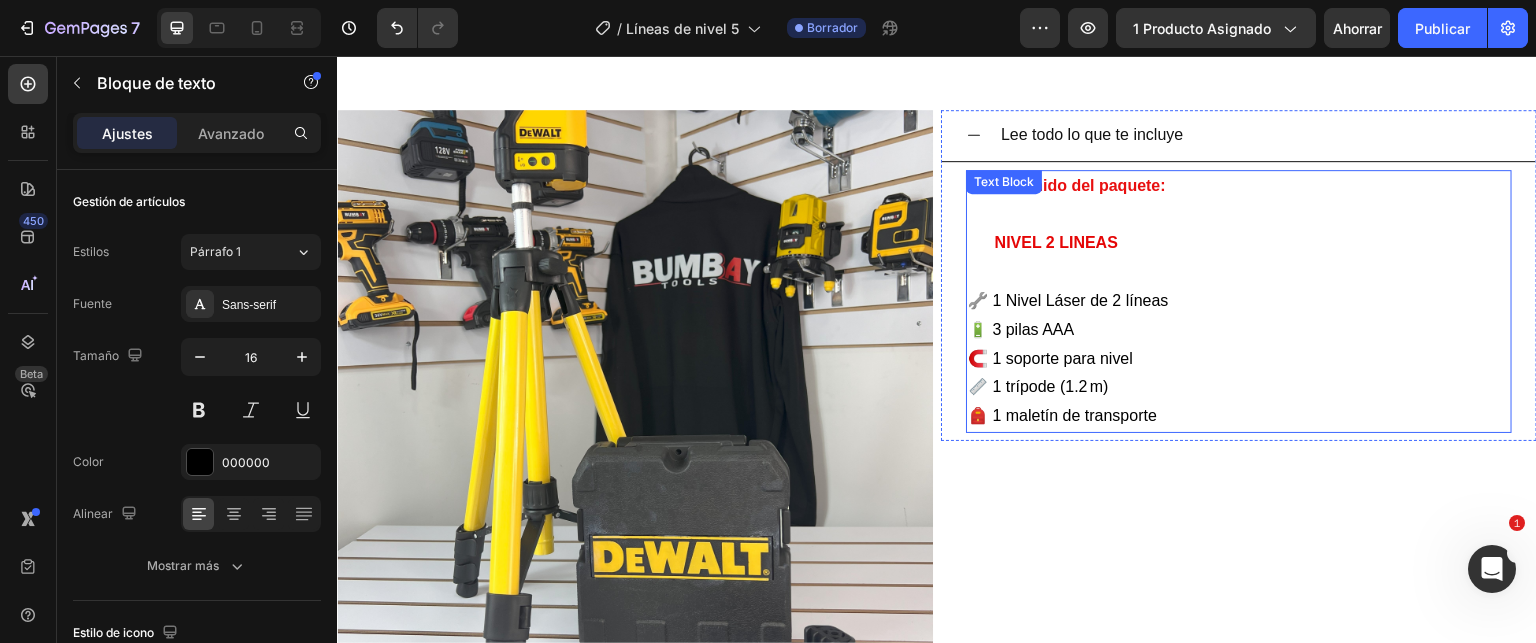 scroll, scrollTop: 4900, scrollLeft: 0, axis: vertical 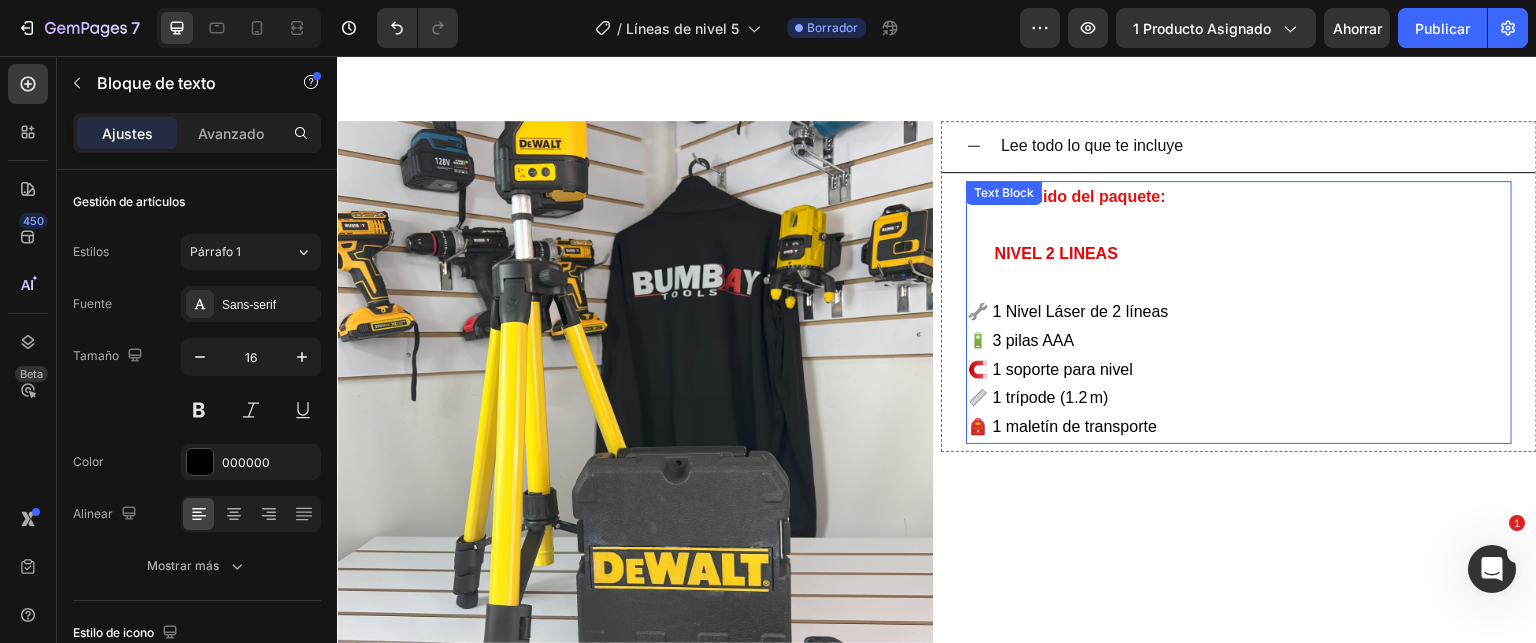 click on "🔧 1 Nivel Láser de 2 líneas 🔋 3 pilas AAA 🧲 1 soporte para nivel 📏 1 trípode (1.2 m) 🎒 1 maletín de transporte" at bounding box center (1239, 355) 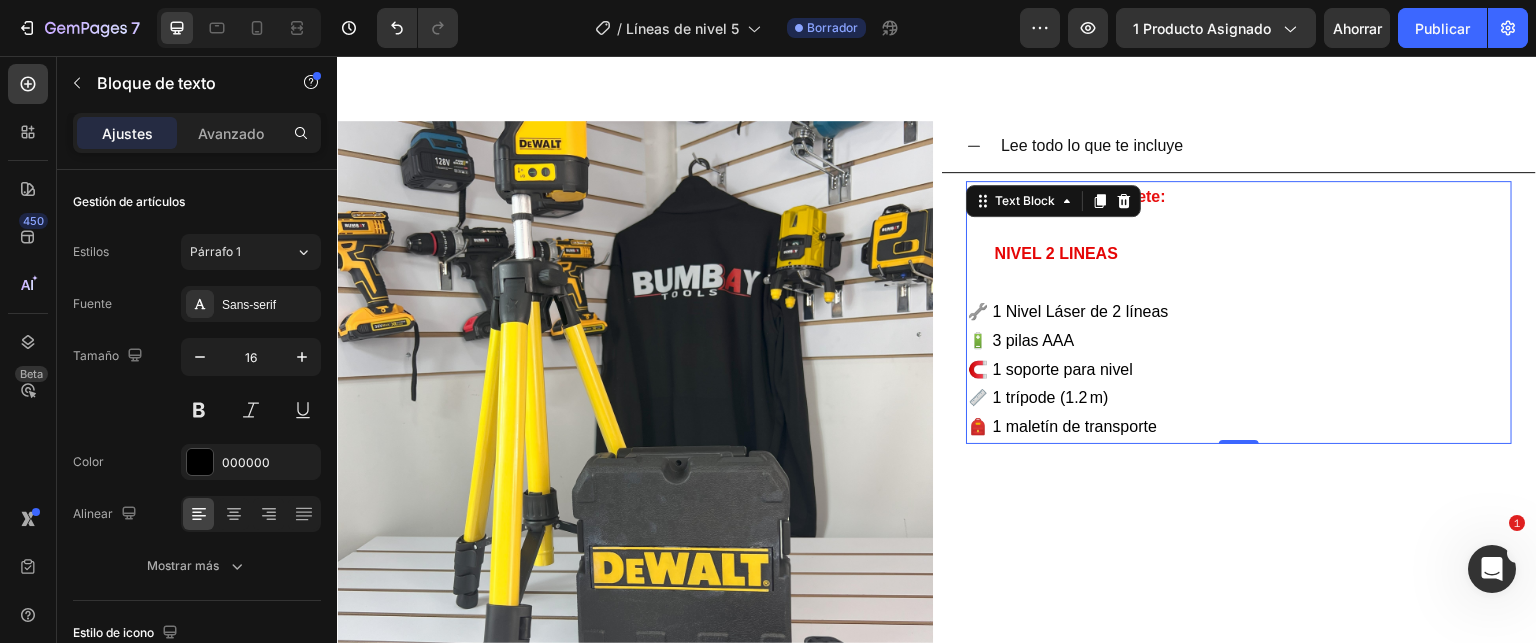 click on "🔧 1 Nivel Láser de 2 líneas 🔋 3 pilas AAA 🧲 1 soporte para nivel 📏 1 trípode (1.2 m) 🎒 1 maletín de transporte" at bounding box center [1239, 355] 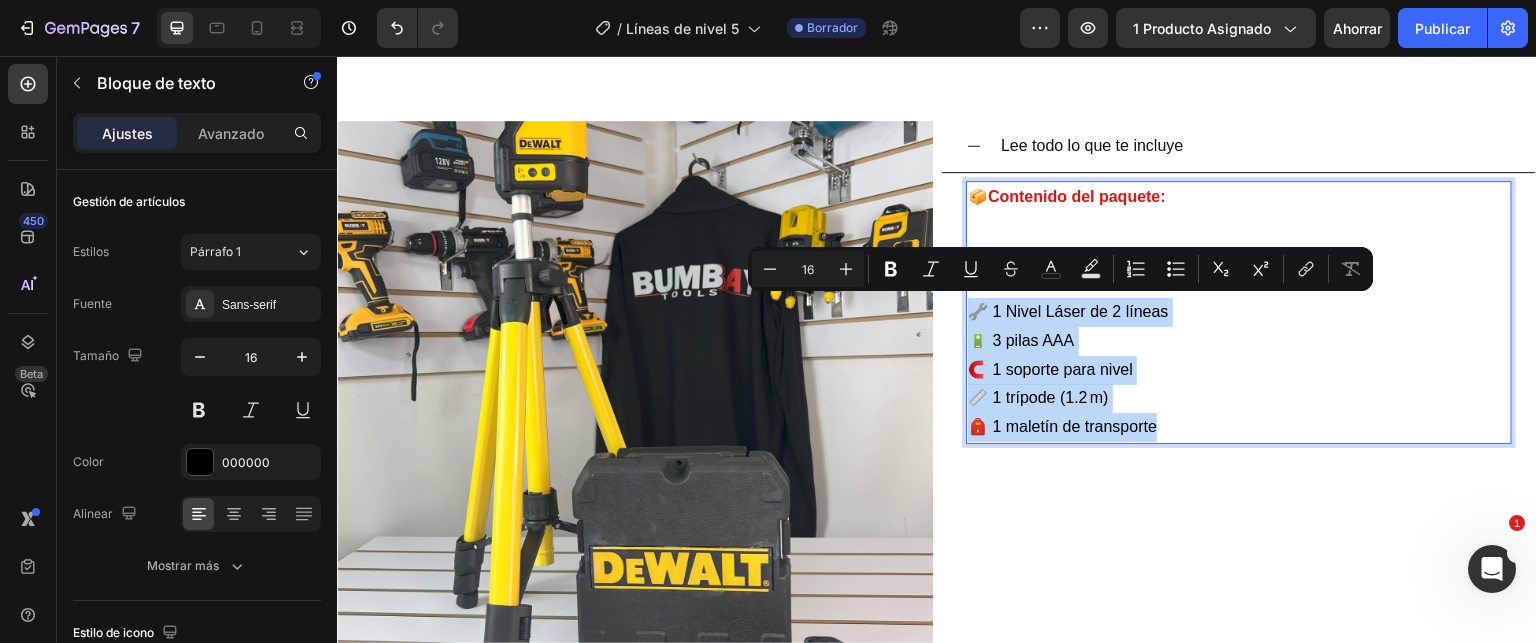 drag, startPoint x: 969, startPoint y: 307, endPoint x: 1175, endPoint y: 425, distance: 237.40262 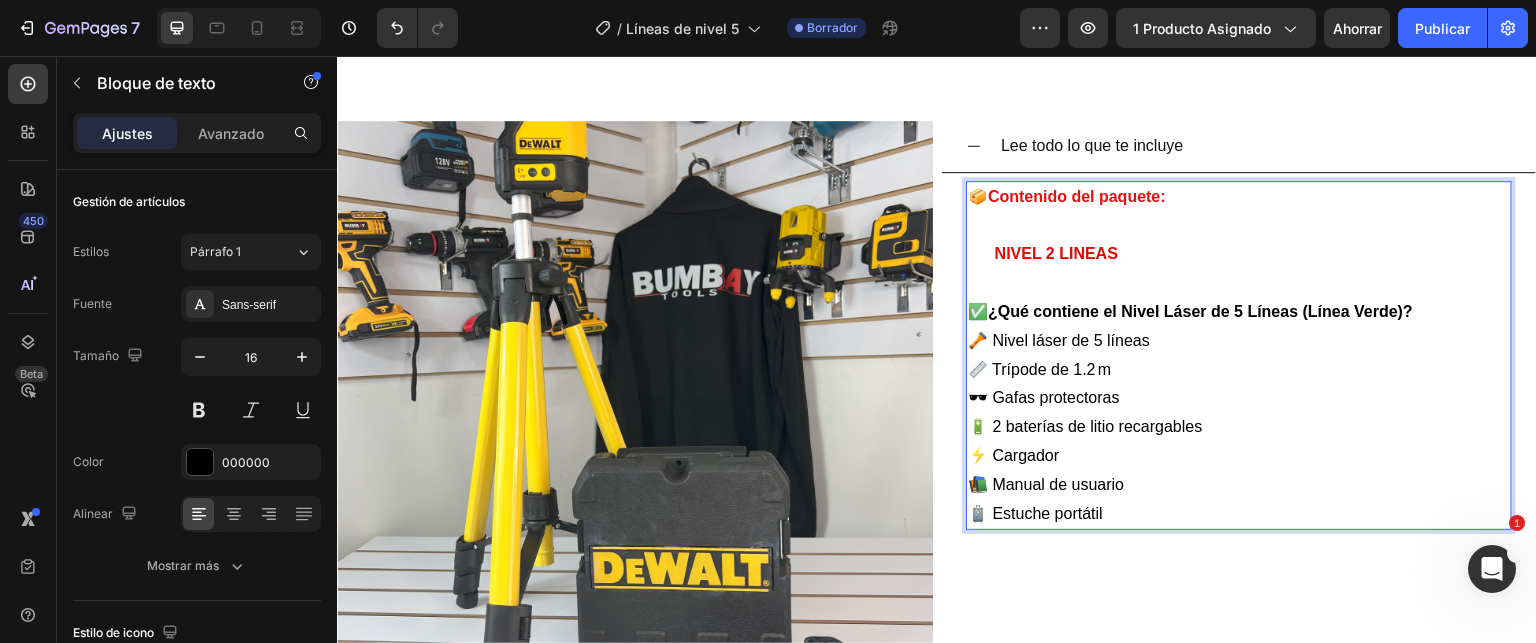 click on "🔦 Nivel láser de 5 líneas 📏 Trípode de 1.2 m 🕶️ Gafas protectoras 🔋 2 baterías de litio recargables ⚡ Cargador 📚 Manual de usuario 🧳 Estuche portátil" at bounding box center [1239, 428] 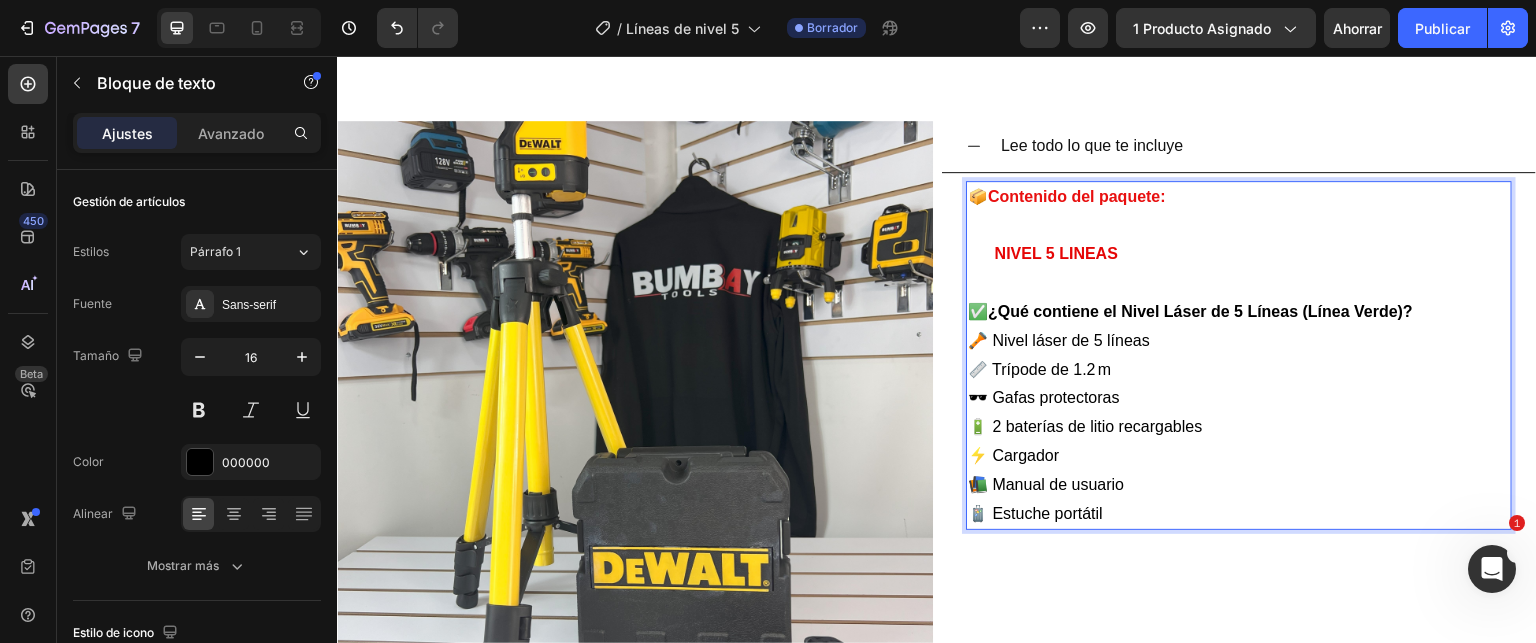 click on "🔦 Nivel láser de 5 líneas 📏 Trípode de 1.2 m 🕶️ Gafas protectoras 🔋 2 baterías de litio recargables ⚡ Cargador 📚 Manual de usuario 🧳 Estuche portátil" at bounding box center (1239, 428) 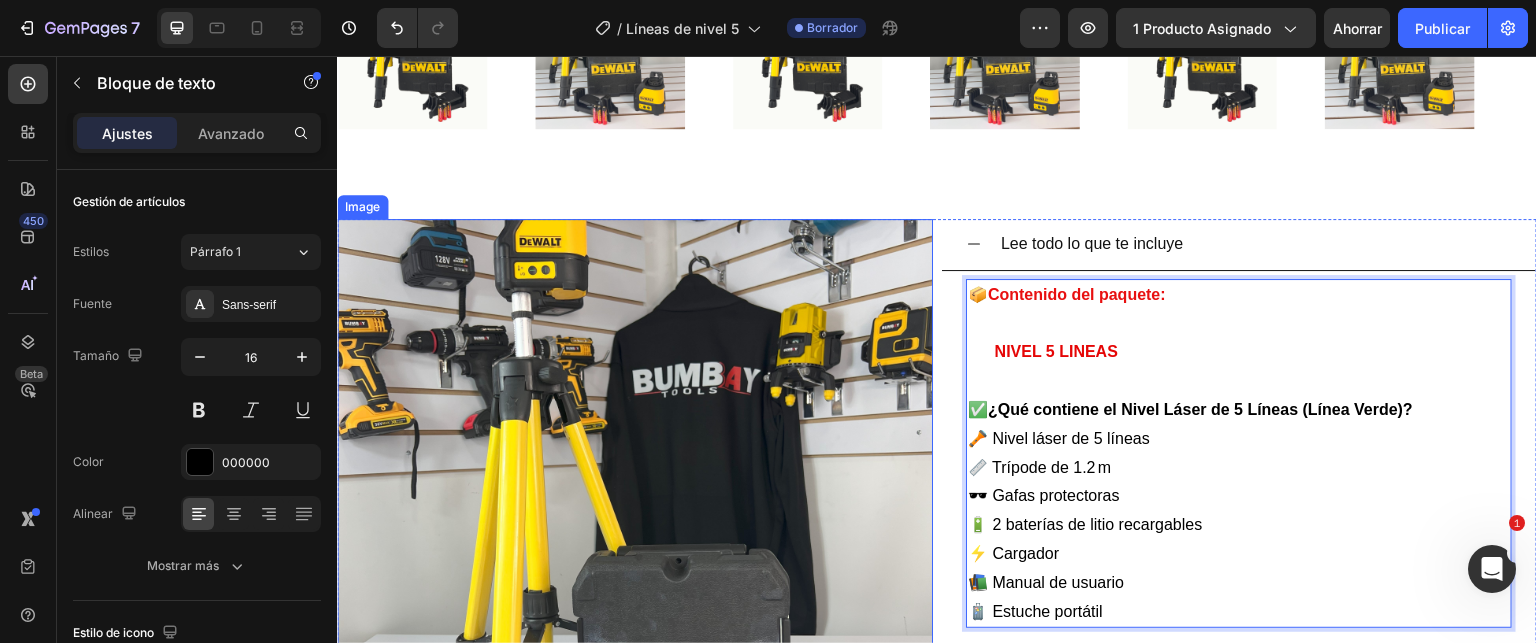 scroll, scrollTop: 4700, scrollLeft: 0, axis: vertical 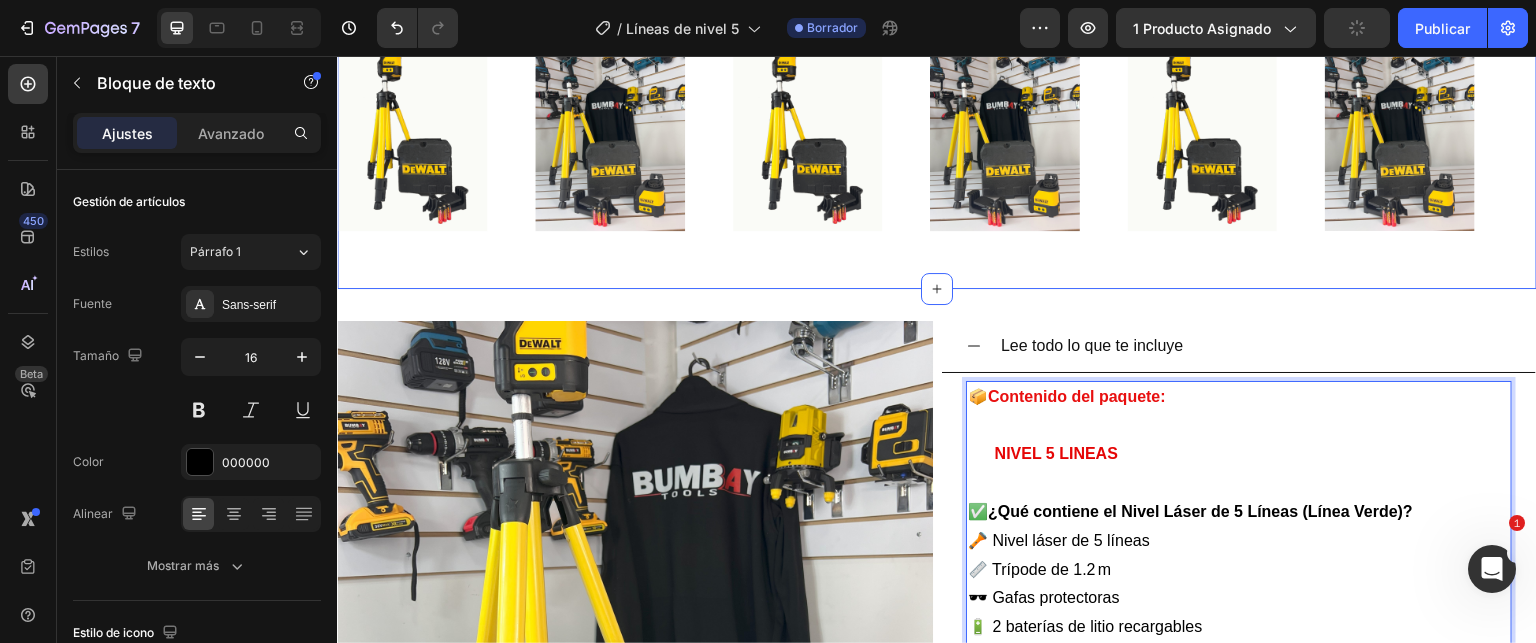 click on "Image Image Image Image Image Image Image Image Image Image Image Image Marquee Section 13/25" at bounding box center [937, 131] 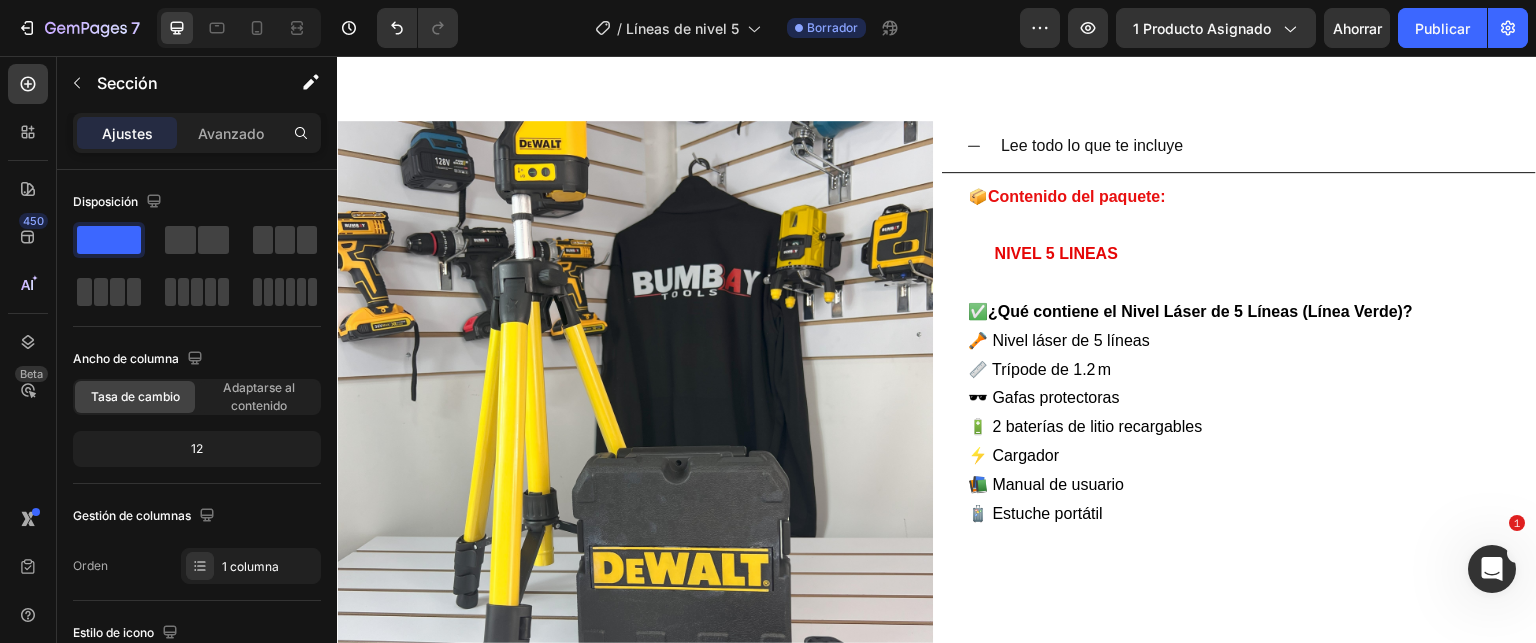 scroll, scrollTop: 4900, scrollLeft: 0, axis: vertical 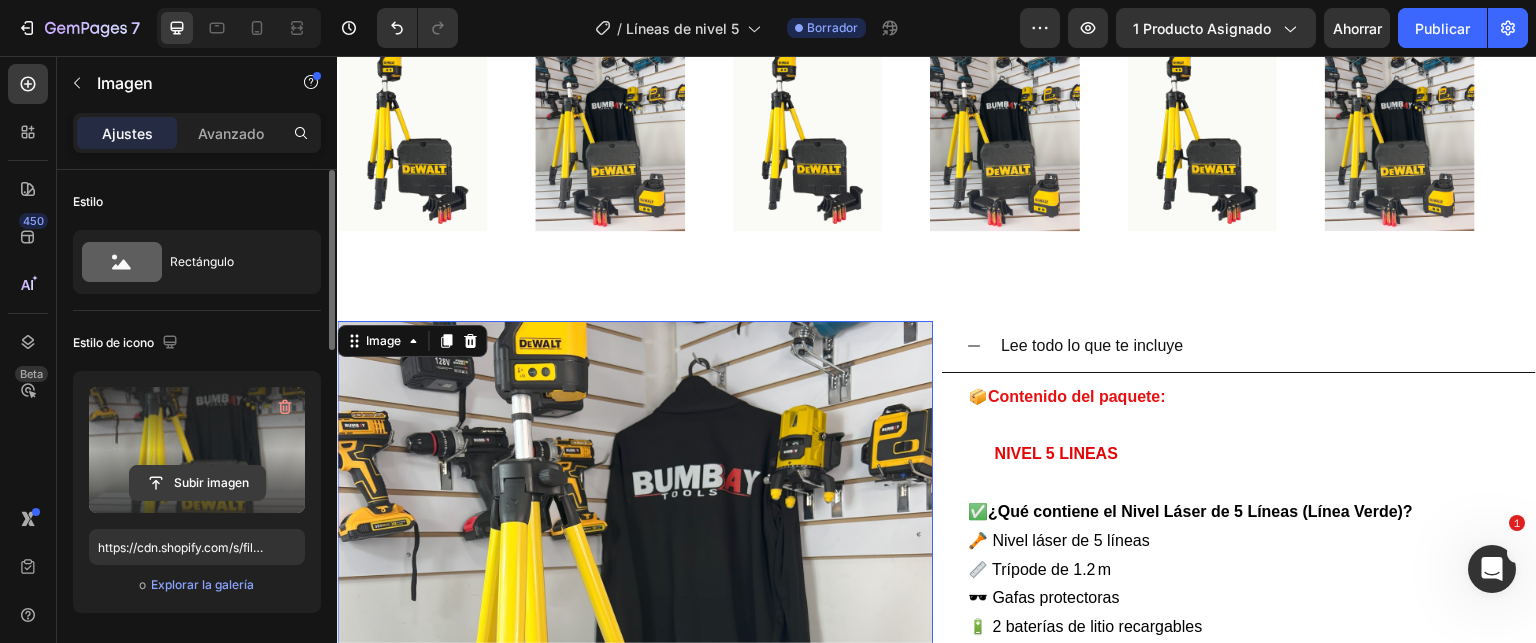 click 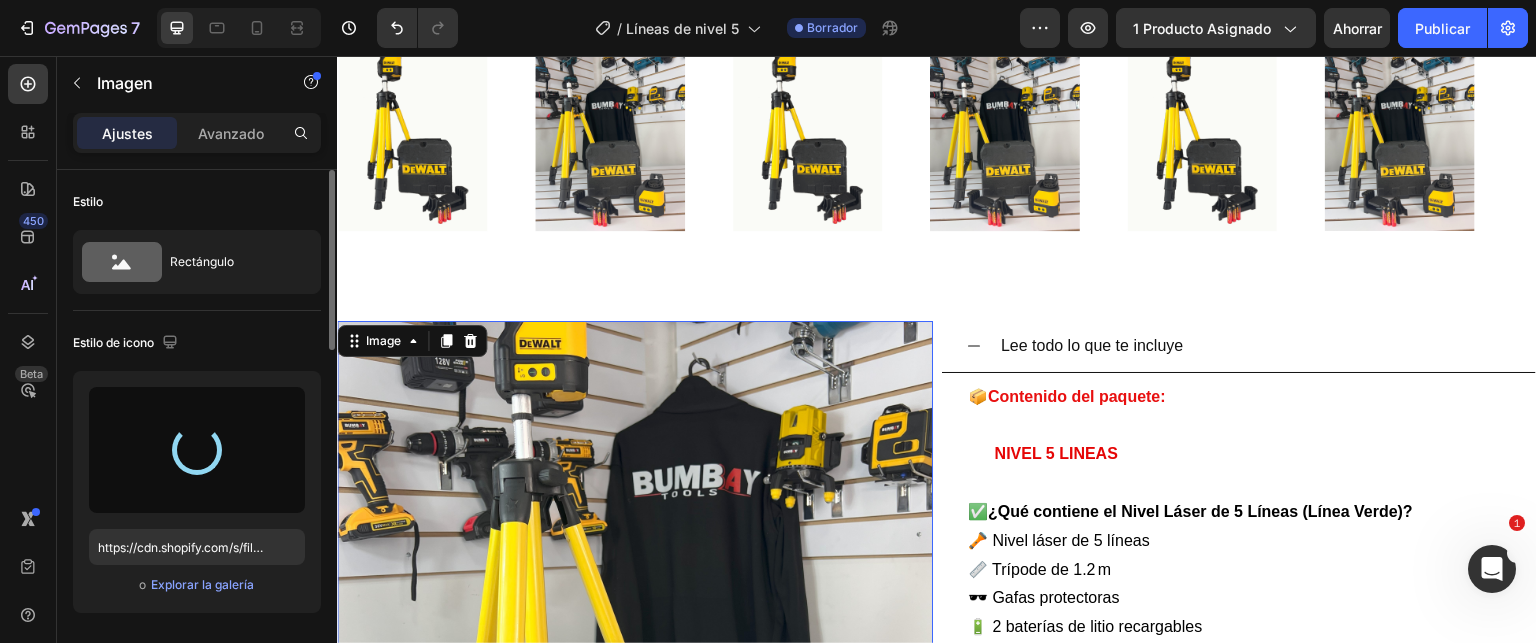 type on "https://cdn.shopify.com/s/files/1/0621/4716/6270/files/gempages_572108967522599751-be91235f-03f4-414f-9f96-a9a3b4b06db9.jpg" 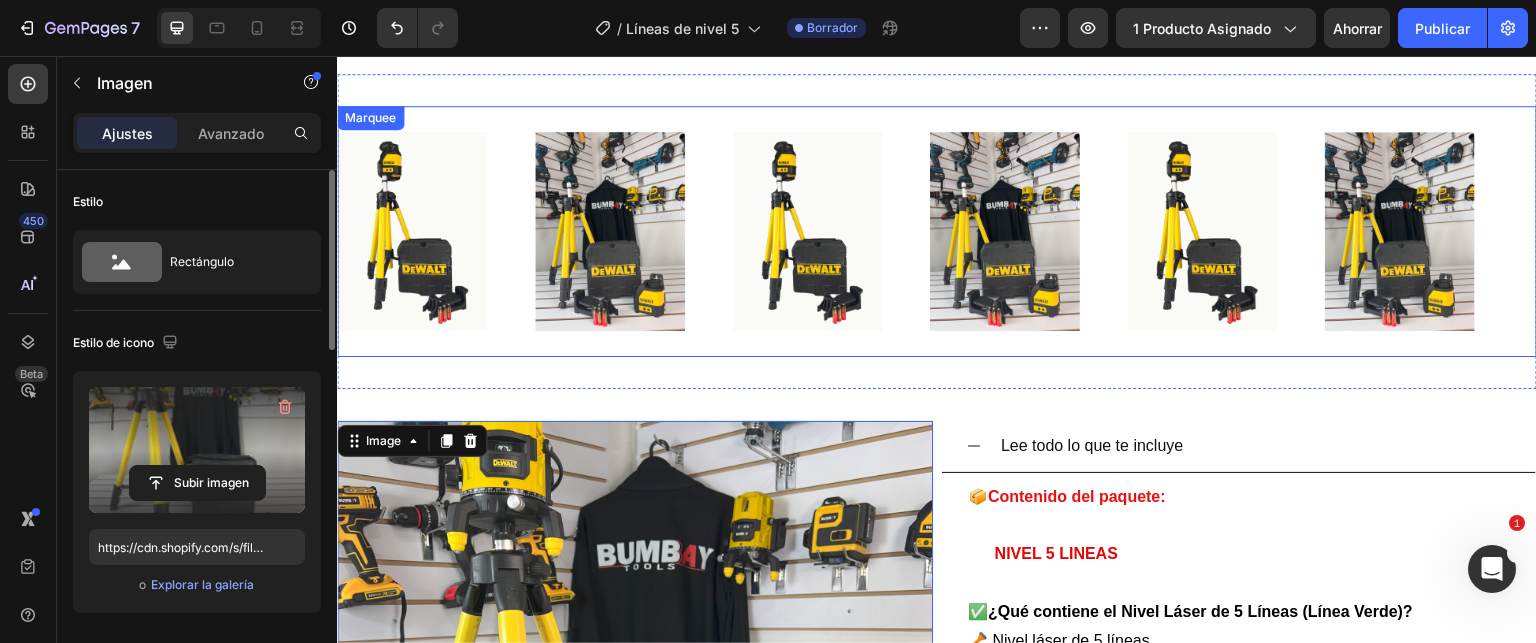 scroll, scrollTop: 4600, scrollLeft: 0, axis: vertical 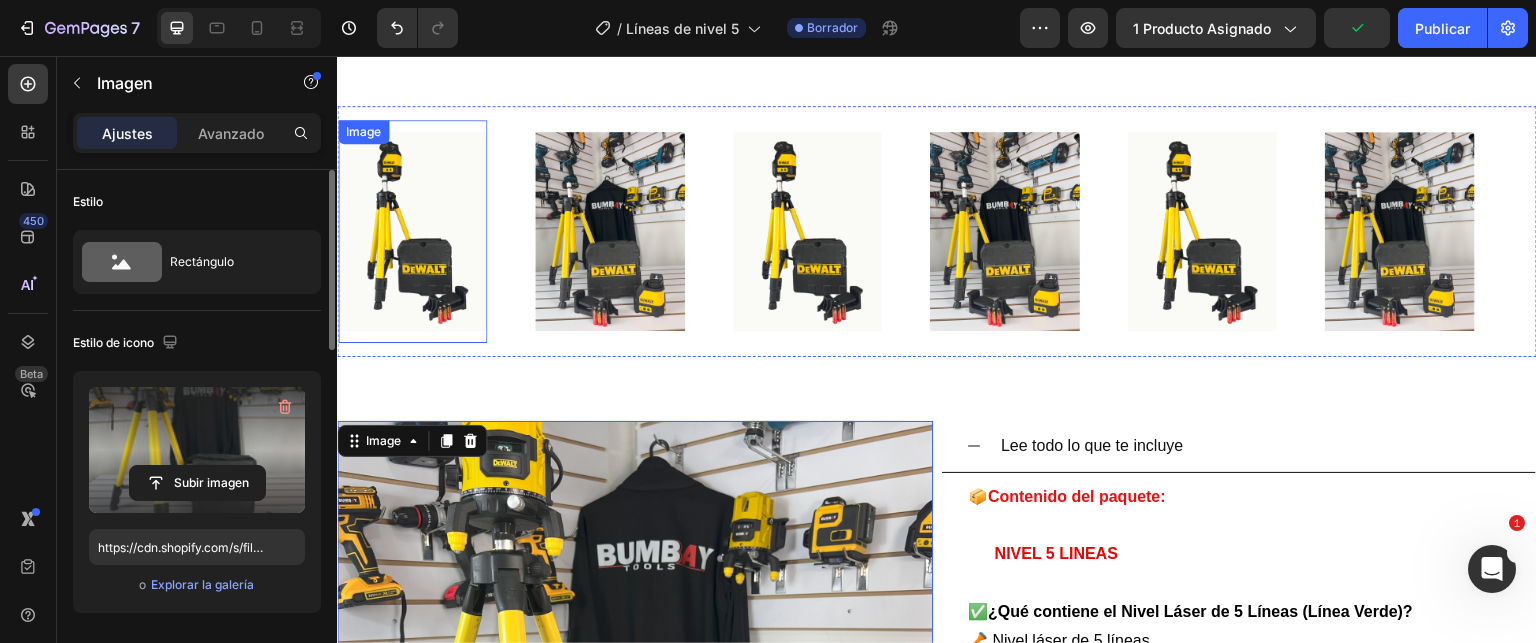 click at bounding box center (412, 231) 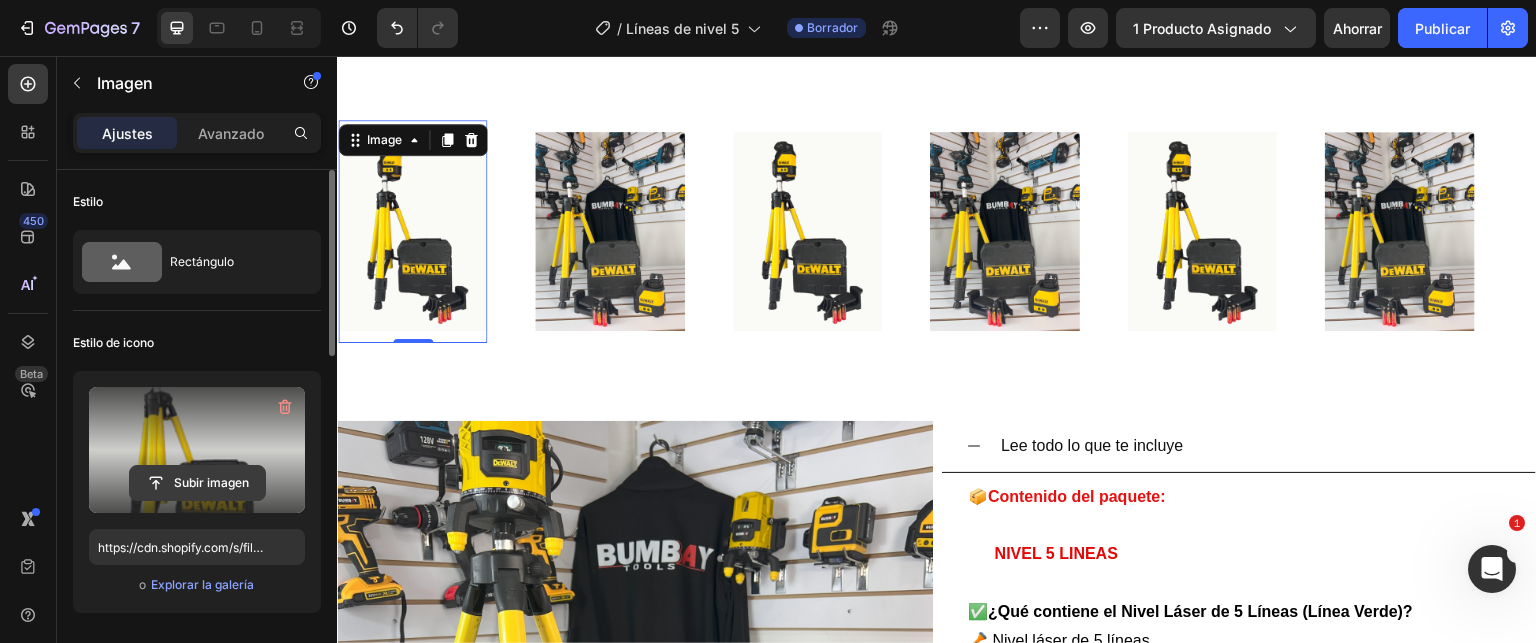 click 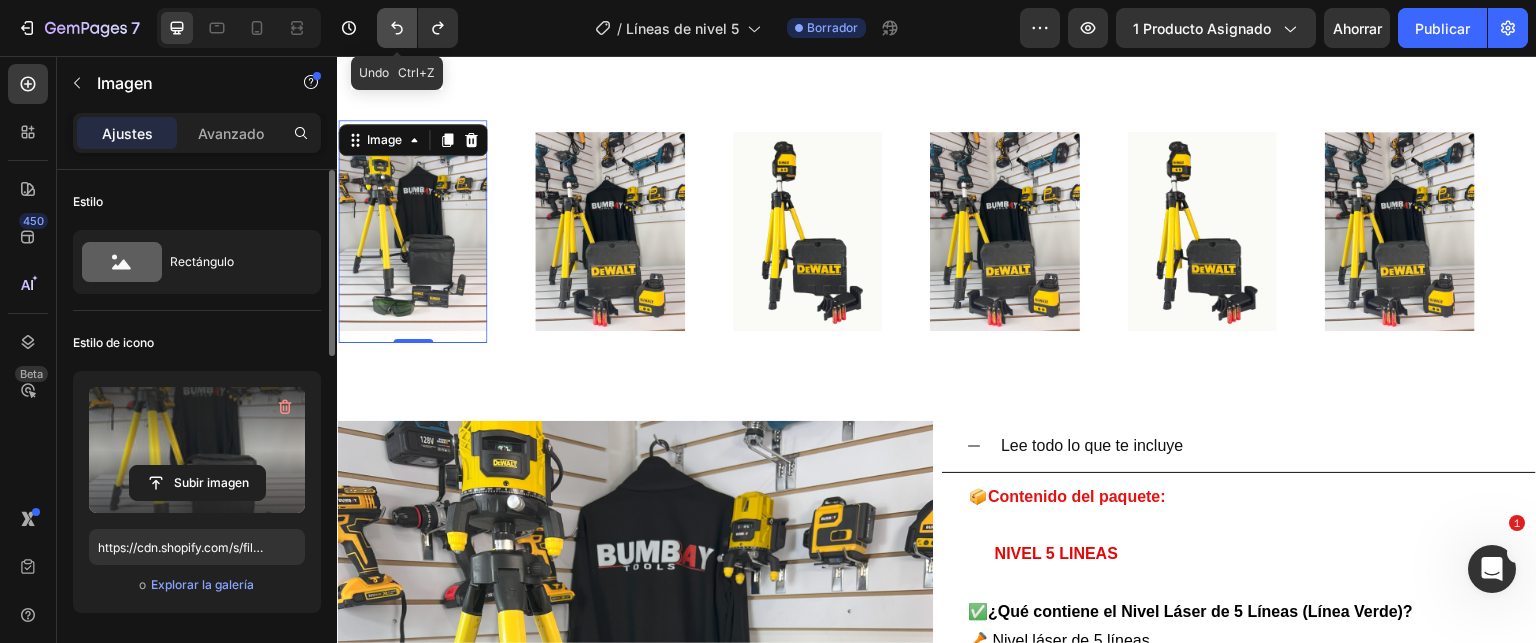 click 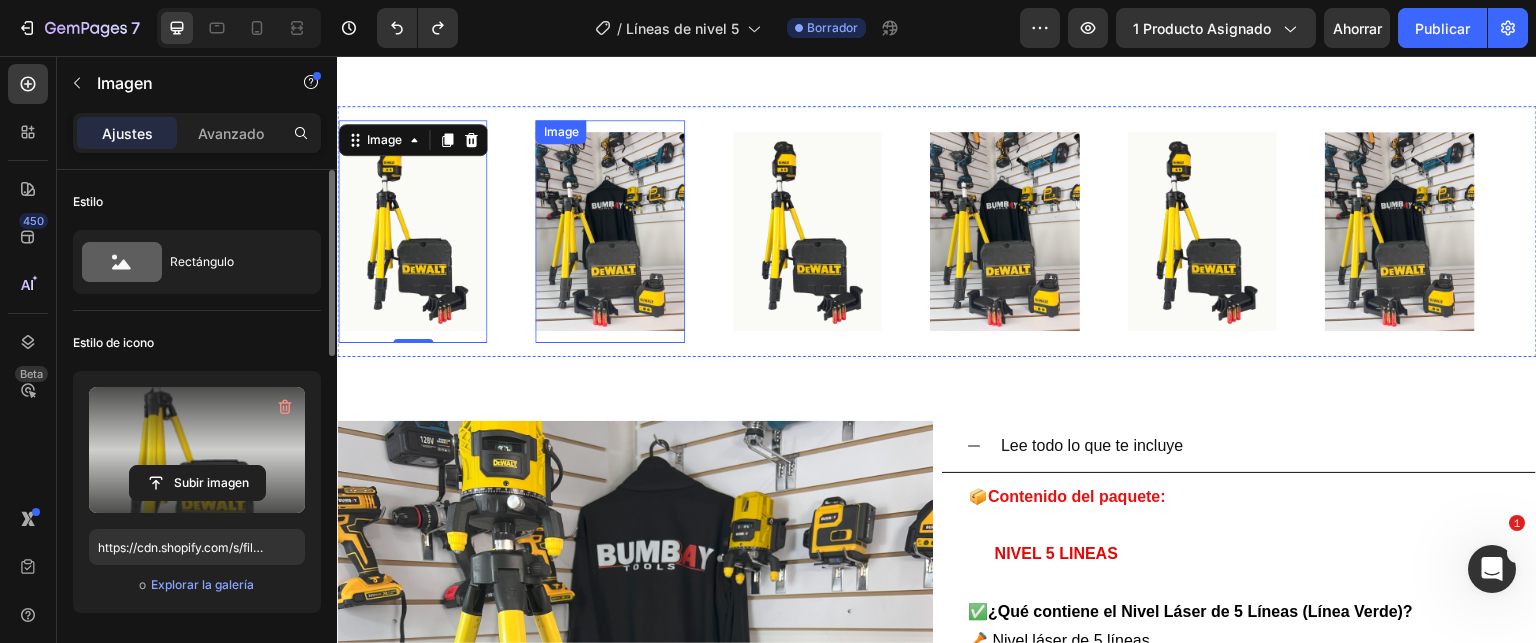 click at bounding box center (609, 231) 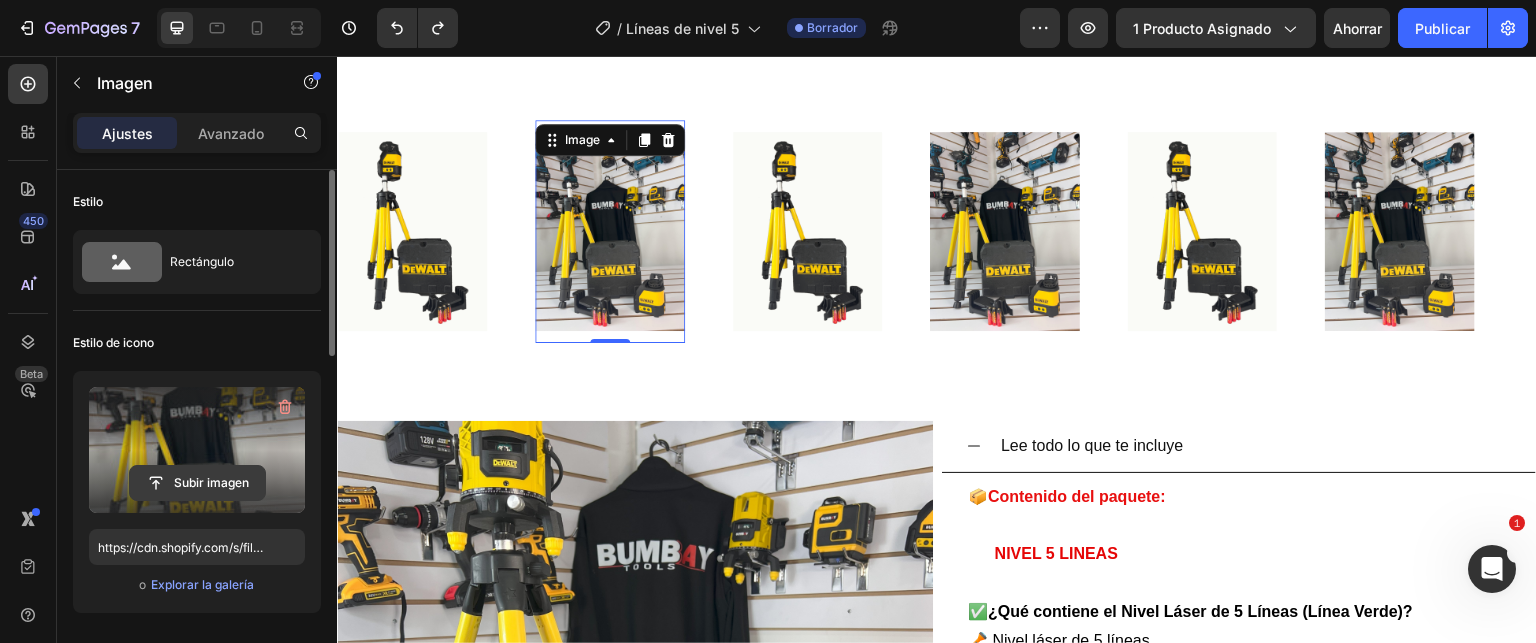 click 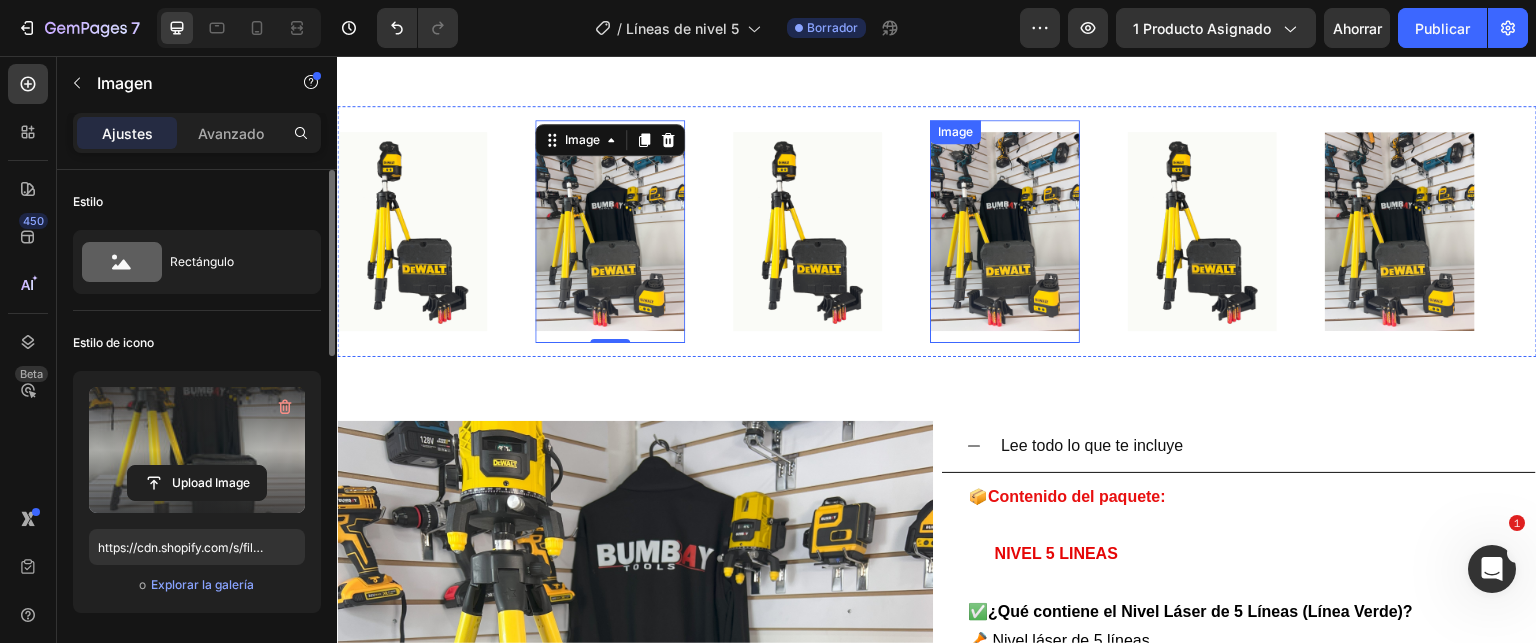 type on "https://cdn.shopify.com/s/files/1/0621/4716/6270/files/gempages_572108967522599751-be91235f-03f4-414f-9f96-a9a3b4b06db9.jpg" 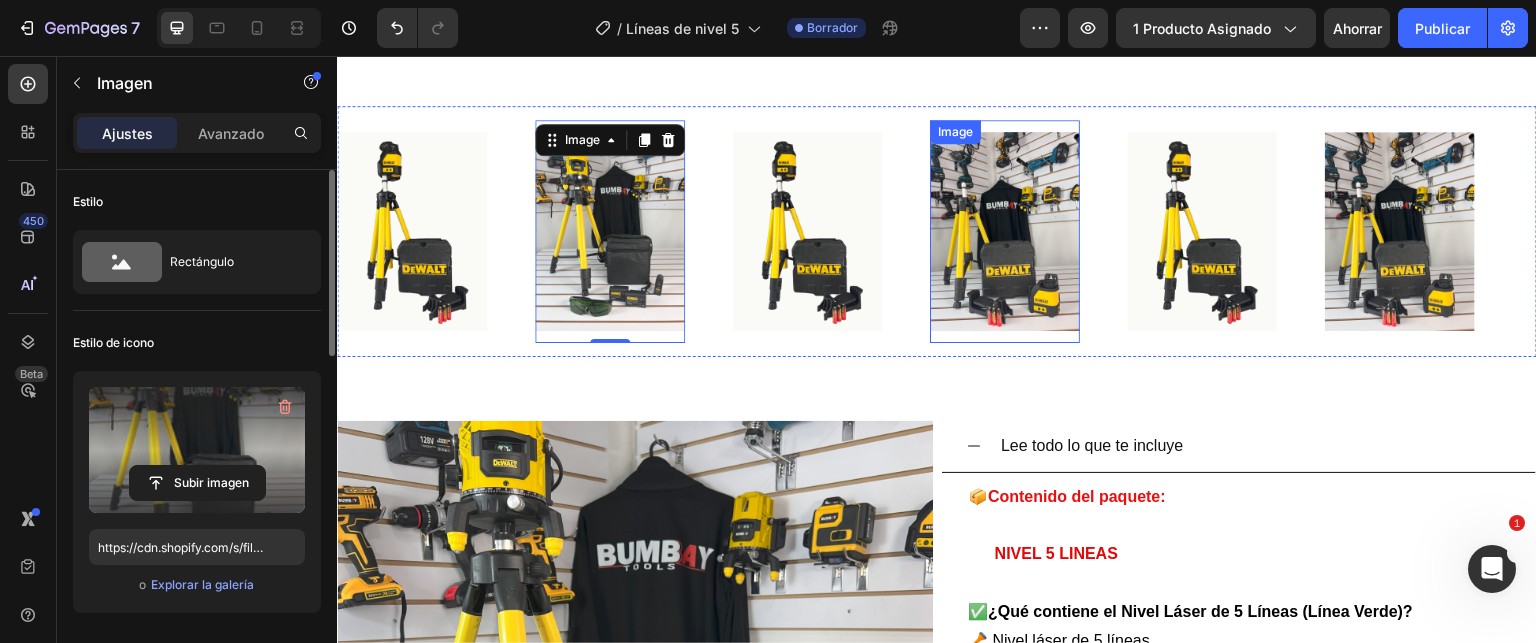 click at bounding box center (1004, 231) 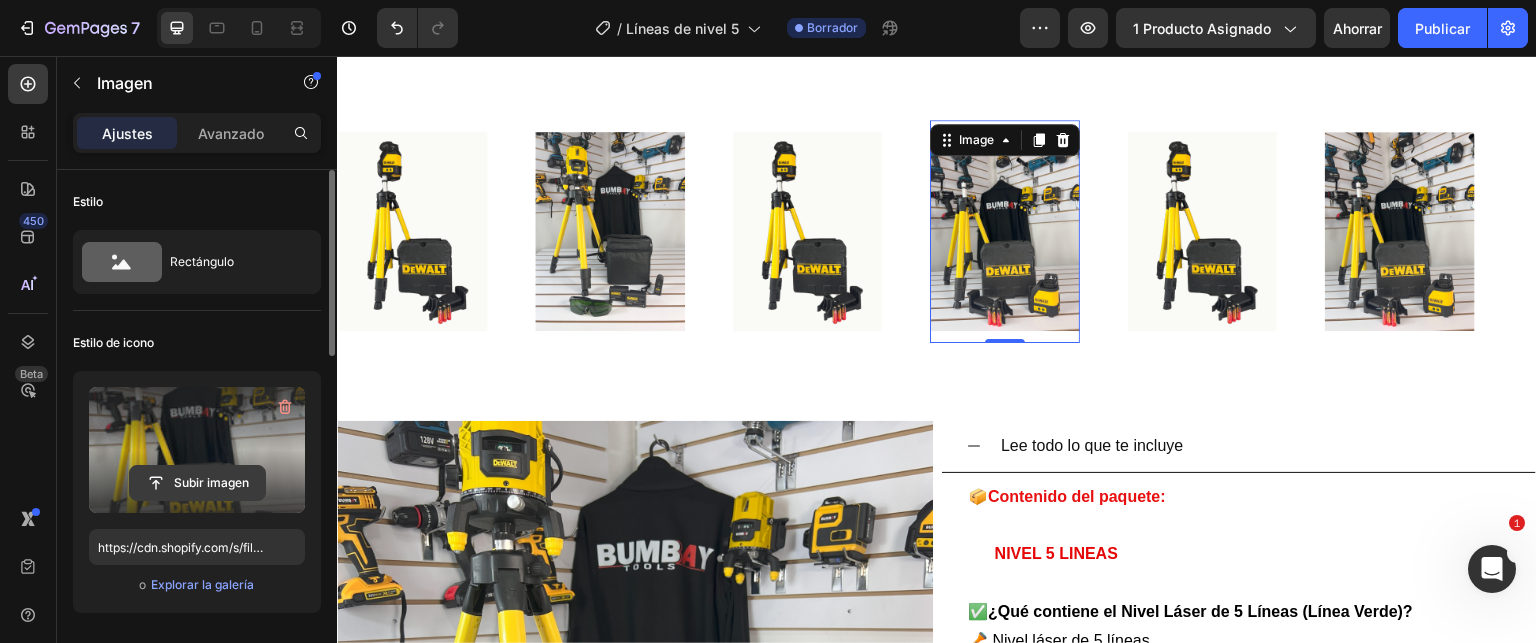 click 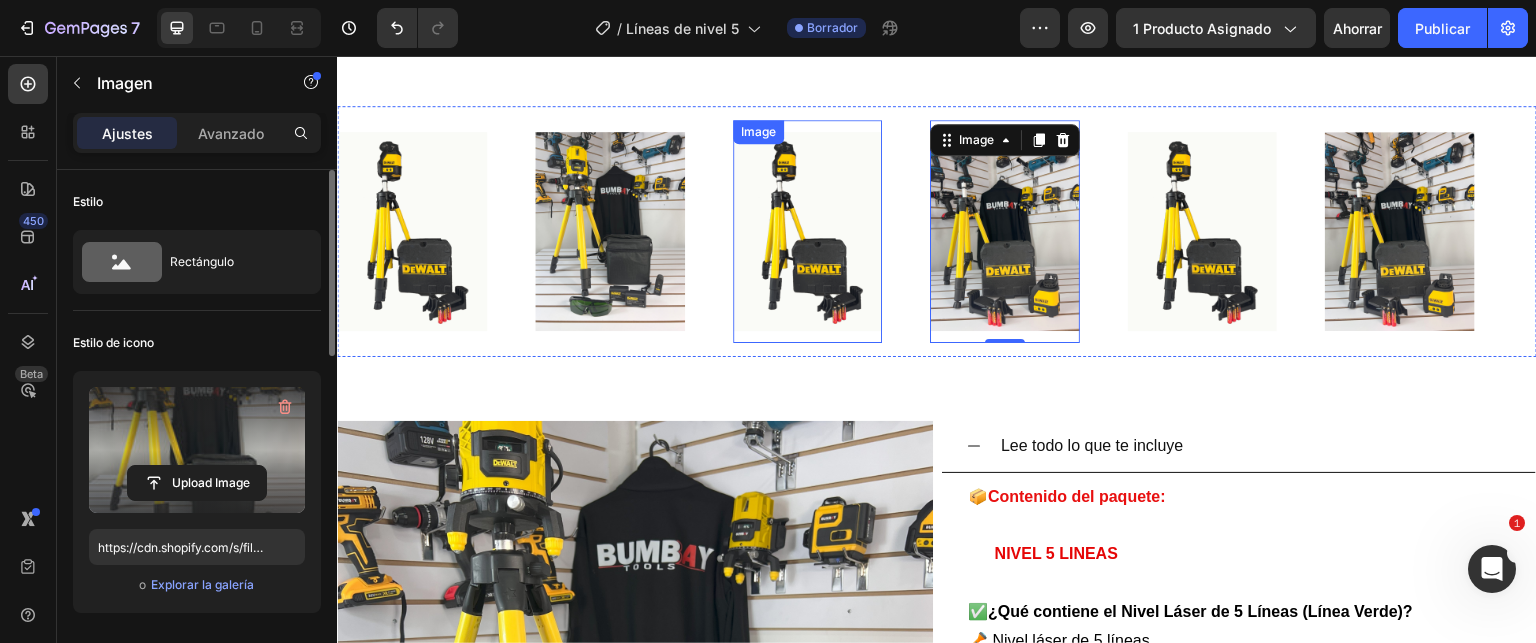 type on "https://cdn.shopify.com/s/files/1/0621/4716/6270/files/gempages_572108967522599751-be91235f-03f4-414f-9f96-a9a3b4b06db9.jpg" 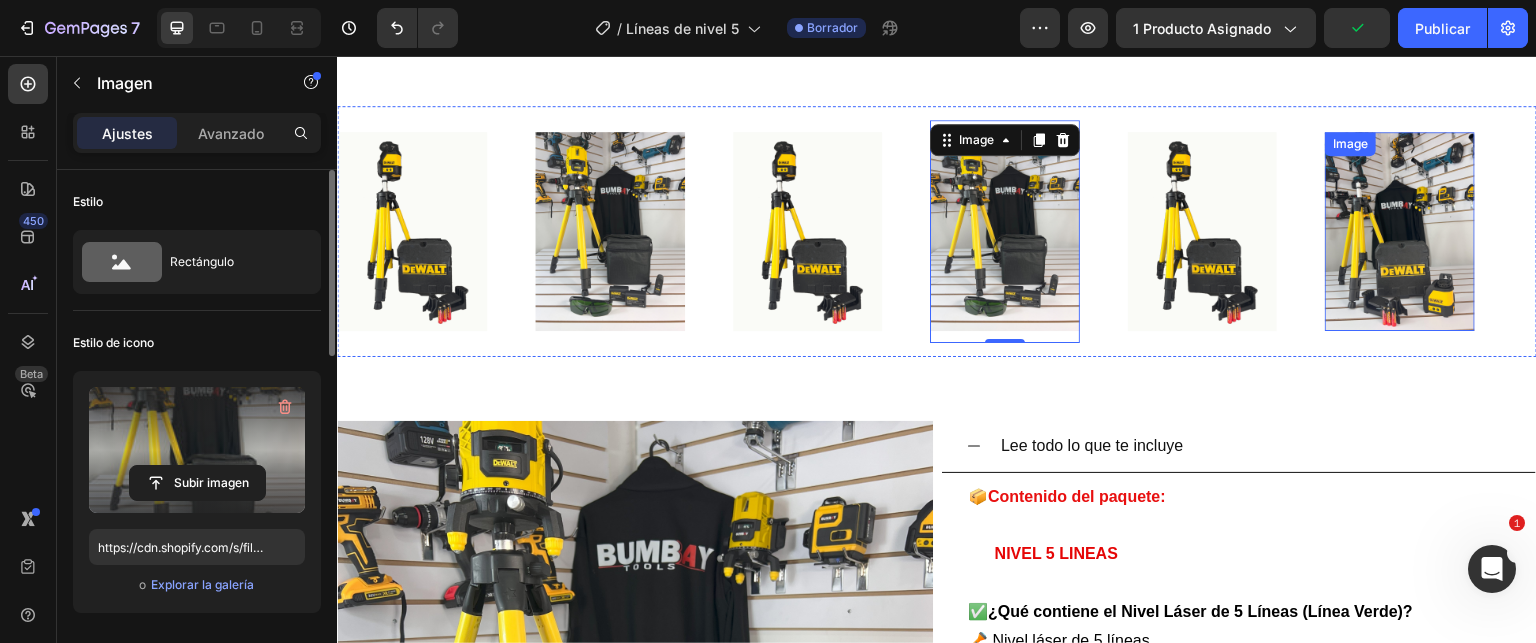 click at bounding box center (1399, 231) 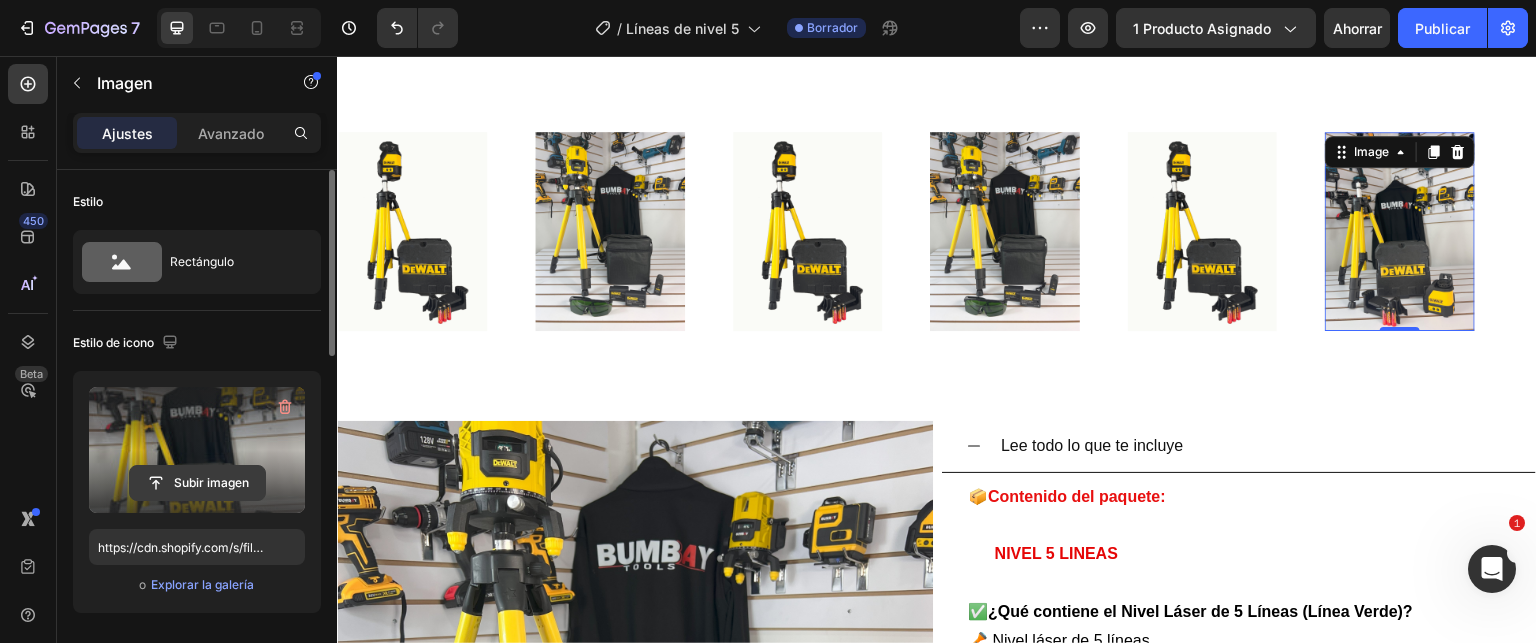 click 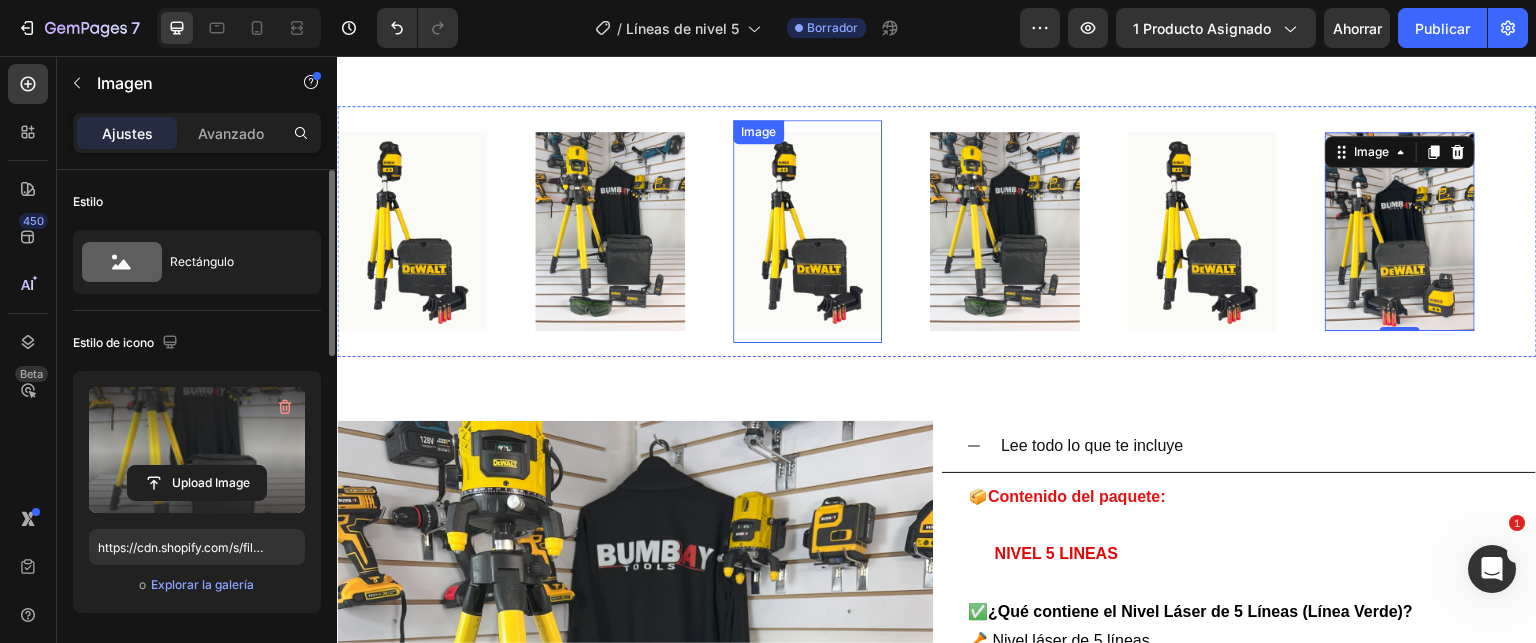 type on "https://cdn.shopify.com/s/files/1/0621/4716/6270/files/gempages_572108967522599751-be91235f-03f4-414f-9f96-a9a3b4b06db9.jpg" 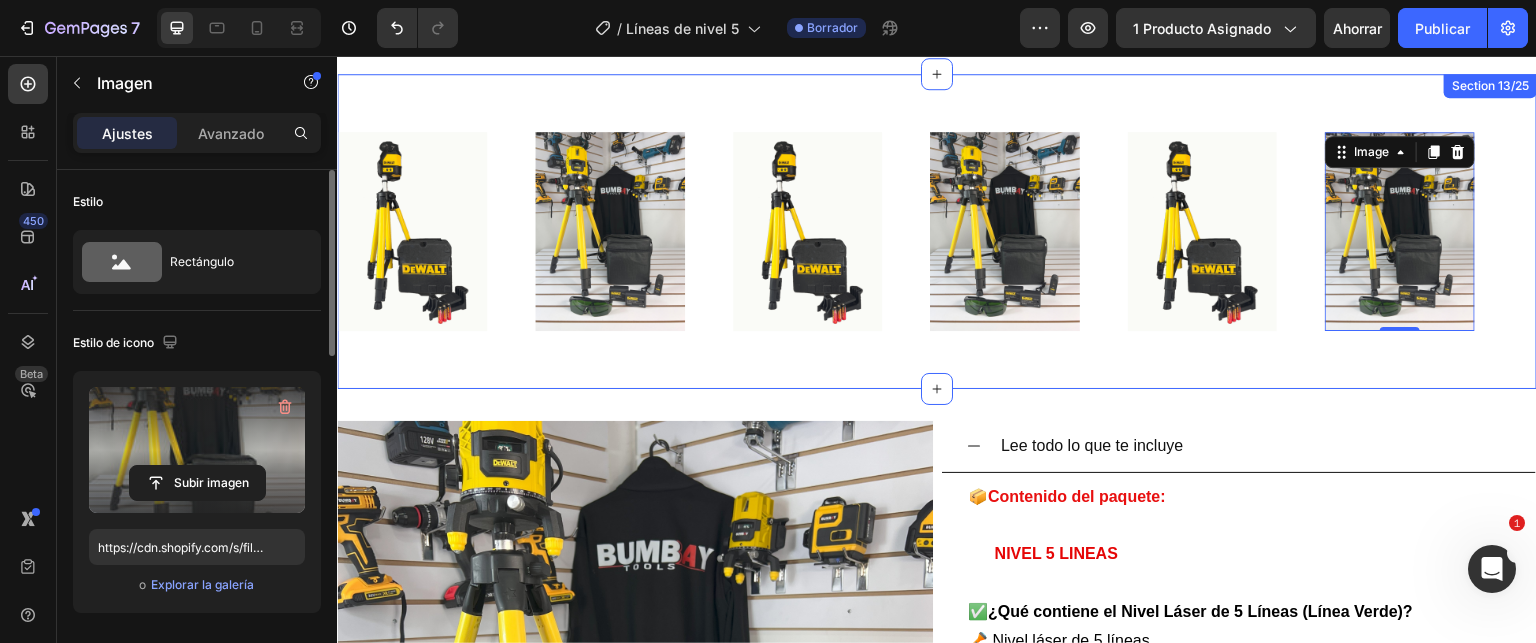 click on "Image Image Image Image Image Image   0 Image Image Image Image Image Image   0 Marquee Section 13/25" at bounding box center (937, 231) 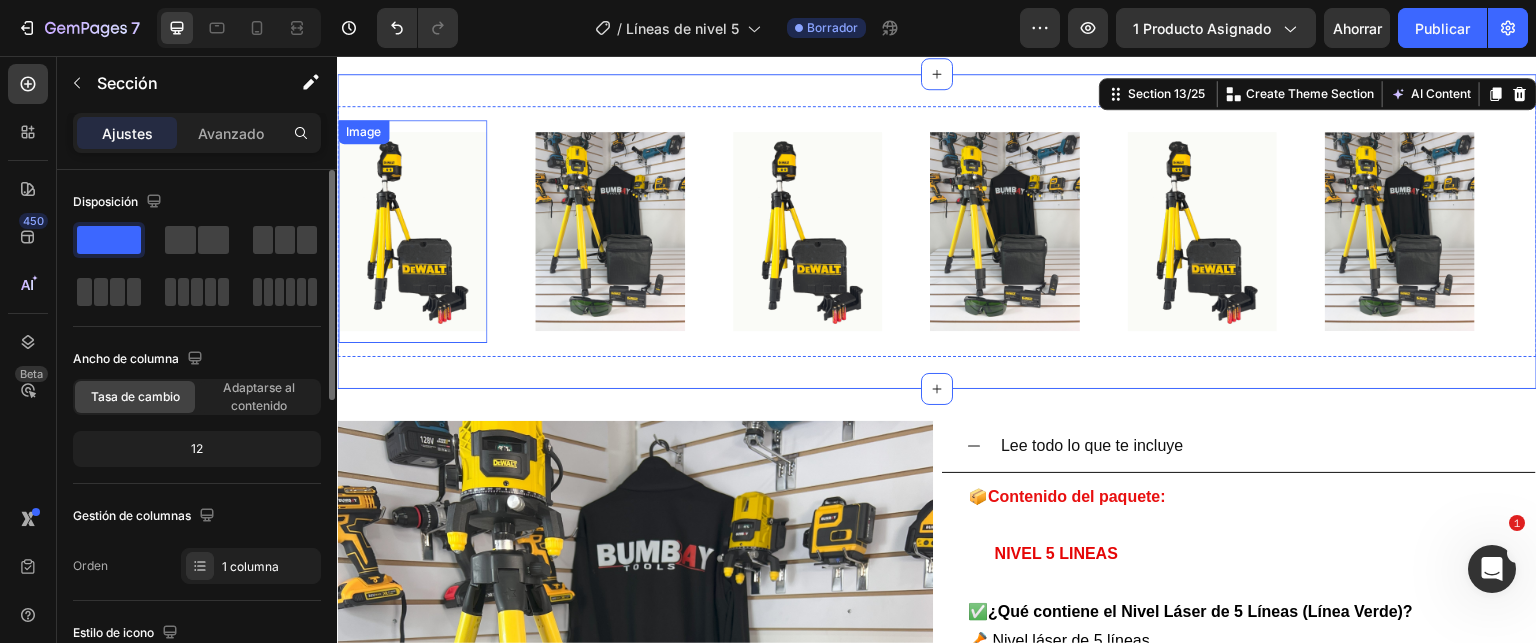 click at bounding box center [412, 231] 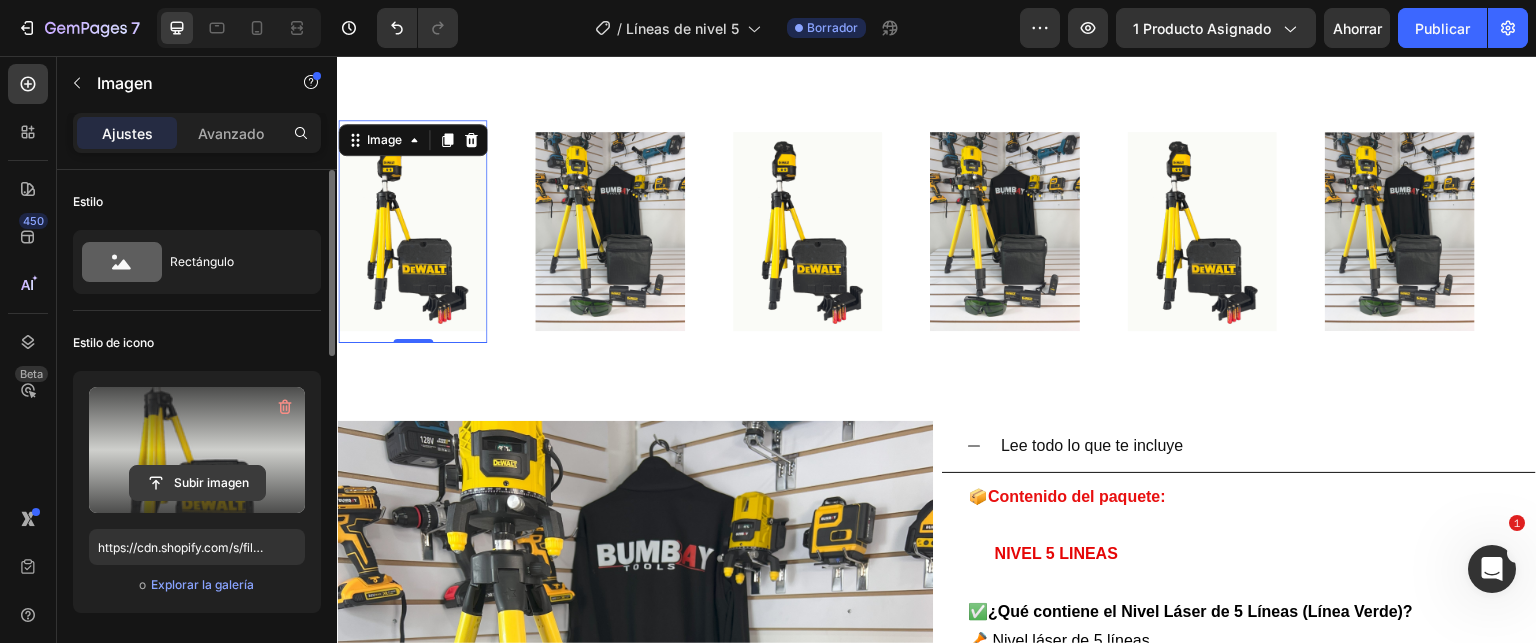 click 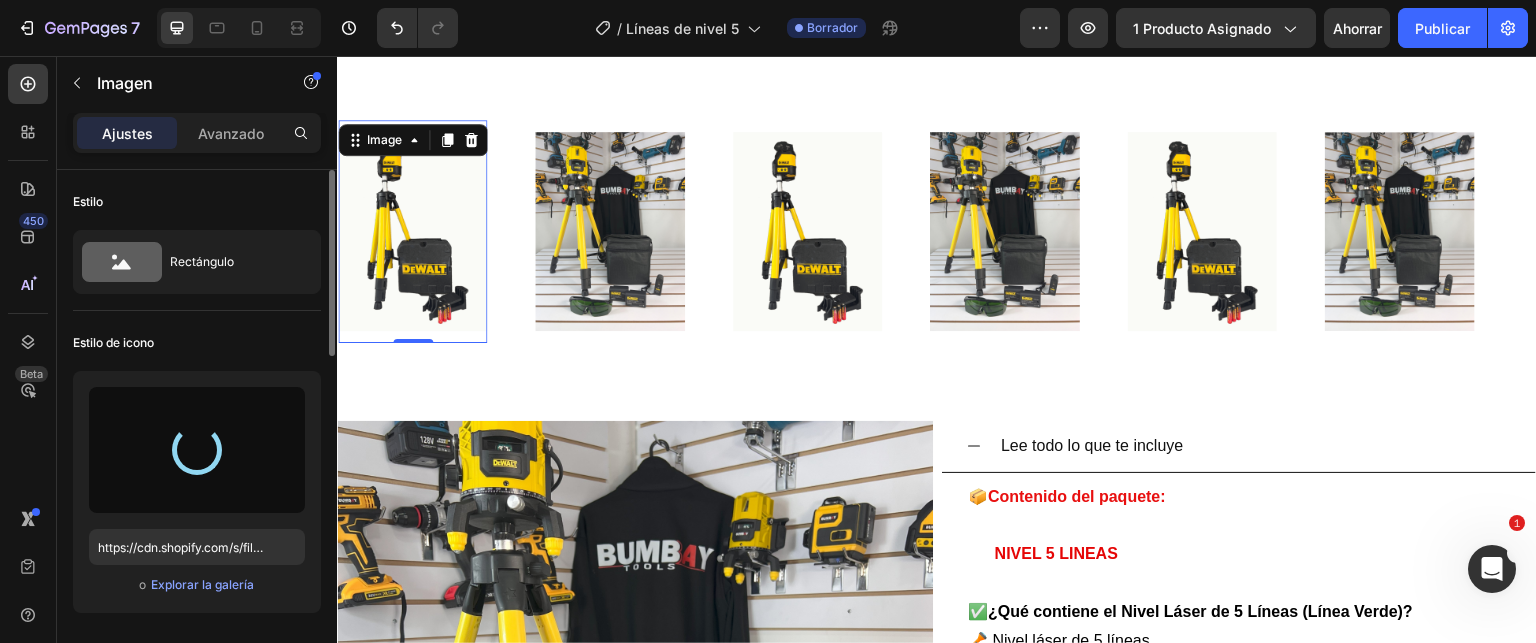 type on "https://cdn.shopify.com/s/files/1/0621/4716/6270/files/gempages_572108967522599751-e30ce2a3-e802-4814-917b-a43972fc464a.png" 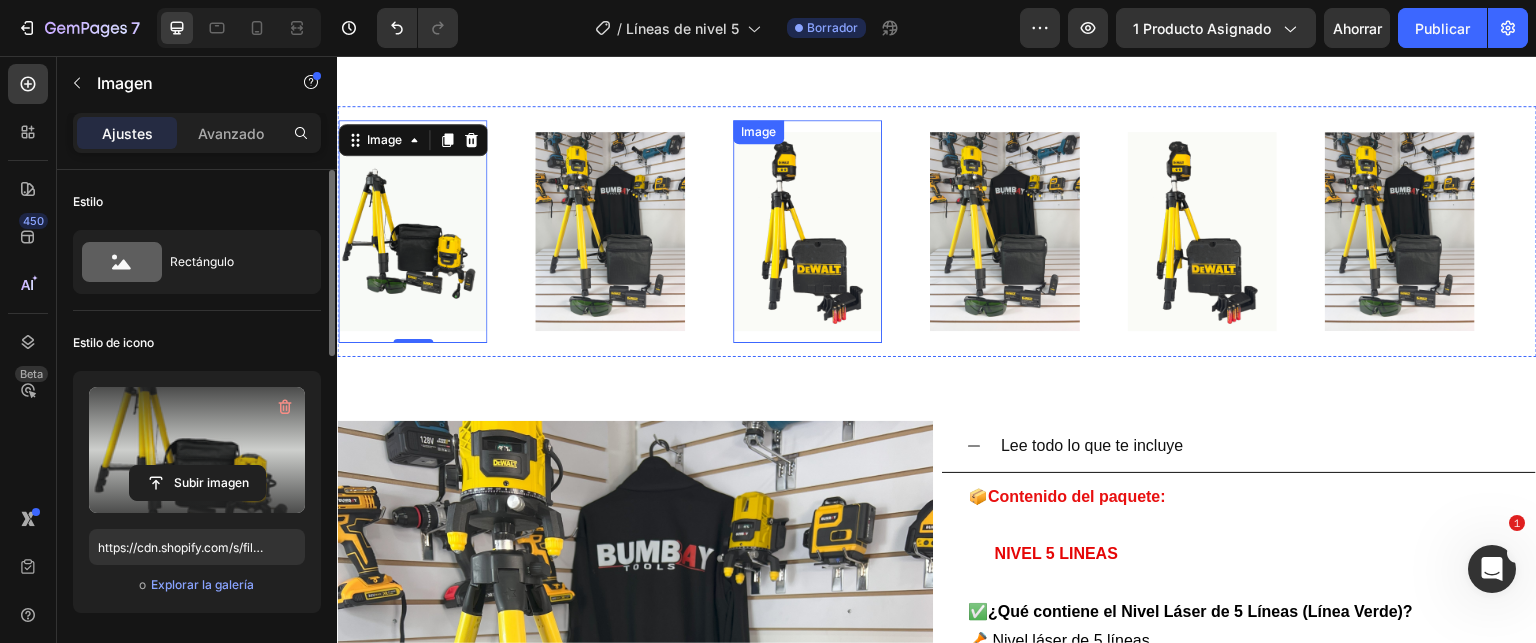 click at bounding box center [807, 231] 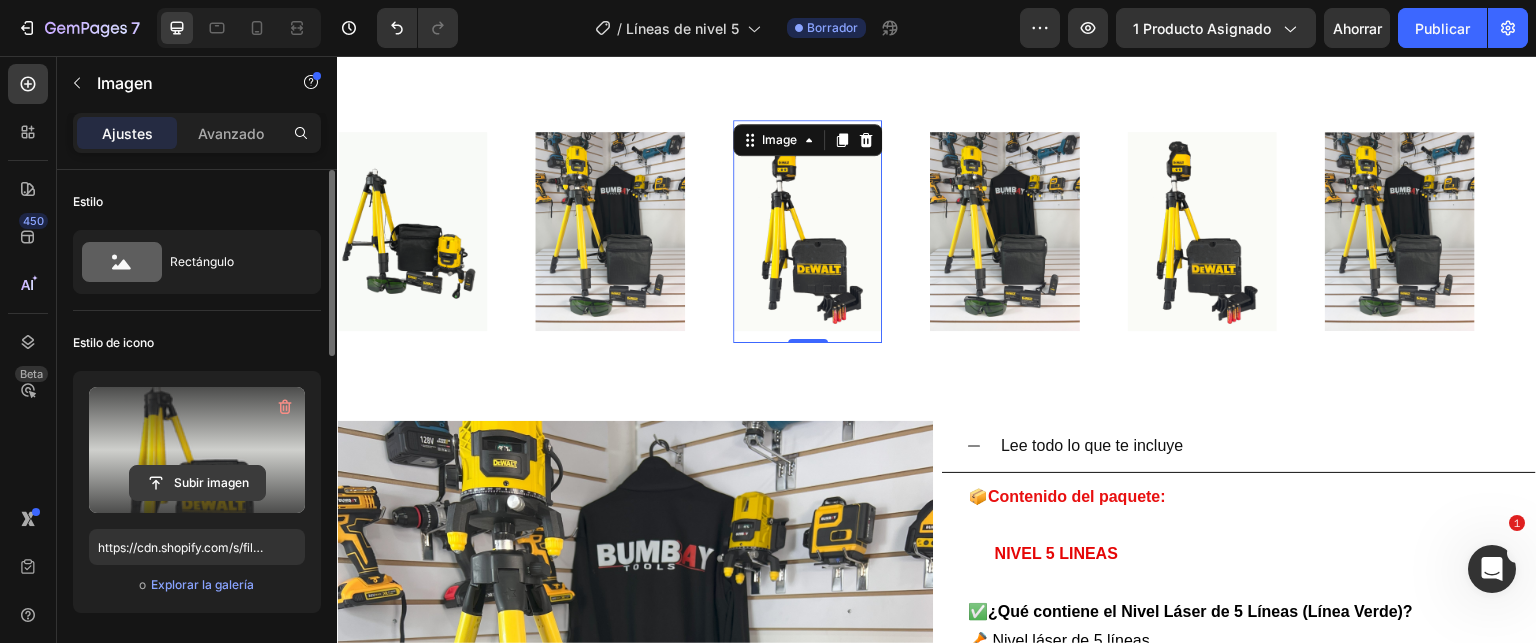 click 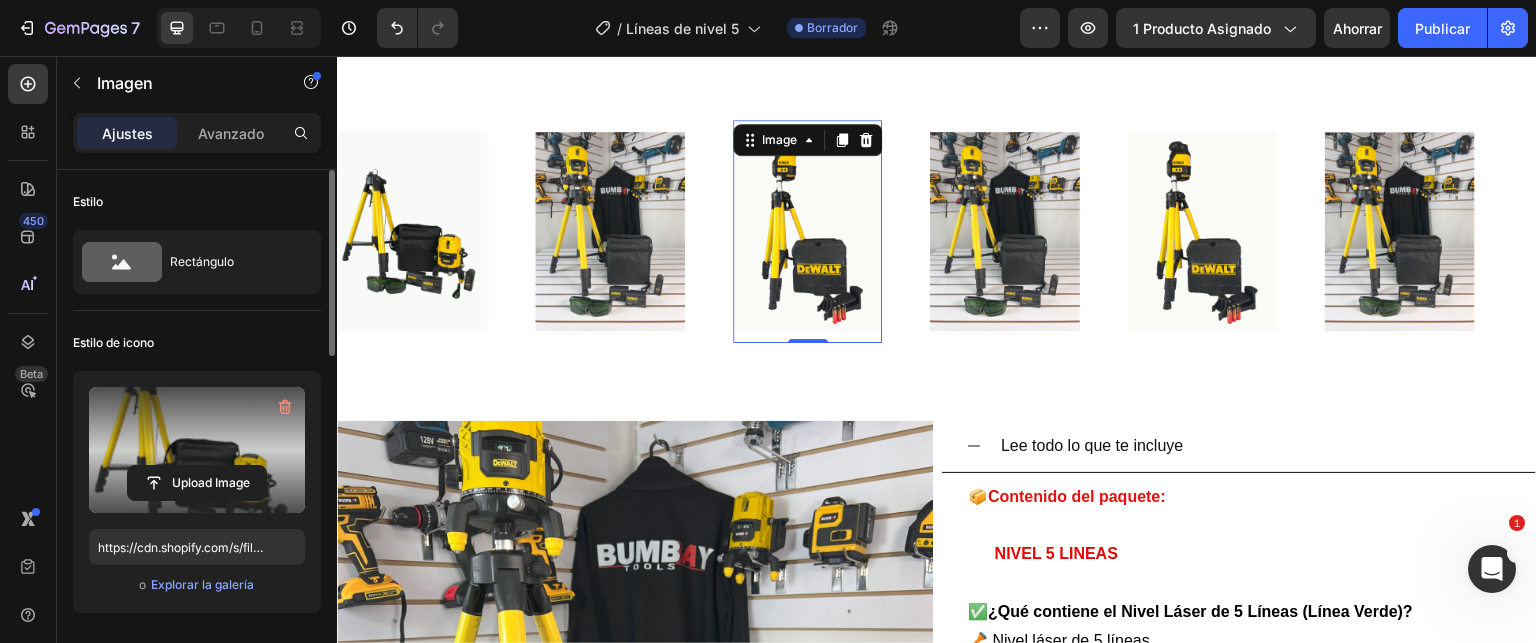 type on "https://cdn.shopify.com/s/files/1/0621/4716/6270/files/gempages_572108967522599751-e30ce2a3-e802-4814-917b-a43972fc464a.png" 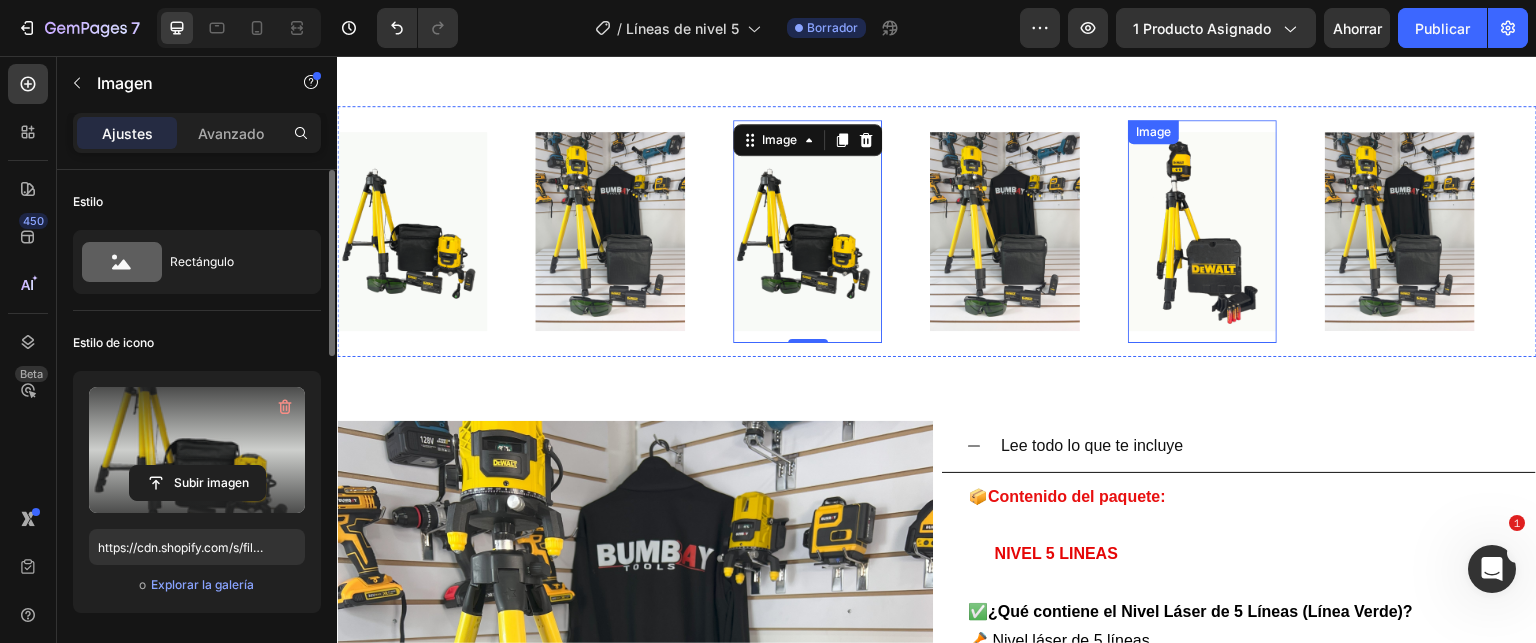 click at bounding box center [1202, 231] 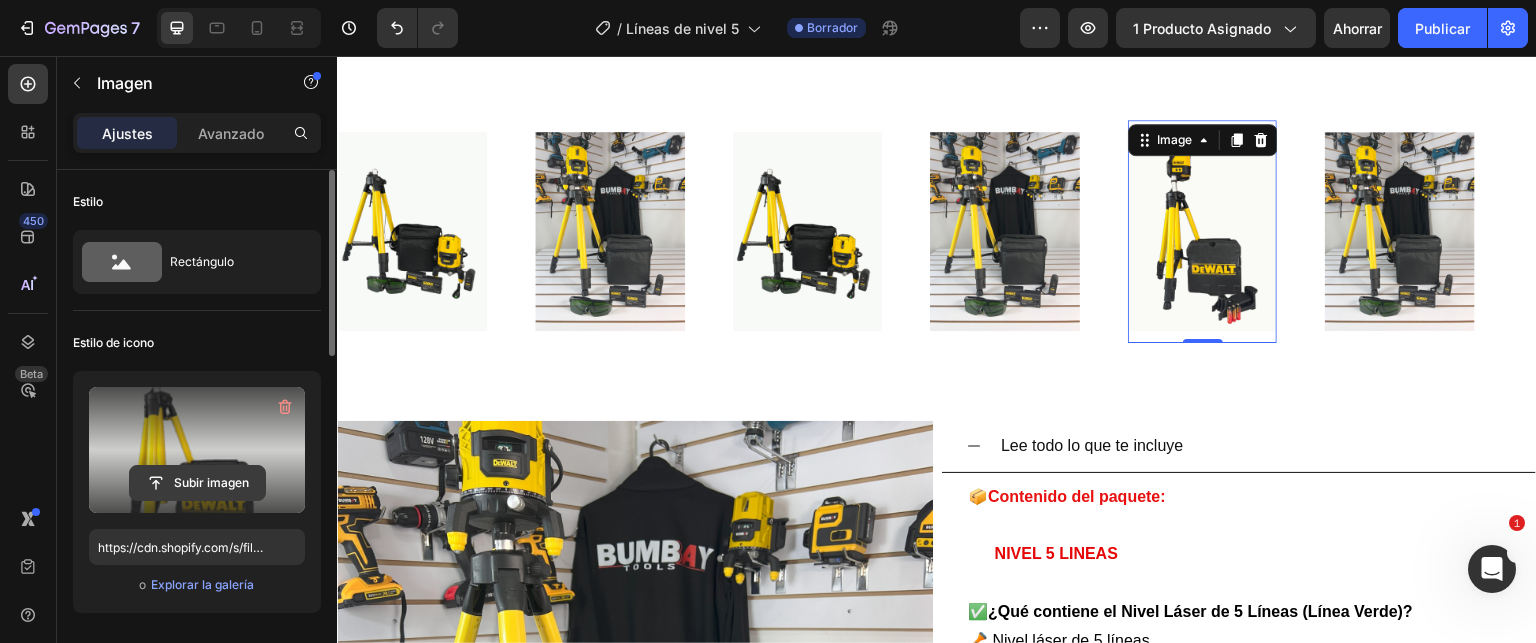 click 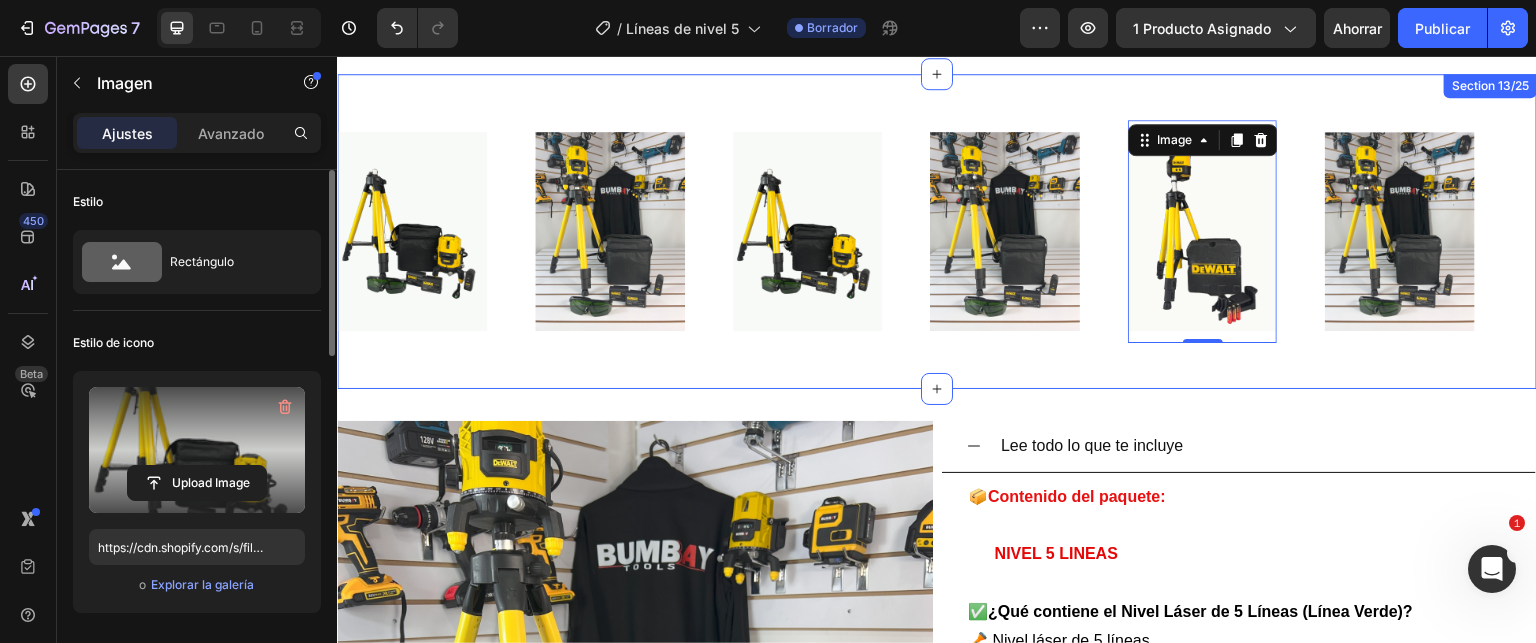 type on "https://cdn.shopify.com/s/files/1/0621/4716/6270/files/gempages_572108967522599751-e30ce2a3-e802-4814-917b-a43972fc464a.png" 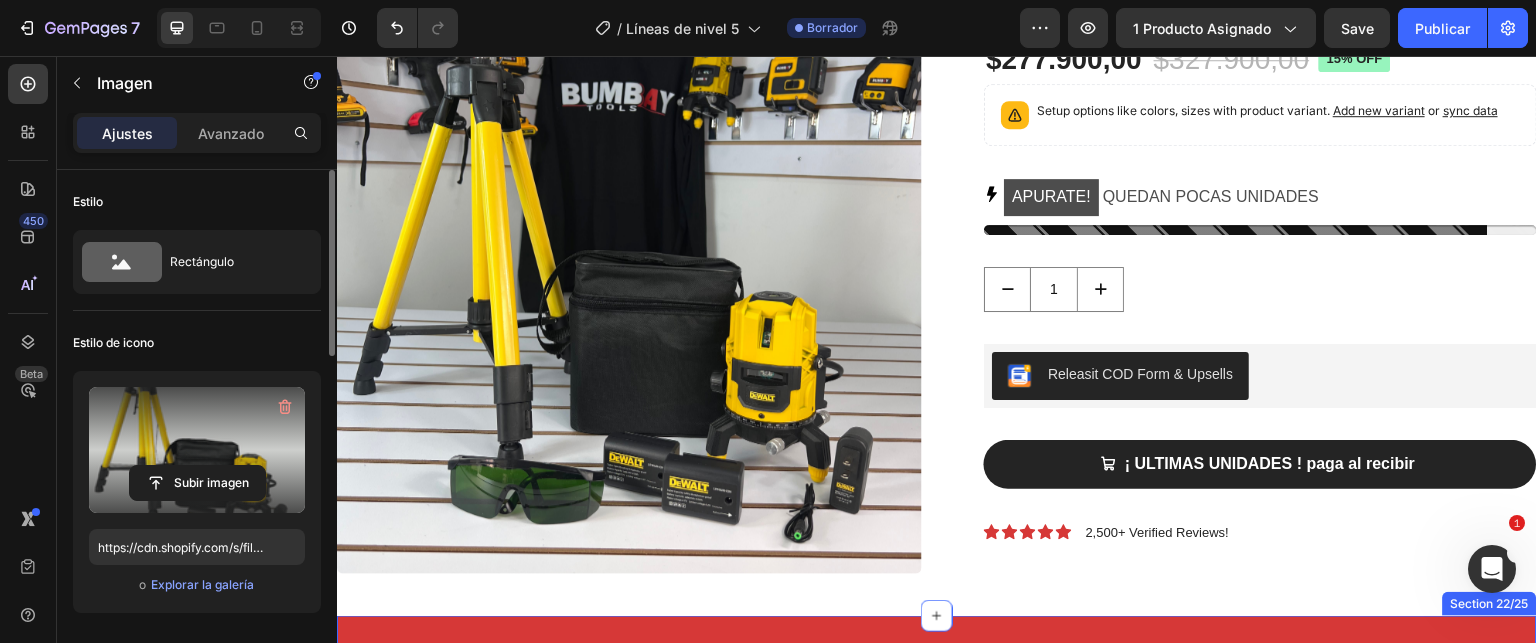 scroll, scrollTop: 7500, scrollLeft: 0, axis: vertical 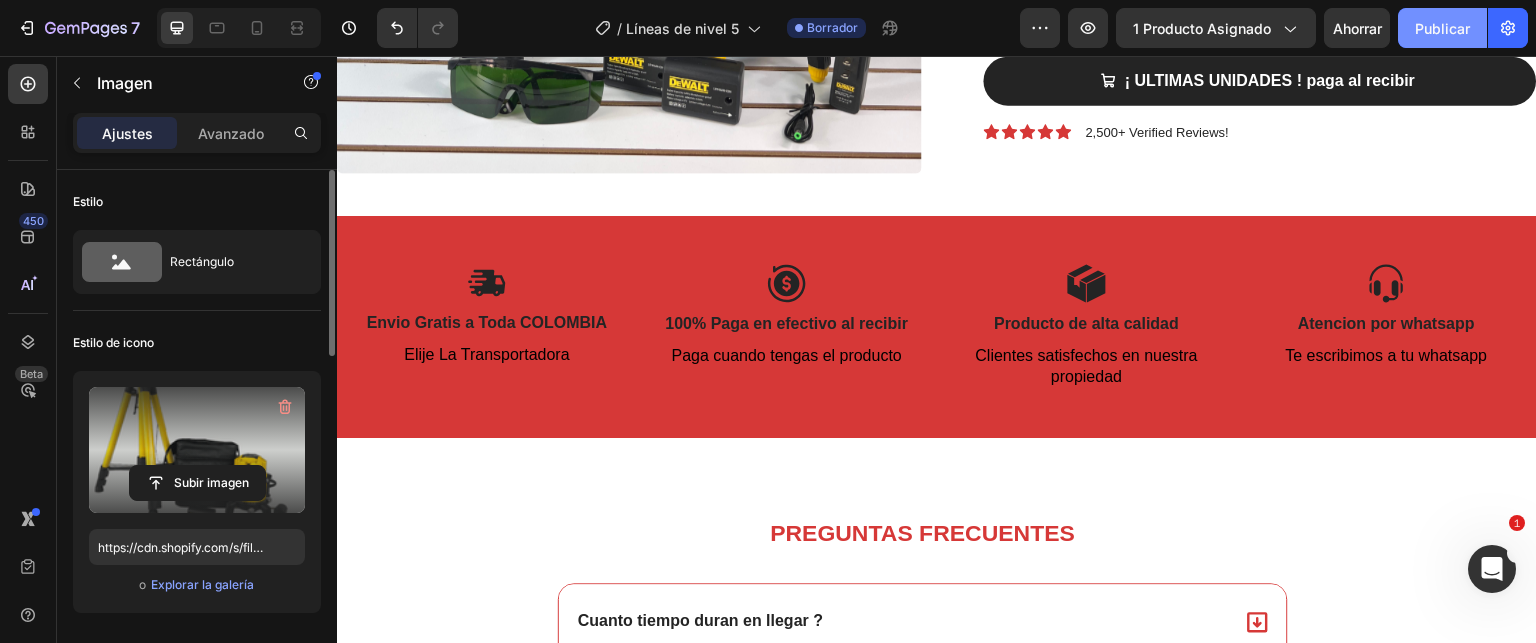 click on "Publicar" at bounding box center (1442, 28) 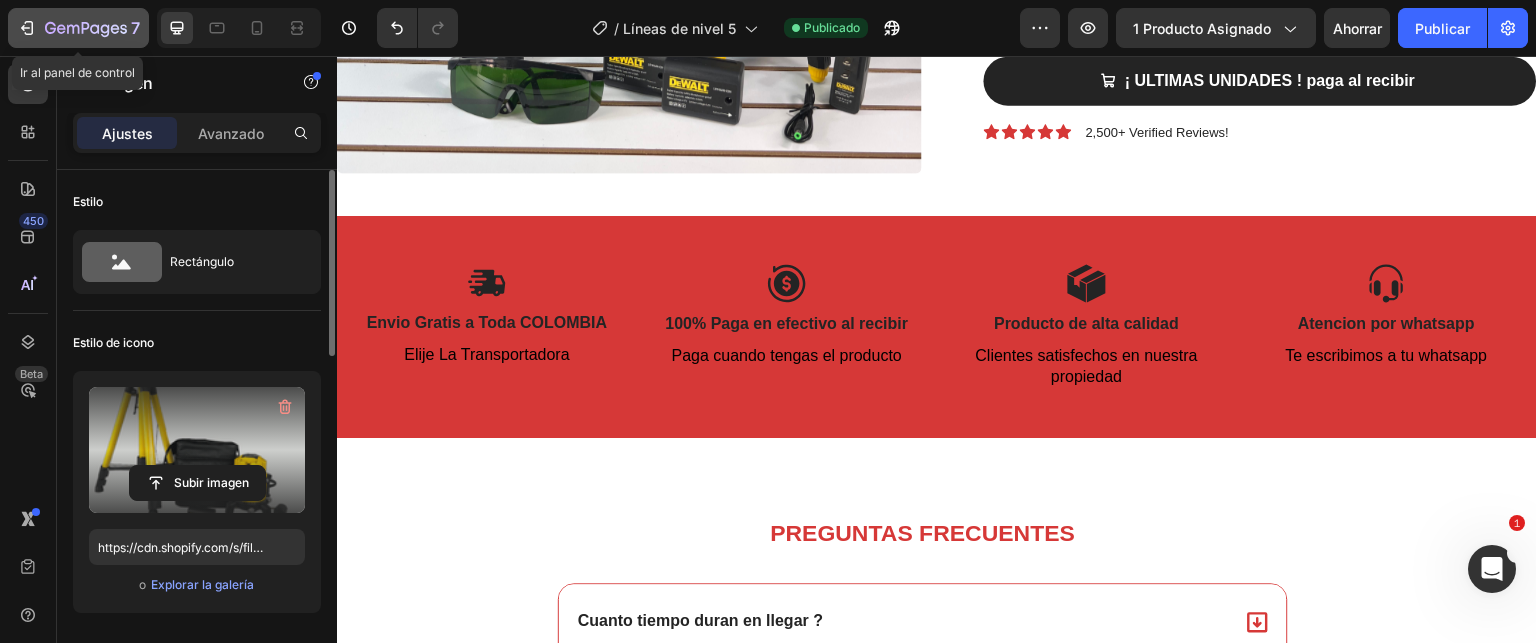 click on "7" 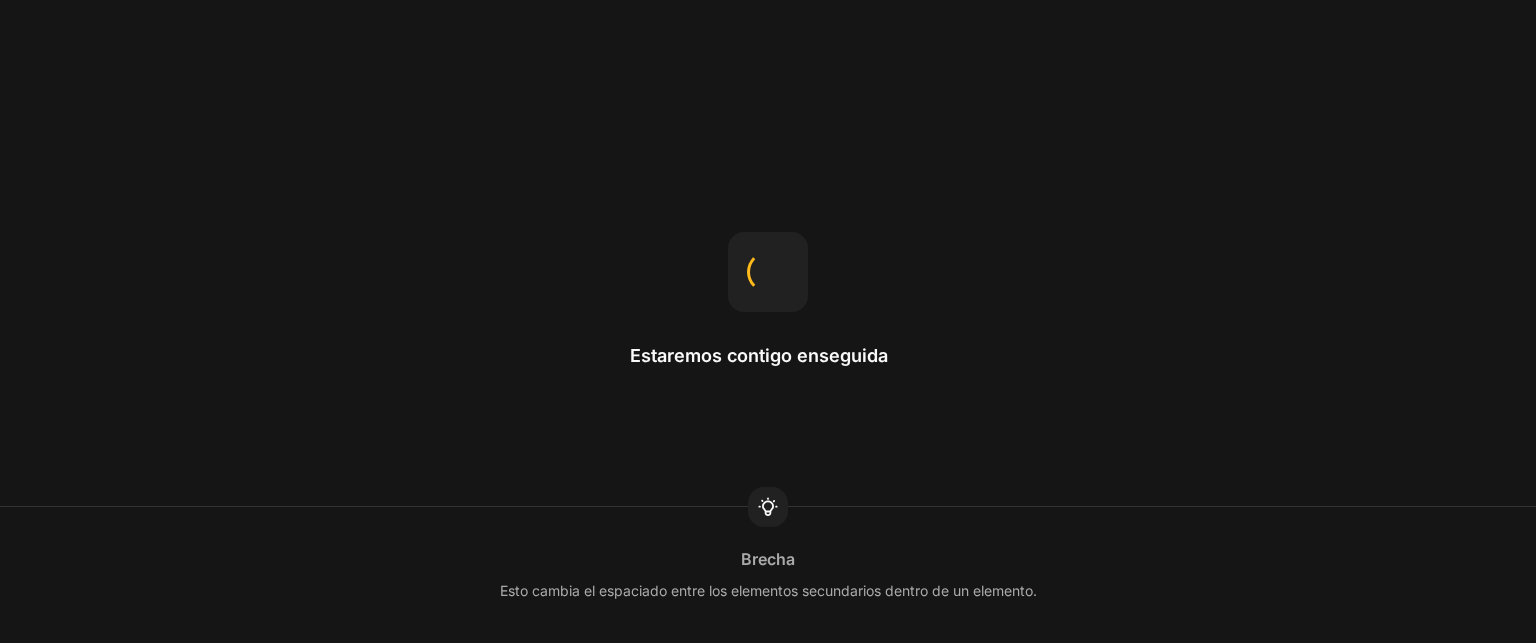 scroll, scrollTop: 0, scrollLeft: 0, axis: both 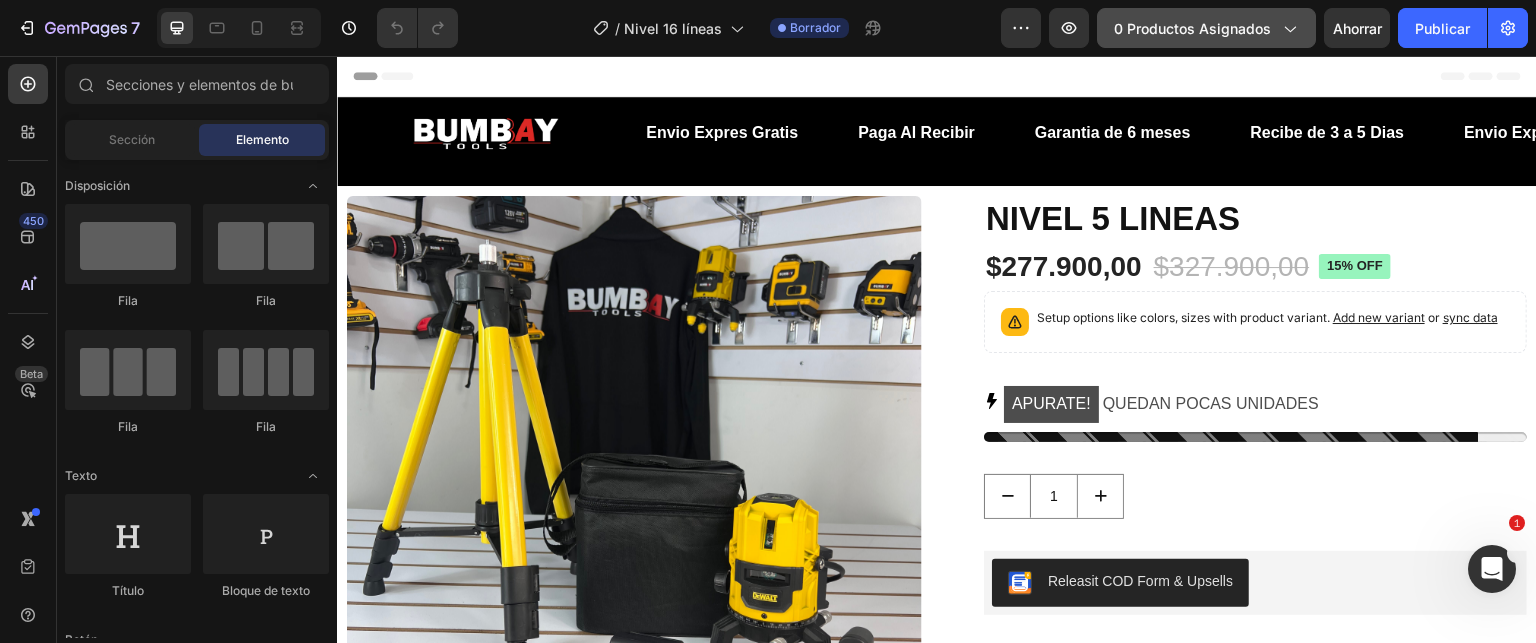 click on "0 productos asignados" at bounding box center (1192, 28) 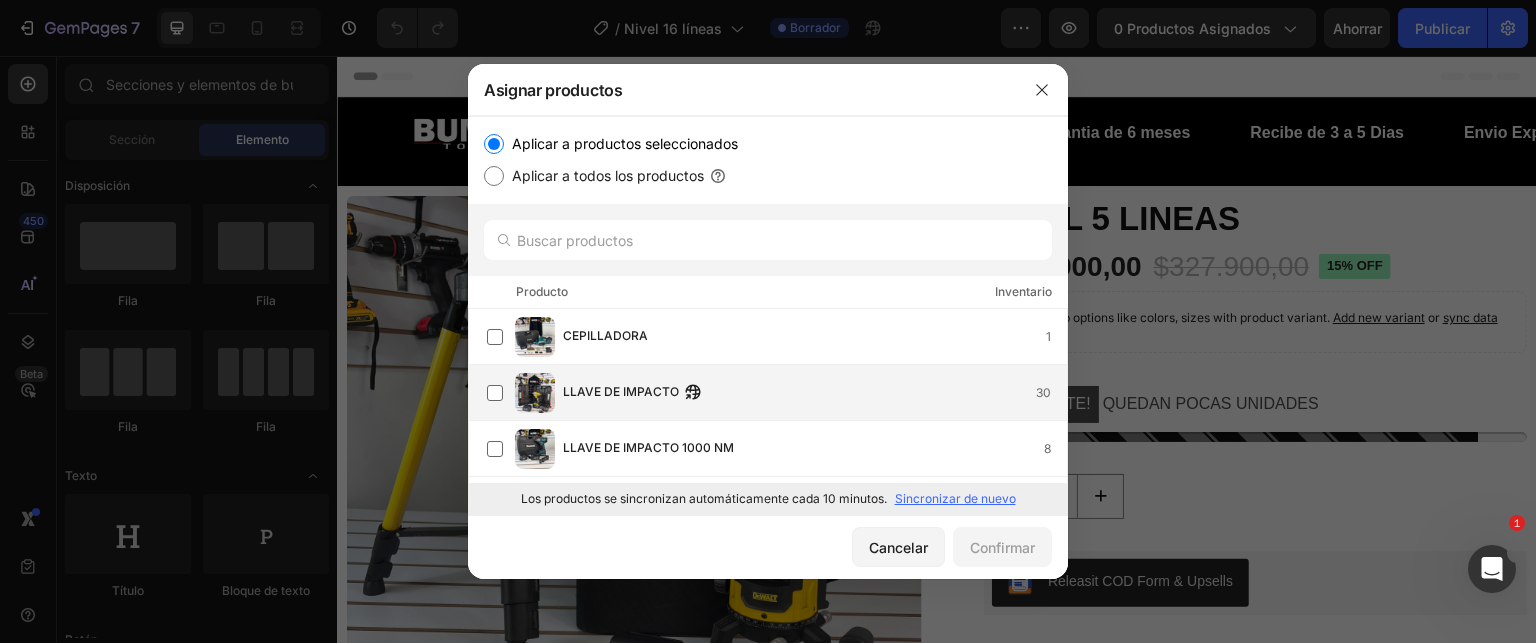 scroll, scrollTop: 200, scrollLeft: 0, axis: vertical 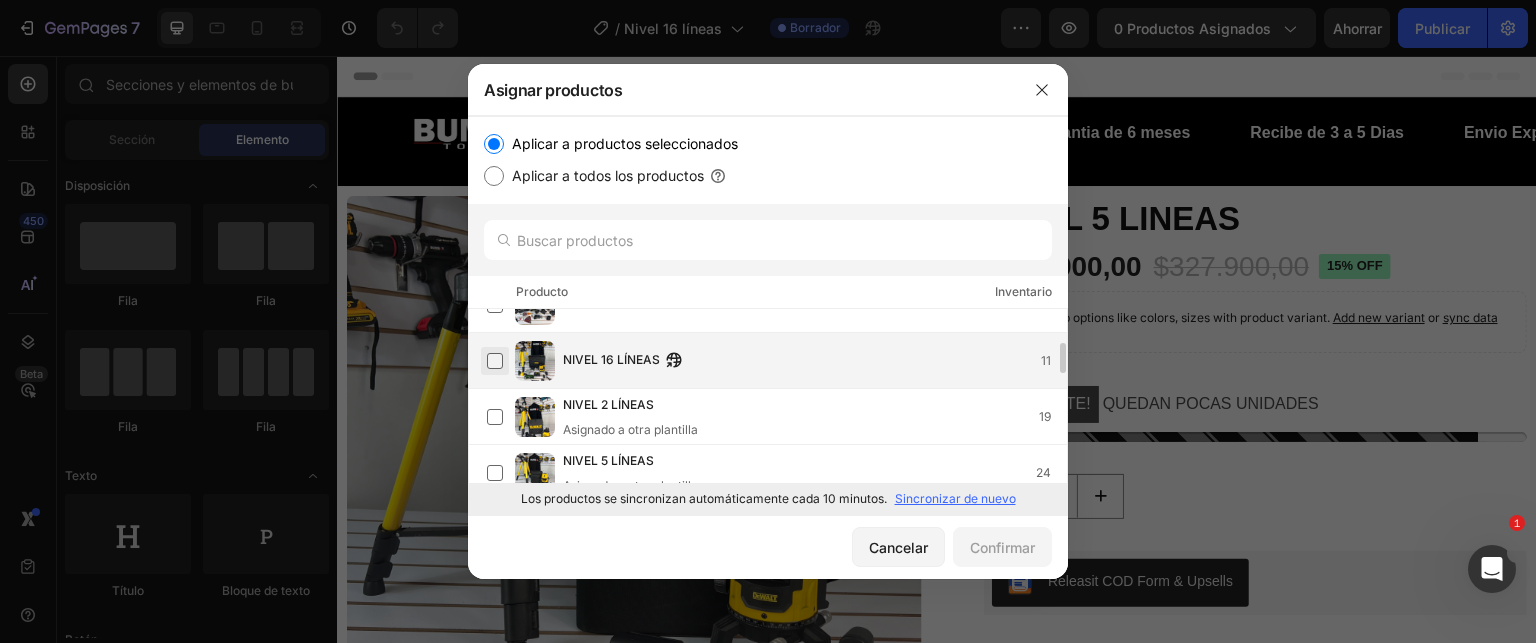 click at bounding box center [495, 361] 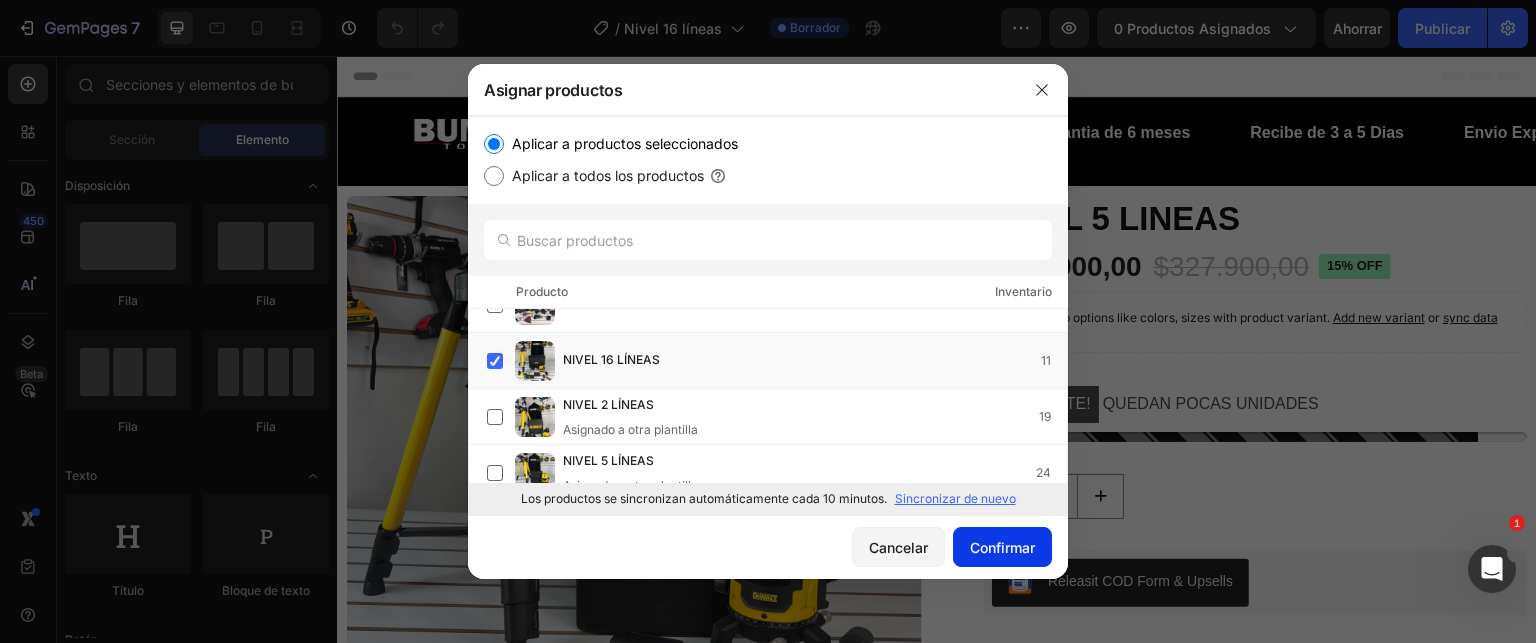 click on "Confirmar" at bounding box center [1002, 547] 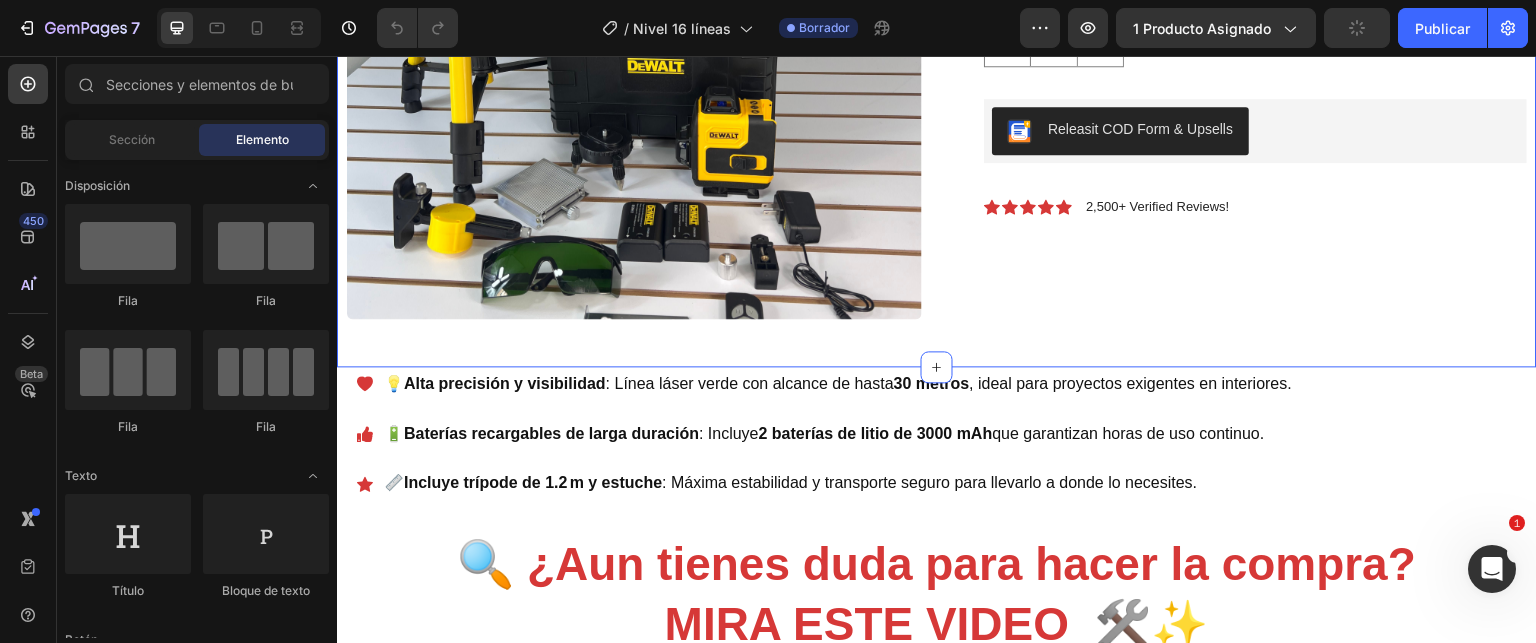 scroll, scrollTop: 500, scrollLeft: 0, axis: vertical 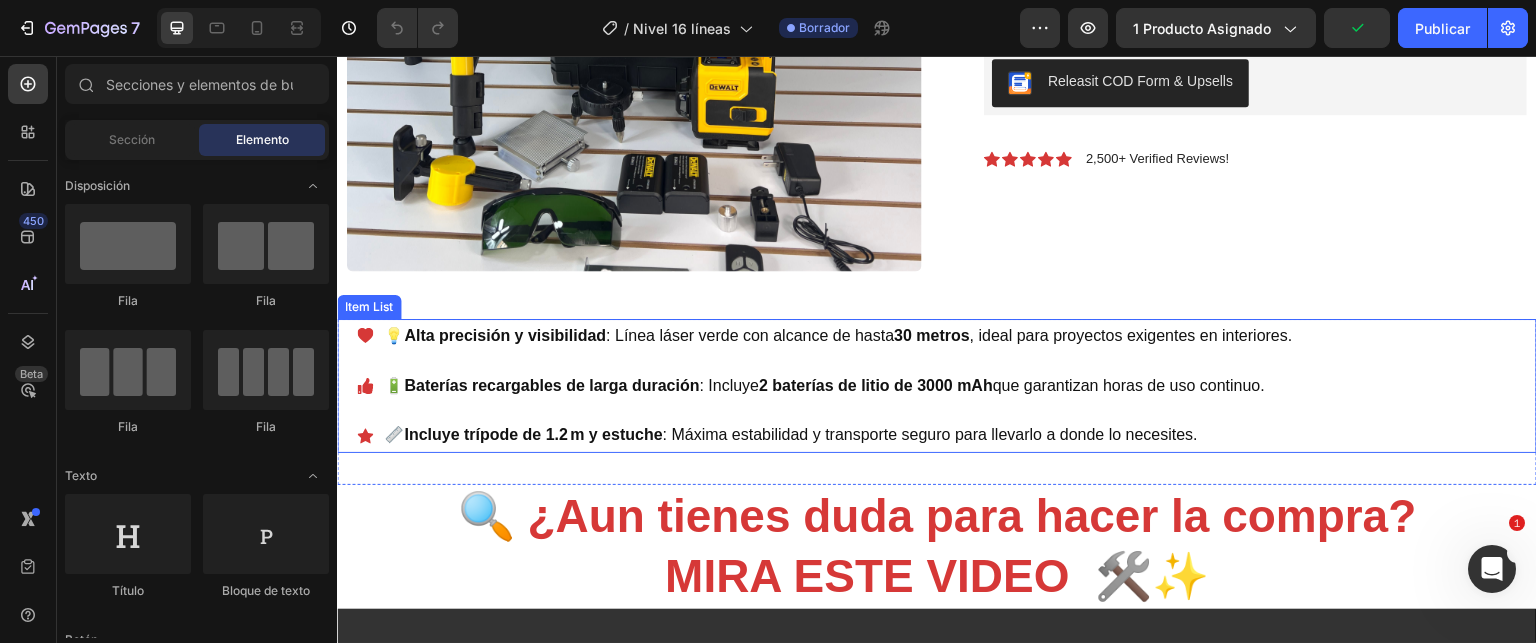 click on "💡  Alta precisión y visibilidad : Línea láser verde con alcance de hasta  30 metros , ideal para proyectos exigentes en interiores. 🔋  Baterías recargables de larga duración : Incluye  2 baterías de litio de 3000 mAh  que garantizan horas de uso continuo. 📏  Incluye trípode de 1.2 m y estuche : Máxima estabilidad y transporte seguro para llevarlo a donde lo necesites." at bounding box center [826, 386] 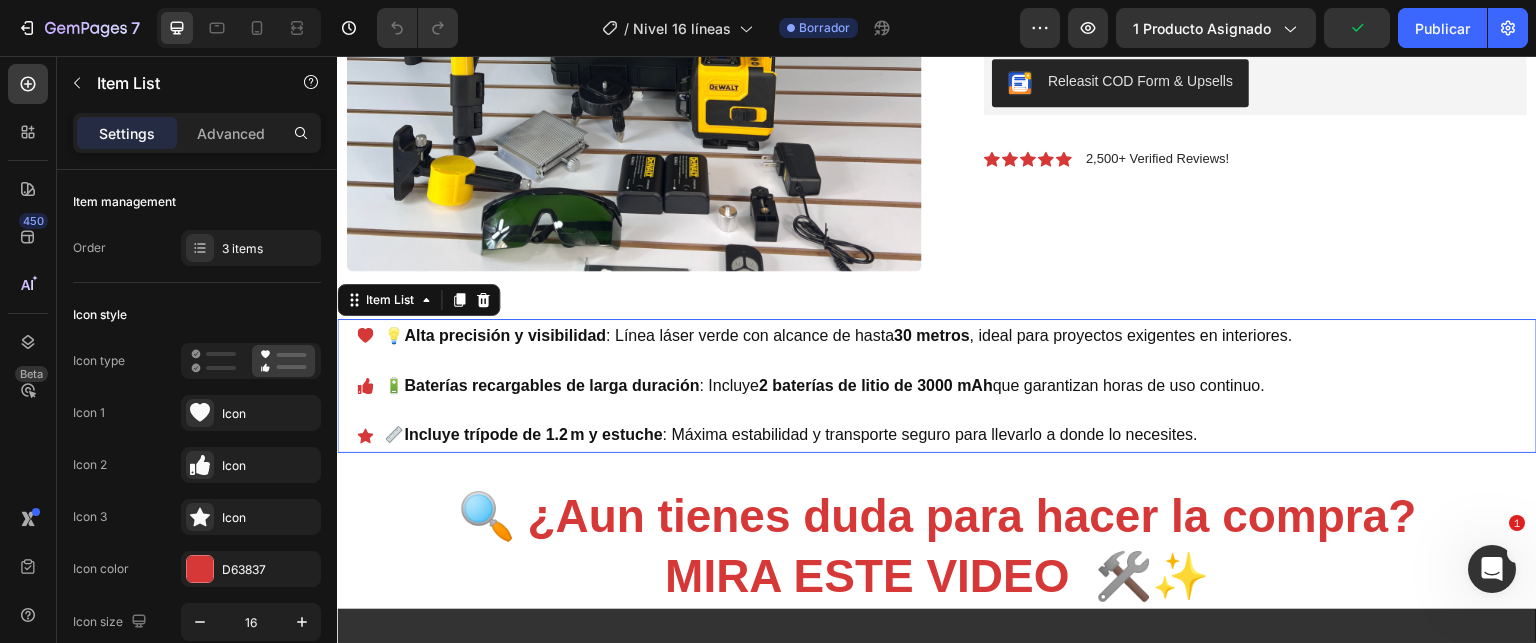 click on "💡  Alta precisión y visibilidad : Línea láser verde con alcance de hasta  30 metros , ideal para proyectos exigentes en interiores. 🔋  Baterías recargables de larga duración : Incluye  2 baterías de litio de 3000 mAh  que garantizan horas de uso continuo. 📏  Incluye trípode de 1.2 m y estuche : Máxima estabilidad y transporte seguro para llevarlo a donde lo necesites." at bounding box center (826, 386) 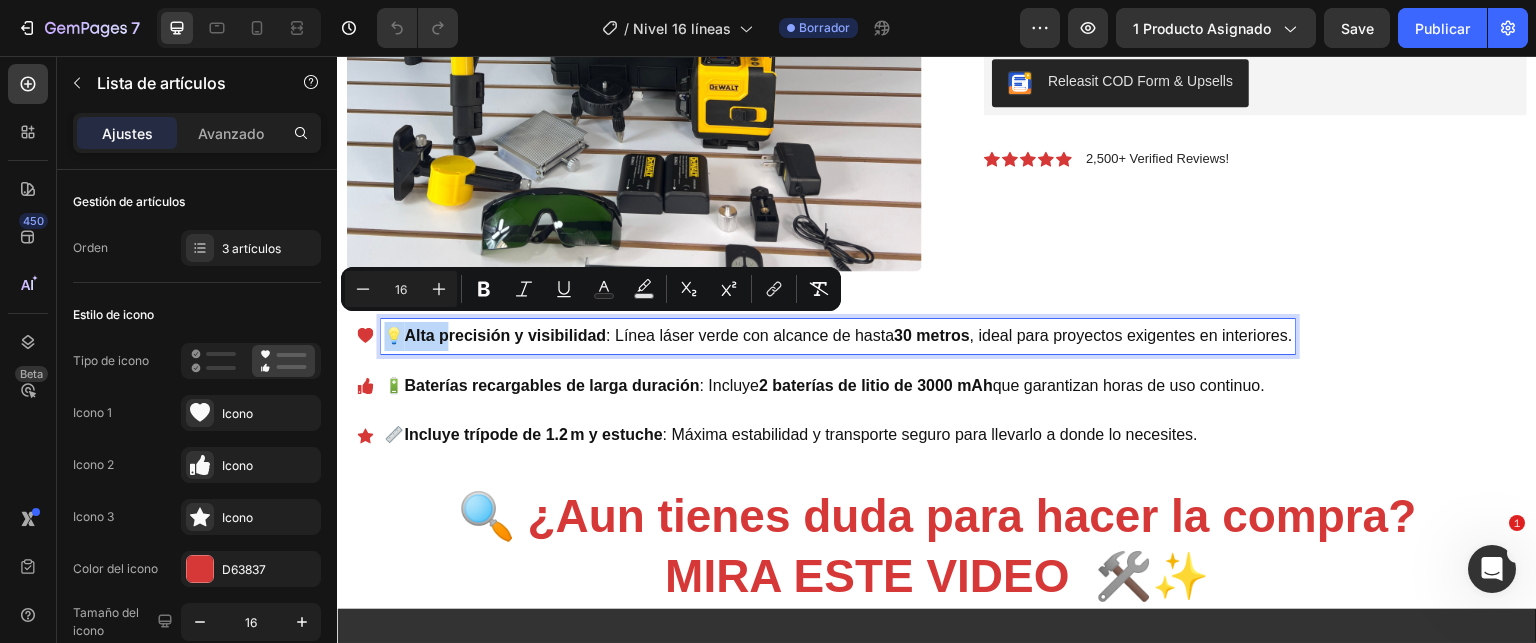 click on "Alta precisión y visibilidad" at bounding box center [505, 335] 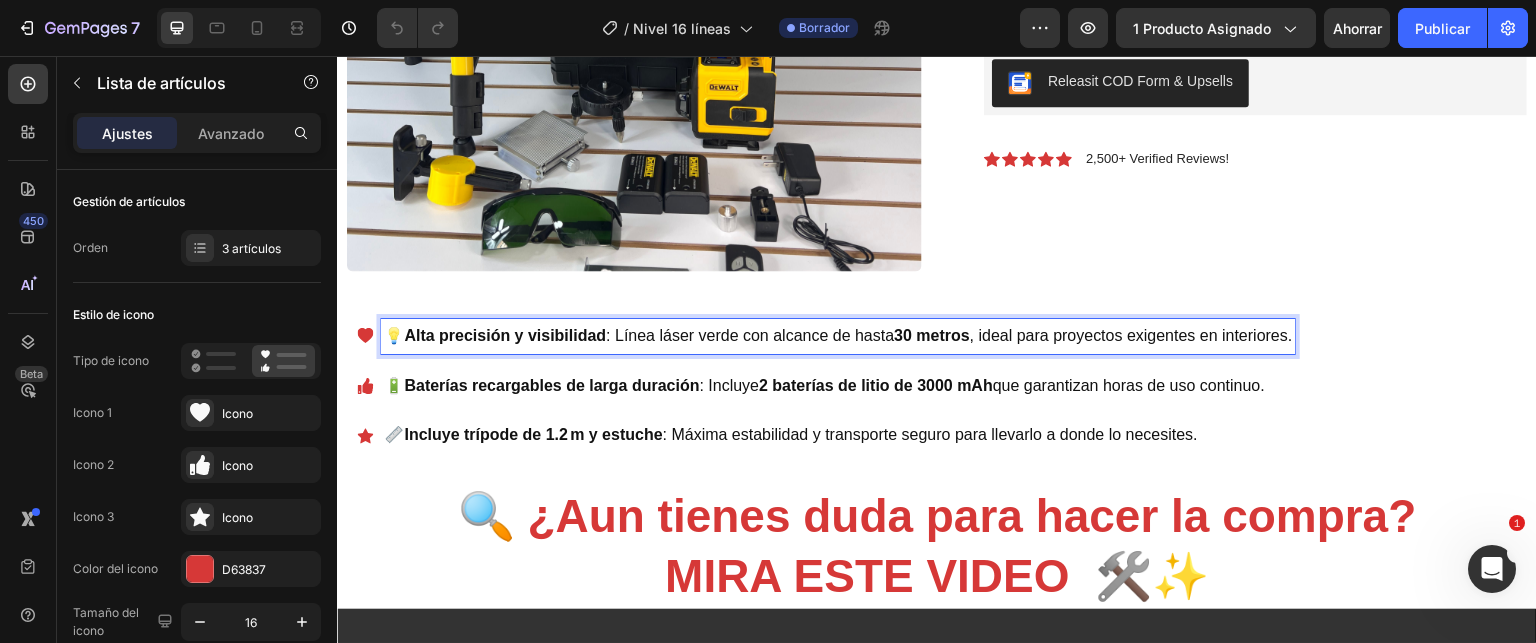 click on "🔋  Baterías recargables de larga duración : Incluye  2 baterías de litio de 3000 mAh  que garantizan horas de uso continuo." at bounding box center [838, 386] 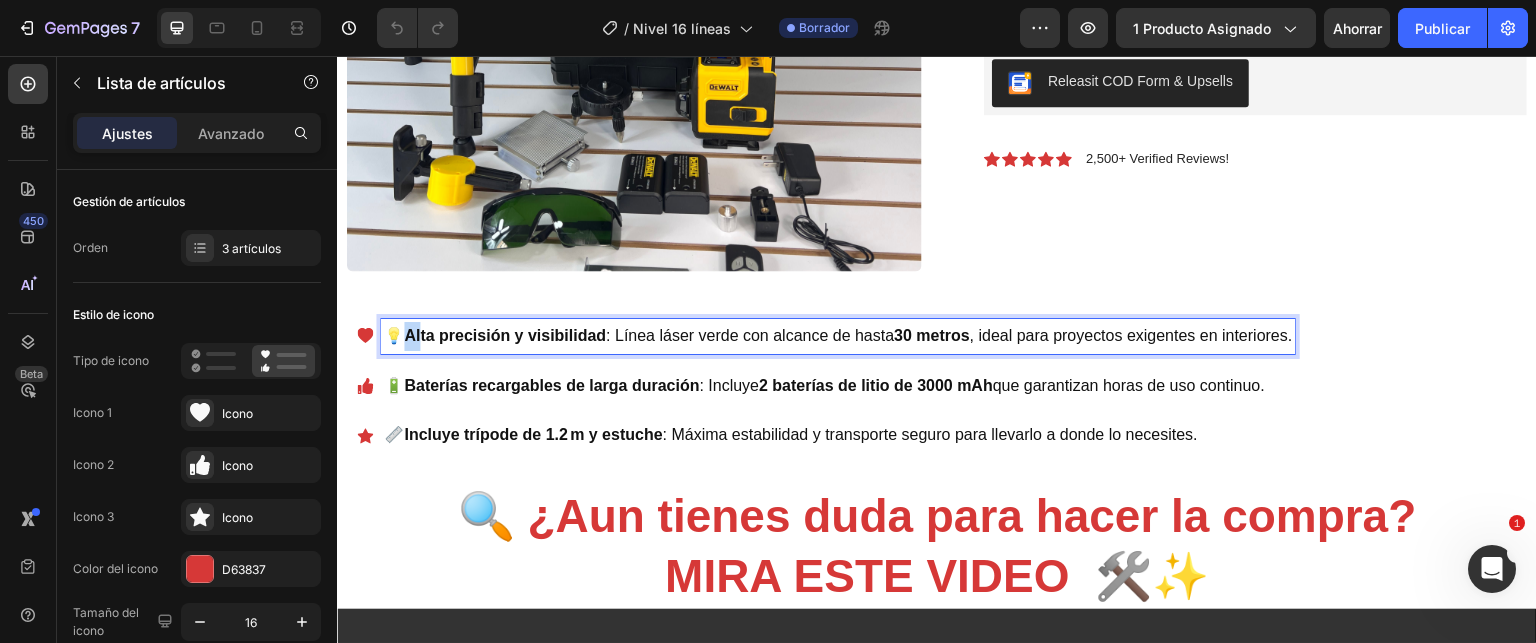 drag, startPoint x: 400, startPoint y: 321, endPoint x: 428, endPoint y: 326, distance: 28.442924 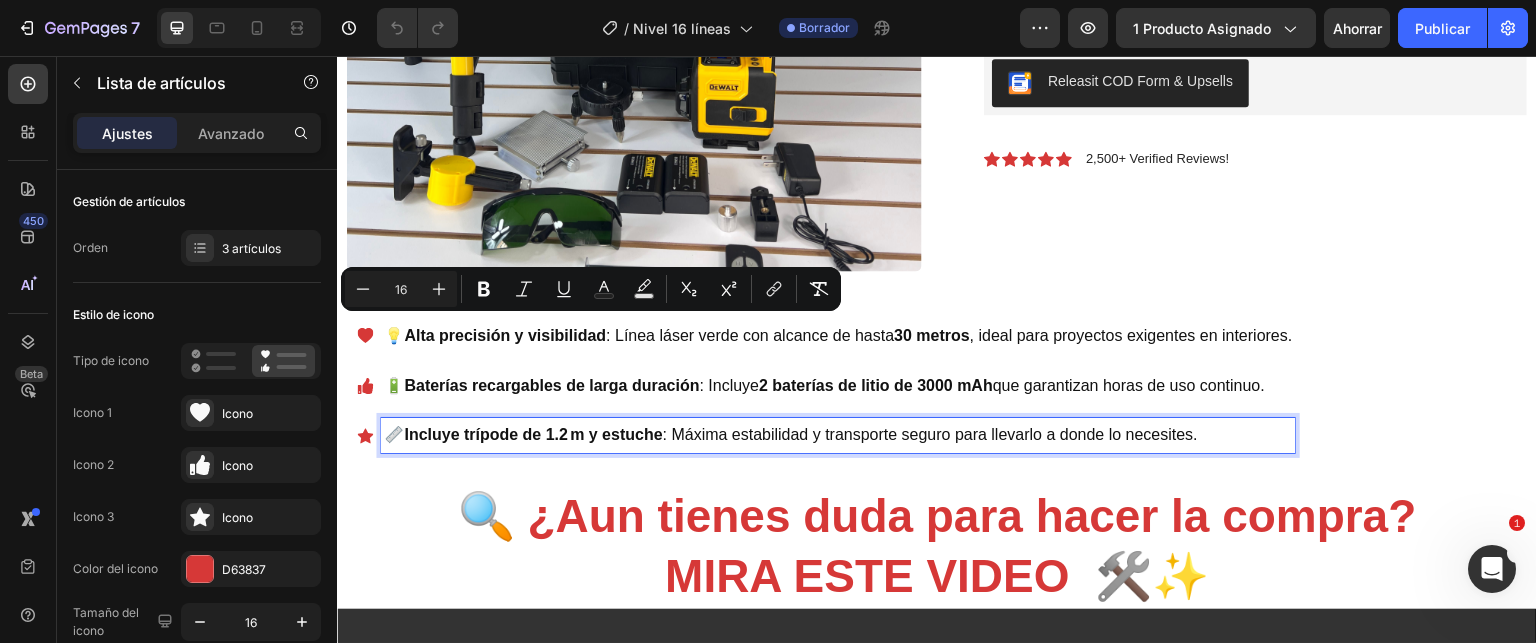 click on "📏  Incluye trípode de 1.2 m y estuche : Máxima estabilidad y transporte seguro para llevarlo a donde lo necesites." at bounding box center [838, 435] 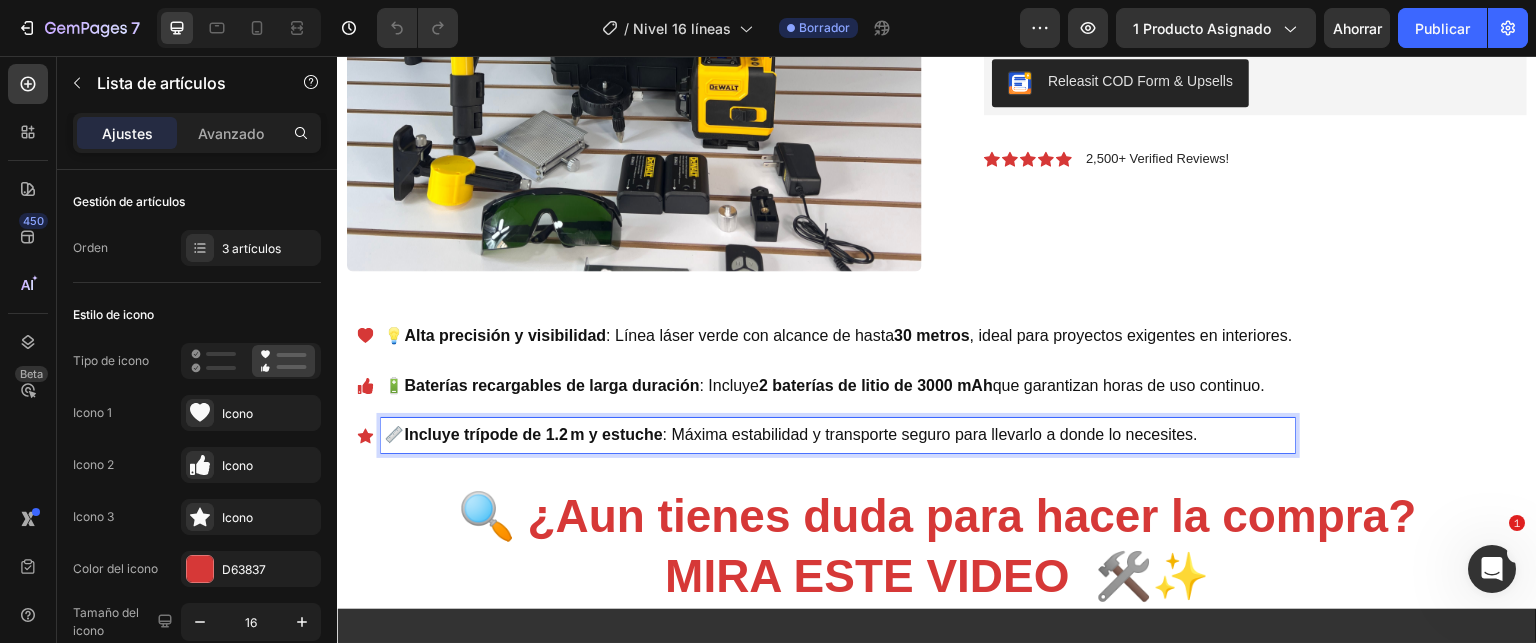 click on "💡  Alta precisión y visibilidad : Línea láser verde con alcance de hasta  30 metros , ideal para proyectos exigentes en interiores." at bounding box center (838, 336) 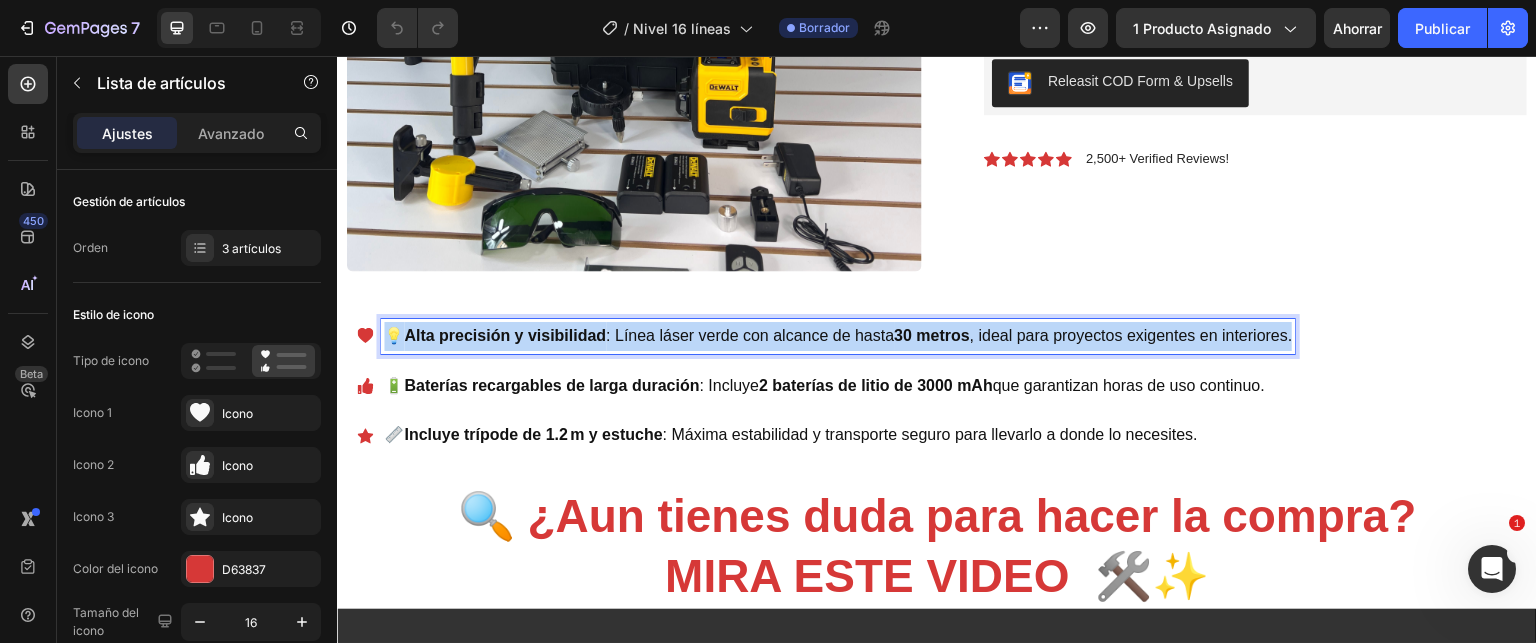 drag, startPoint x: 388, startPoint y: 328, endPoint x: 1302, endPoint y: 320, distance: 914.03503 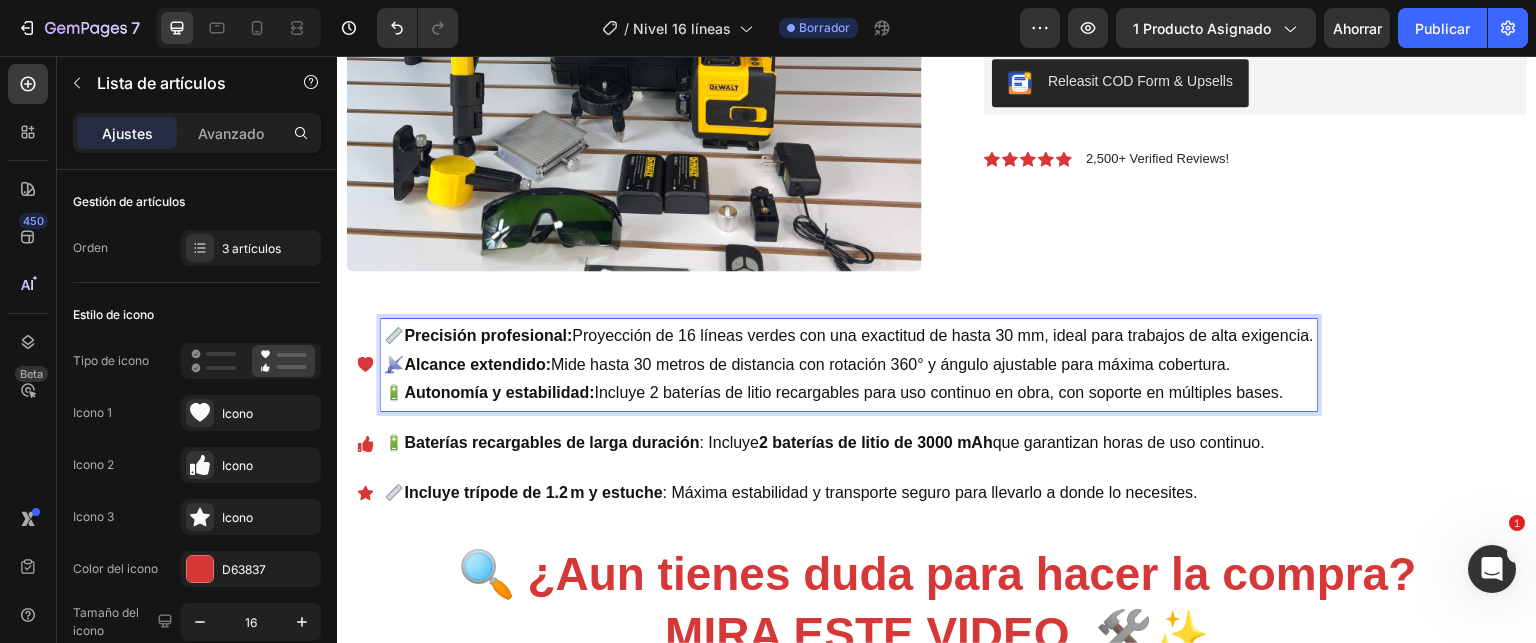 click on "📏  Precisión profesional:  Proyección de 16 líneas verdes con una exactitud de hasta 30 mm, ideal para trabajos de alta exigencia. 📡  Alcance extendido:  Mide hasta 30 metros de distancia con rotación 360° y ángulo ajustable para máxima cobertura. 🔋  Autonomía y estabilidad:  Incluye 2 baterías de litio recargables para uso continuo en obra, con soporte en múltiples bases." at bounding box center (849, 365) 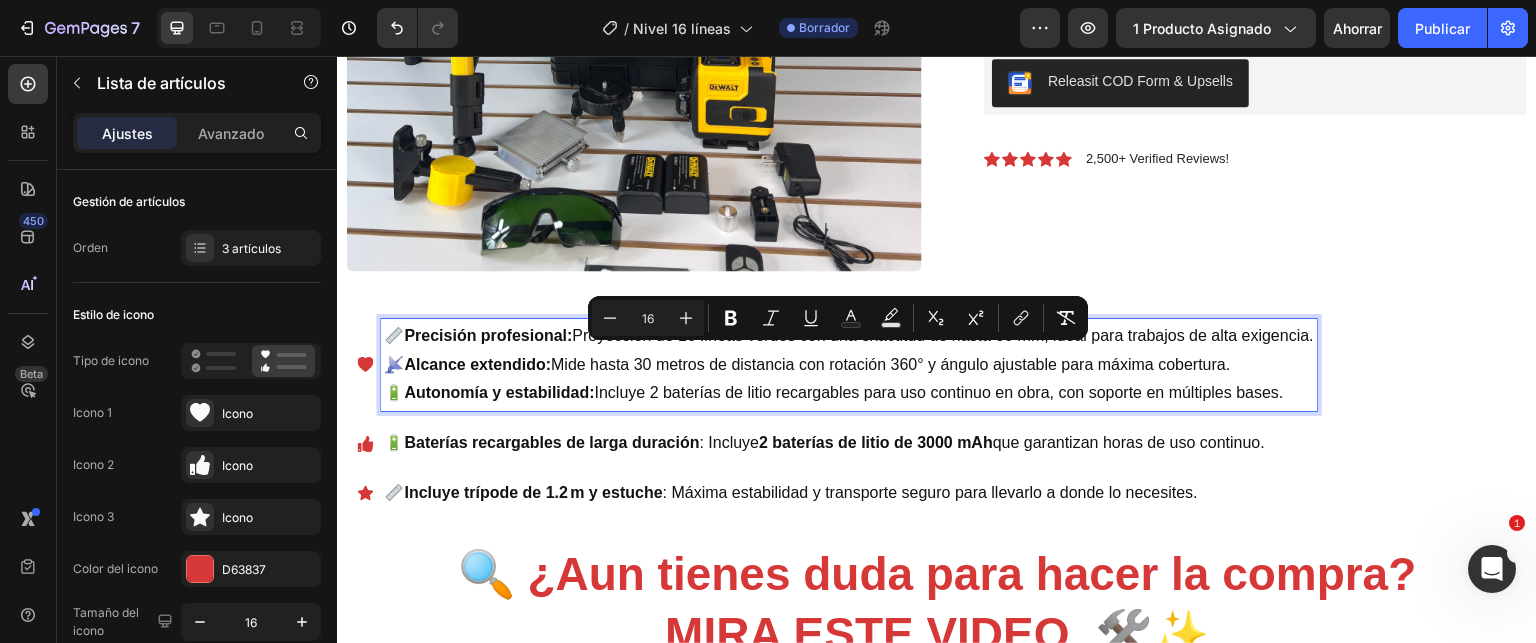 drag, startPoint x: 388, startPoint y: 355, endPoint x: 1295, endPoint y: 391, distance: 907.7142 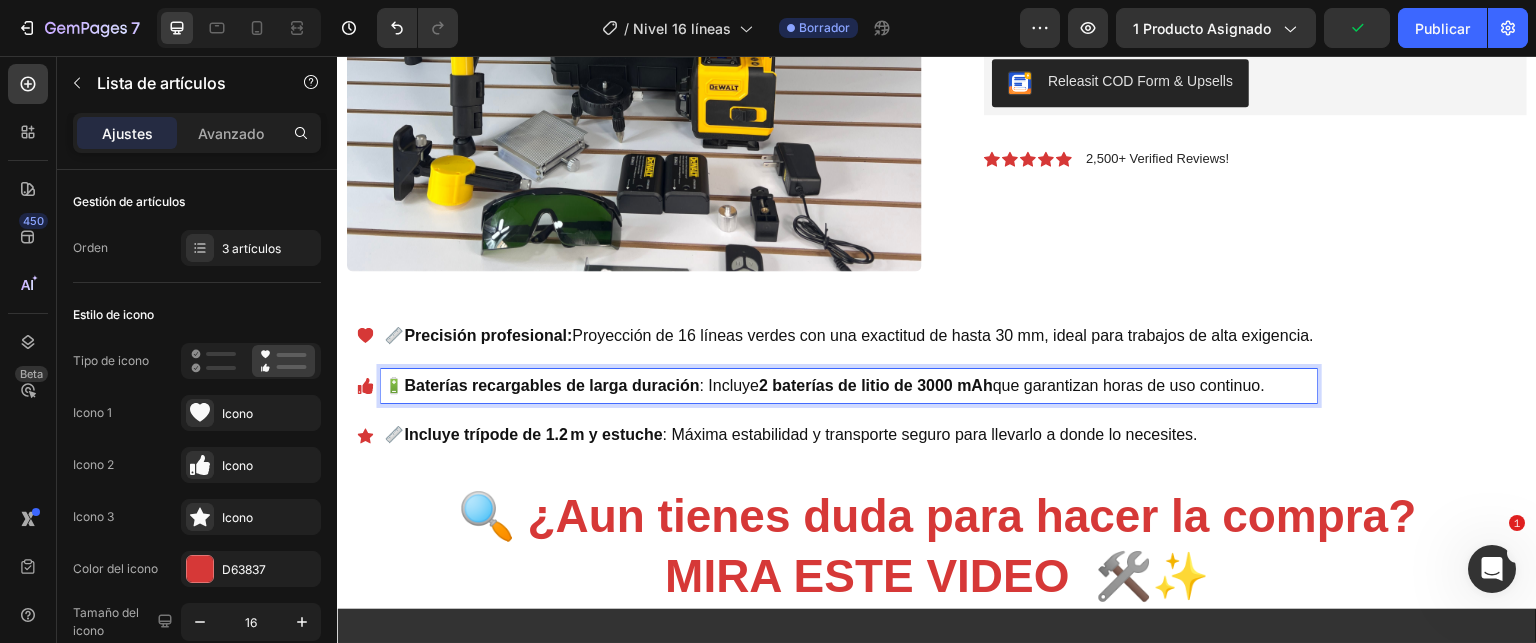 click on "🔋  Baterías recargables de larga duración : Incluye  2 baterías de litio de 3000 mAh  que garantizan horas de uso continuo." at bounding box center [849, 386] 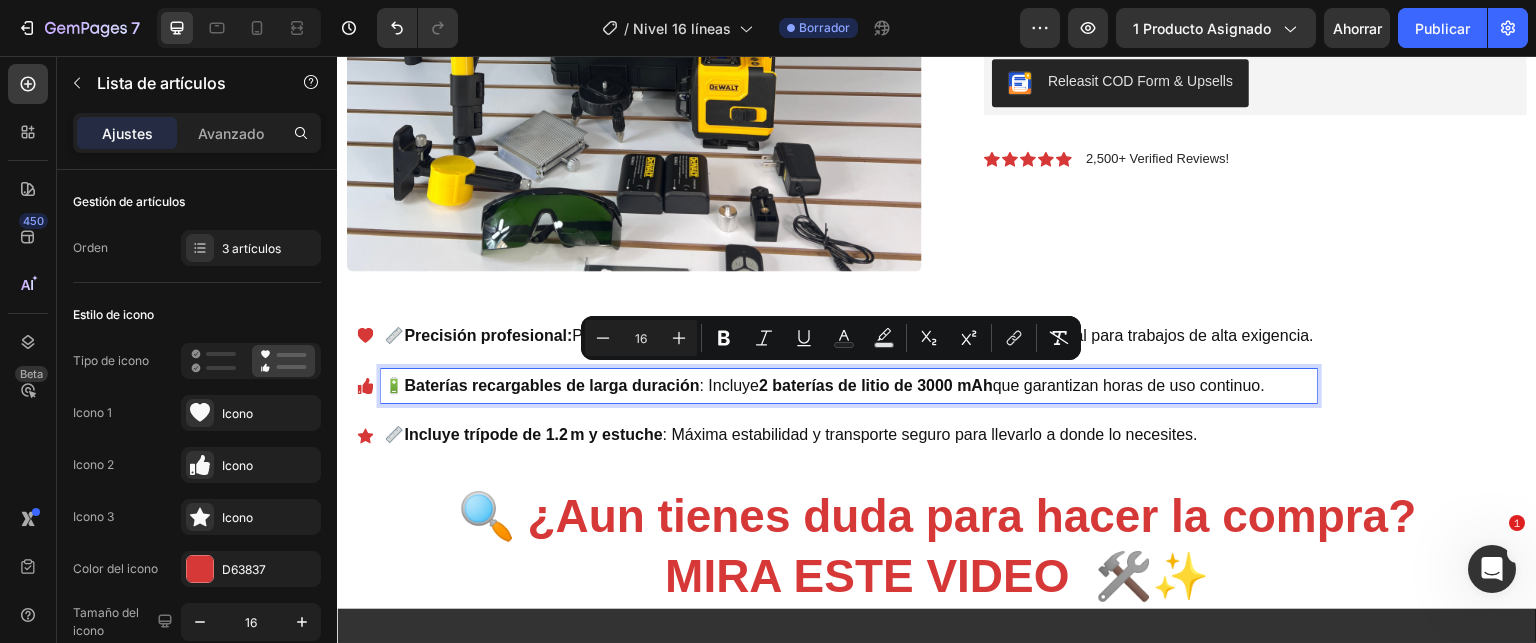 drag, startPoint x: 392, startPoint y: 375, endPoint x: 1289, endPoint y: 392, distance: 897.1611 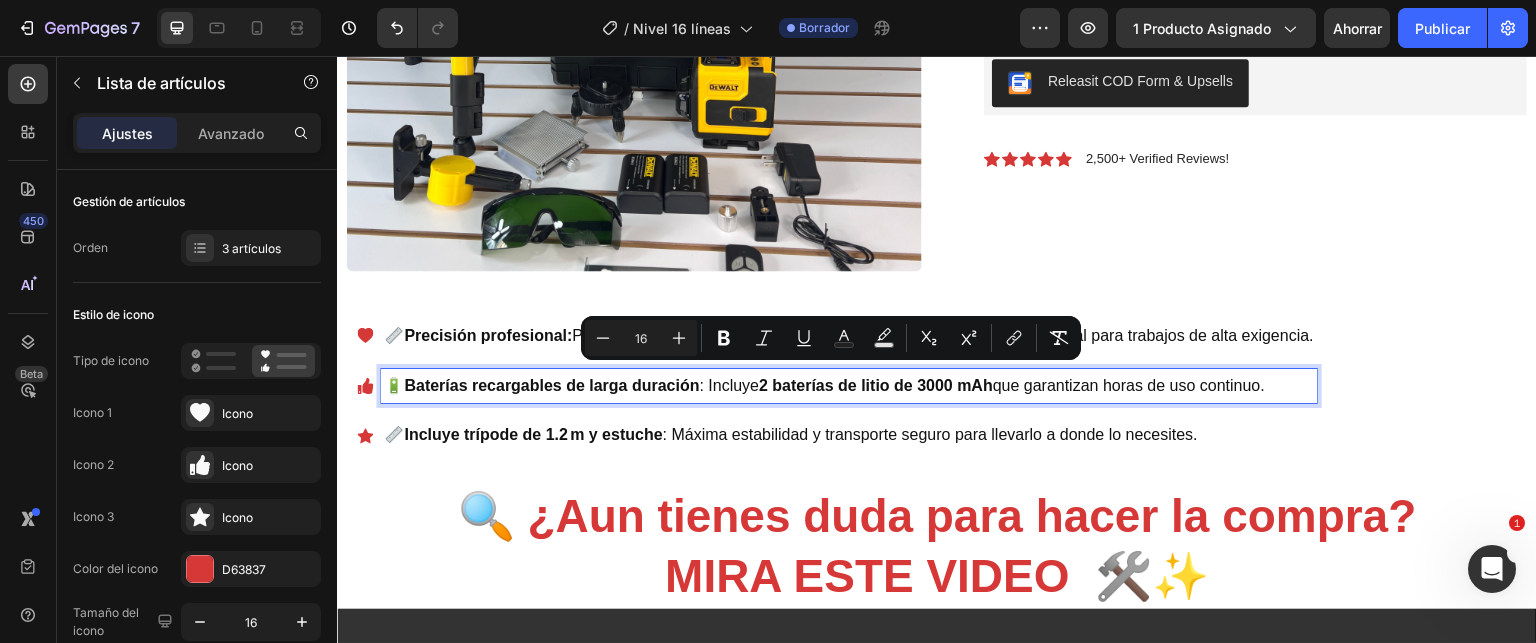 click on "🔋  Baterías recargables de larga duración : Incluye  2 baterías de litio de 3000 mAh  que garantizan horas de uso continuo." at bounding box center (849, 386) 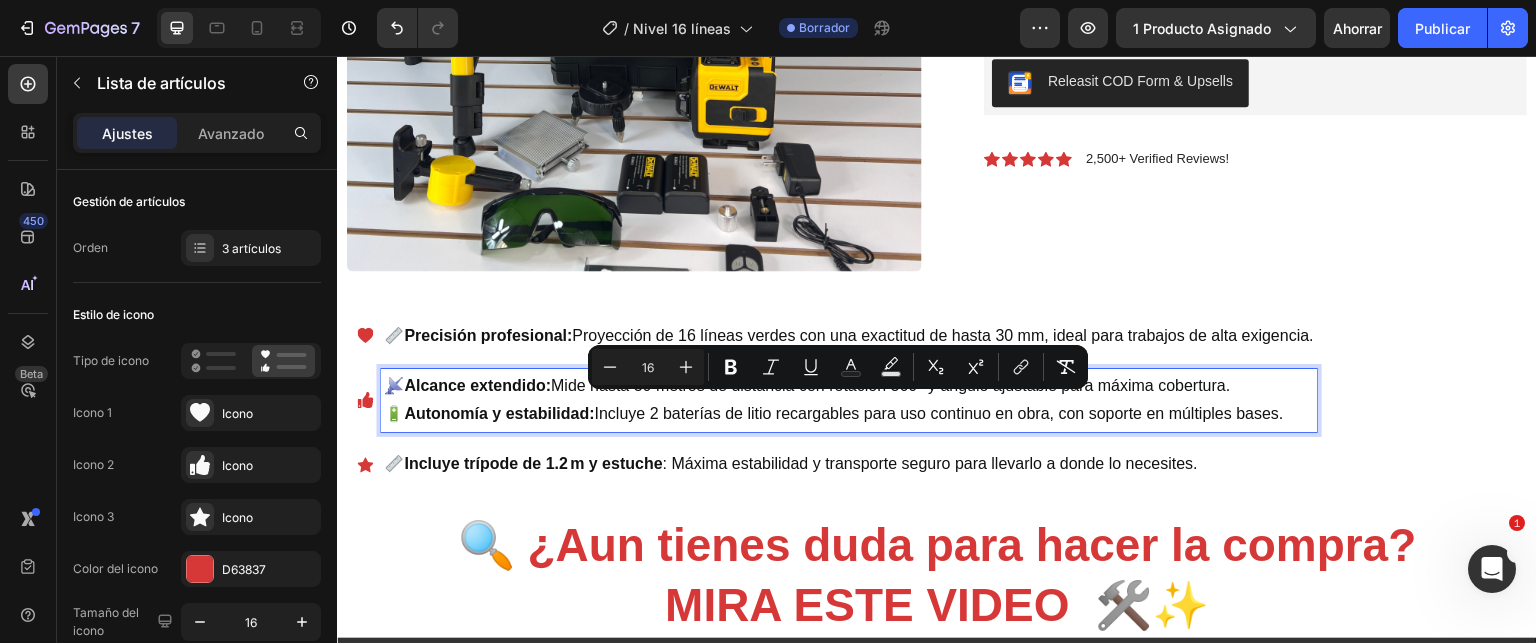drag, startPoint x: 392, startPoint y: 416, endPoint x: 1301, endPoint y: 400, distance: 909.1408 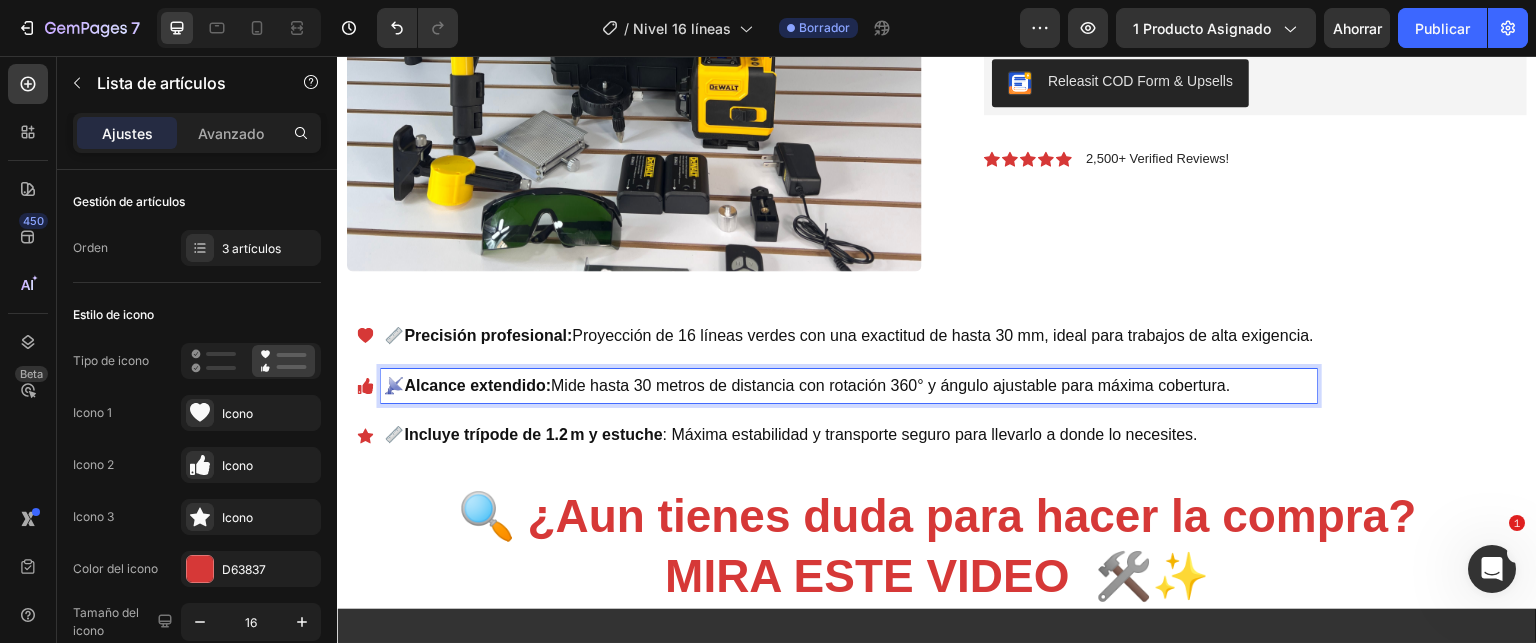 click on "Incluye trípode de 1.2 m y estuche" at bounding box center (533, 434) 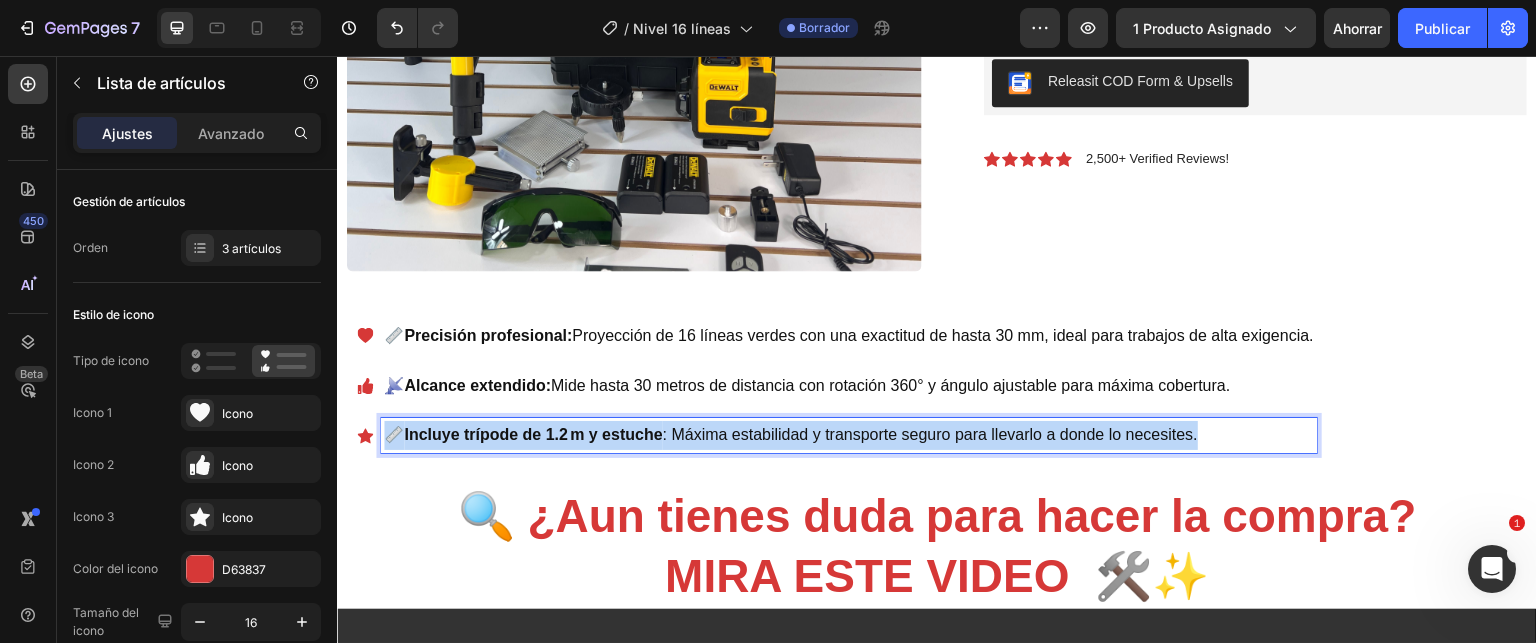 drag, startPoint x: 384, startPoint y: 427, endPoint x: 1226, endPoint y: 427, distance: 842 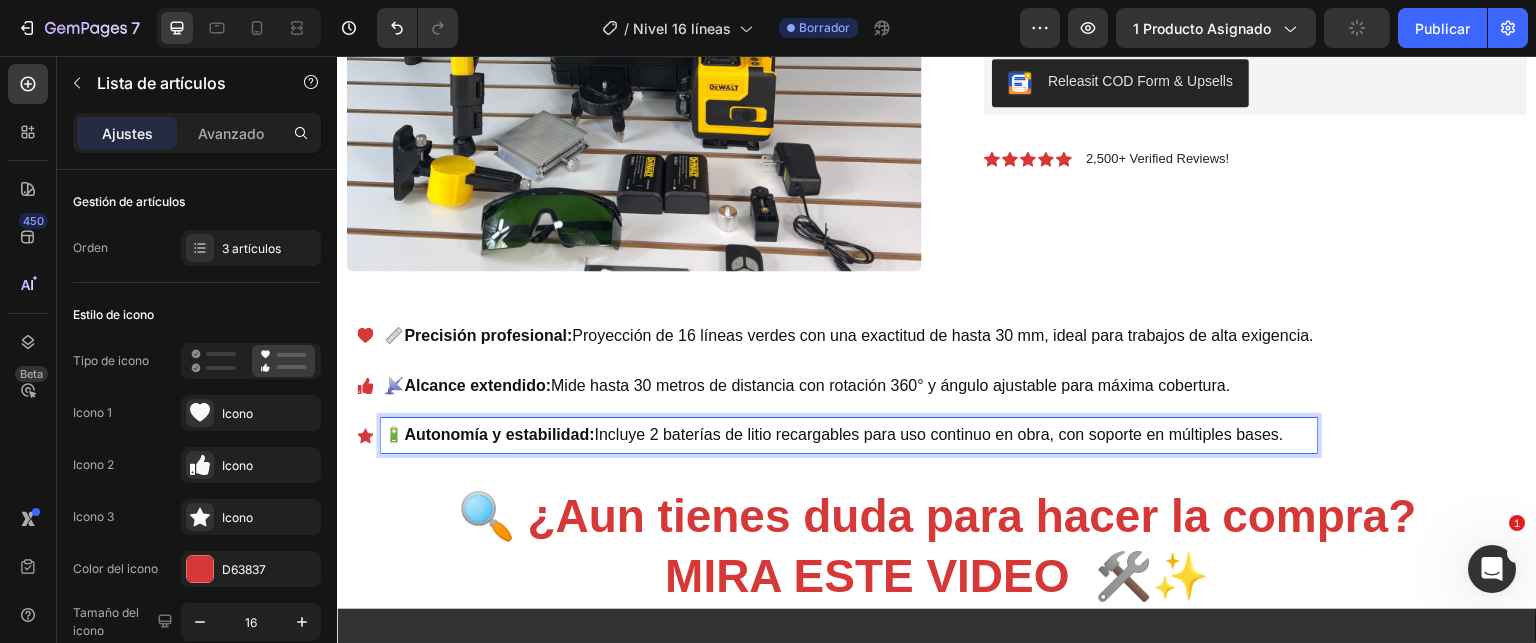 click on "📏  Precisión profesional:  Proyección de 16 líneas verdes con una exactitud de hasta 30 mm, ideal para trabajos de alta exigencia. 📡  Alcance extendido:  Mide hasta 30 metros de distancia con rotación 360° y ángulo ajustable para máxima cobertura. 🔋  Autonomía y estabilidad:  Incluye 2 baterías de litio recargables para uso continuo en obra, con soporte en múltiples bases." at bounding box center [937, 386] 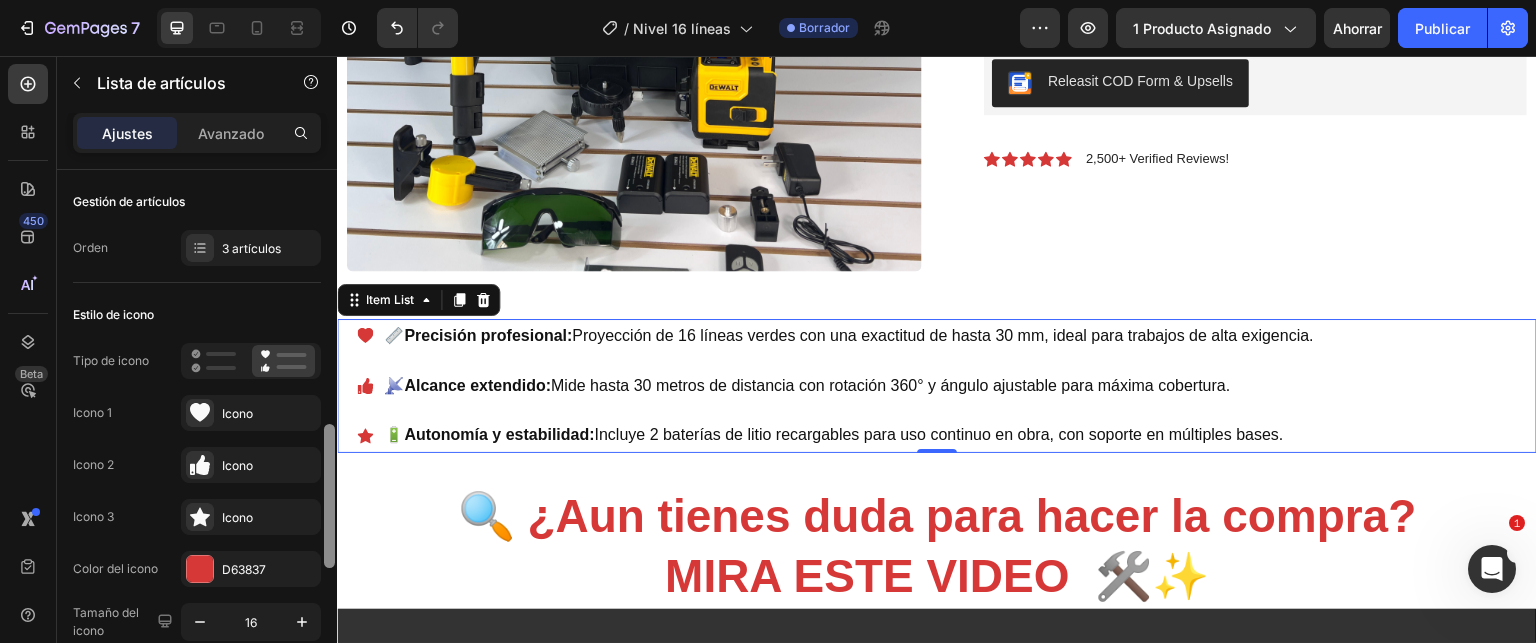scroll, scrollTop: 200, scrollLeft: 0, axis: vertical 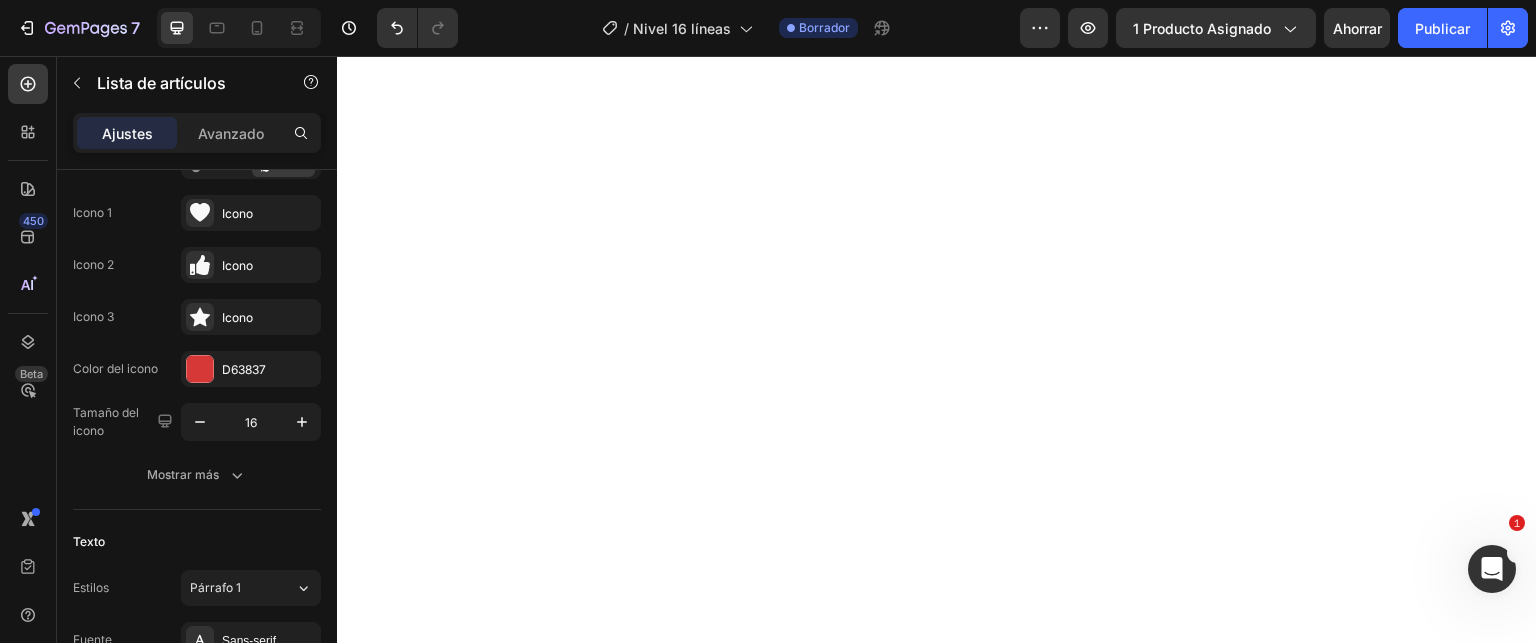 click on "🎯 Ideal para albañiles, instaladores, electricistas, técnicos y amantes del bricolaje que buscan resultados impecables." at bounding box center [937, -489] 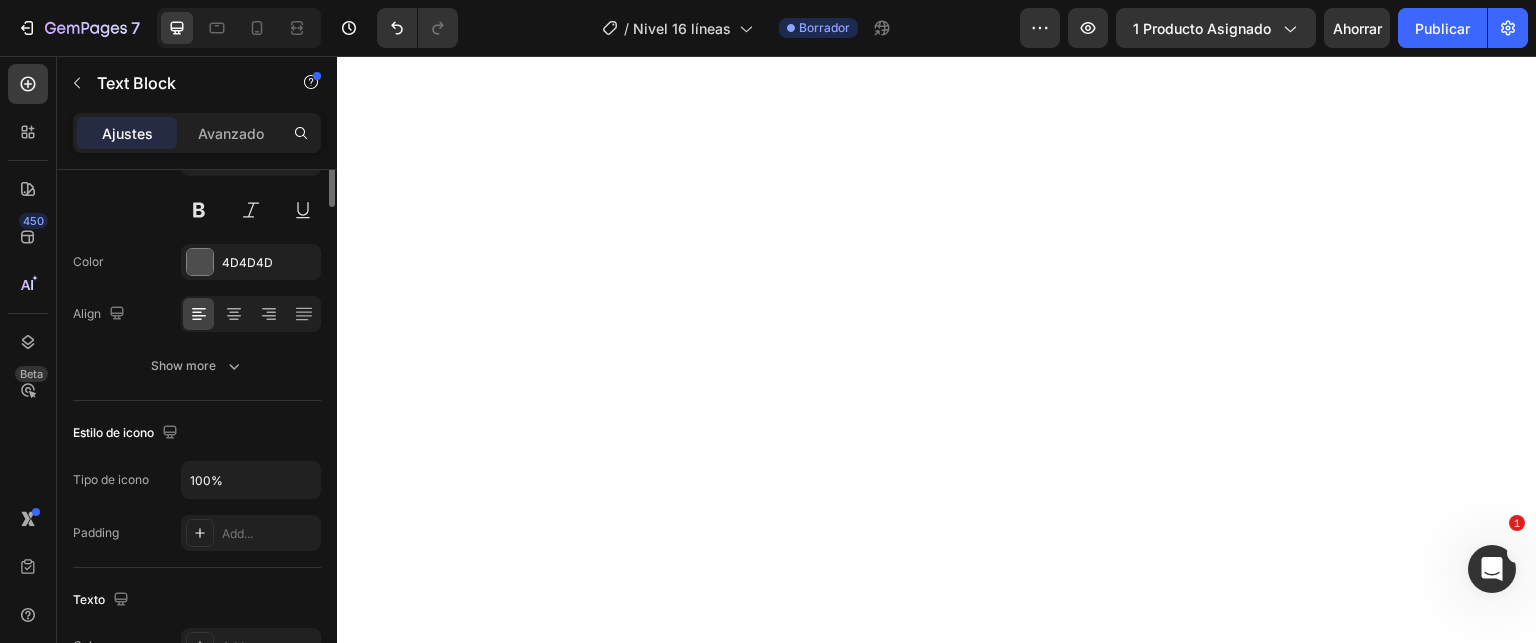 scroll, scrollTop: 0, scrollLeft: 0, axis: both 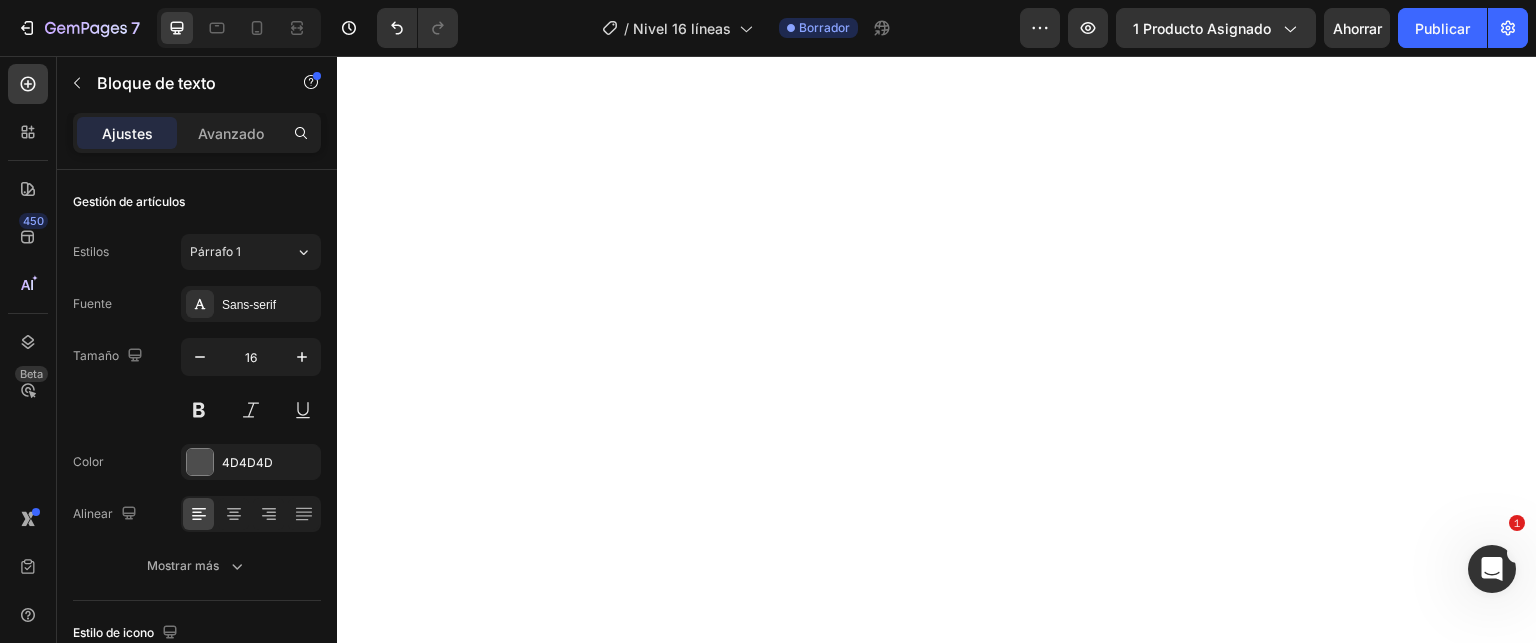 click on "🚧  Precisión avanzada para profesionales exigentes  🎯✨ El  Nivel Láser de 5 Líneas (Línea Verde)  es la herramienta definitiva para quienes buscan eficiencia, visibilidad y rendimiento en cada trazo." at bounding box center (937, -618) 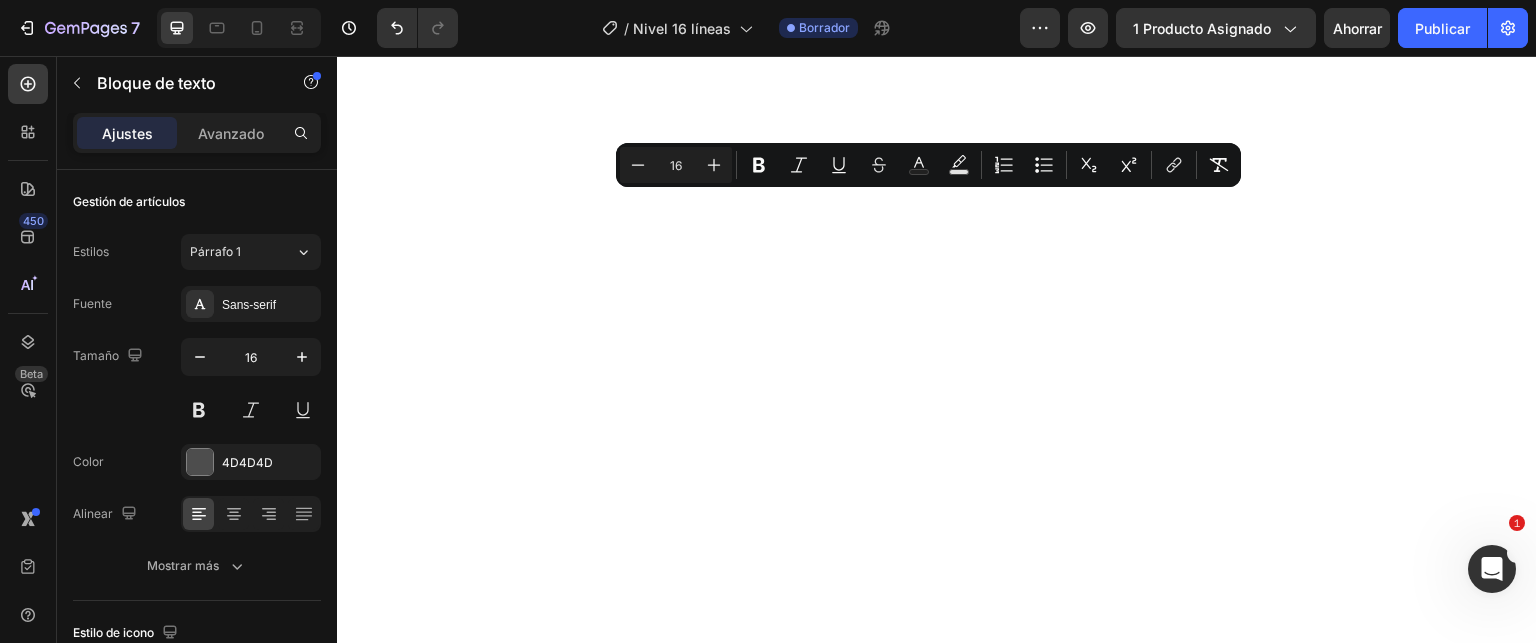 drag, startPoint x: 362, startPoint y: 203, endPoint x: 1309, endPoint y: 372, distance: 961.96155 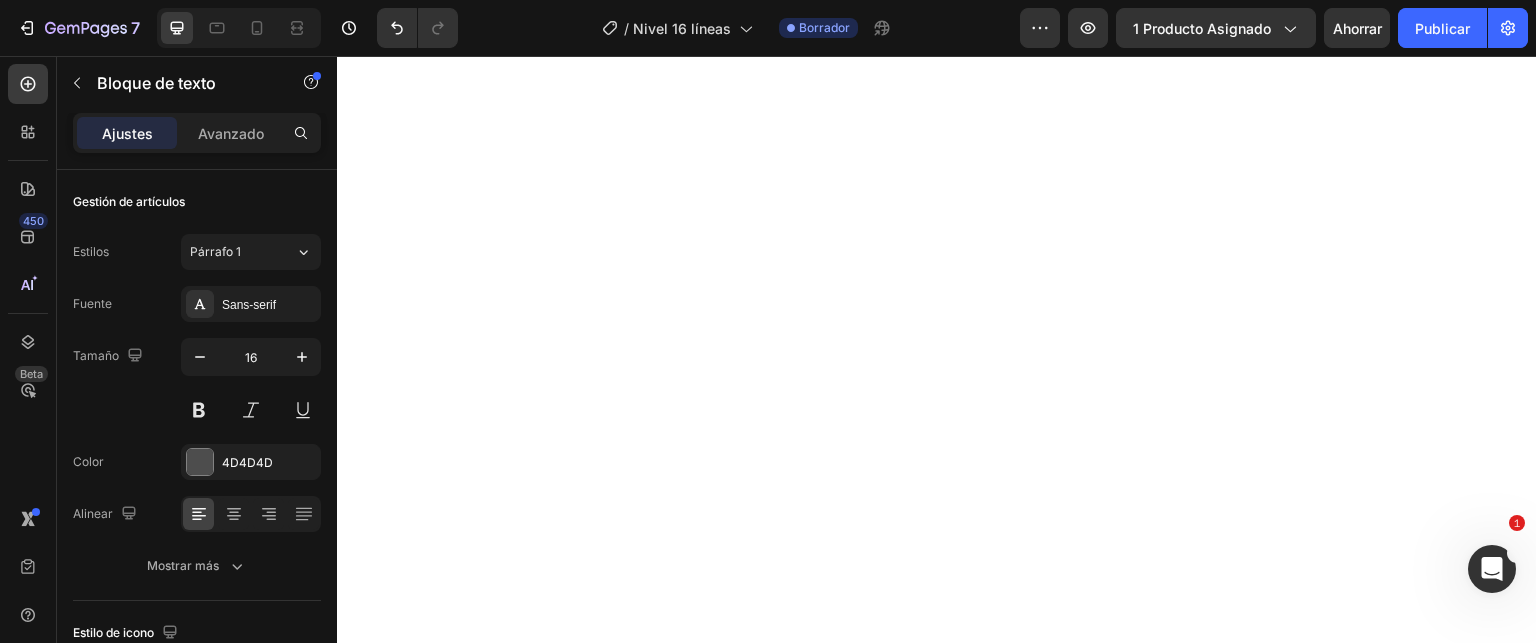 click on "Que incluye" at bounding box center (520, -693) 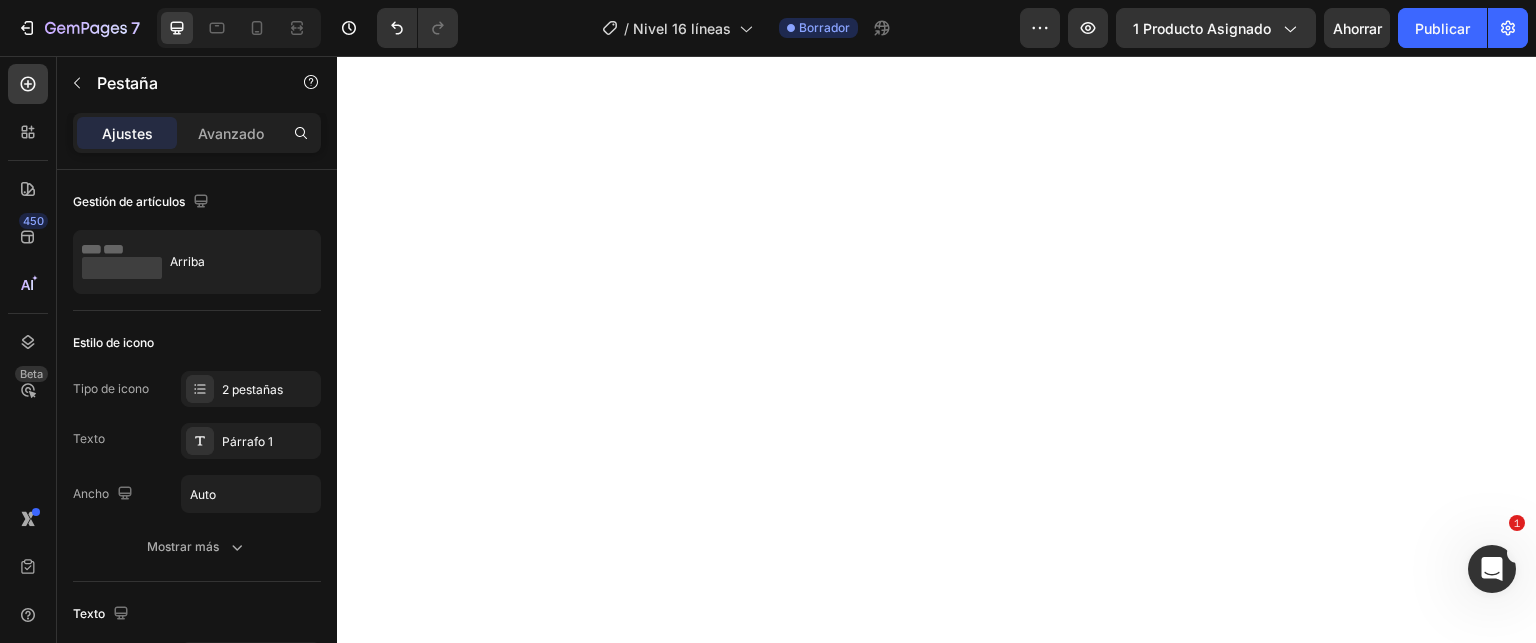 click on "✅ Nivel láser de 5 líneas" at bounding box center [937, -633] 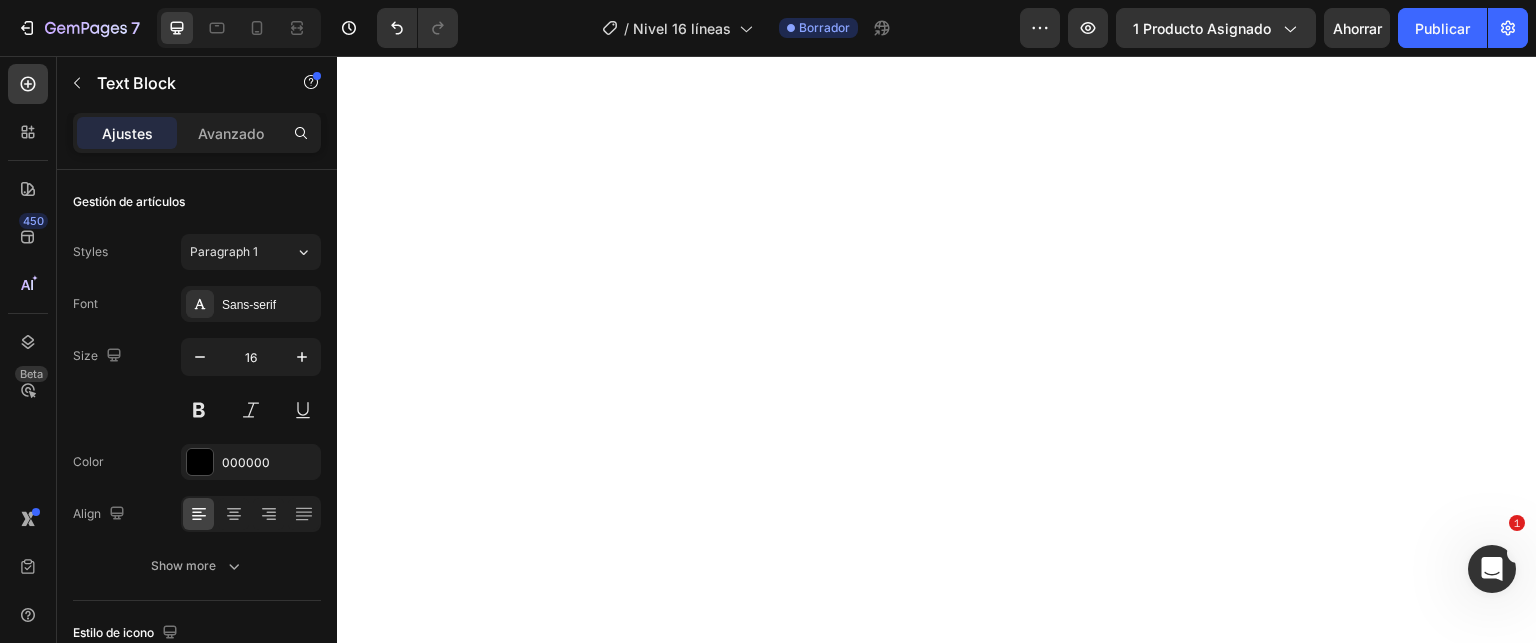 click on "✅ Nivel láser de 5 líneas" at bounding box center (937, -633) 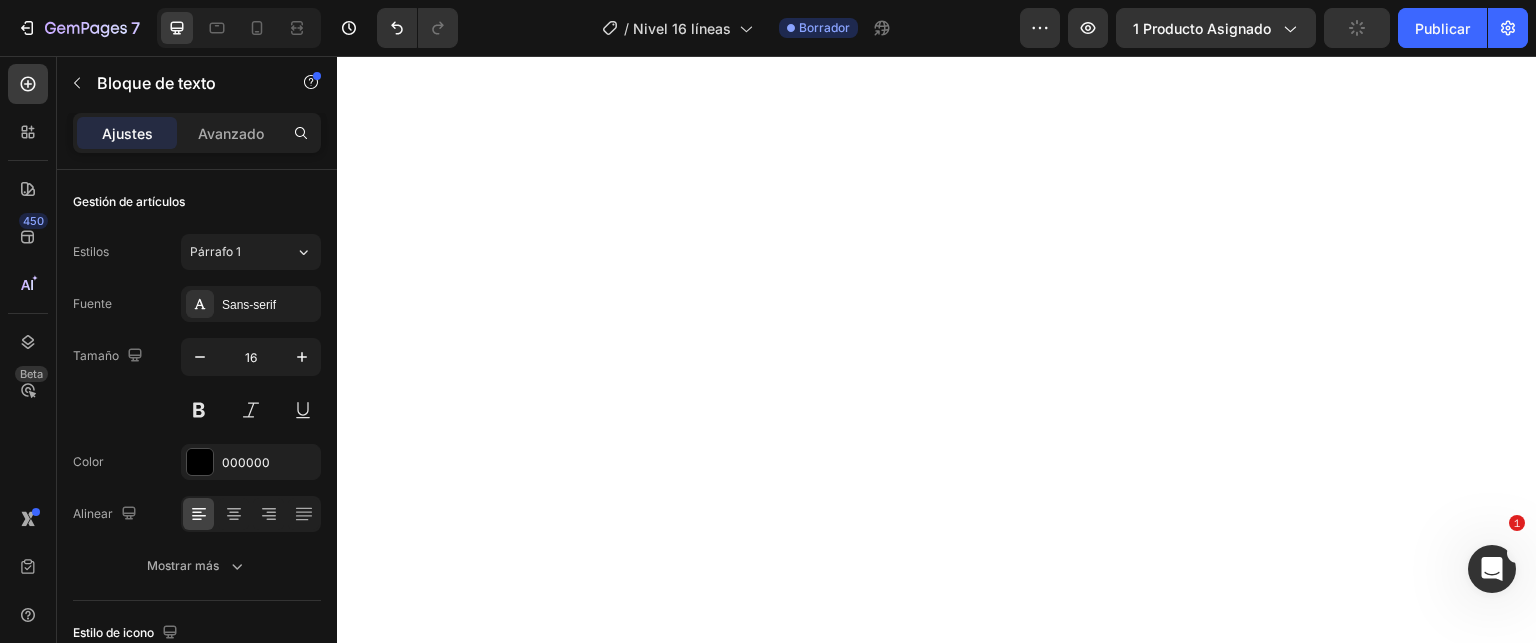 drag, startPoint x: 359, startPoint y: 203, endPoint x: 536, endPoint y: 366, distance: 240.62003 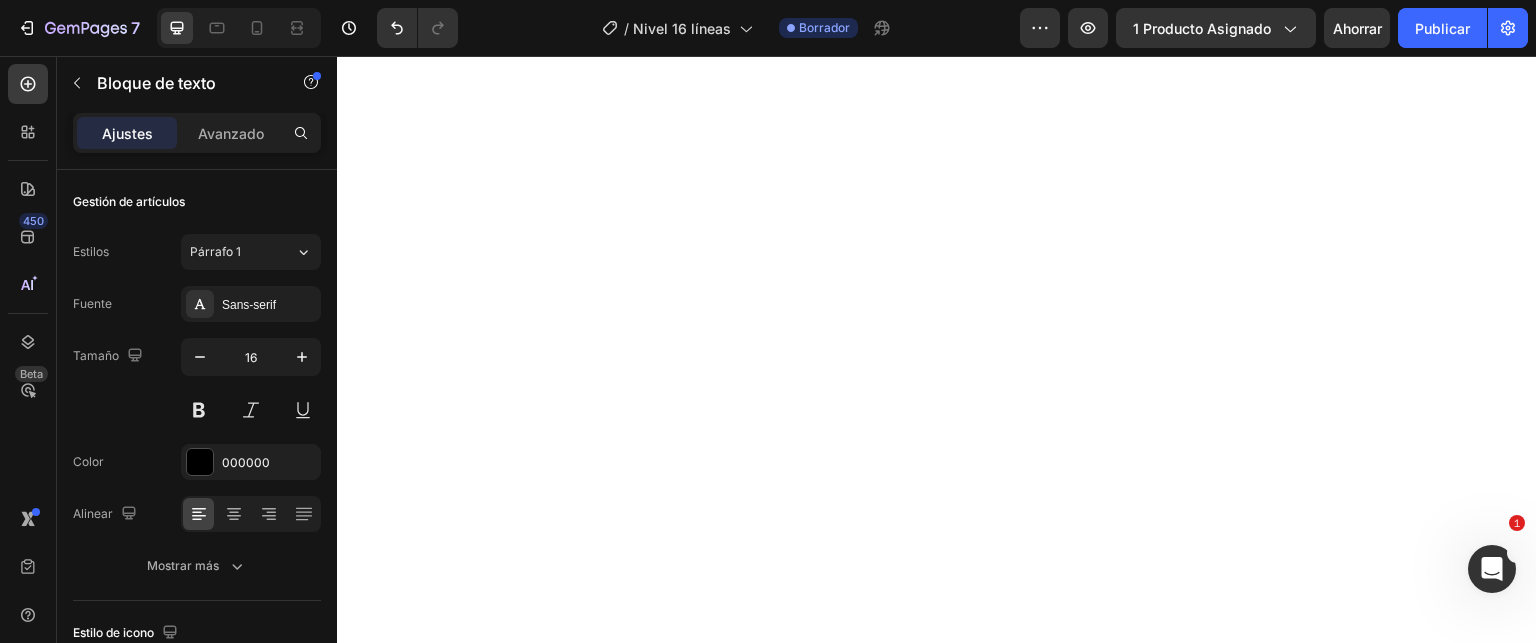 click on "Descripcion Que incluye" at bounding box center (937, -692) 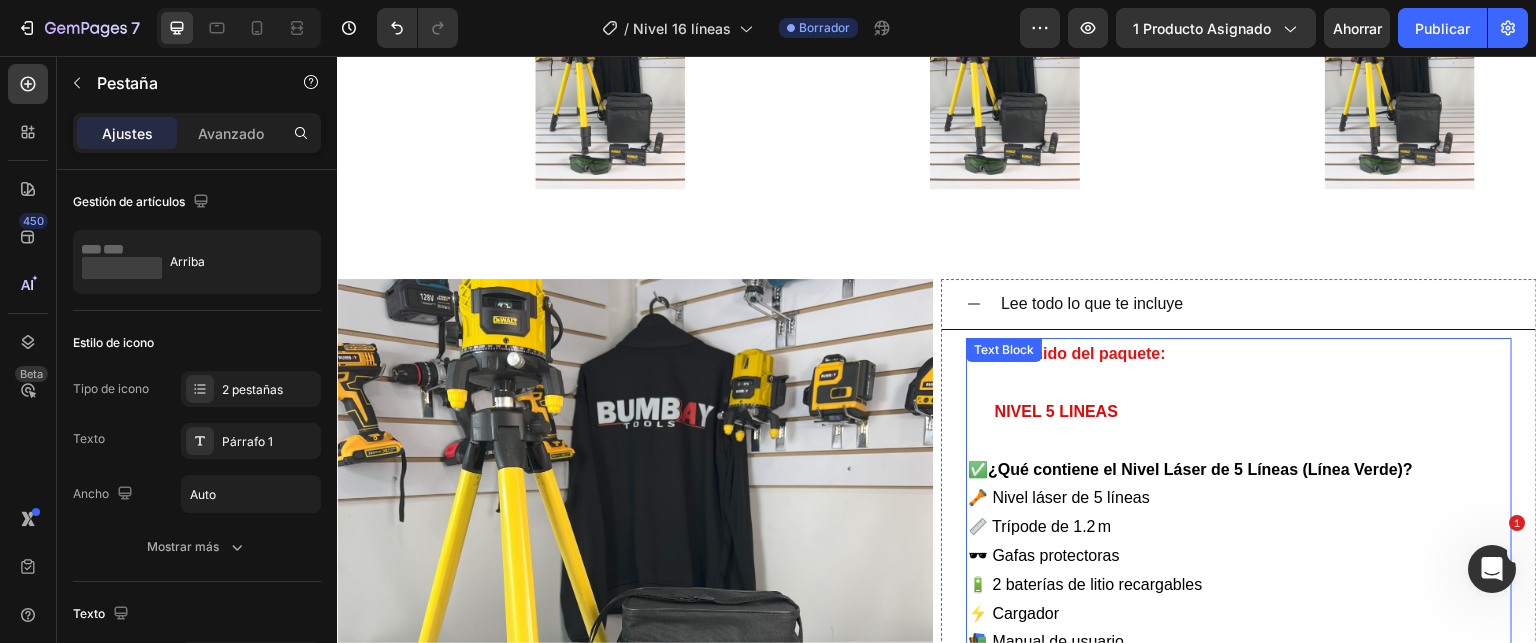 scroll, scrollTop: 5100, scrollLeft: 0, axis: vertical 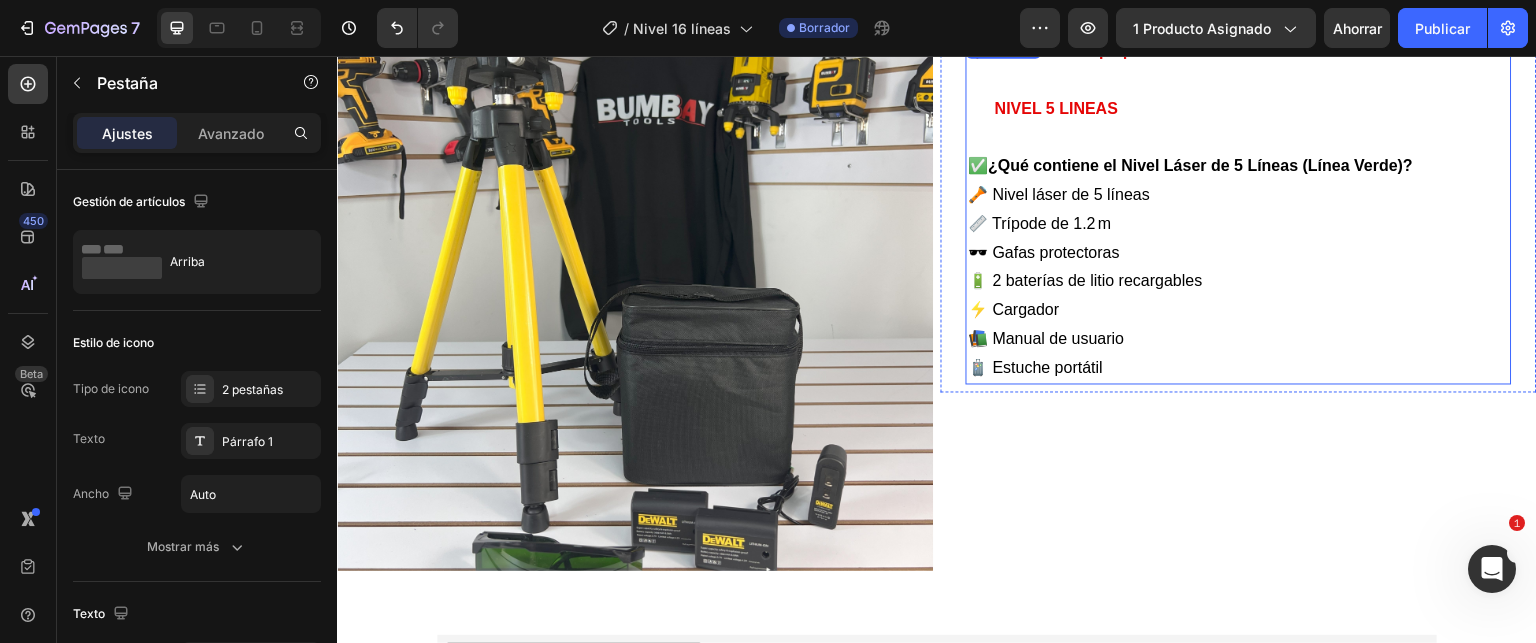 click on "✅  ¿Qué contiene el Nivel Láser de 5 Líneas (Línea Verde)?" at bounding box center [1239, 152] 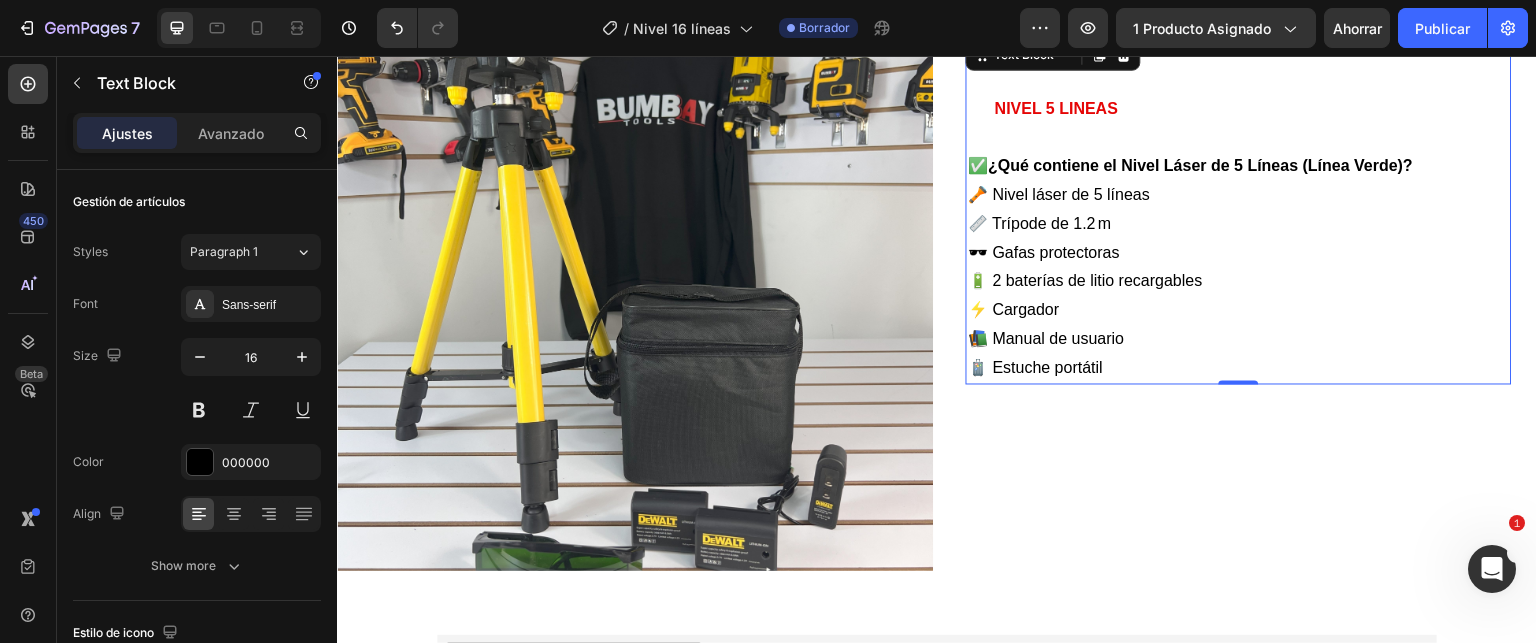 click on "✅  ¿Qué contiene el Nivel Láser de 5 Líneas (Línea Verde)?" at bounding box center [1239, 152] 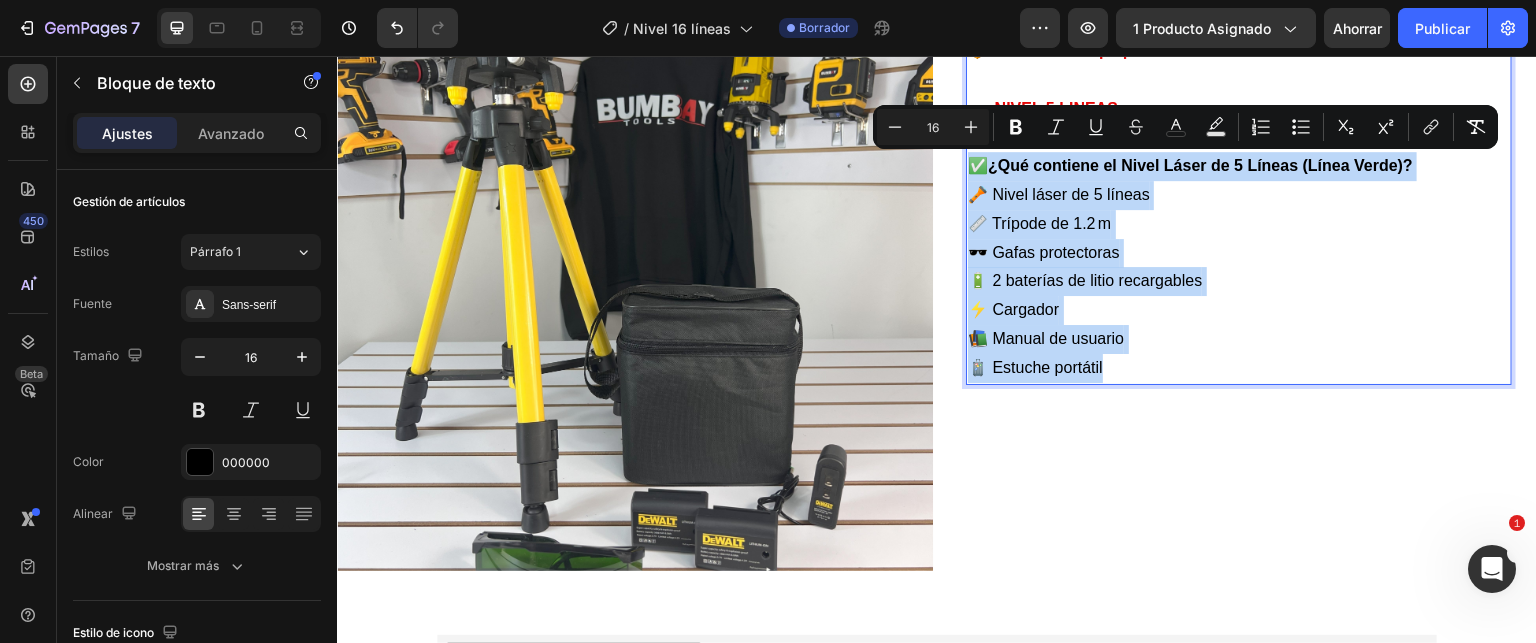 drag, startPoint x: 962, startPoint y: 167, endPoint x: 1131, endPoint y: 365, distance: 260.3171 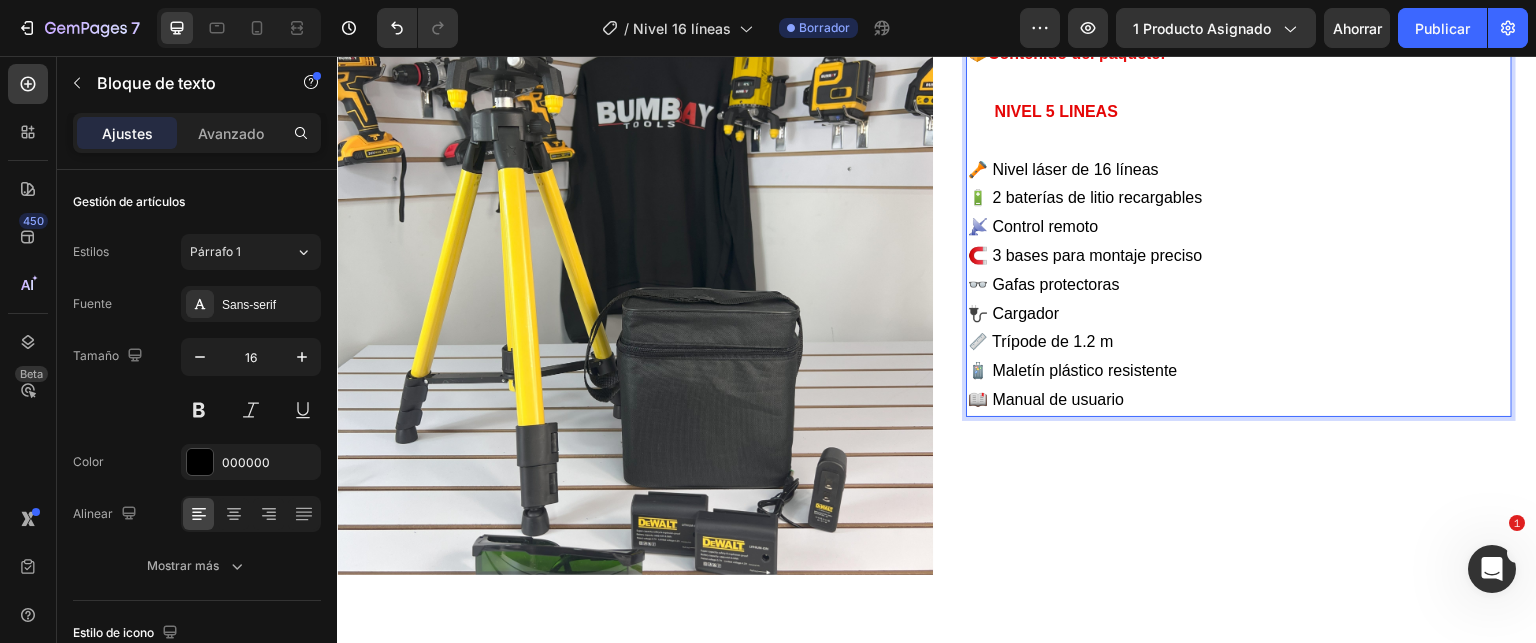 scroll, scrollTop: 4900, scrollLeft: 0, axis: vertical 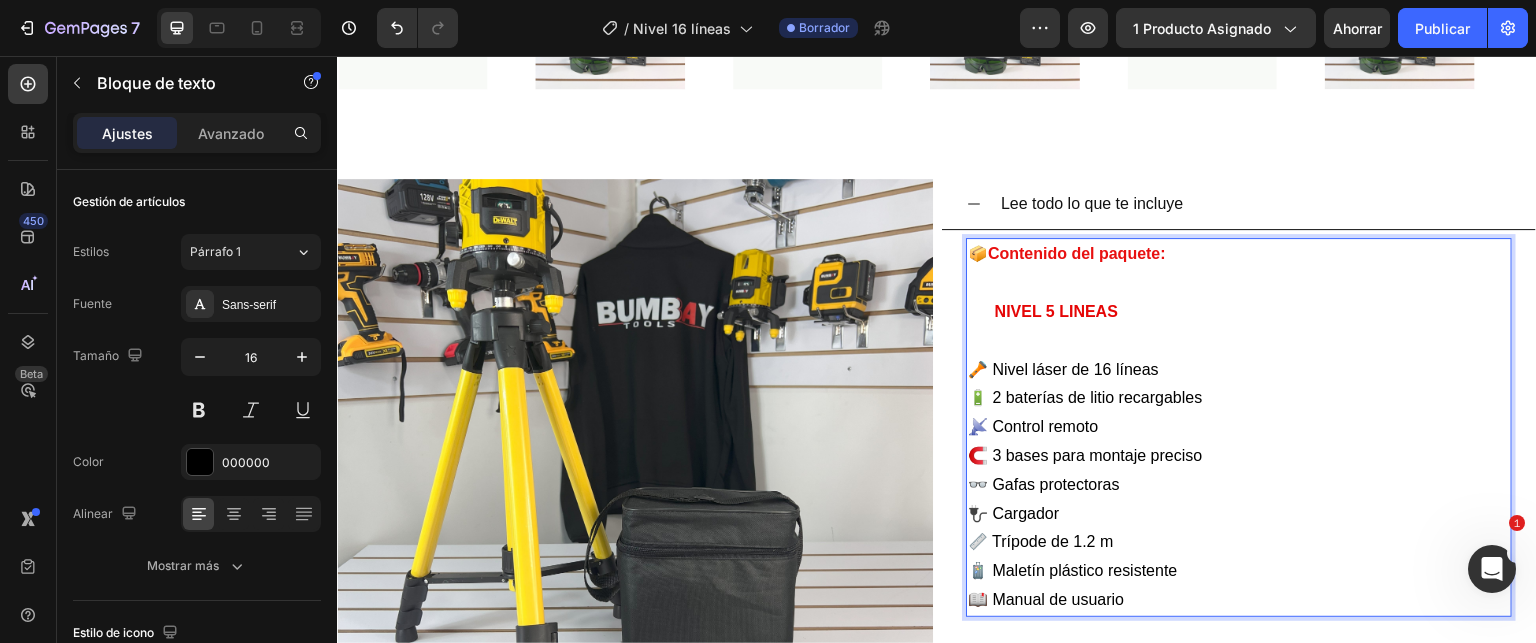 click on "NIVEL 5 LINEAS" at bounding box center (1056, 311) 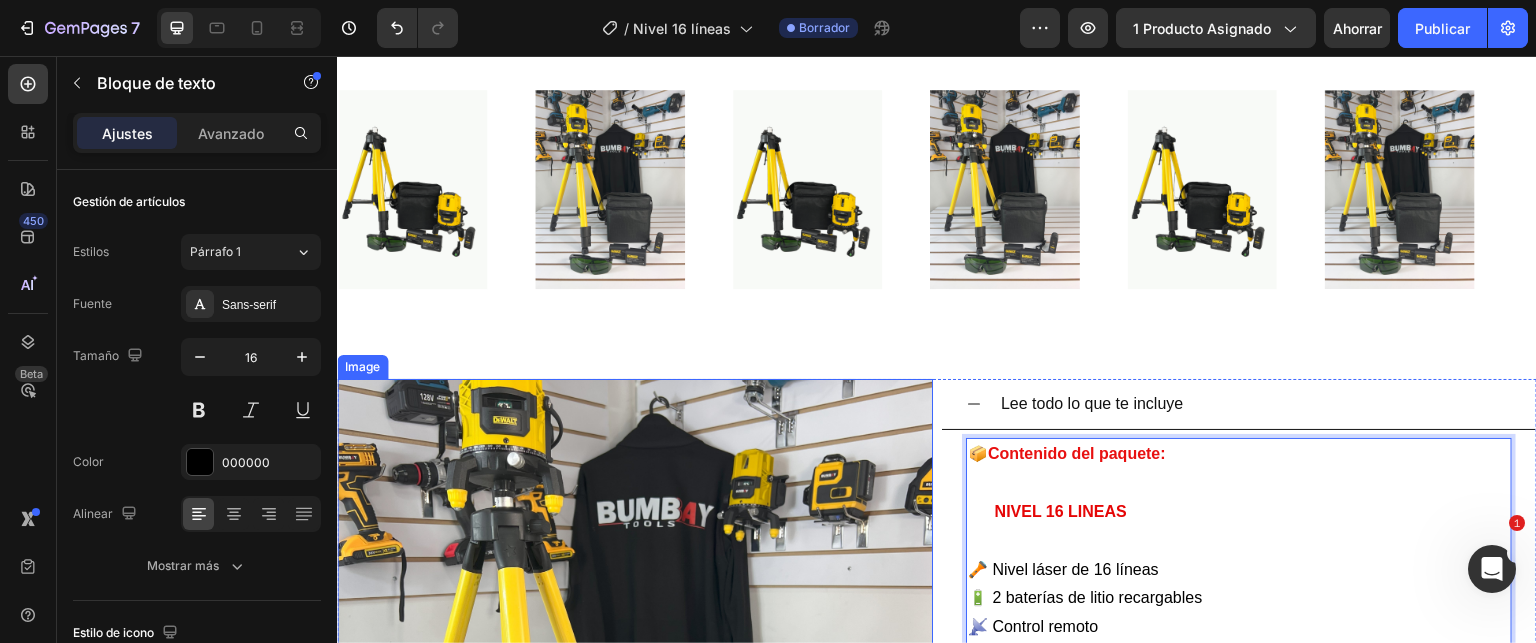 scroll, scrollTop: 4700, scrollLeft: 0, axis: vertical 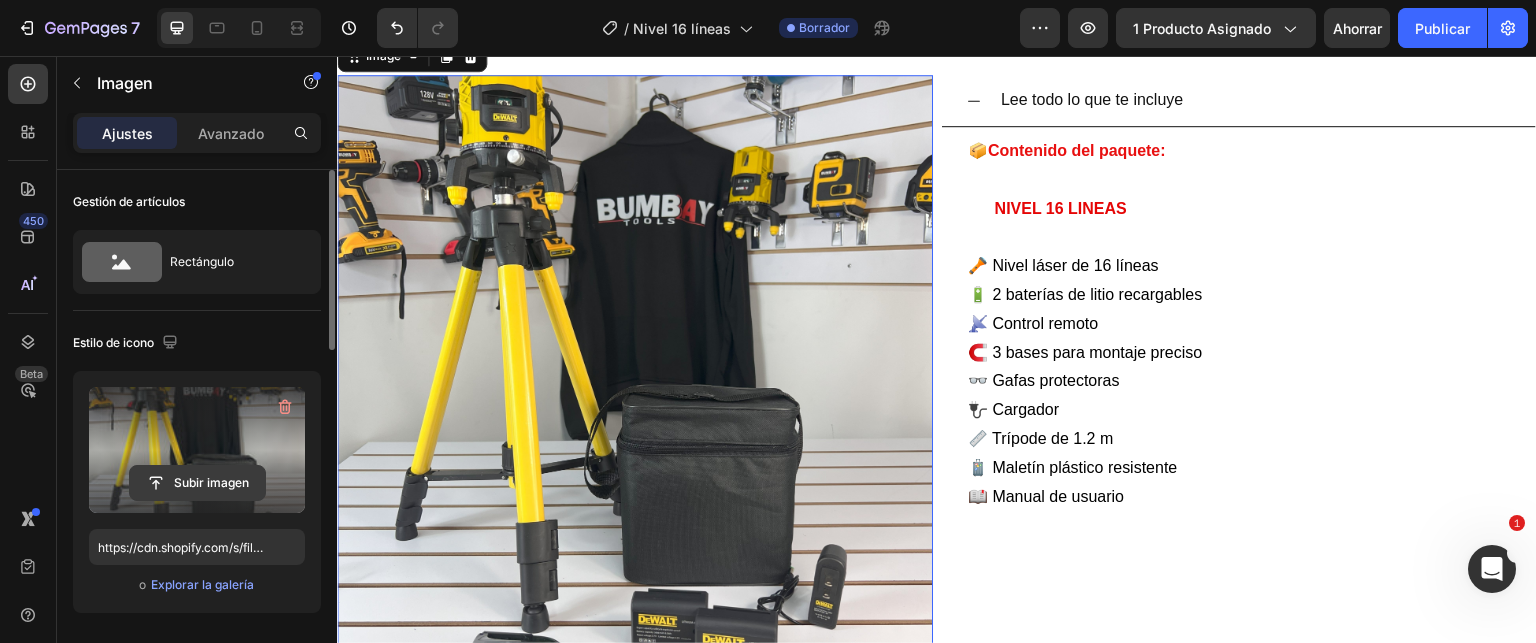 click 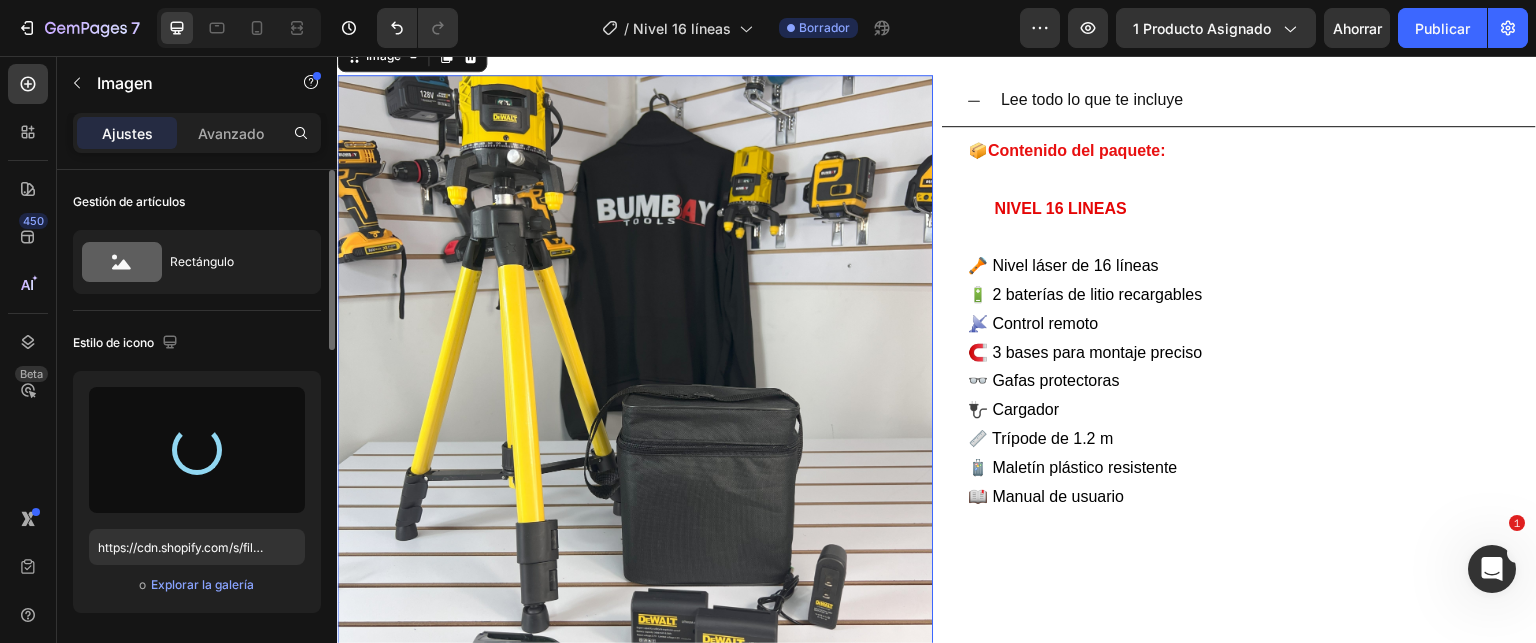 type on "https://cdn.shopify.com/s/files/1/0621/4716/6270/files/gempages_572108967522599751-f6a2e044-ccbc-4746-9b24-e5cef157e8ab.jpg" 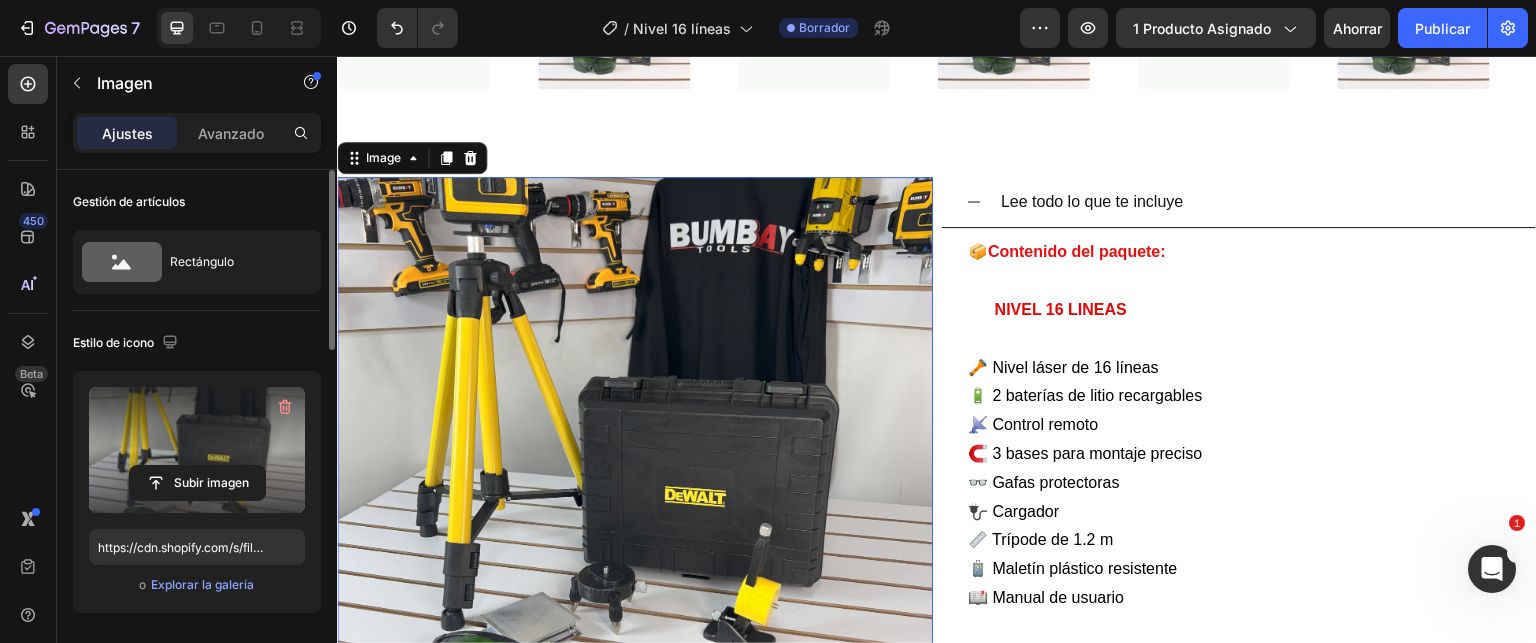 scroll, scrollTop: 4699, scrollLeft: 0, axis: vertical 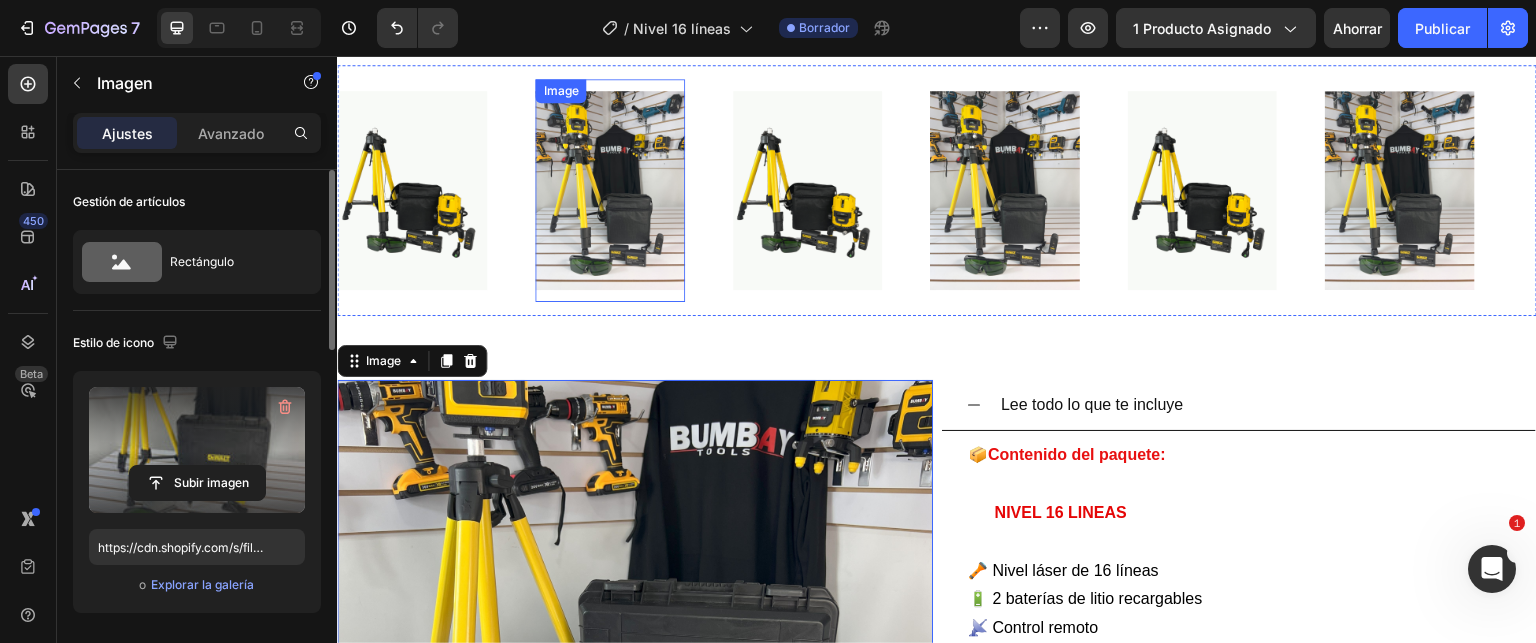 click at bounding box center [609, 190] 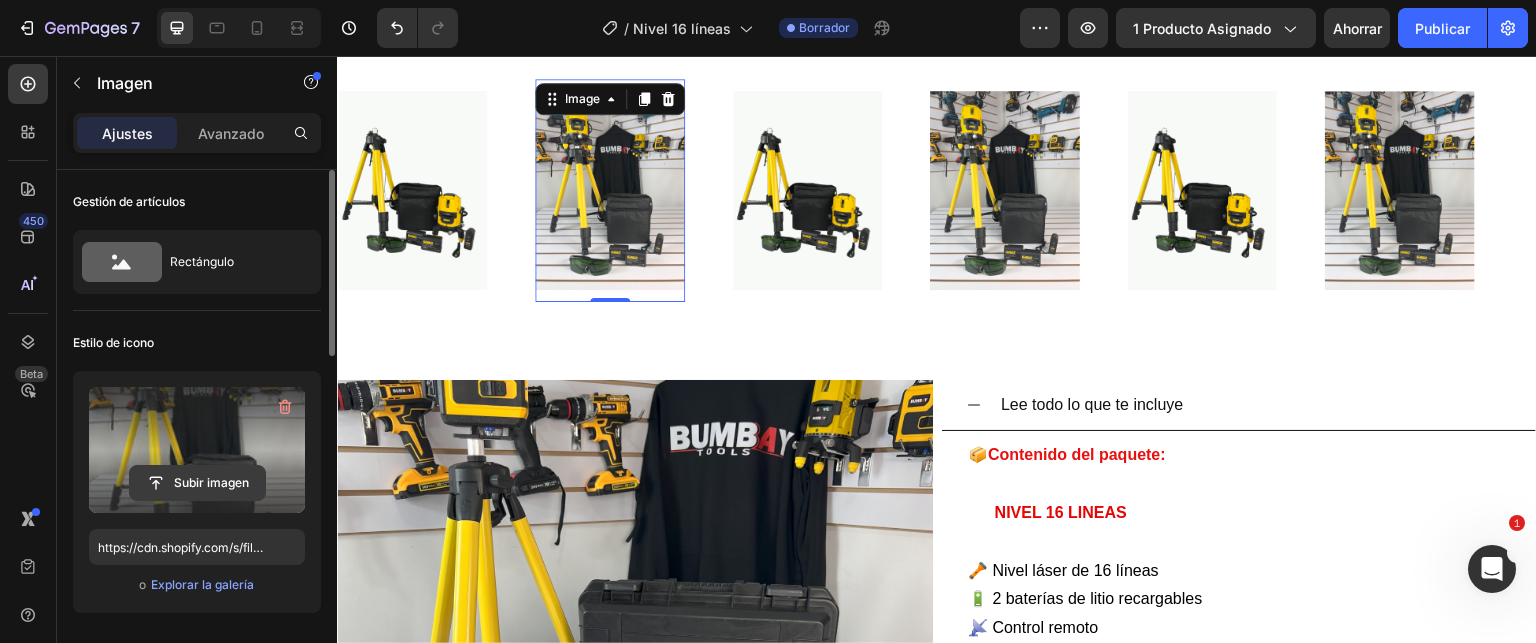 click 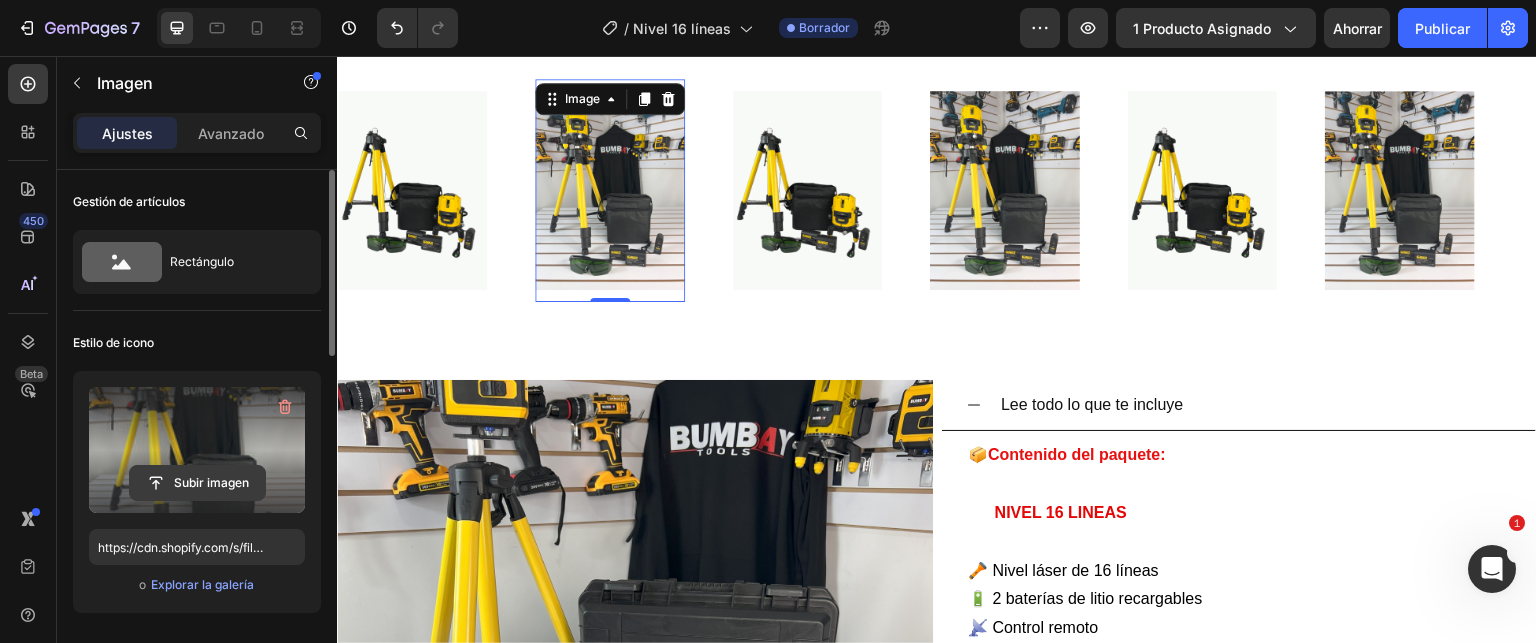 click 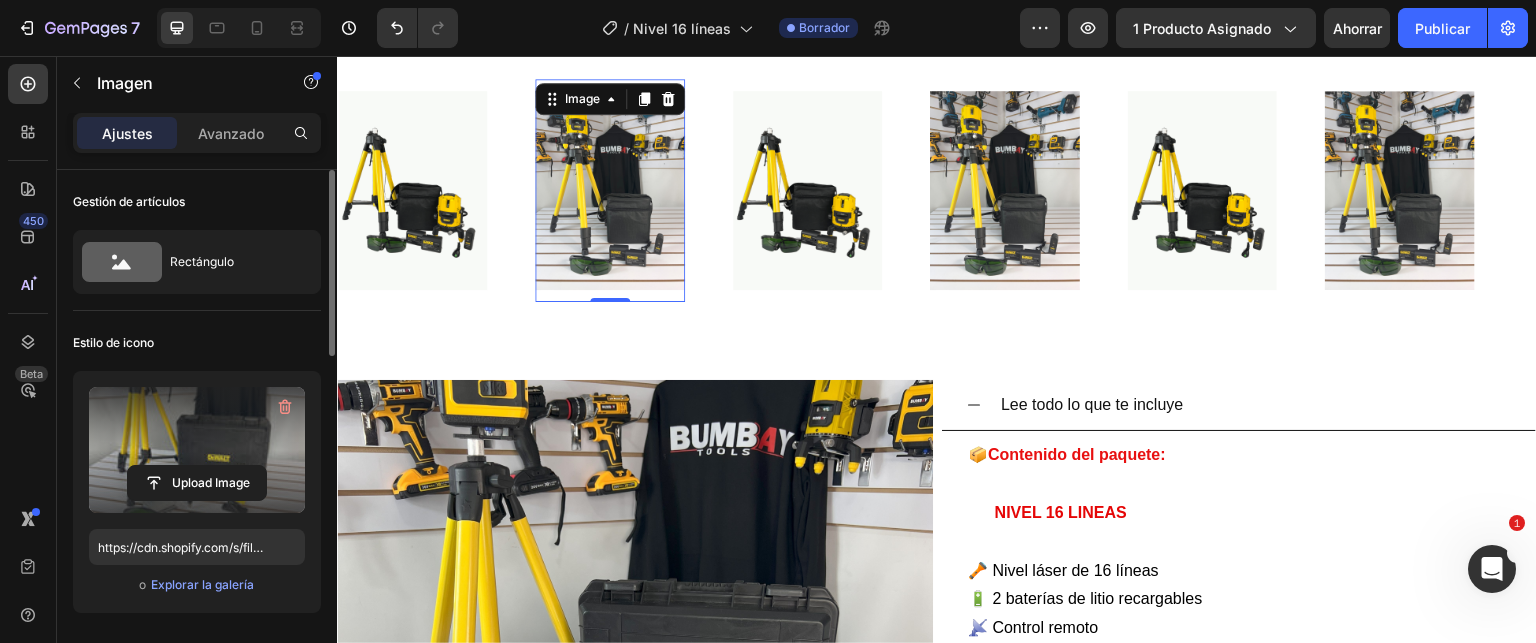 type on "https://cdn.shopify.com/s/files/1/0621/4716/6270/files/gempages_572108967522599751-f6a2e044-ccbc-4746-9b24-e5cef157e8ab.jpg" 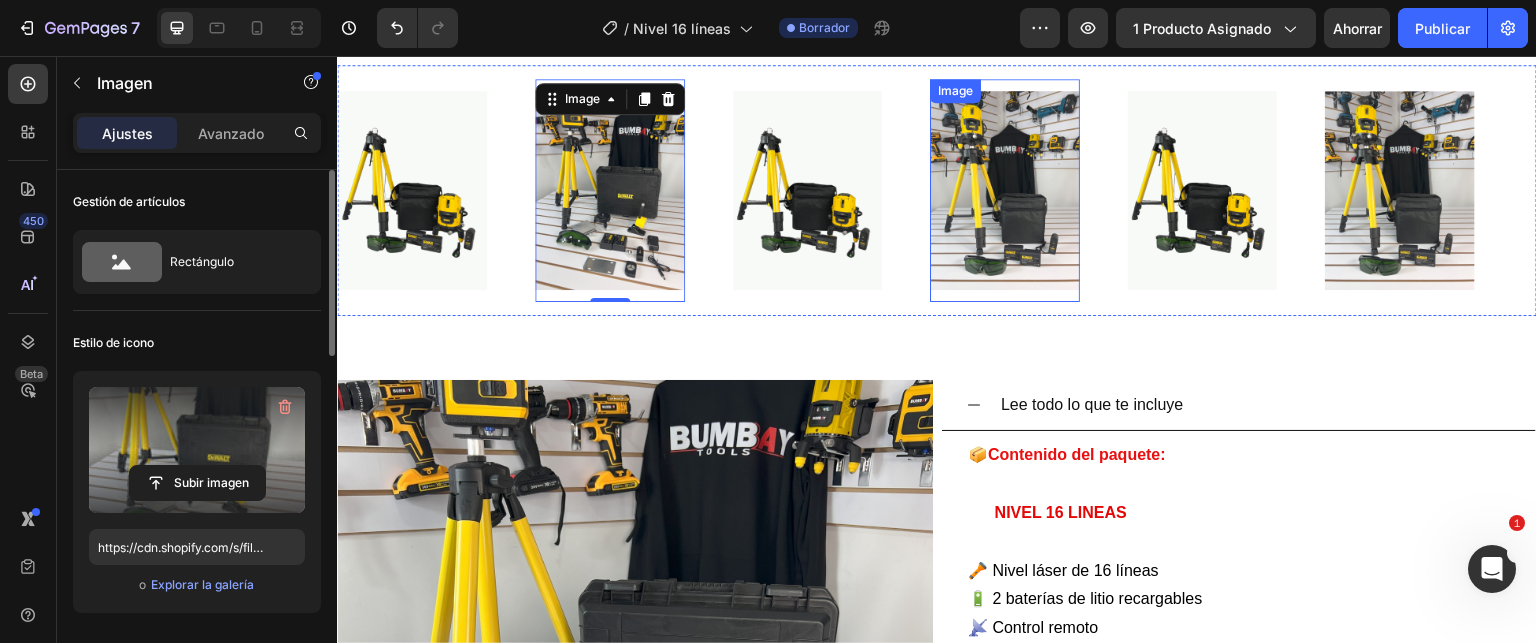 click at bounding box center (1004, 190) 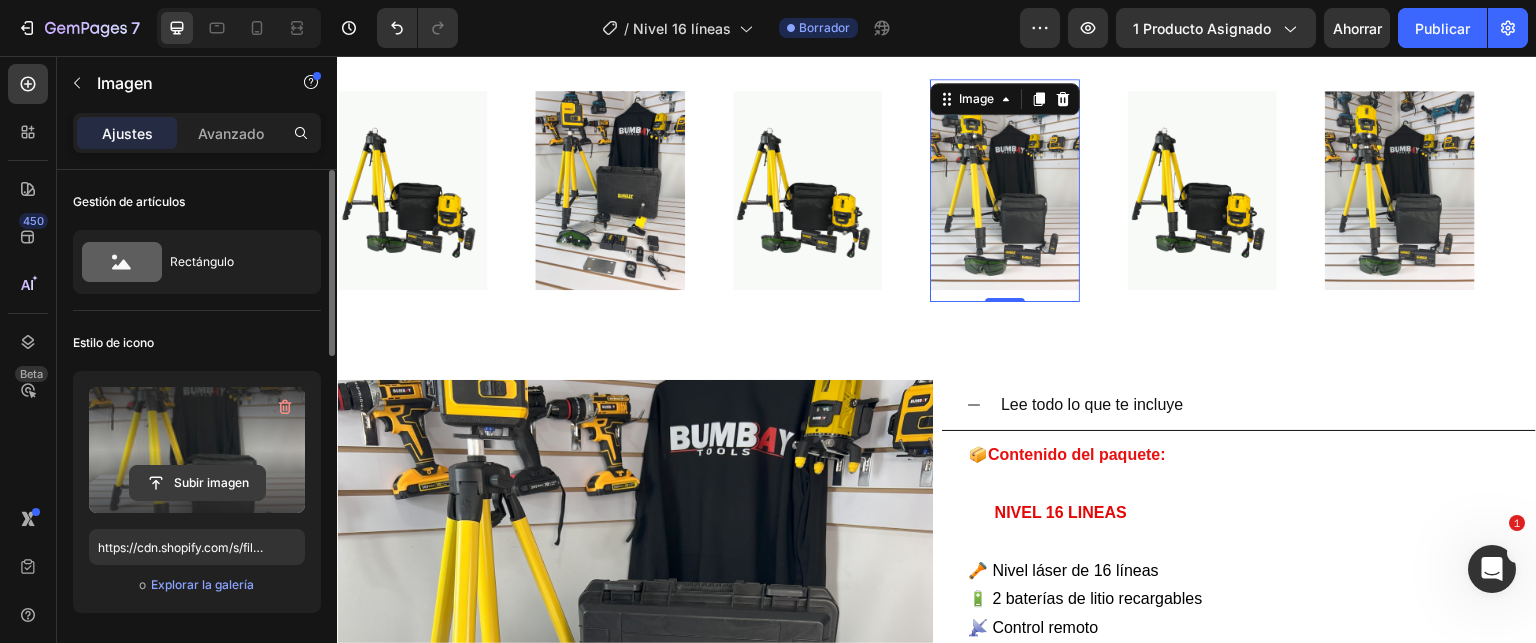 click 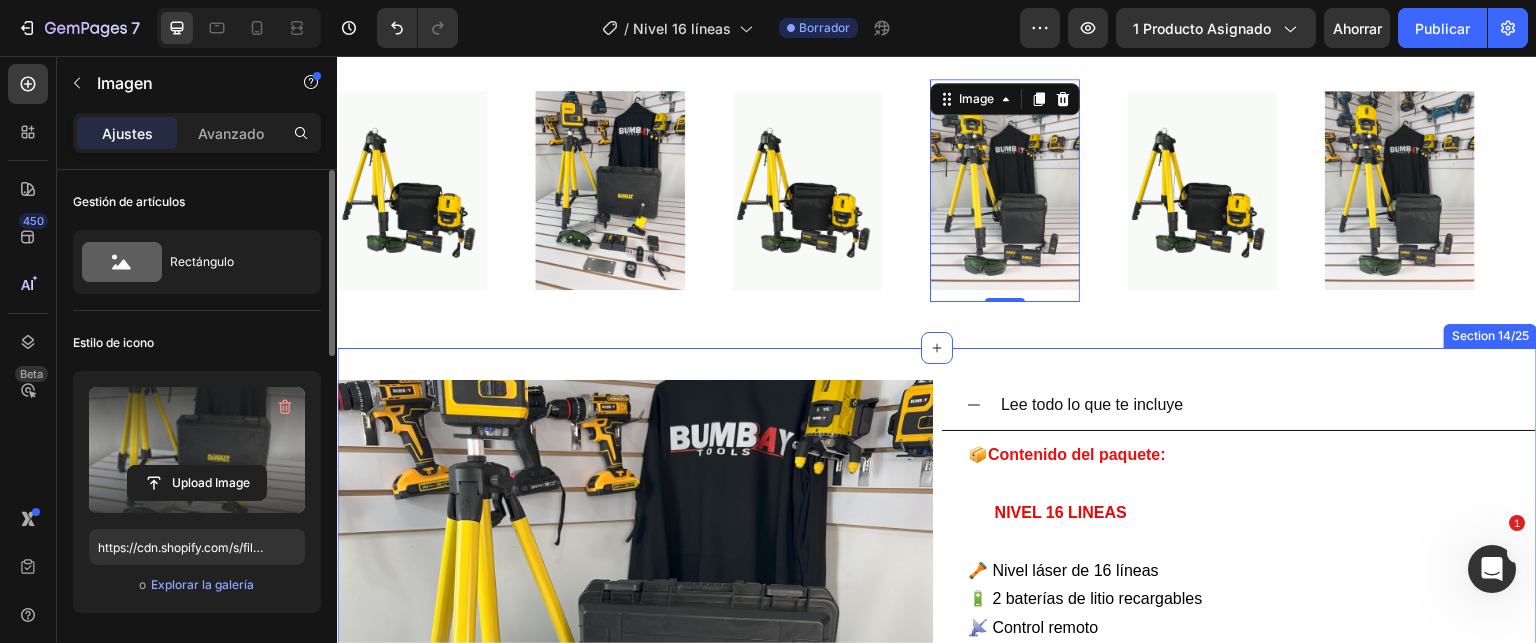 type on "https://cdn.shopify.com/s/files/1/0621/4716/6270/files/gempages_572108967522599751-f6a2e044-ccbc-4746-9b24-e5cef157e8ab.jpg" 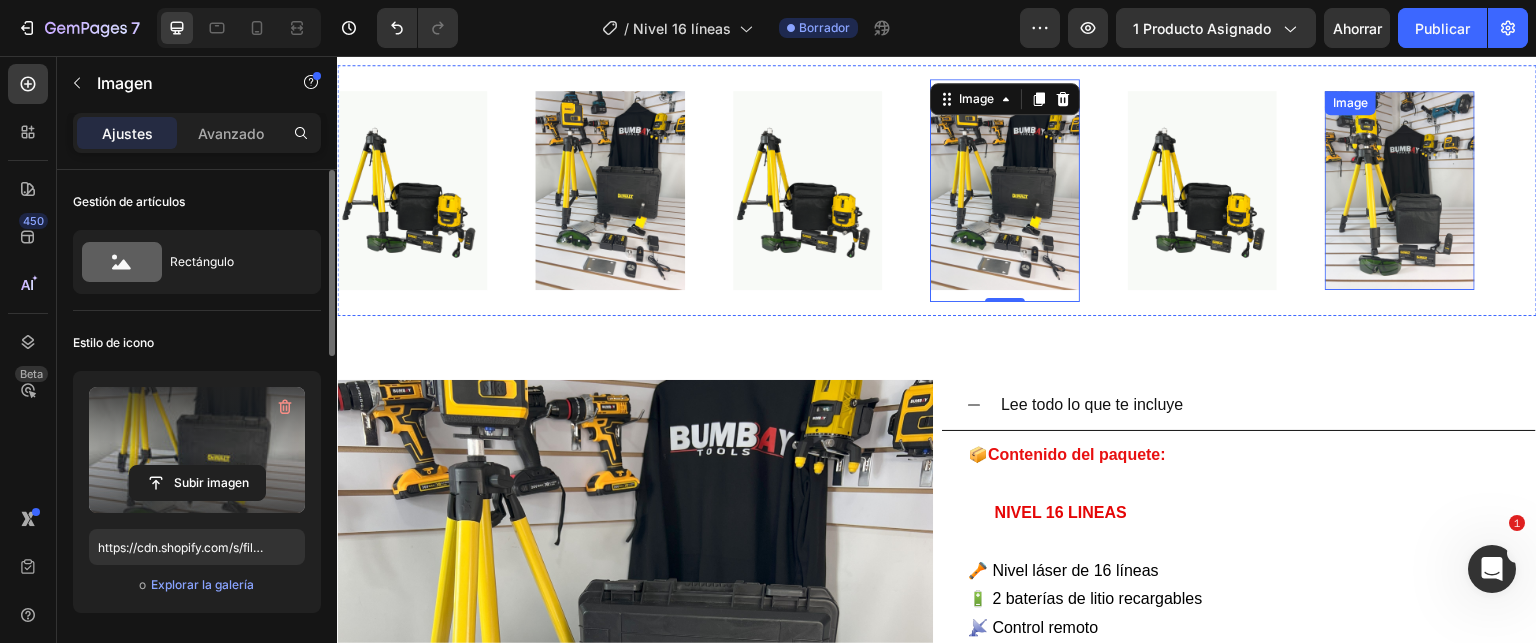 click at bounding box center [1399, 190] 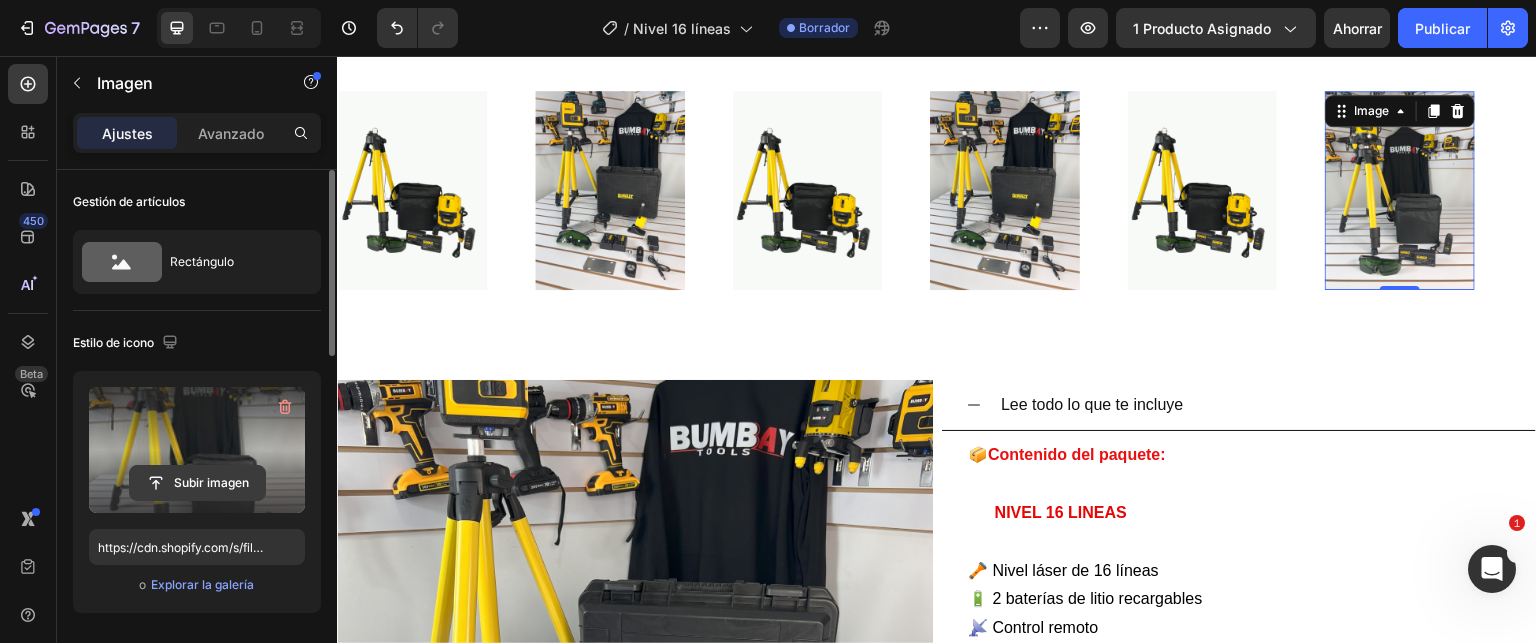 click 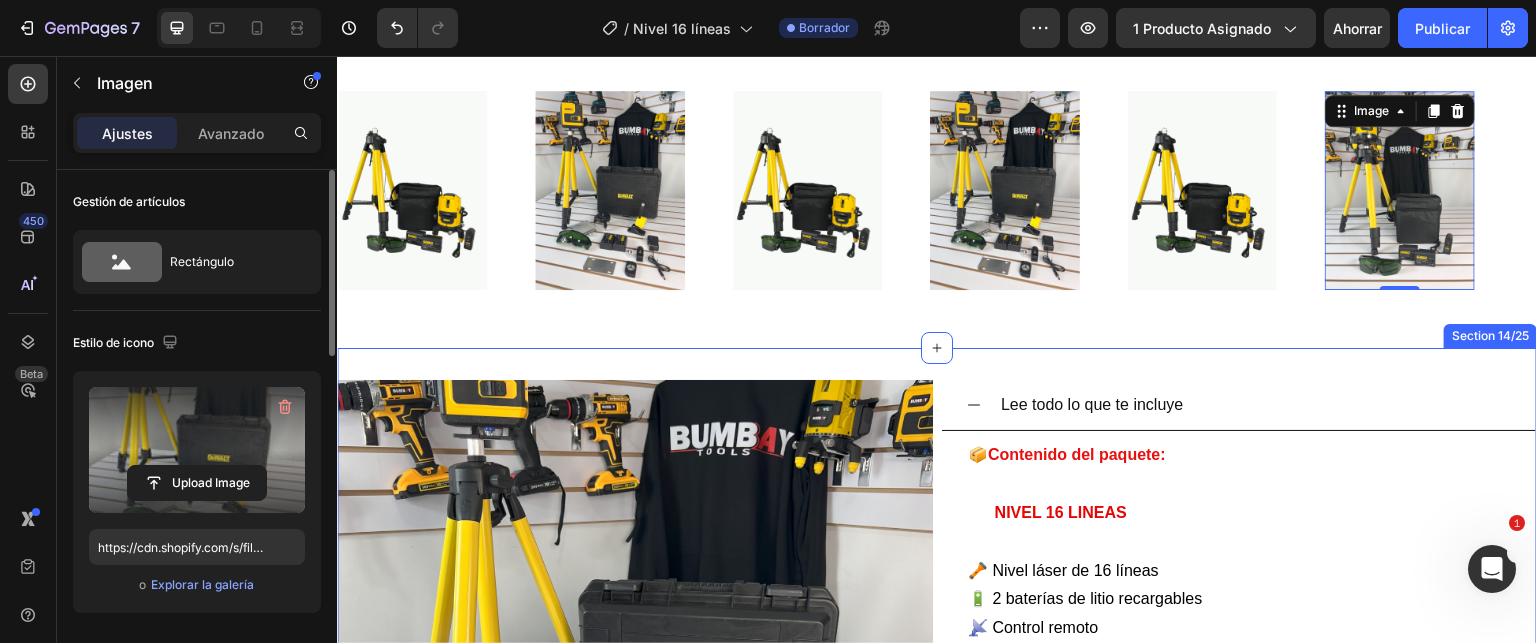 type on "https://cdn.shopify.com/s/files/1/0621/4716/6270/files/gempages_572108967522599751-f6a2e044-ccbc-4746-9b24-e5cef157e8ab.jpg" 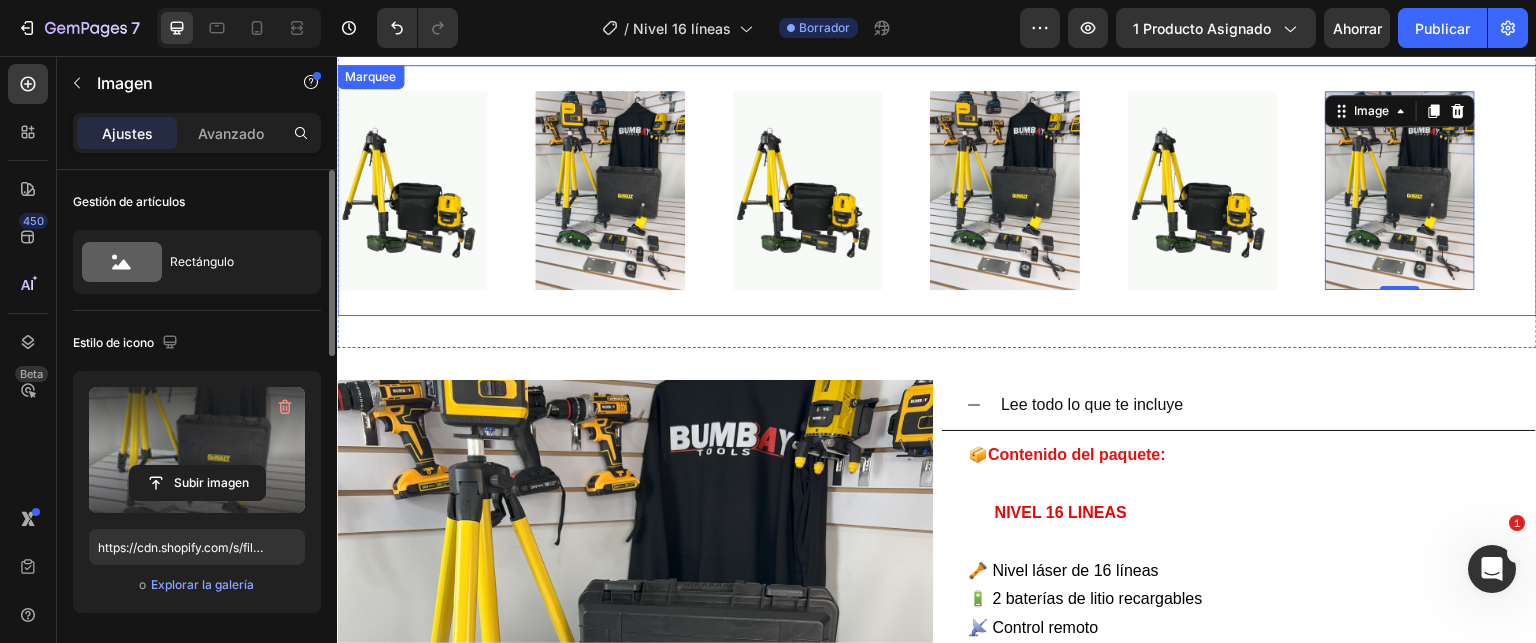 click on "Image" at bounding box center (1028, 190) 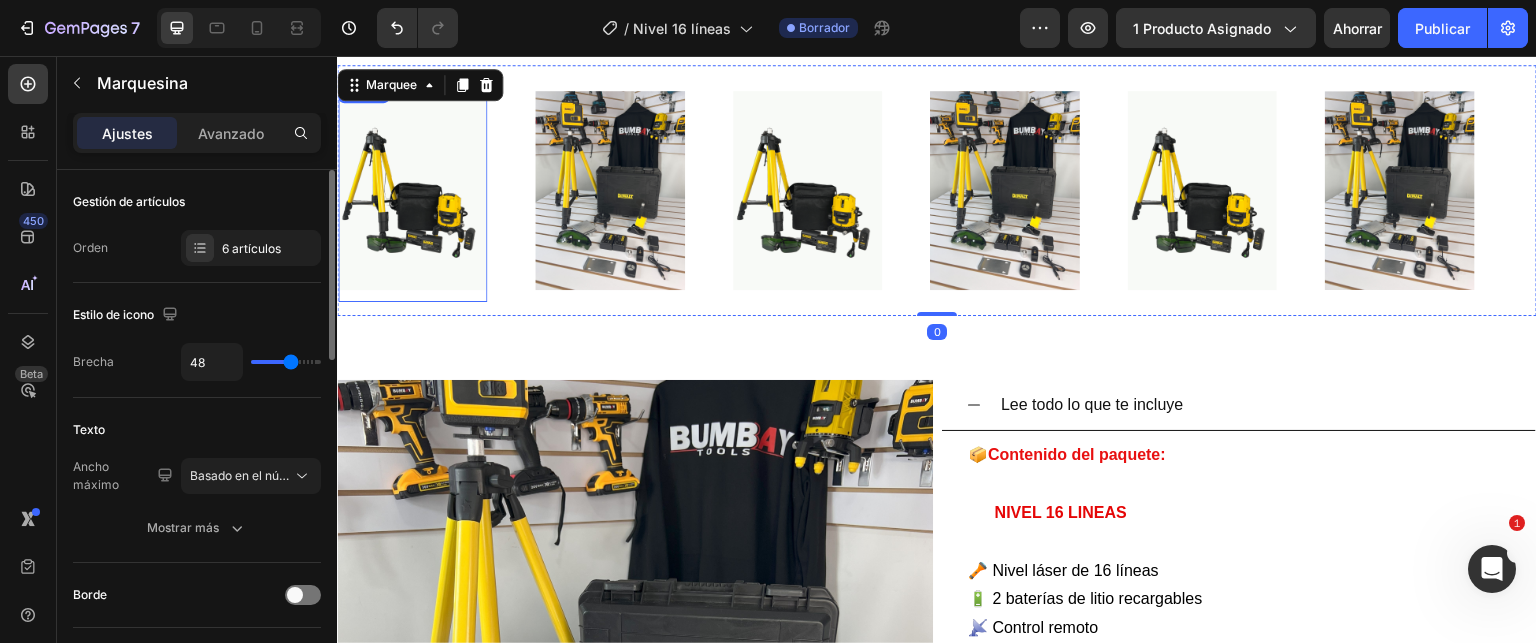 click at bounding box center (412, 190) 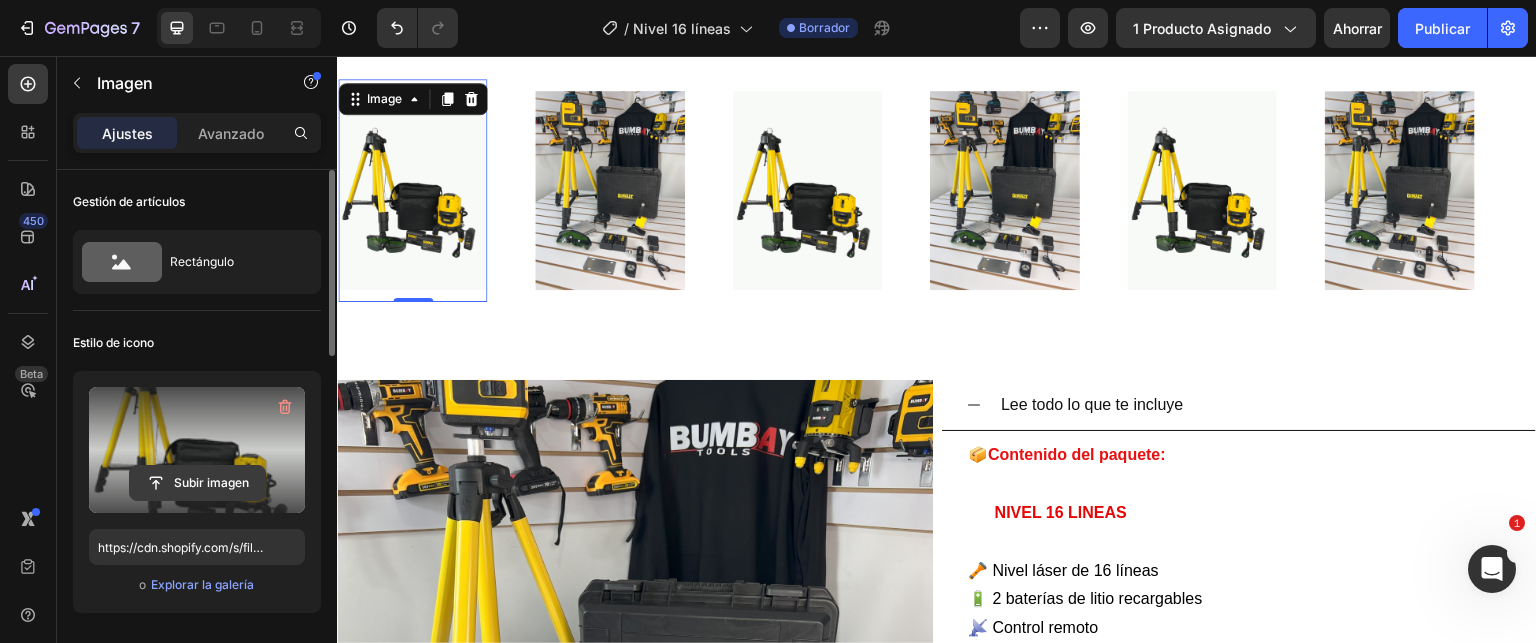 click 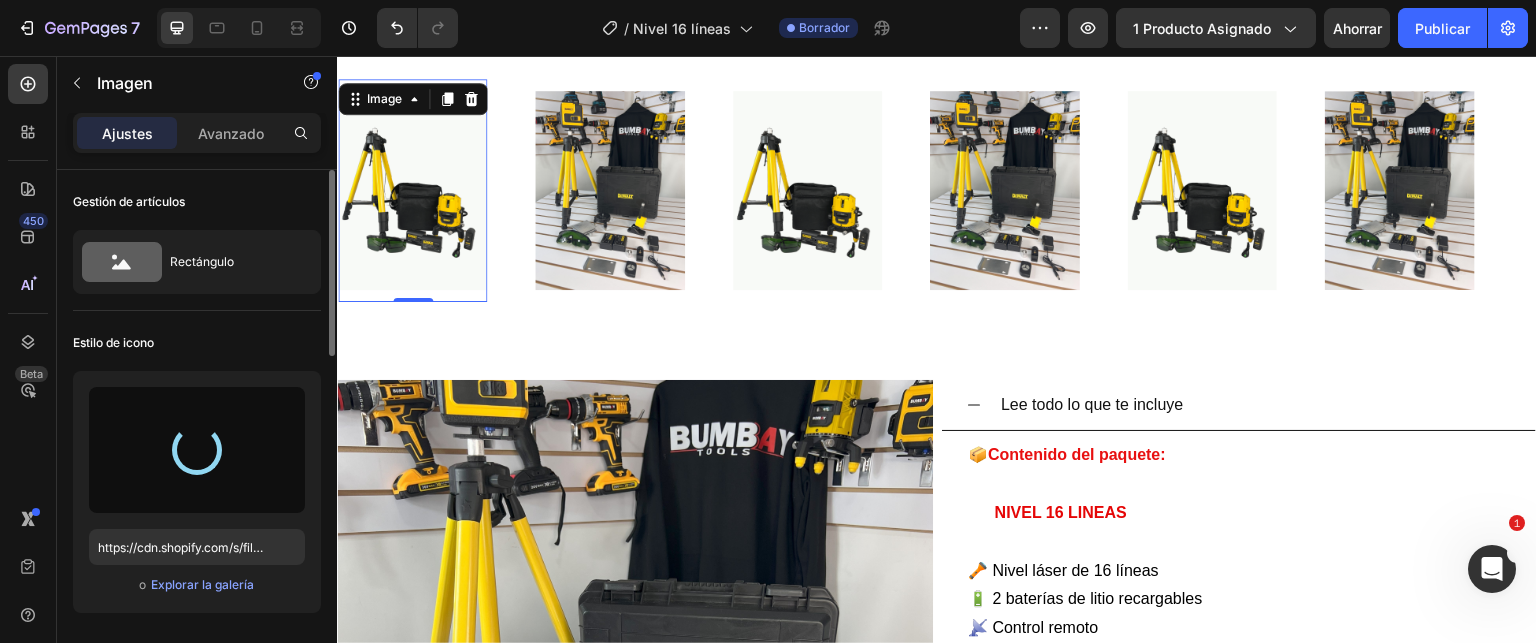 type on "https://cdn.shopify.com/s/files/1/0621/4716/6270/files/gempages_572108967522599751-69554aaf-90fa-497d-a02a-bd7c79690ac9.png" 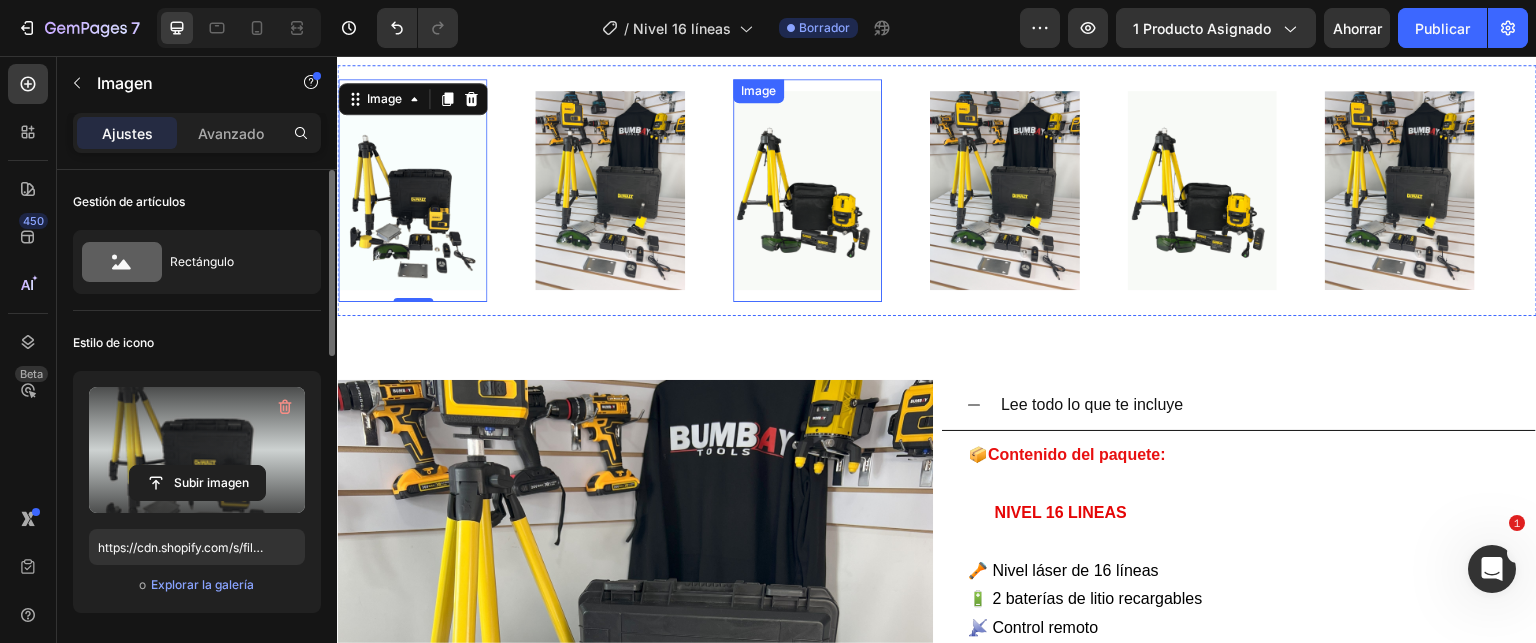 click at bounding box center (807, 190) 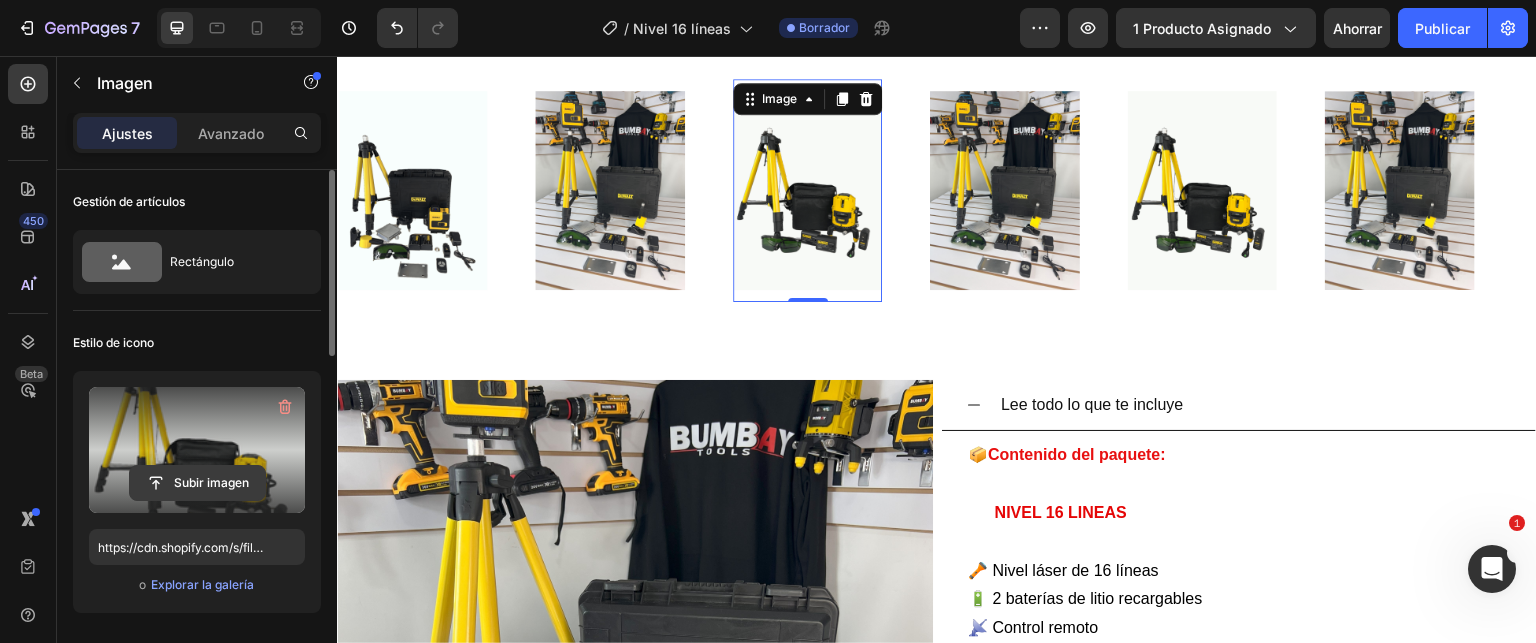 click 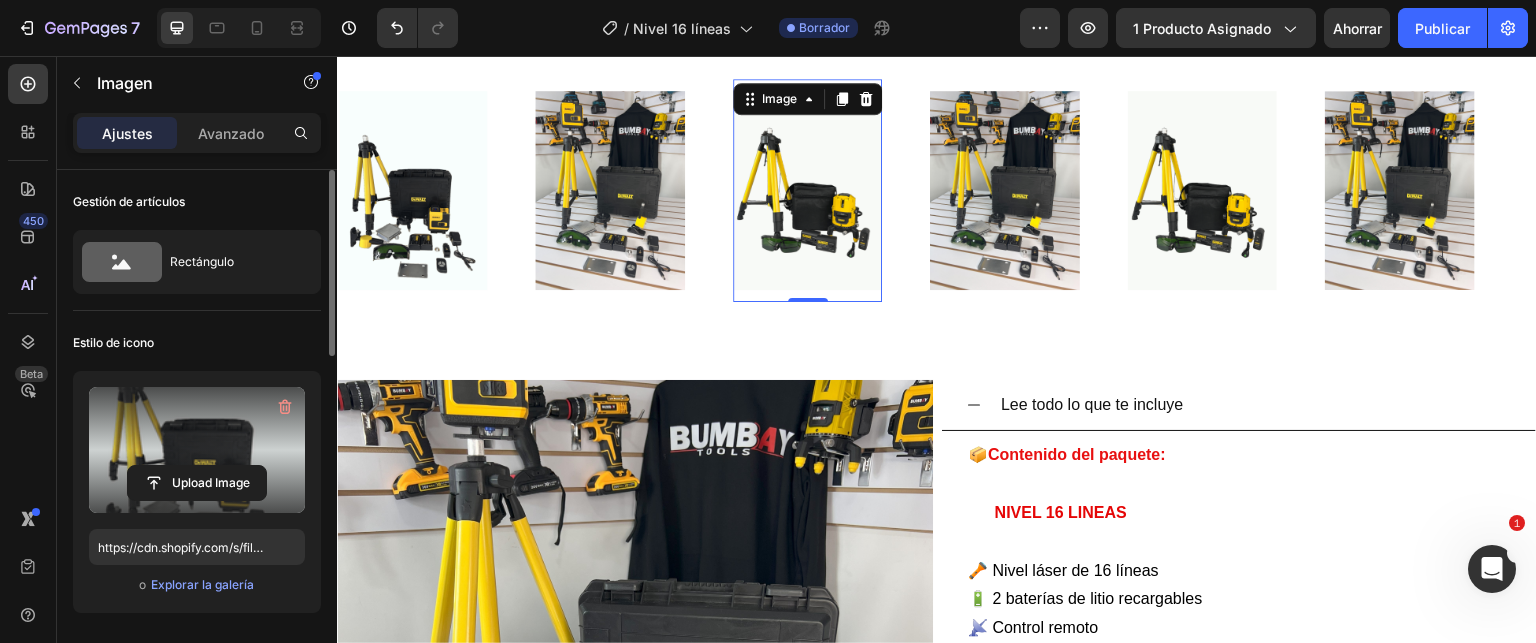 type on "https://cdn.shopify.com/s/files/1/0621/4716/6270/files/gempages_572108967522599751-69554aaf-90fa-497d-a02a-bd7c79690ac9.png" 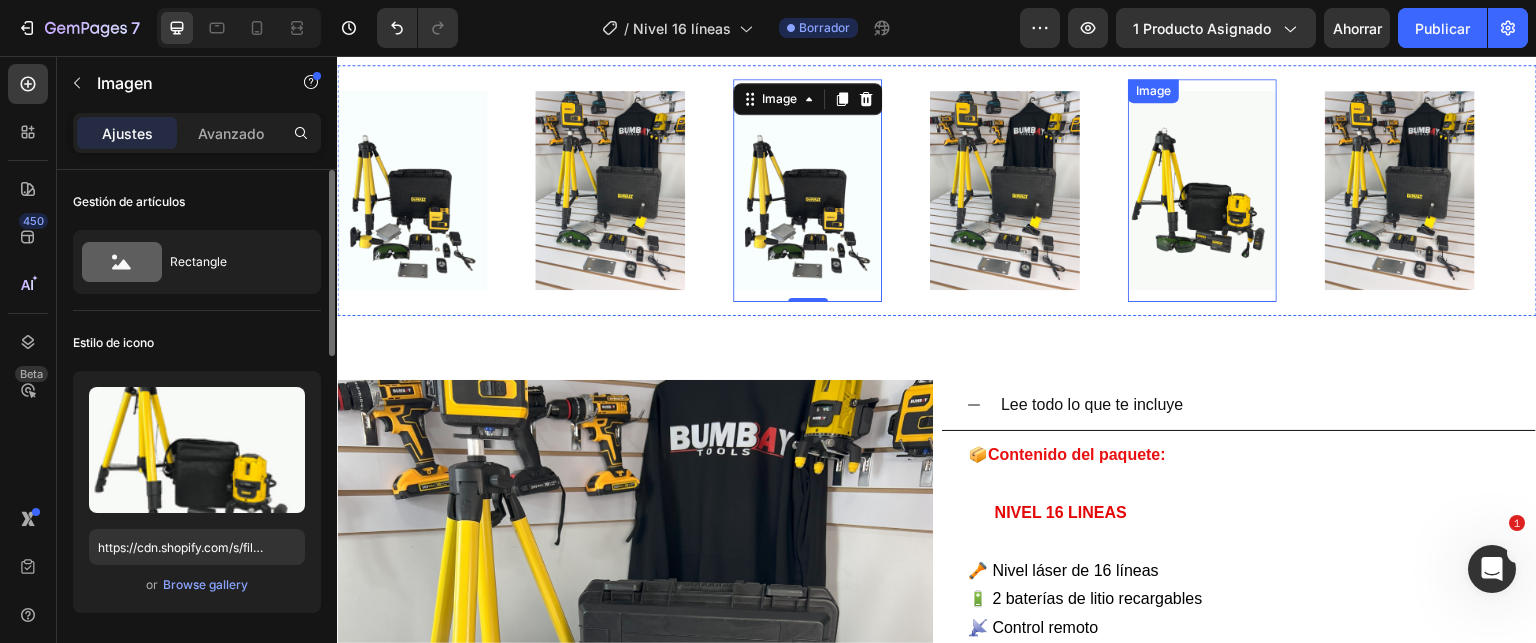 click at bounding box center (1202, 190) 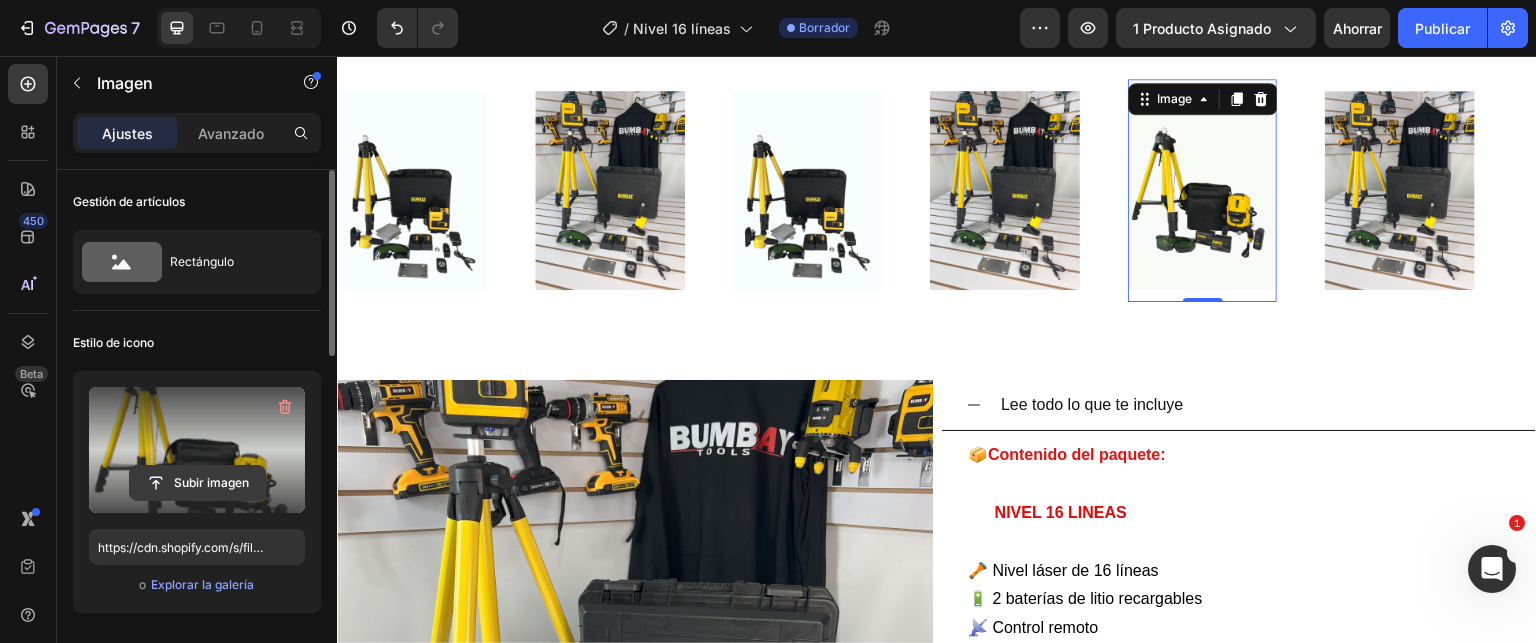click 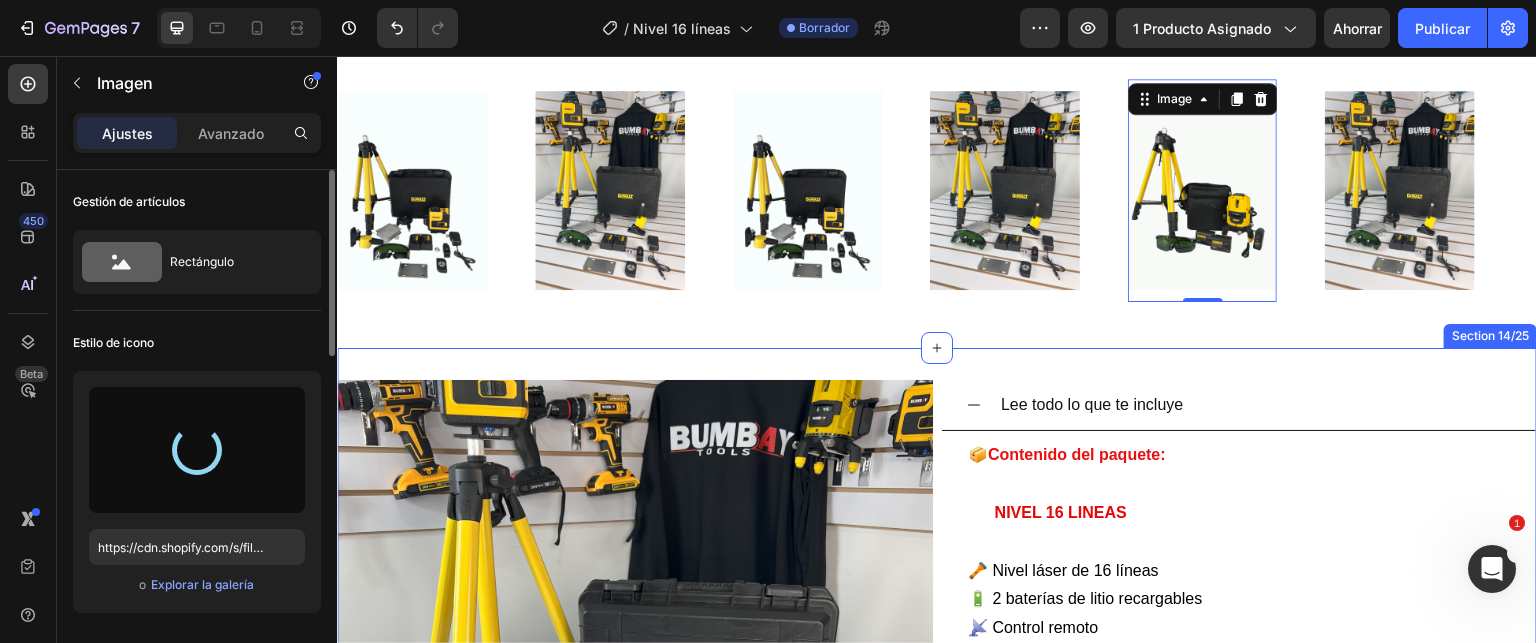 type on "https://cdn.shopify.com/s/files/1/0621/4716/6270/files/gempages_572108967522599751-69554aaf-90fa-497d-a02a-bd7c79690ac9.png" 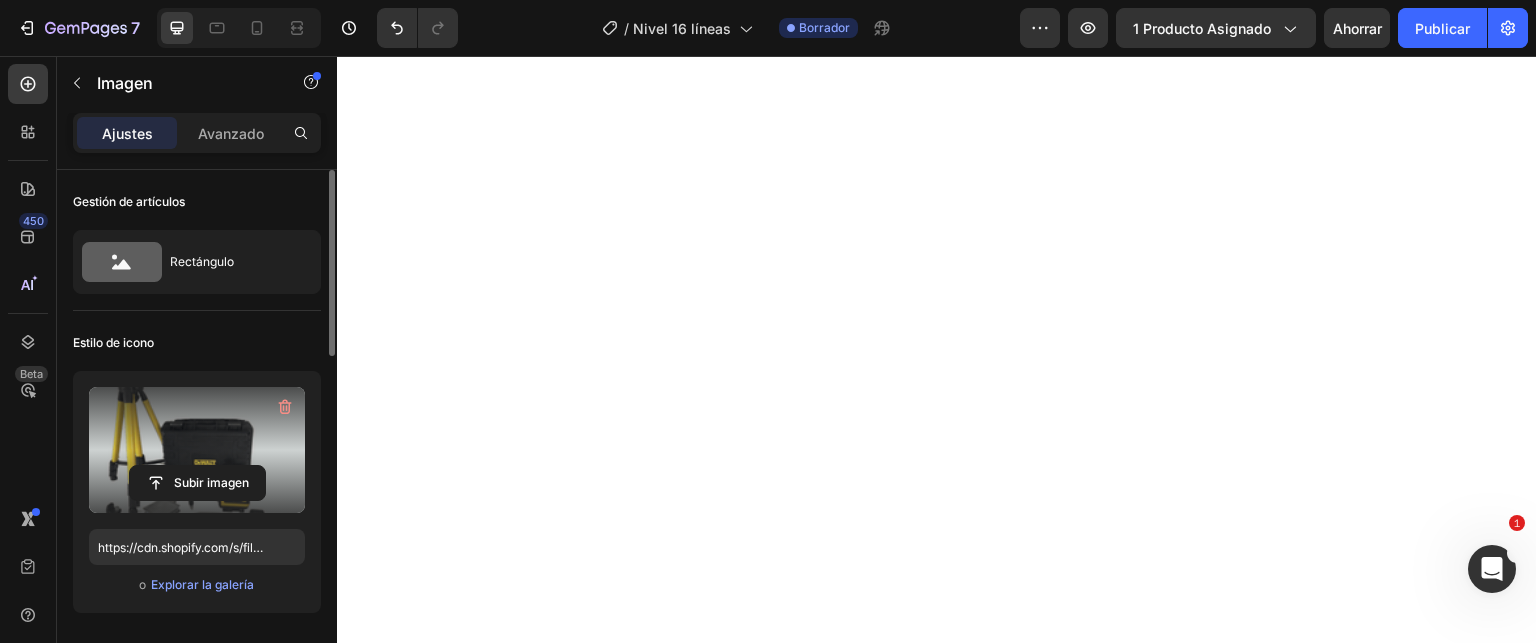 scroll, scrollTop: 2799, scrollLeft: 0, axis: vertical 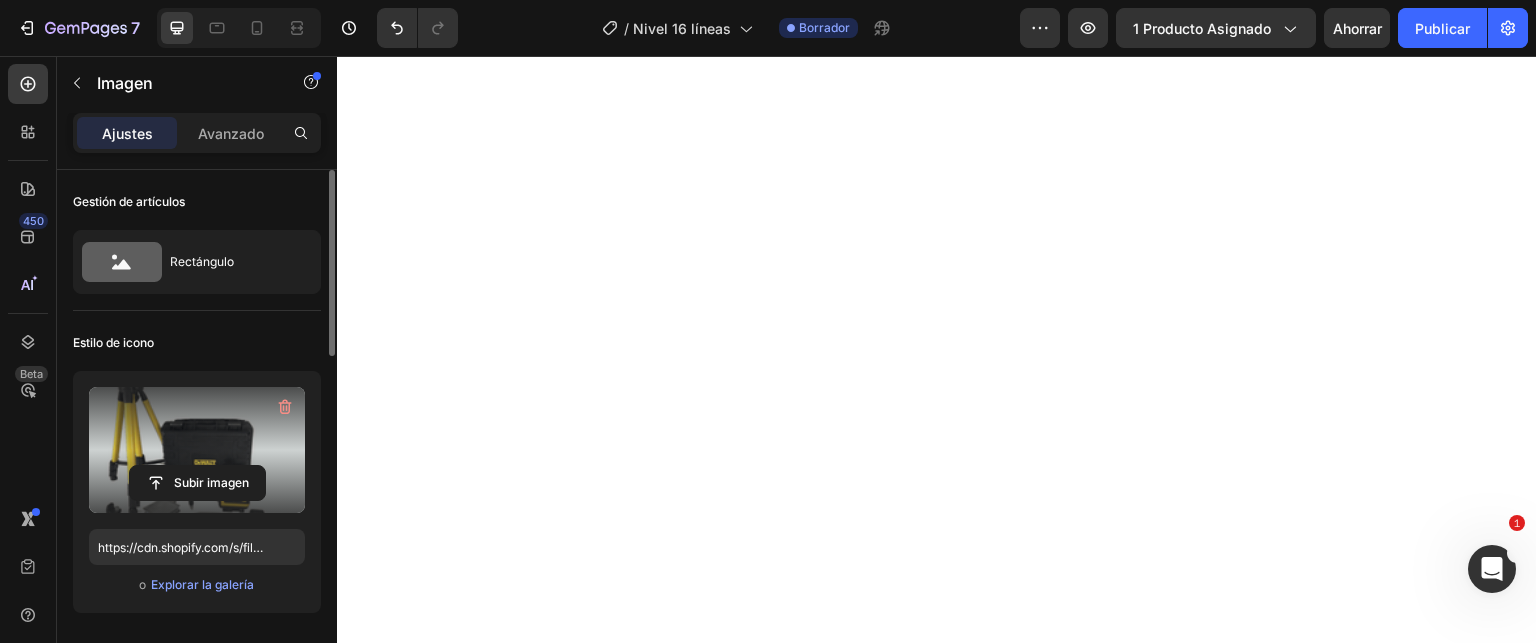 click on "Que incluye" at bounding box center (520, -692) 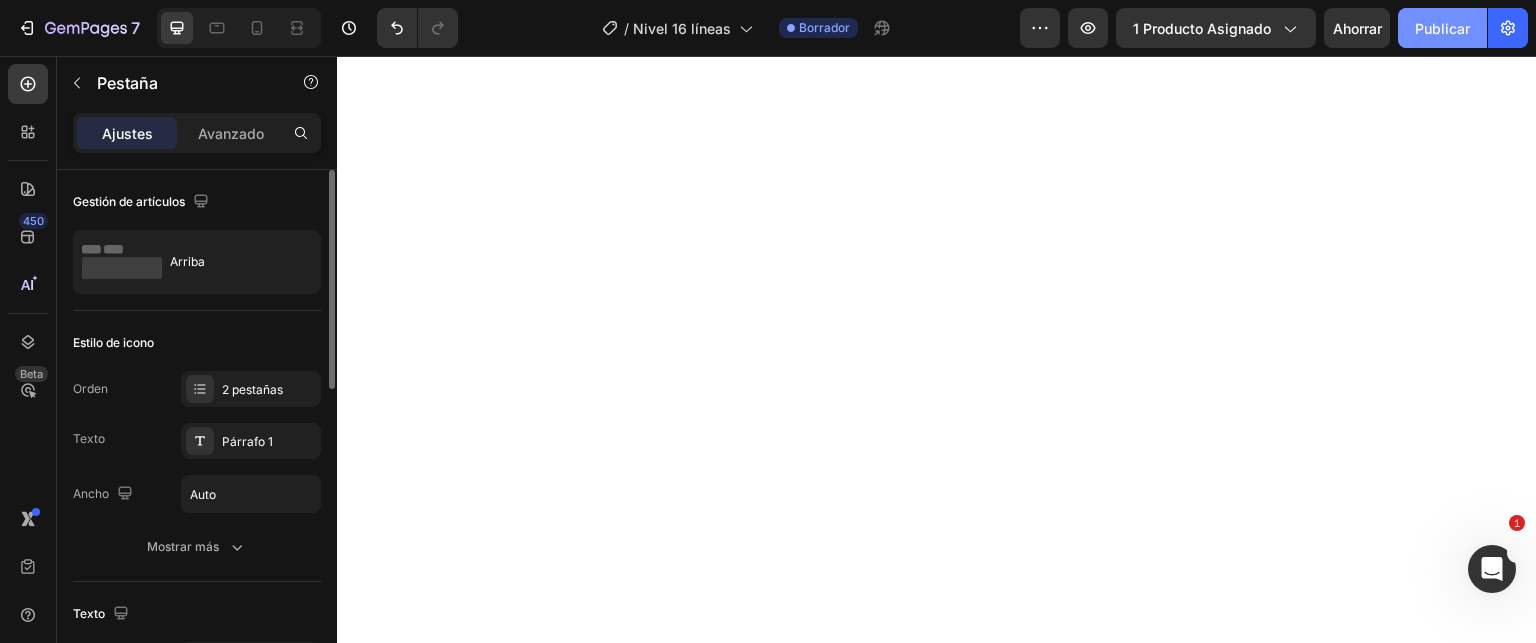 click on "Publicar" 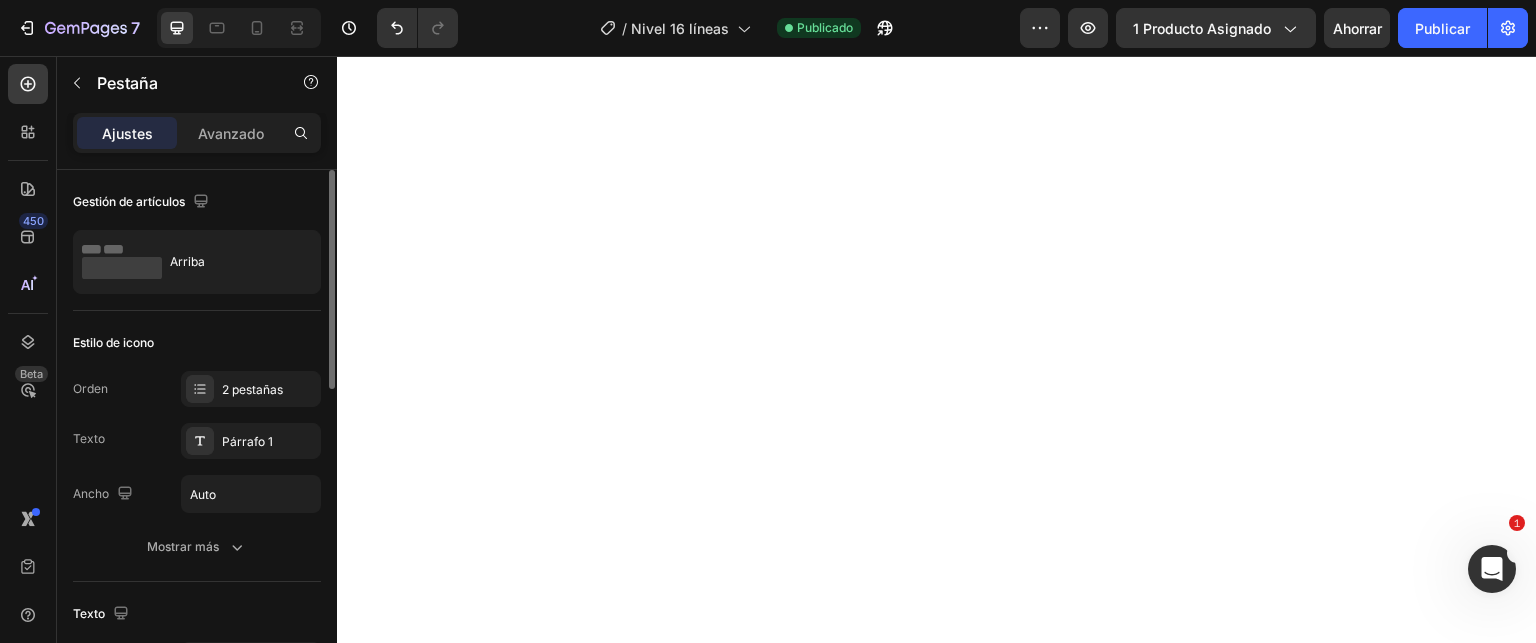 scroll, scrollTop: 1999, scrollLeft: 0, axis: vertical 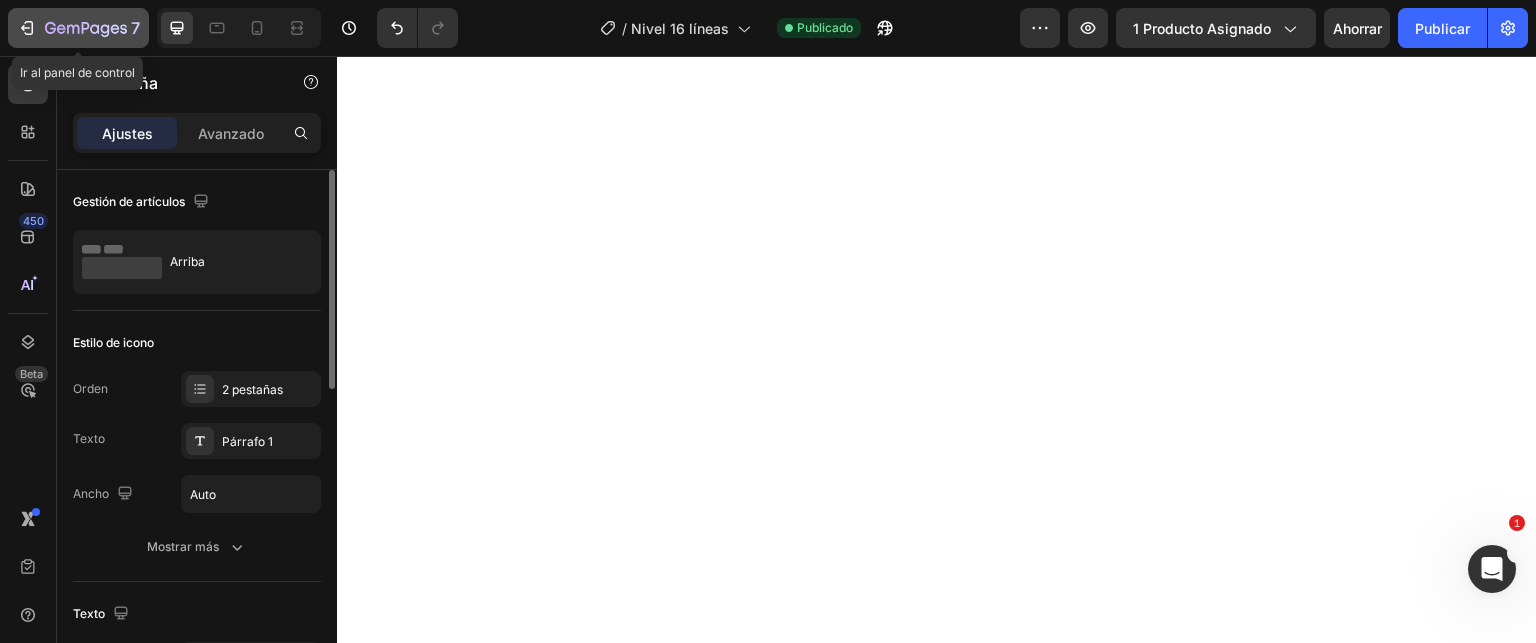 click on "7" 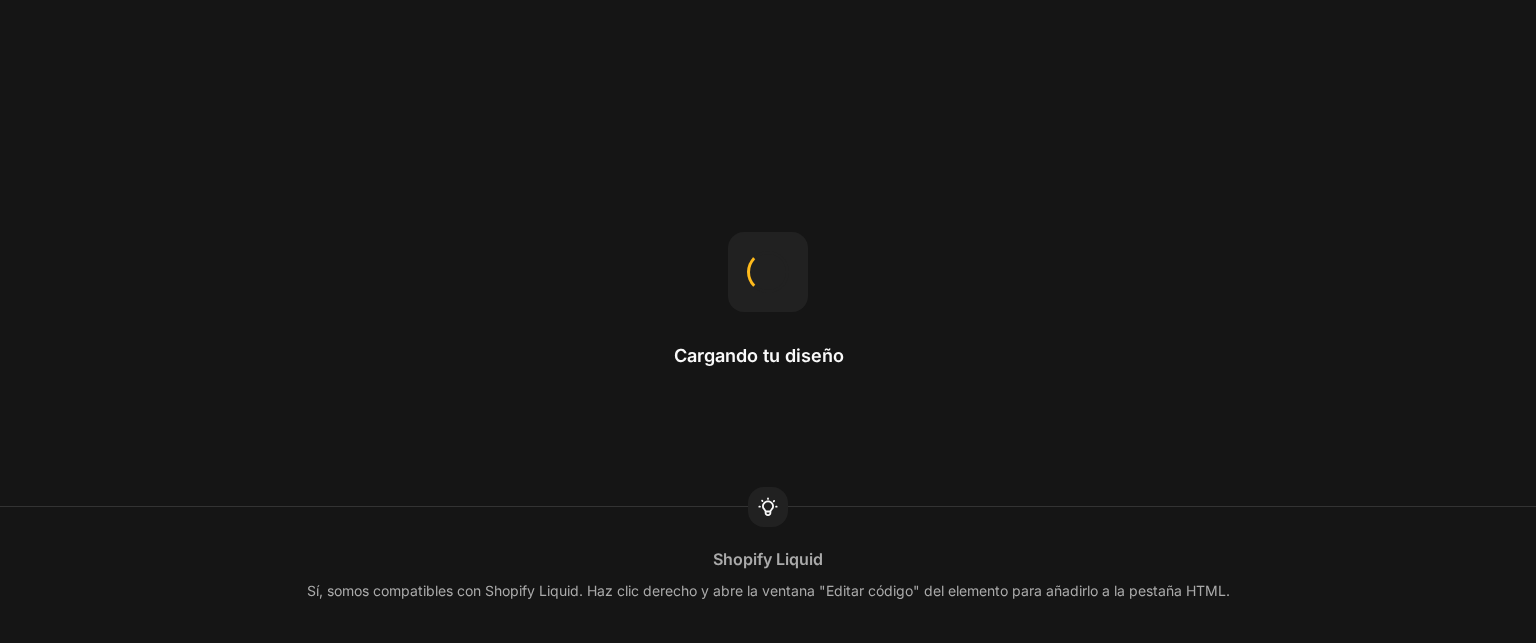 scroll, scrollTop: 0, scrollLeft: 0, axis: both 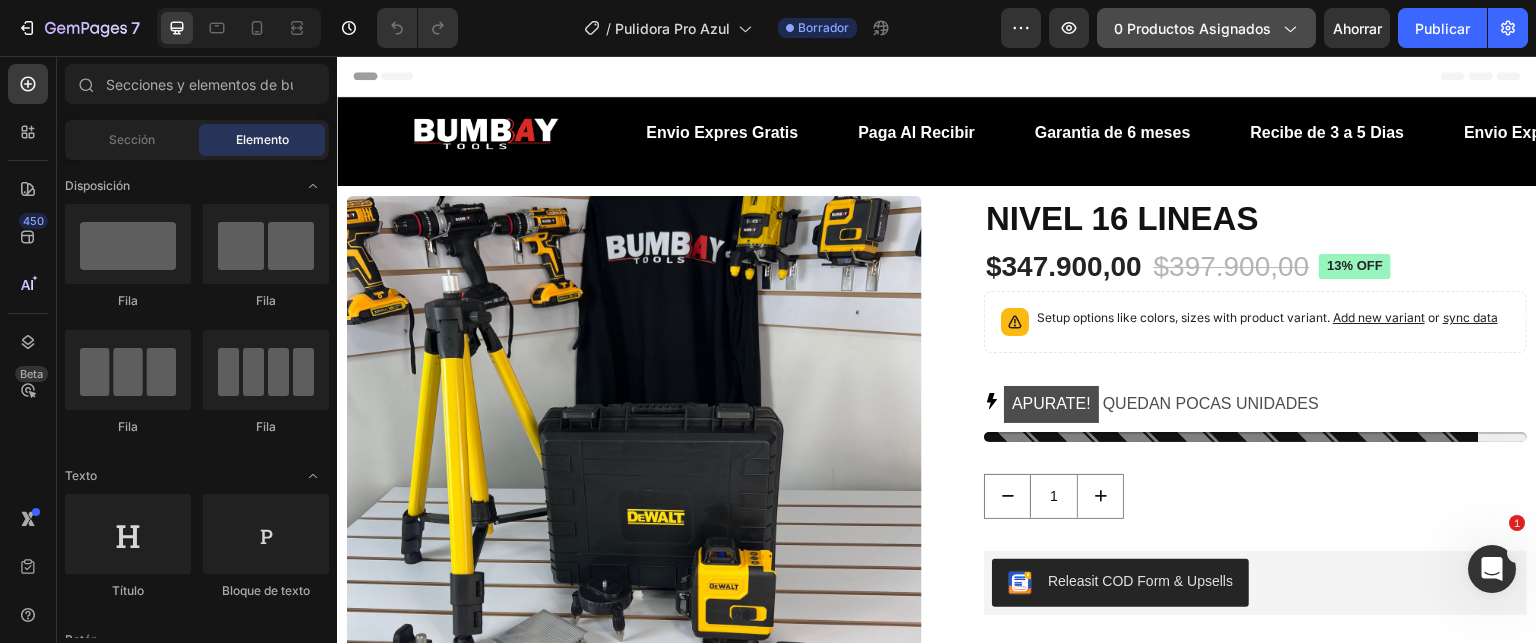 click on "0 productos asignados" at bounding box center [1192, 28] 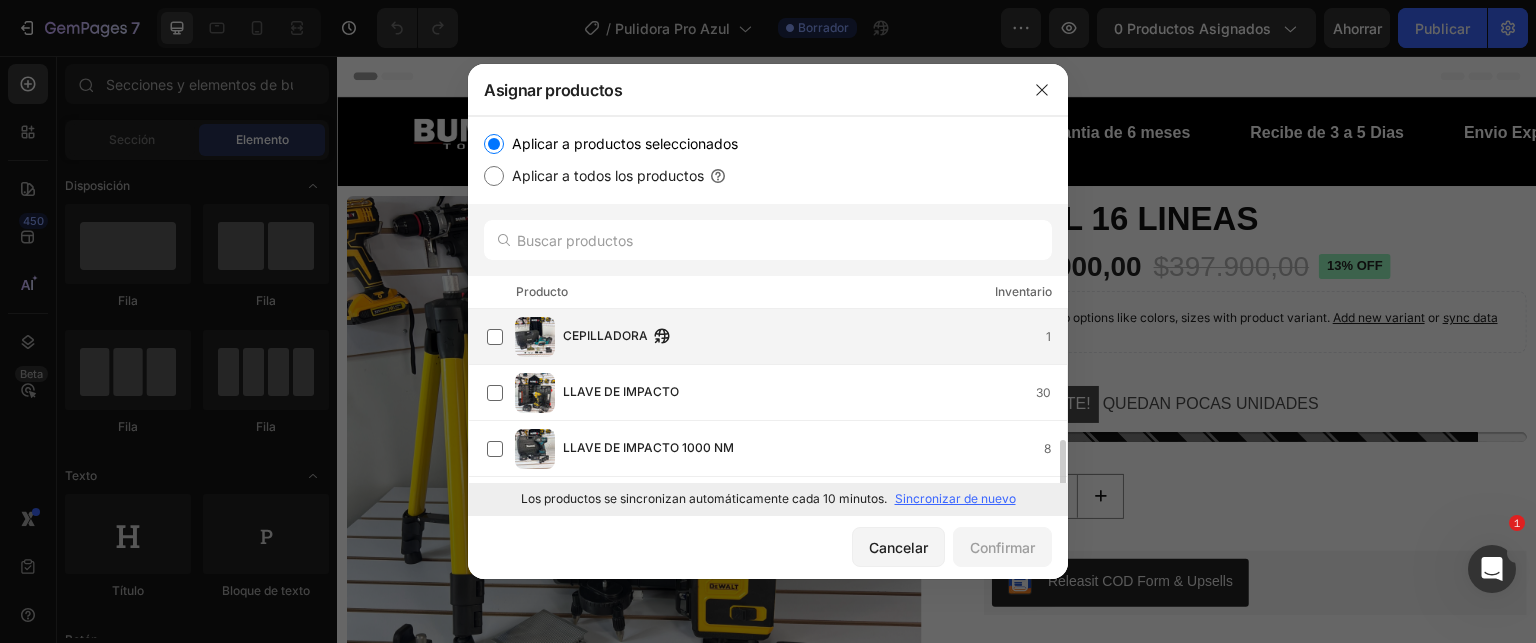 scroll, scrollTop: 100, scrollLeft: 0, axis: vertical 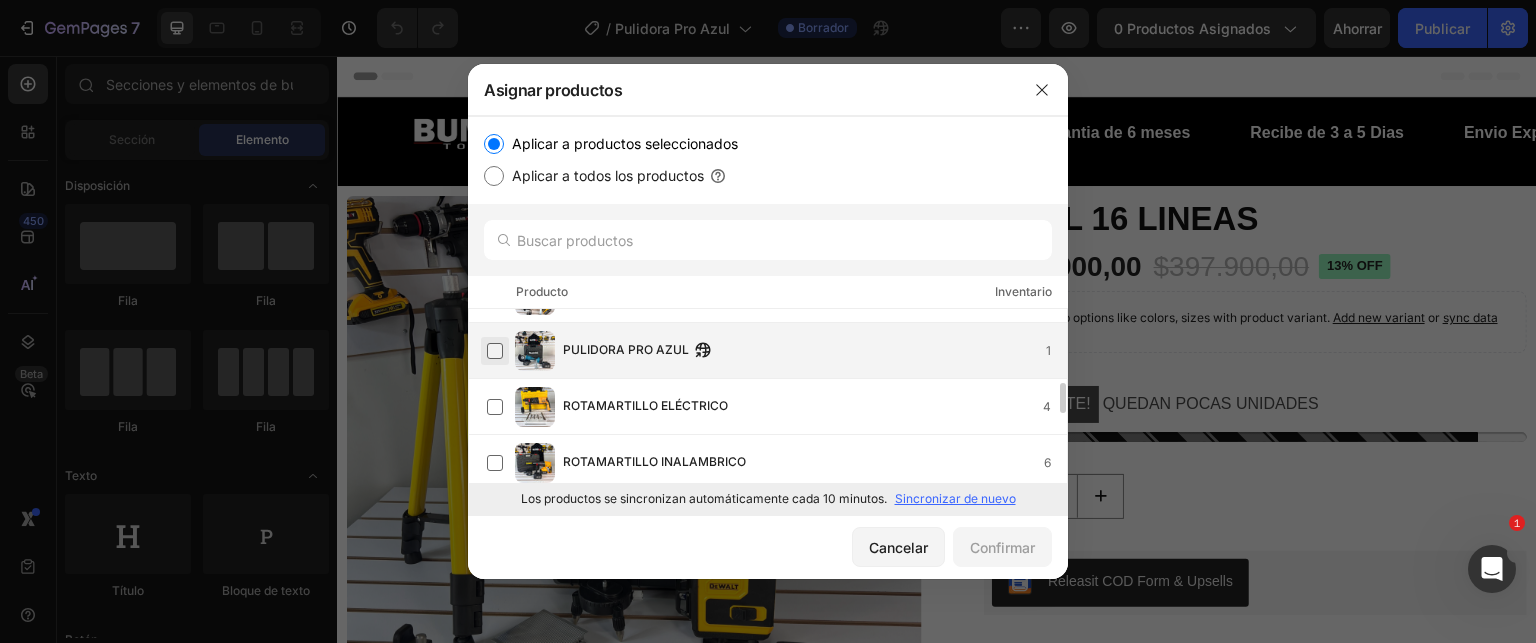 click at bounding box center (495, 351) 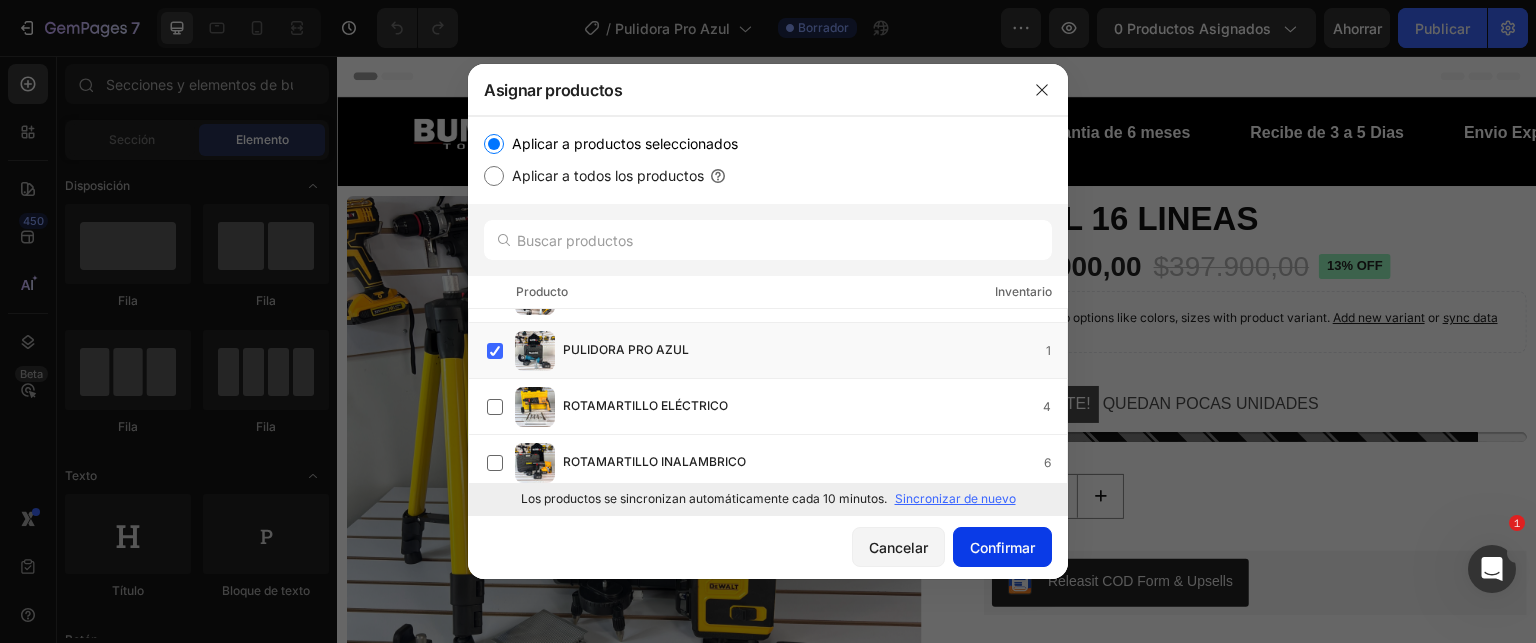 click on "Confirmar" 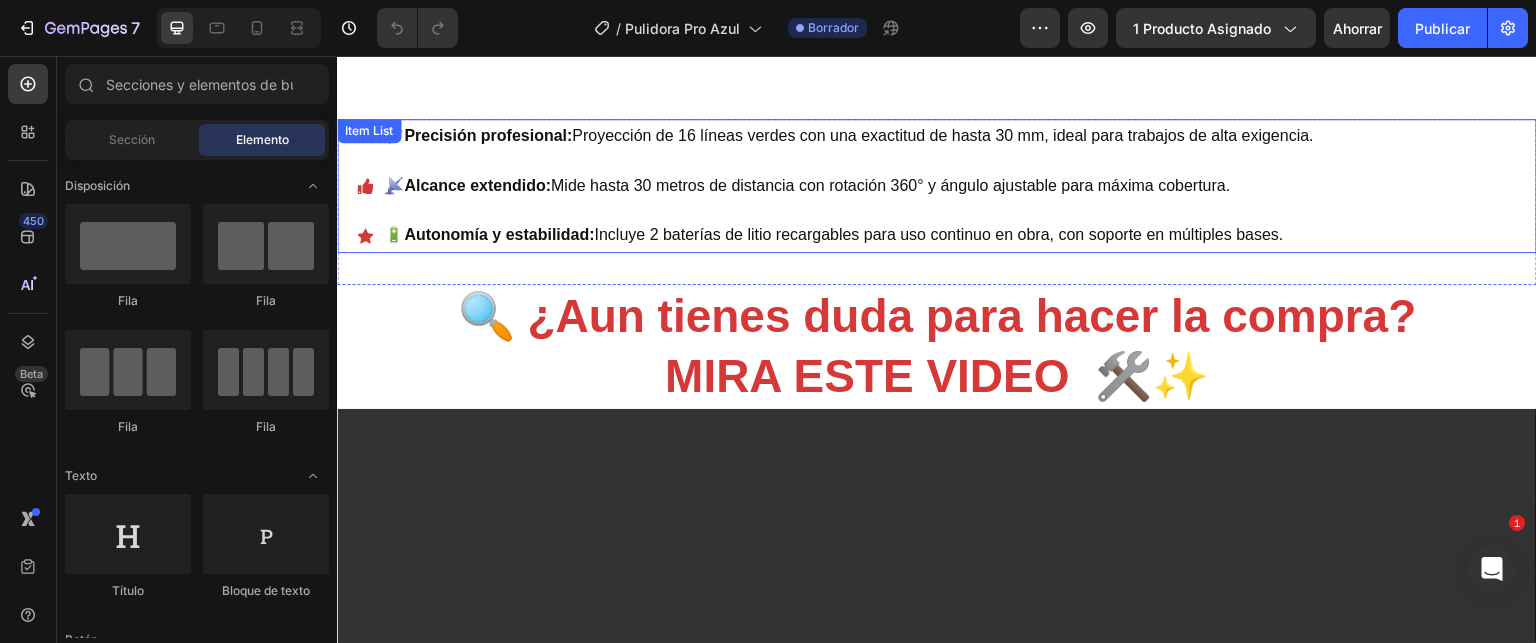scroll, scrollTop: 600, scrollLeft: 0, axis: vertical 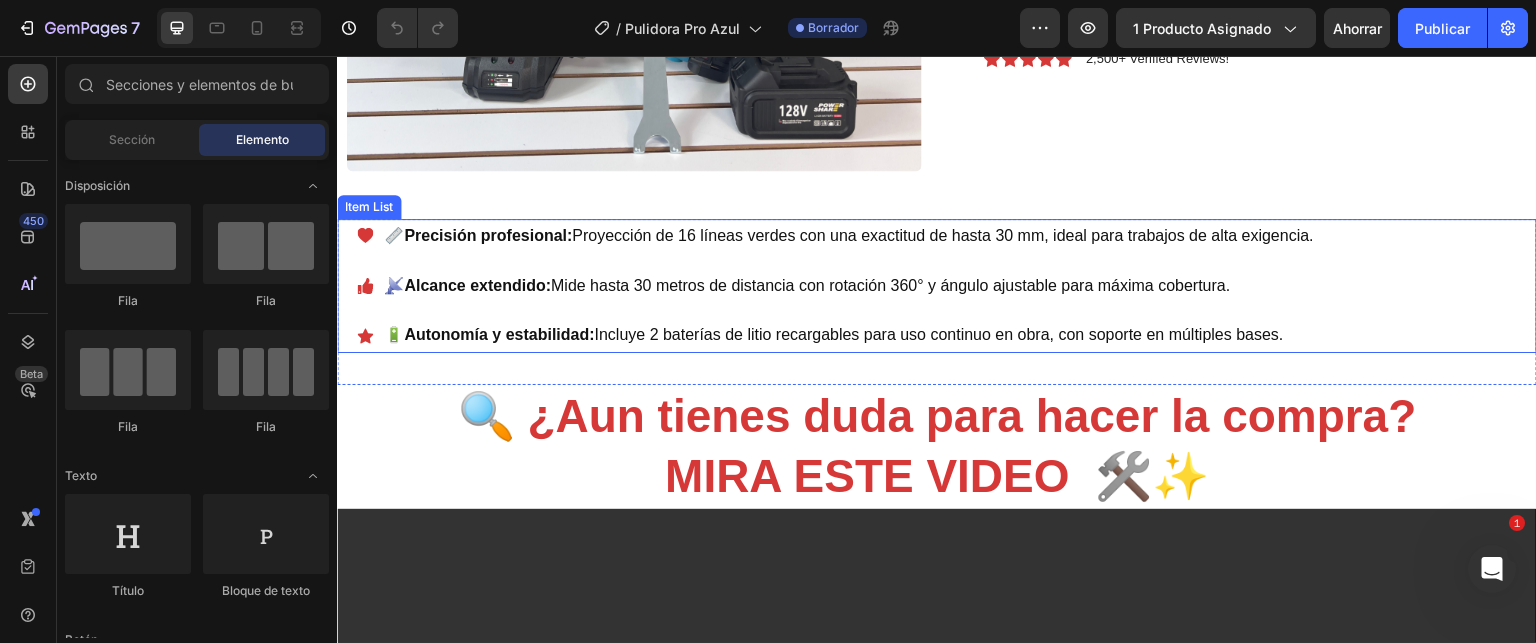 click on "Precisión profesional:" at bounding box center [488, 235] 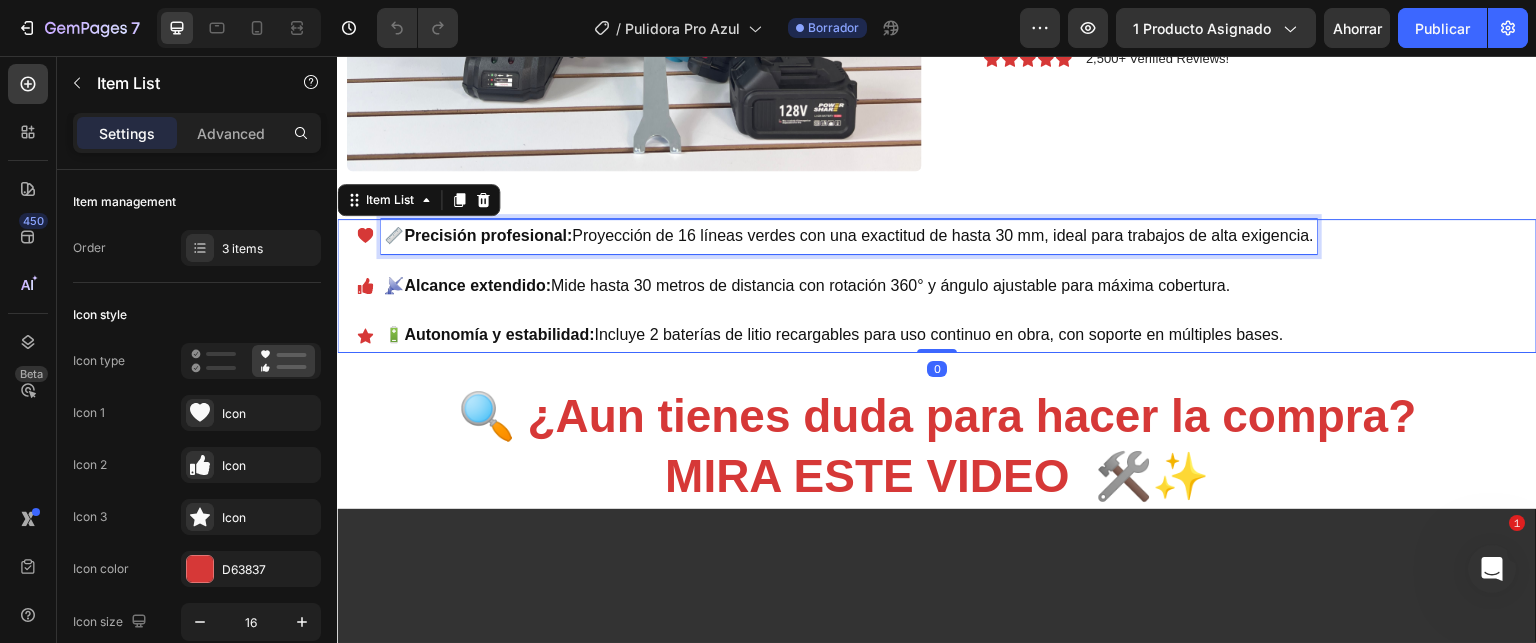 click on "📏  Precisión profesional:  Proyección de 16 líneas verdes con una exactitud de hasta 30 mm, ideal para trabajos de alta exigencia." at bounding box center [849, 236] 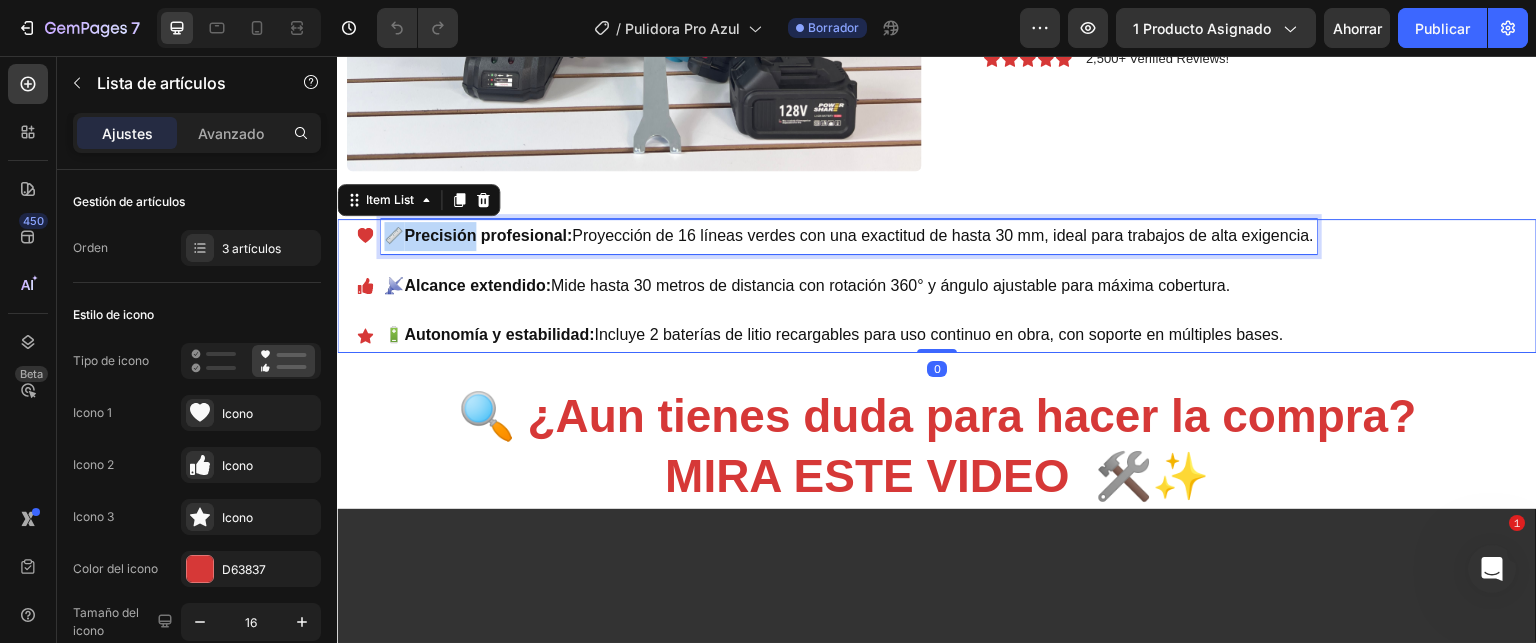 click on "Precisión profesional:" at bounding box center (488, 235) 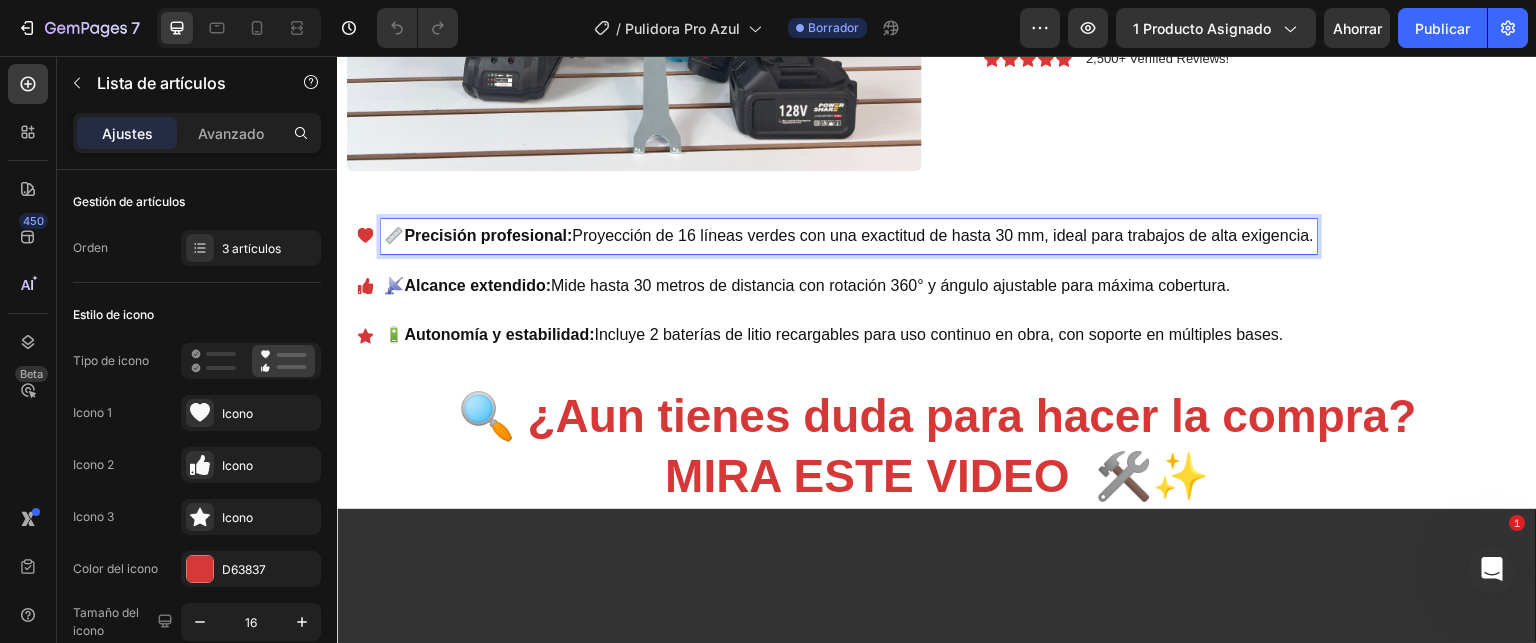 click on "📏  Precisión profesional:  Proyección de 16 líneas verdes con una exactitud de hasta 30 mm, ideal para trabajos de alta exigencia." at bounding box center (849, 236) 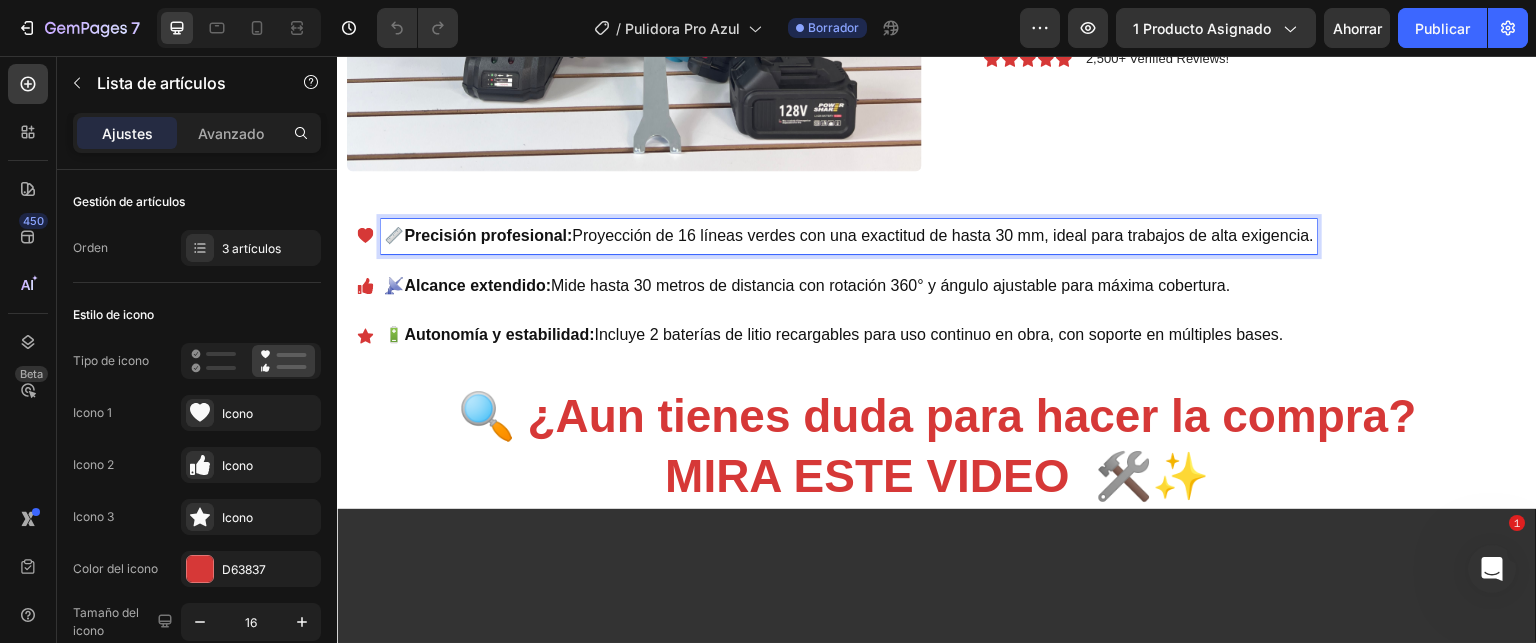 drag, startPoint x: 392, startPoint y: 230, endPoint x: 1324, endPoint y: 236, distance: 932.0193 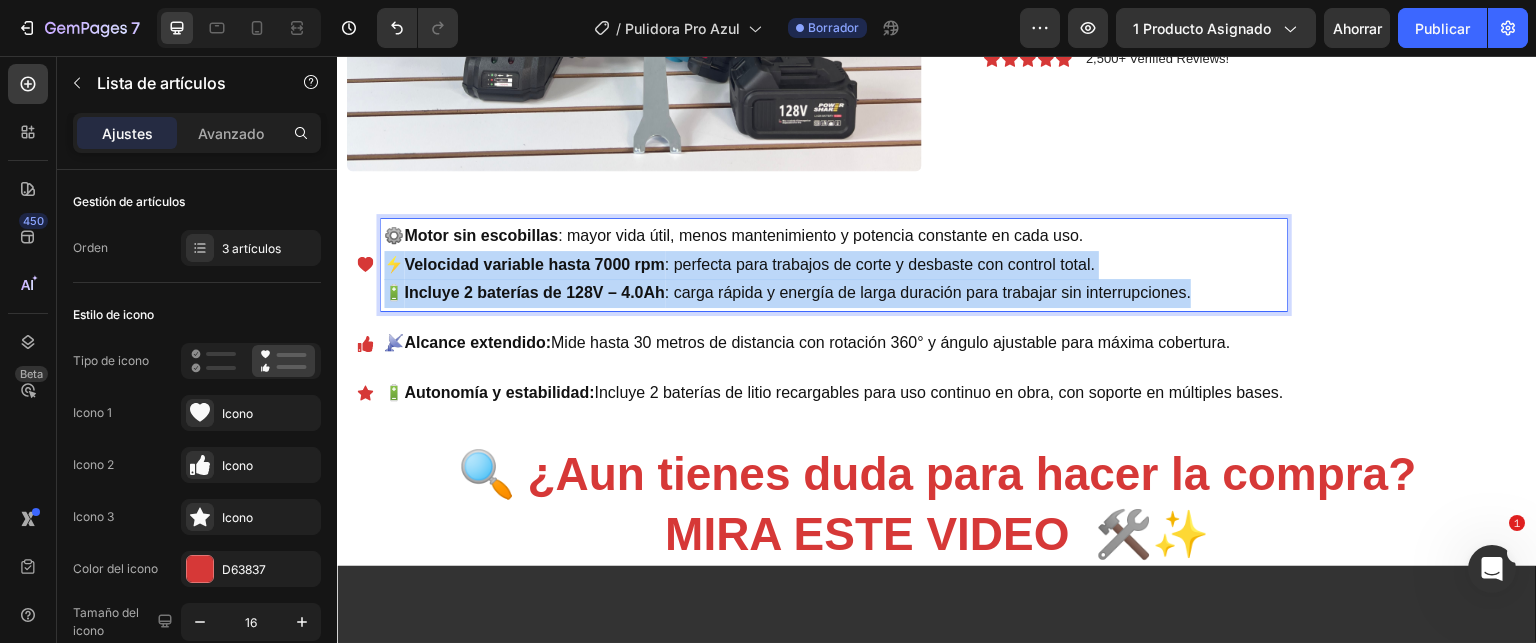 drag, startPoint x: 386, startPoint y: 258, endPoint x: 1204, endPoint y: 299, distance: 819.02686 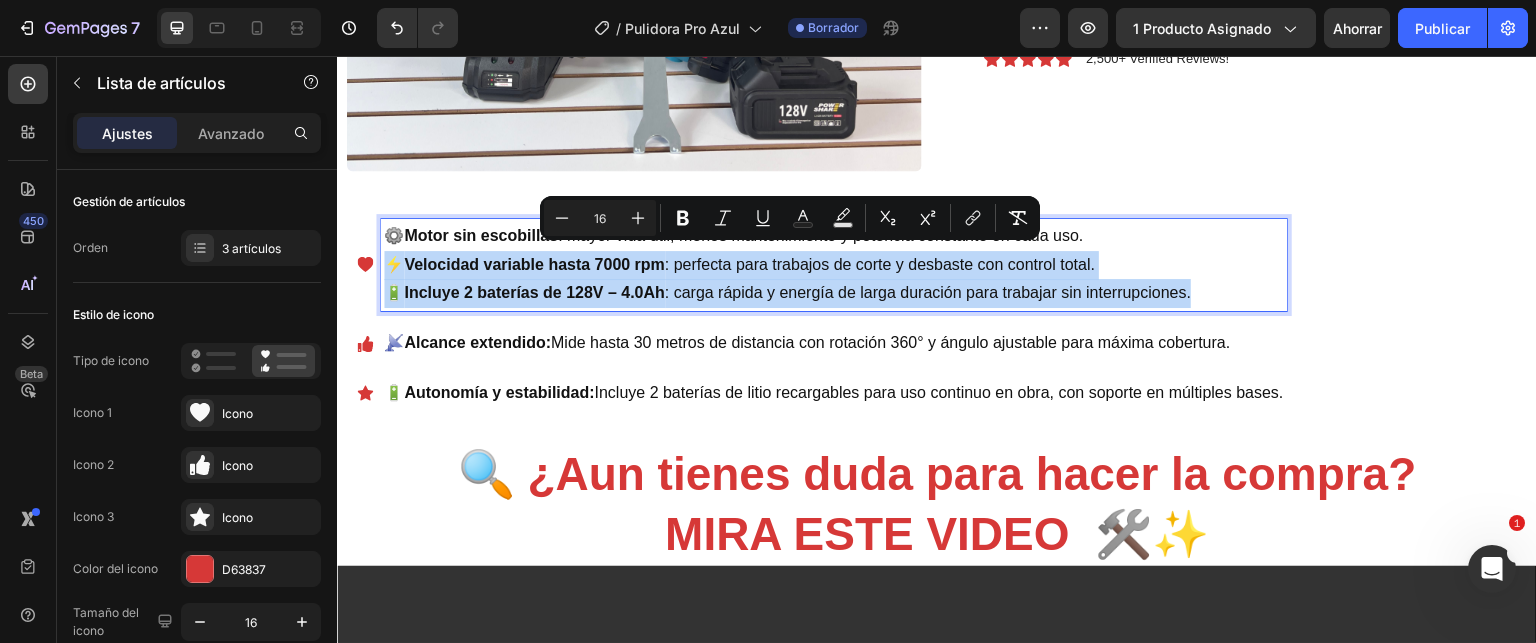 copy on "⚡  Velocidad variable hasta 7000 rpm : perfecta para trabajos de corte y desbaste con control total. 🔋  Incluye 2 baterías de 128V – 4.0Ah : carga rápida y energía de larga duración para trabajar sin interrupciones." 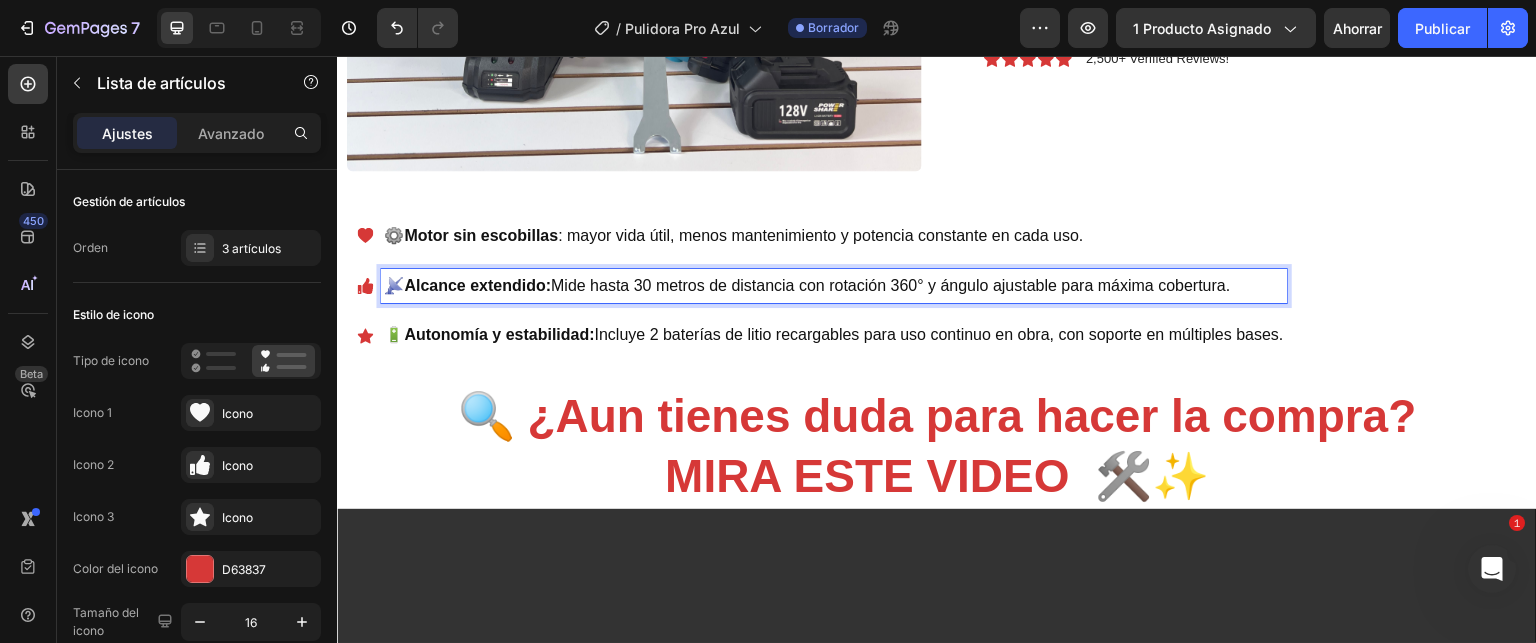 click on "Alcance extendido:" at bounding box center (477, 285) 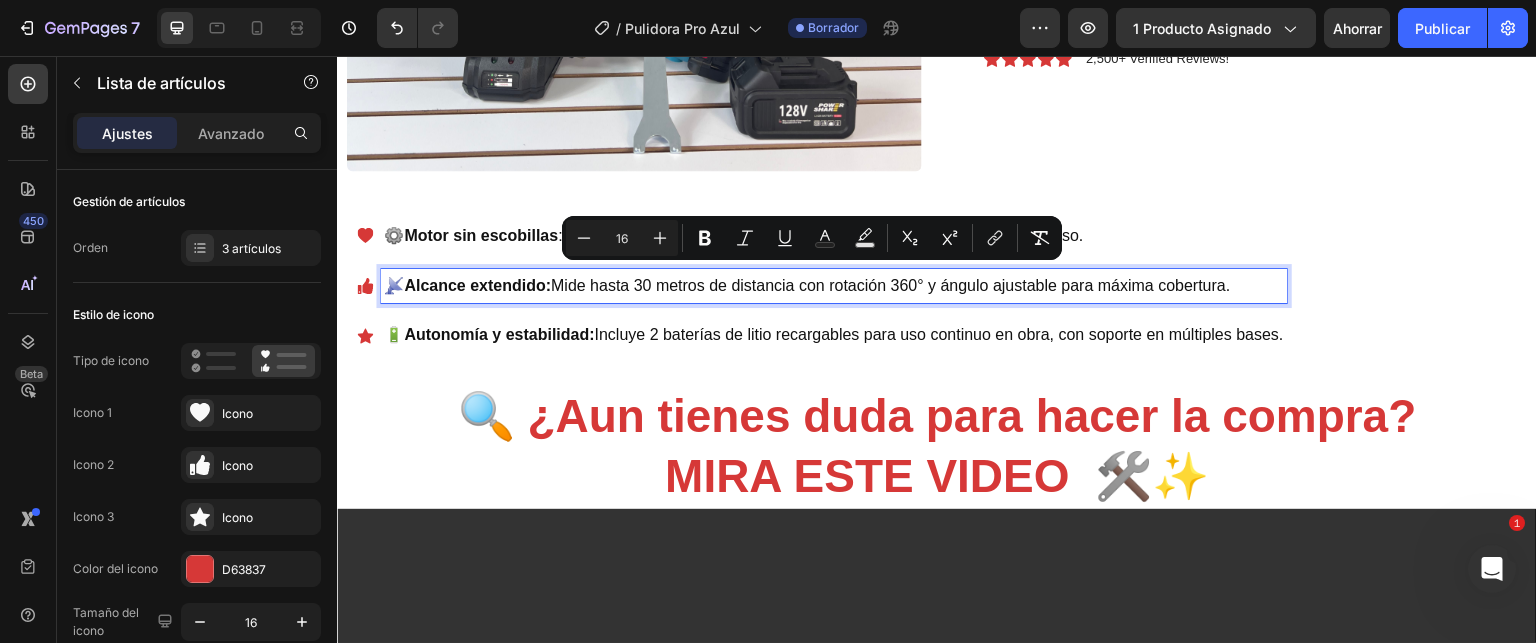 drag, startPoint x: 386, startPoint y: 278, endPoint x: 1256, endPoint y: 276, distance: 870.0023 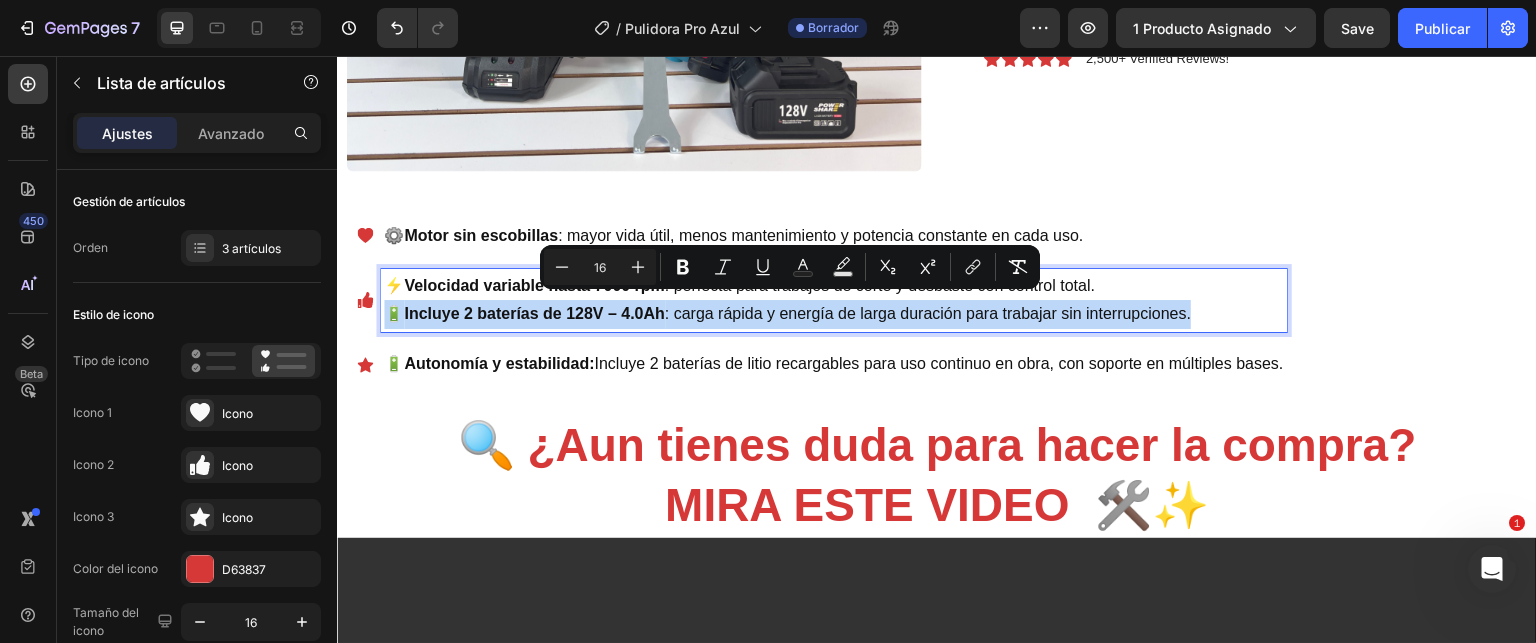 drag, startPoint x: 389, startPoint y: 295, endPoint x: 1251, endPoint y: 308, distance: 862.098 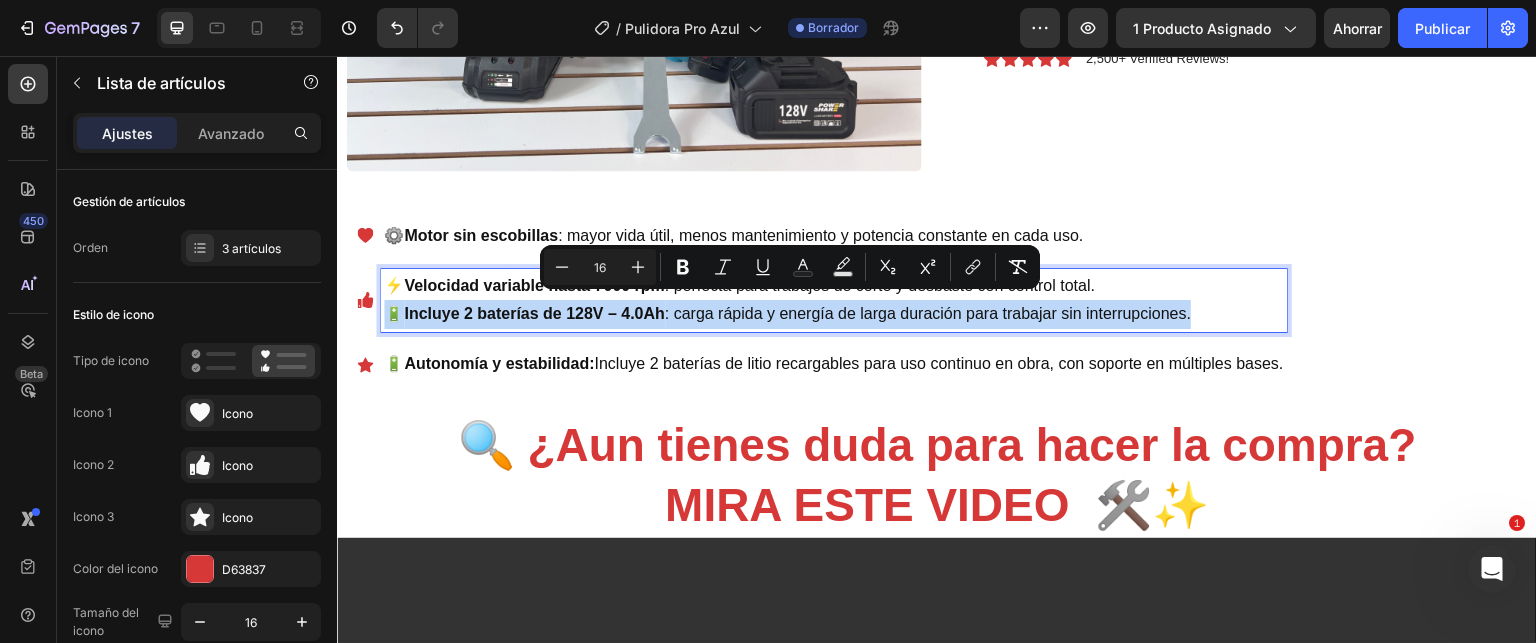 copy on "🔋  Incluye 2 baterías de 128V – 4.0Ah : carga rápida y energía de larga duración para trabajar sin interrupciones." 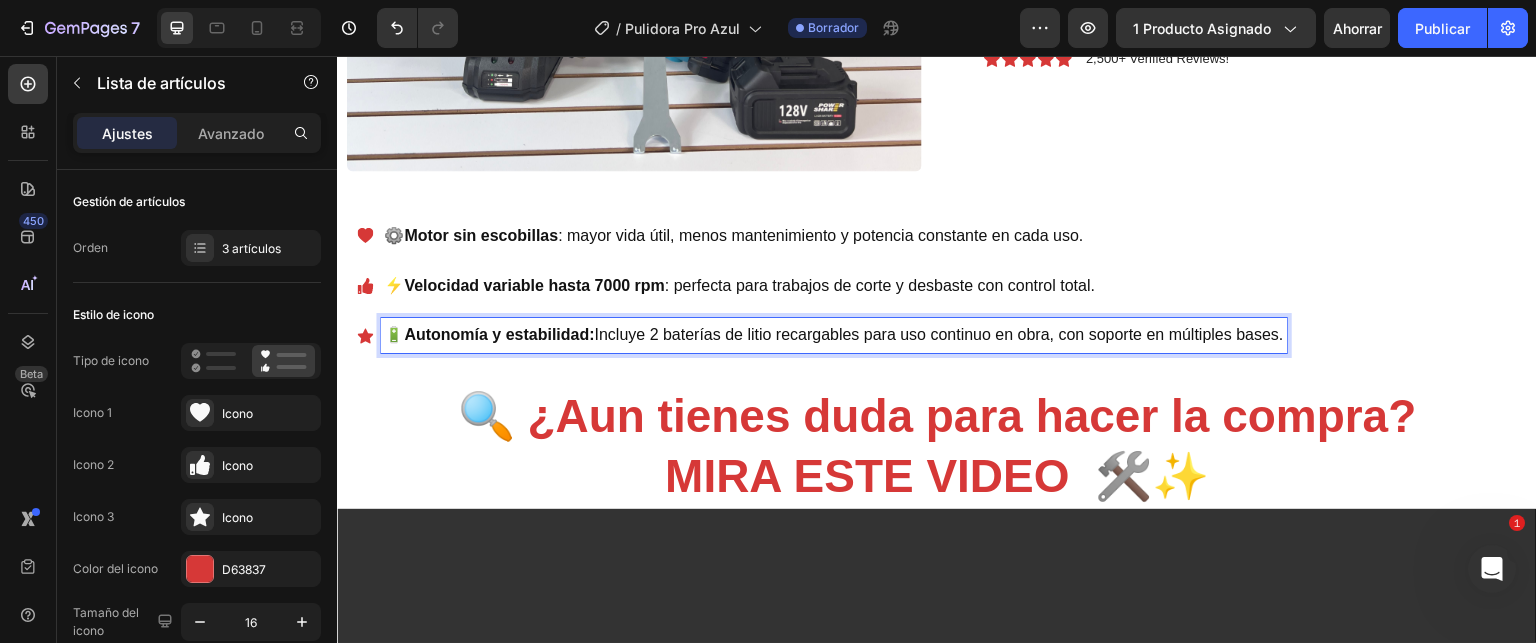 click on "🔋  Autonomía y estabilidad:  Incluye 2 baterías de litio recargables para uso continuo en obra, con soporte en múltiples bases." at bounding box center [834, 335] 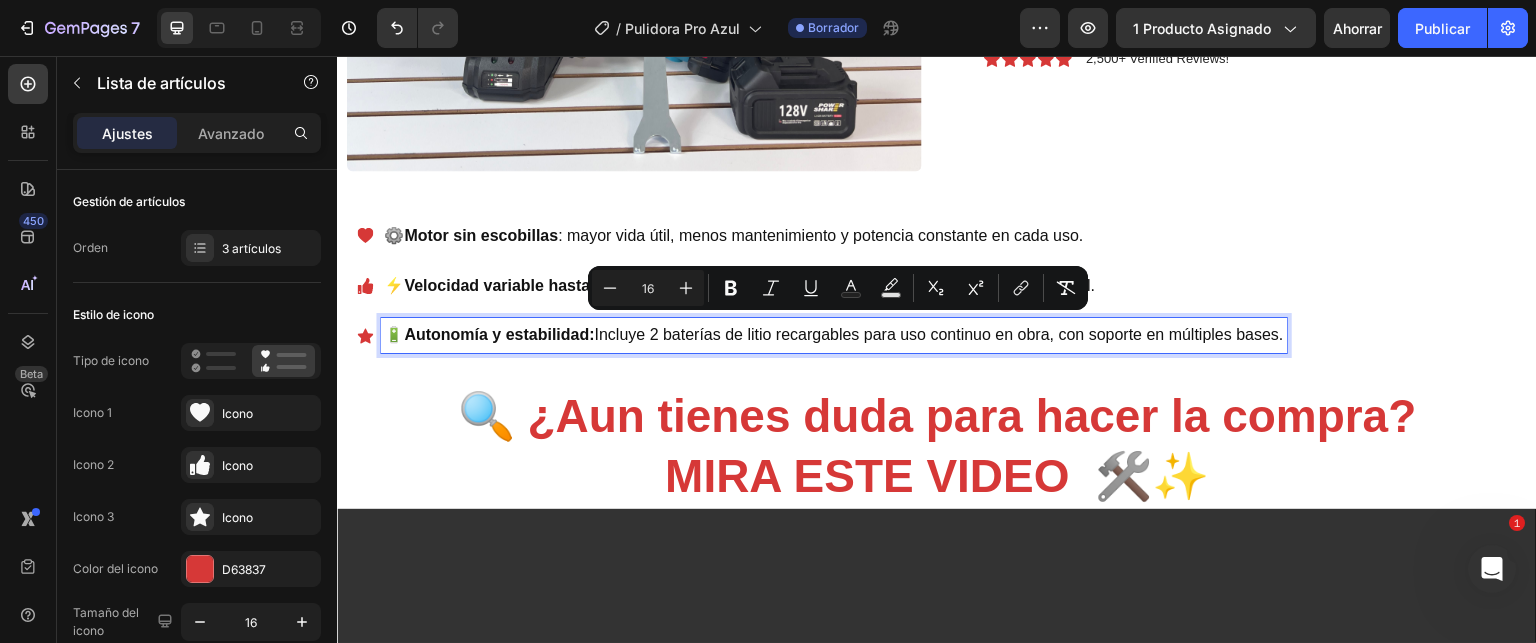 drag, startPoint x: 393, startPoint y: 324, endPoint x: 1294, endPoint y: 331, distance: 901.0272 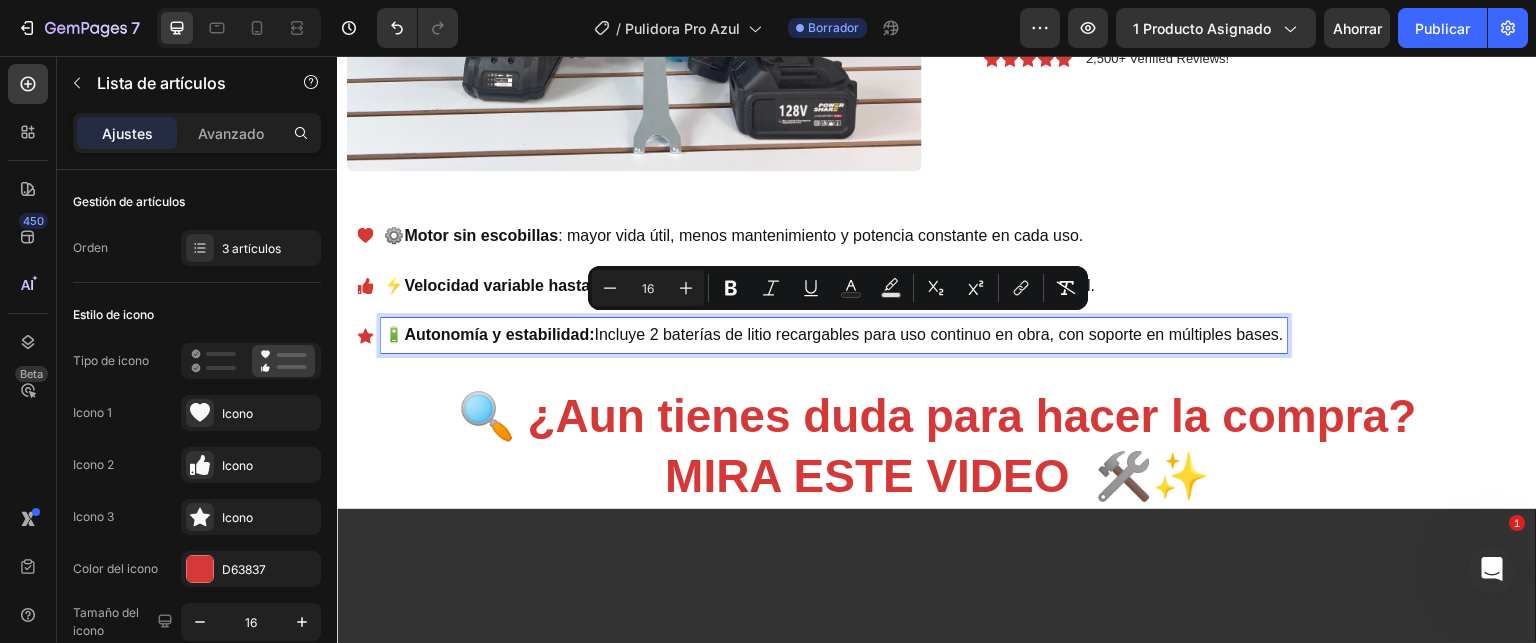 click on "🔋  Autonomía y estabilidad:  Incluye 2 baterías de litio recargables para uso continuo en obra, con soporte en múltiples bases." at bounding box center (834, 335) 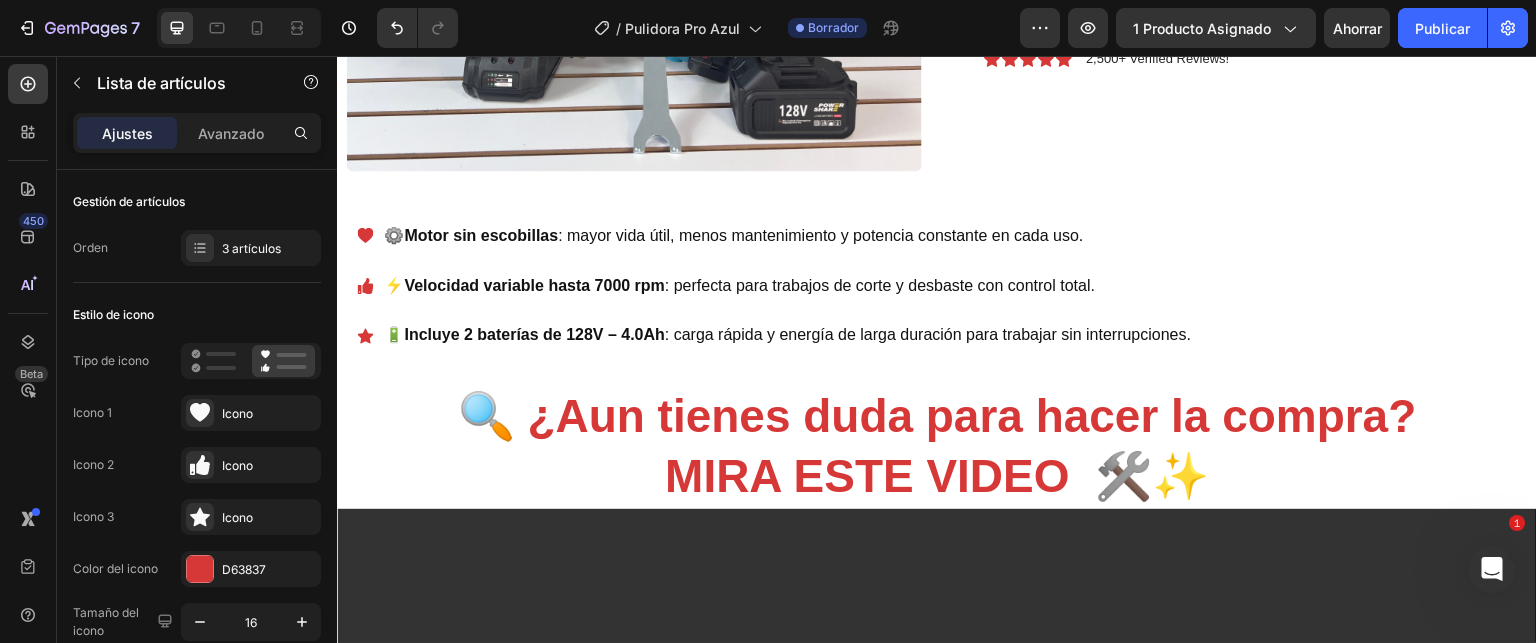 click on "⚙️  Motor sin escobillas : mayor vida útil, menos mantenimiento y potencia constante en cada uso. ⚡  Velocidad variable hasta 7000 rpm : perfecta para trabajos de corte y desbaste con control total. 🔋  Incluye 2 baterías de 128V – 4.0Ah : carga rápida y energía de larga duración para trabajar sin interrupciones." at bounding box center [937, 286] 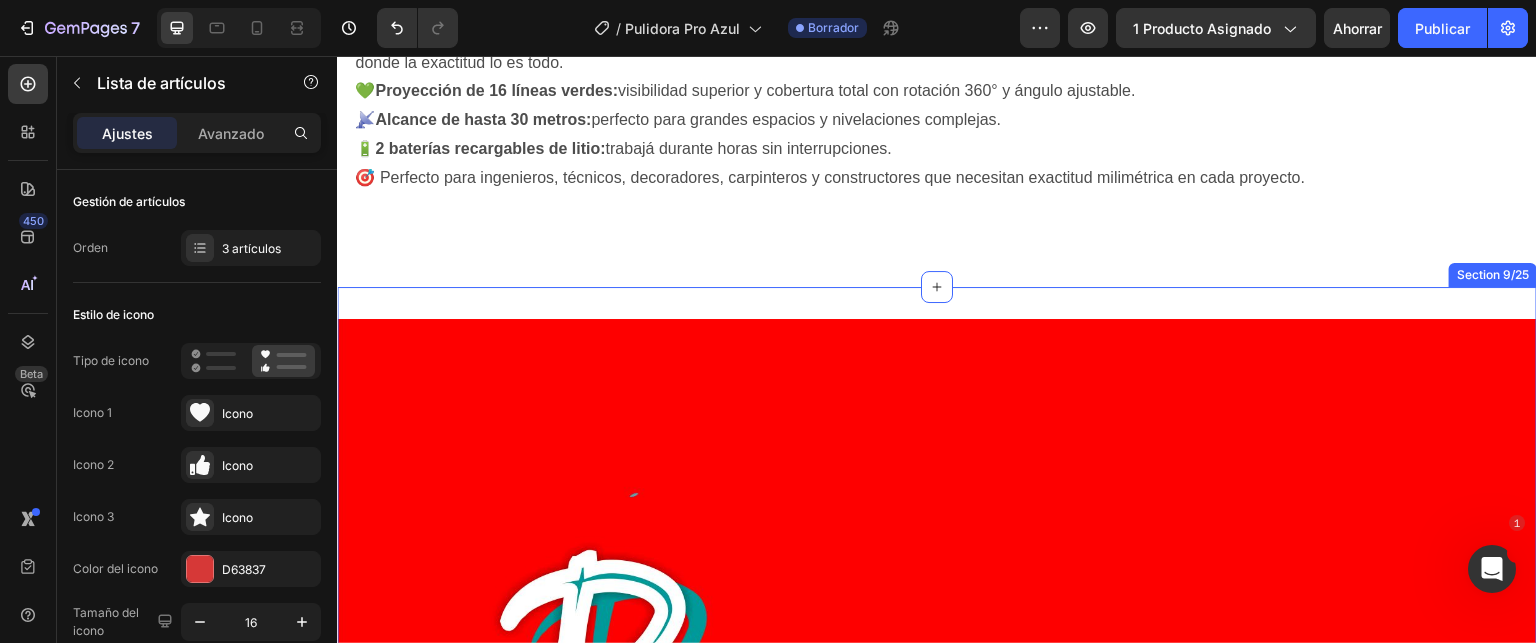 scroll, scrollTop: 2900, scrollLeft: 0, axis: vertical 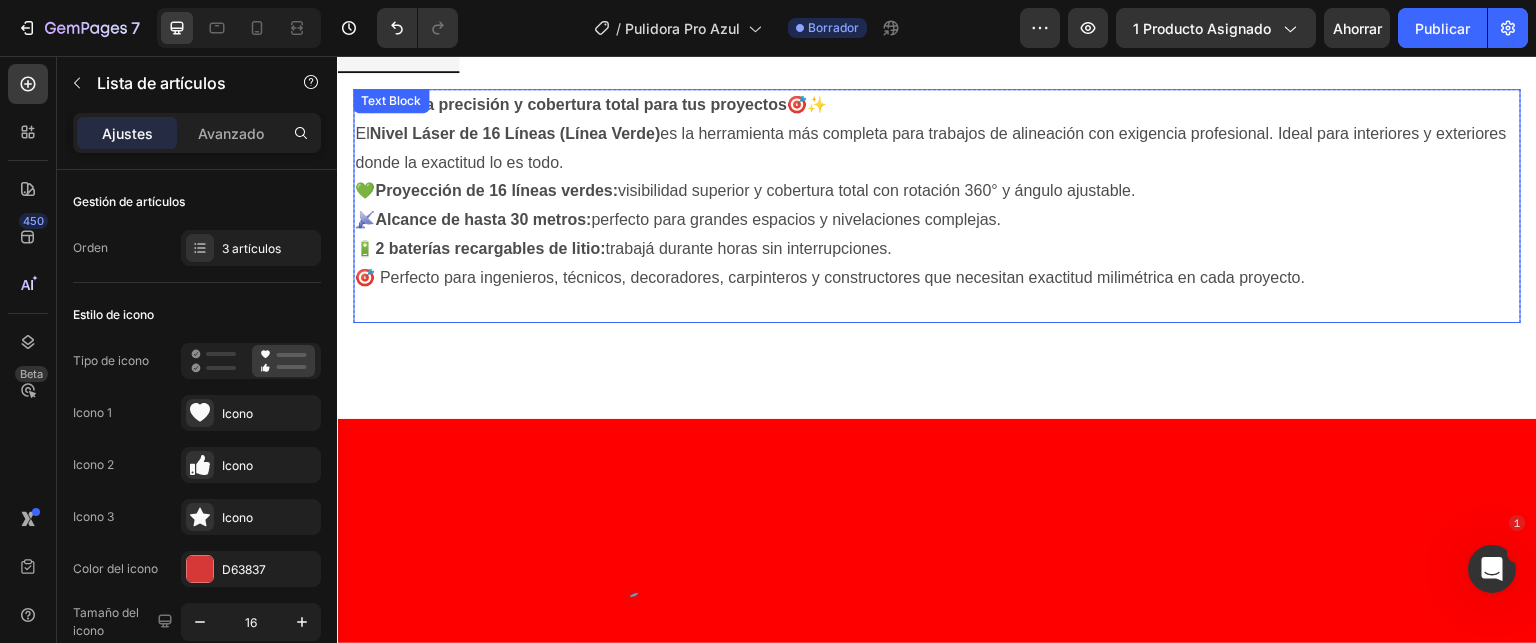 click on "🚧  Máxima precisión y cobertura total para tus proyectos  🎯✨ El  Nivel Láser de 16 Líneas (Línea Verde)  es la herramienta más completa para trabajos de alineación con exigencia profesional. Ideal para interiores y exteriores donde la exactitud lo es todo." at bounding box center (937, 134) 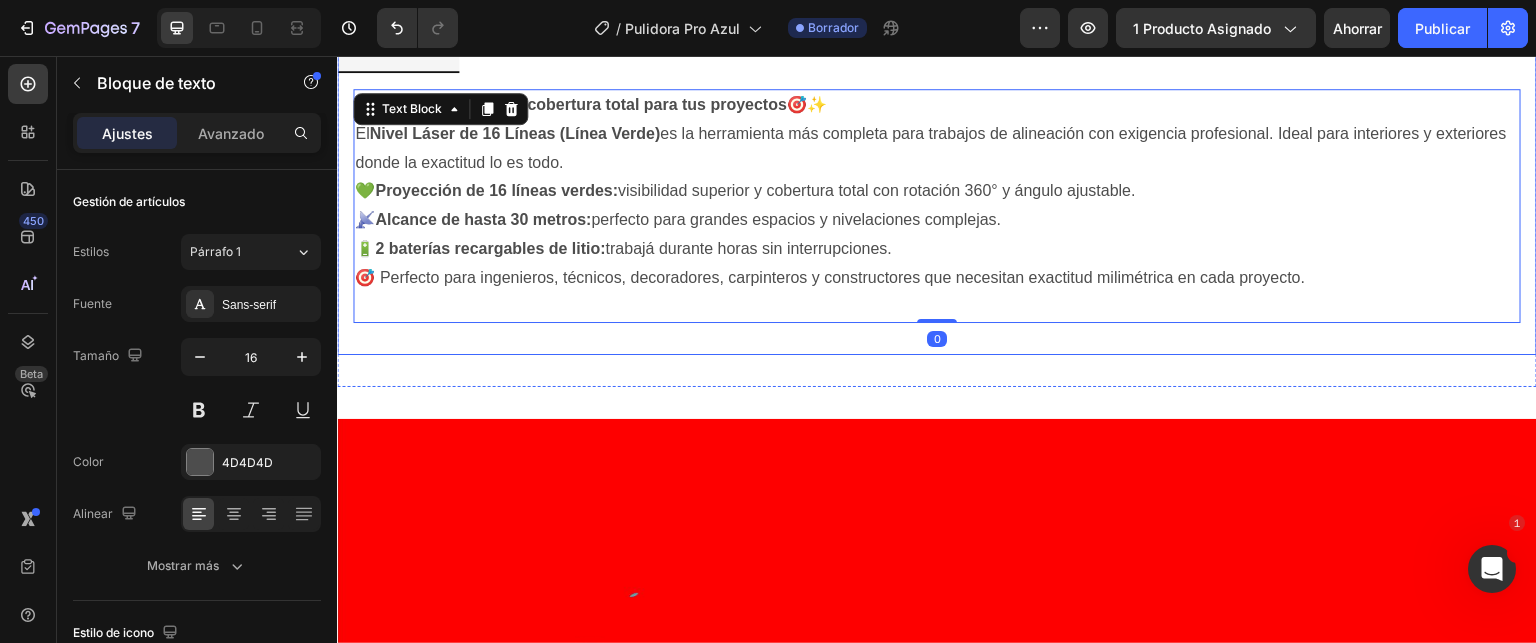 click on "🚧  Máxima precisión y cobertura total para tus proyectos  🎯✨ El  Nivel Láser de 16 Líneas (Línea Verde)  es la herramienta más completa para trabajos de alineación con exigencia profesional. Ideal para interiores y exteriores donde la exactitud lo es todo. 💚  Proyección de 16 líneas verdes:  visibilidad superior y cobertura total con rotación 360° y ángulo ajustable. 📡  Alcance de hasta 30 metros:  perfecto para grandes espacios y nivelaciones complejas. 🔋  2 baterías recargables de litio:  trabajá durante horas sin interrupciones. 🎯 Perfecto para ingenieros, técnicos, decoradores, carpinteros y constructores que necesitan exactitud milimétrica en cada proyecto.   Text Block   0 Row ✅ Nivel láser de 16 líneas ✅ Trípode 1.2 m ✅ 2 baterías de litio ✅ Gafas protectoras ✅ Cargador ✅ 3 bases de montaje ✅ Control remoto ✅ Maletín plástico resistente ✅ Manual de uso Text Block" at bounding box center [937, 206] 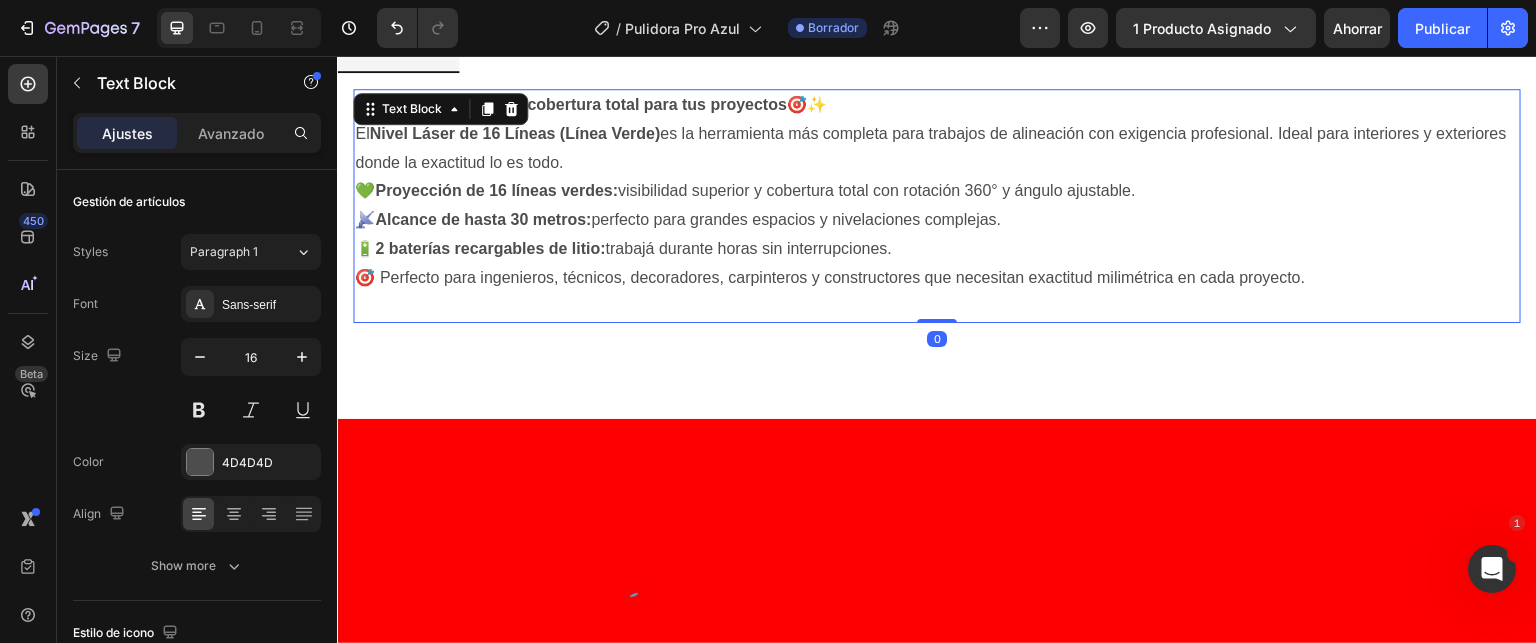 click on "🚧  Máxima precisión y cobertura total para tus proyectos  🎯✨ El  Nivel Láser de 16 Líneas (Línea Verde)  es la herramienta más completa para trabajos de alineación con exigencia profesional. Ideal para interiores y exteriores donde la exactitud lo es todo." at bounding box center (937, 134) 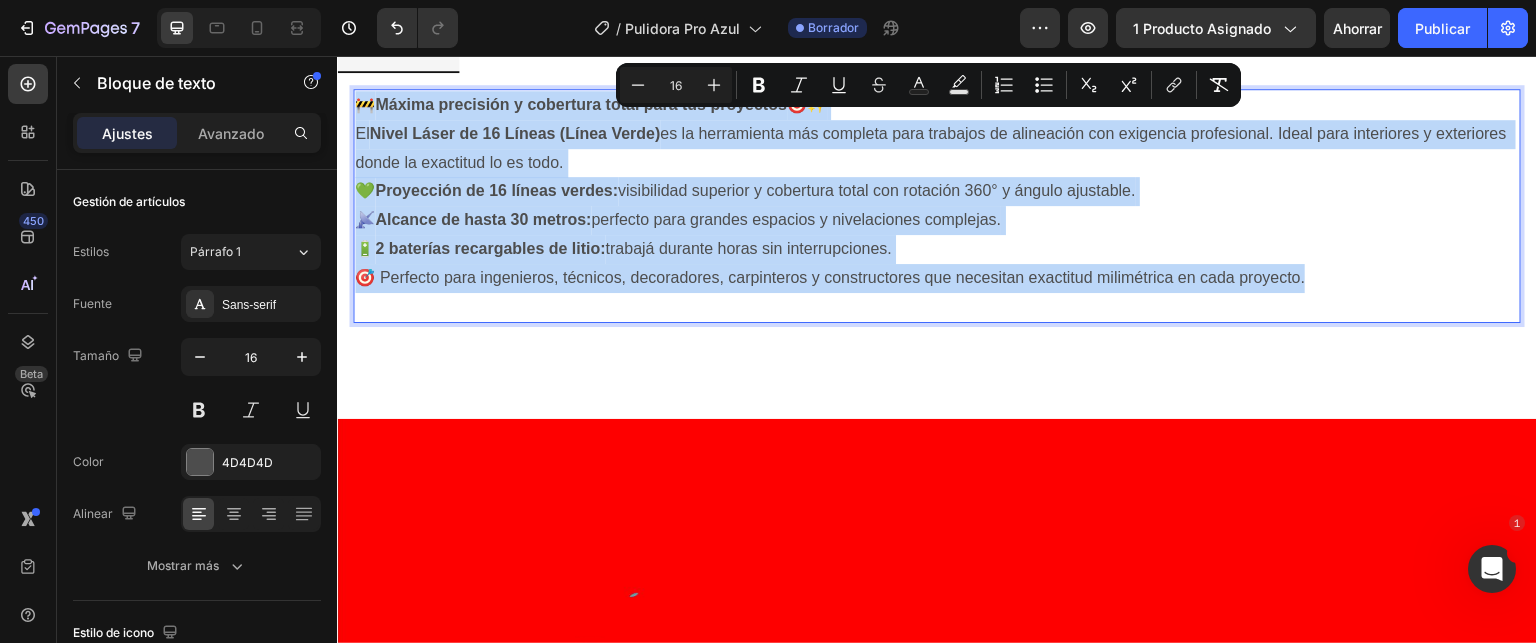 drag, startPoint x: 364, startPoint y: 100, endPoint x: 1389, endPoint y: 284, distance: 1041.3842 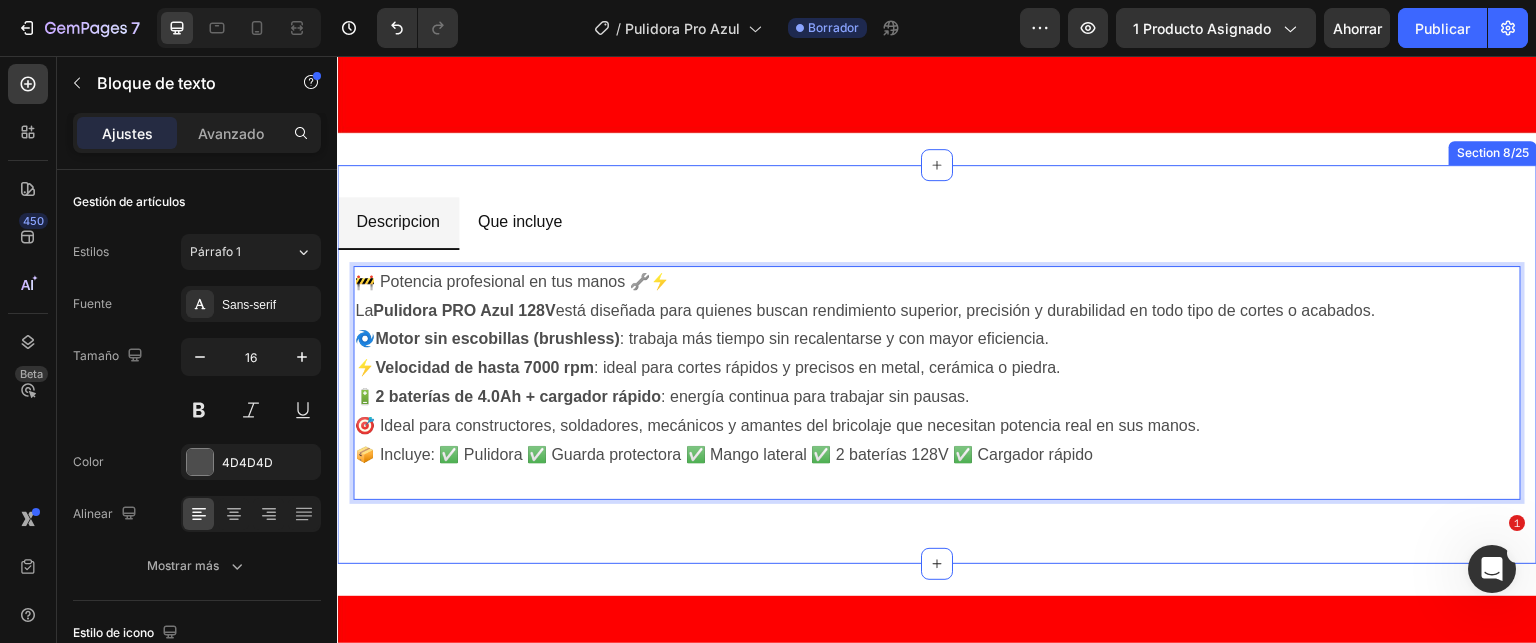 scroll, scrollTop: 2700, scrollLeft: 0, axis: vertical 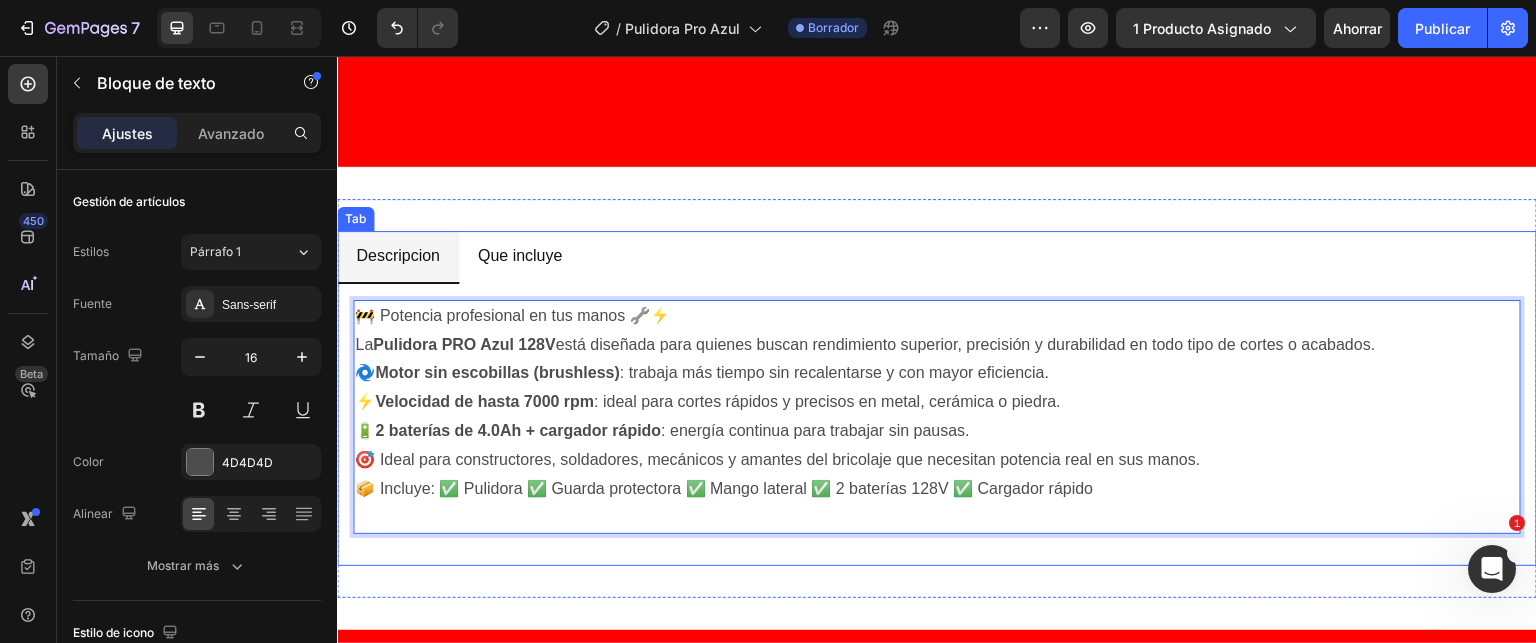 click on "Que incluye" at bounding box center (520, 256) 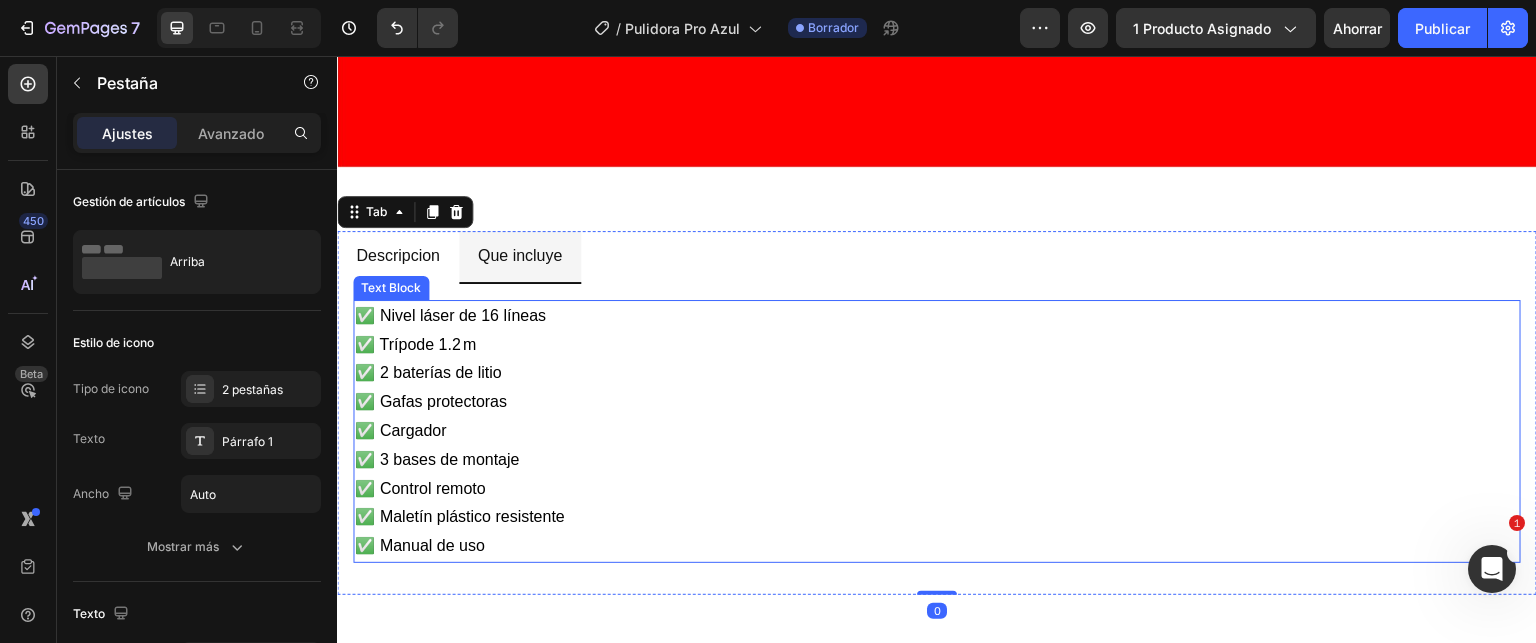 click on "✅ Nivel láser de 16 líneas ✅ Trípode 1.2 m ✅ 2 baterías de litio ✅ Gafas protectoras ✅ Cargador ✅ 3 bases de montaje ✅ Control remoto ✅ Maletín plástico resistente ✅ Manual de uso" at bounding box center [937, 431] 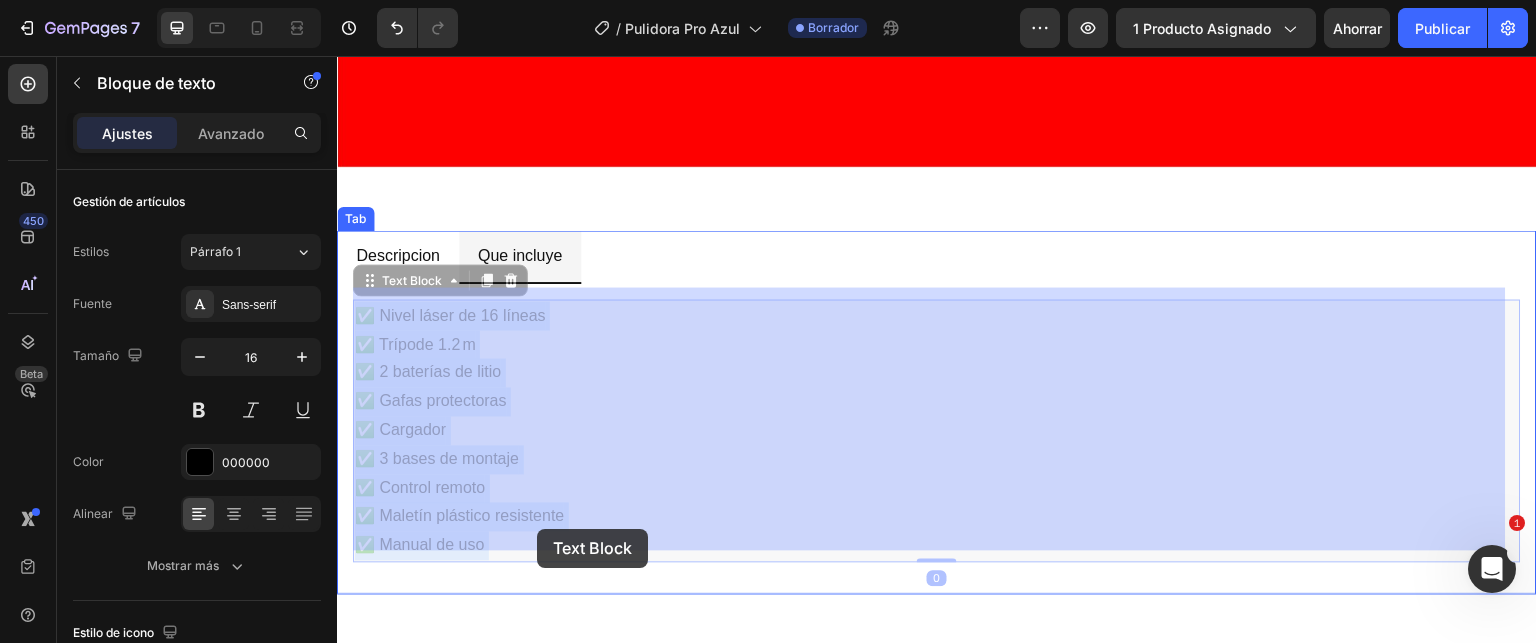 drag, startPoint x: 364, startPoint y: 306, endPoint x: 537, endPoint y: 529, distance: 282.2375 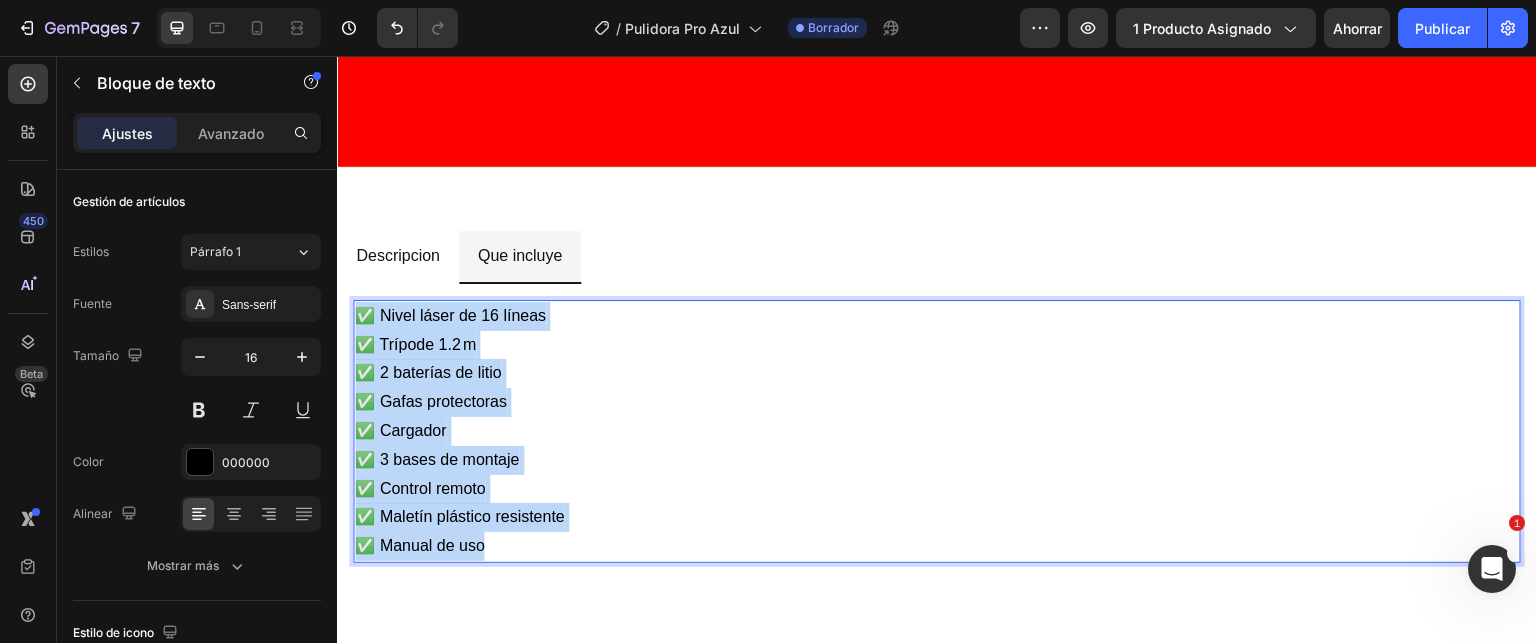 drag, startPoint x: 517, startPoint y: 531, endPoint x: 359, endPoint y: 302, distance: 278.21753 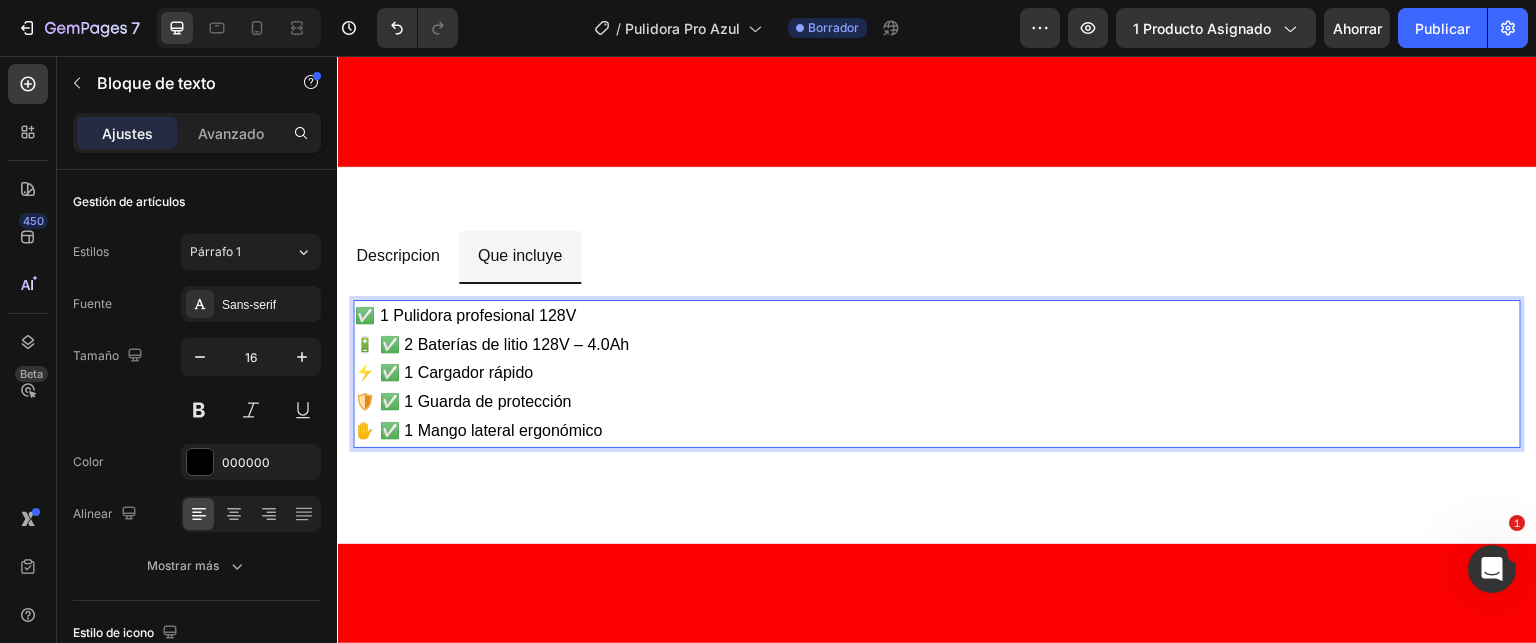 click on "✅ 1 Pulidora profesional 128V 🔋 ✅ 2 Baterías de litio 128V – 4.0Ah ⚡ ✅ 1 Cargador rápido 🛡️ ✅ 1 Guarda de protección ✋ ✅ 1 Mango lateral ergonómico" at bounding box center (937, 374) 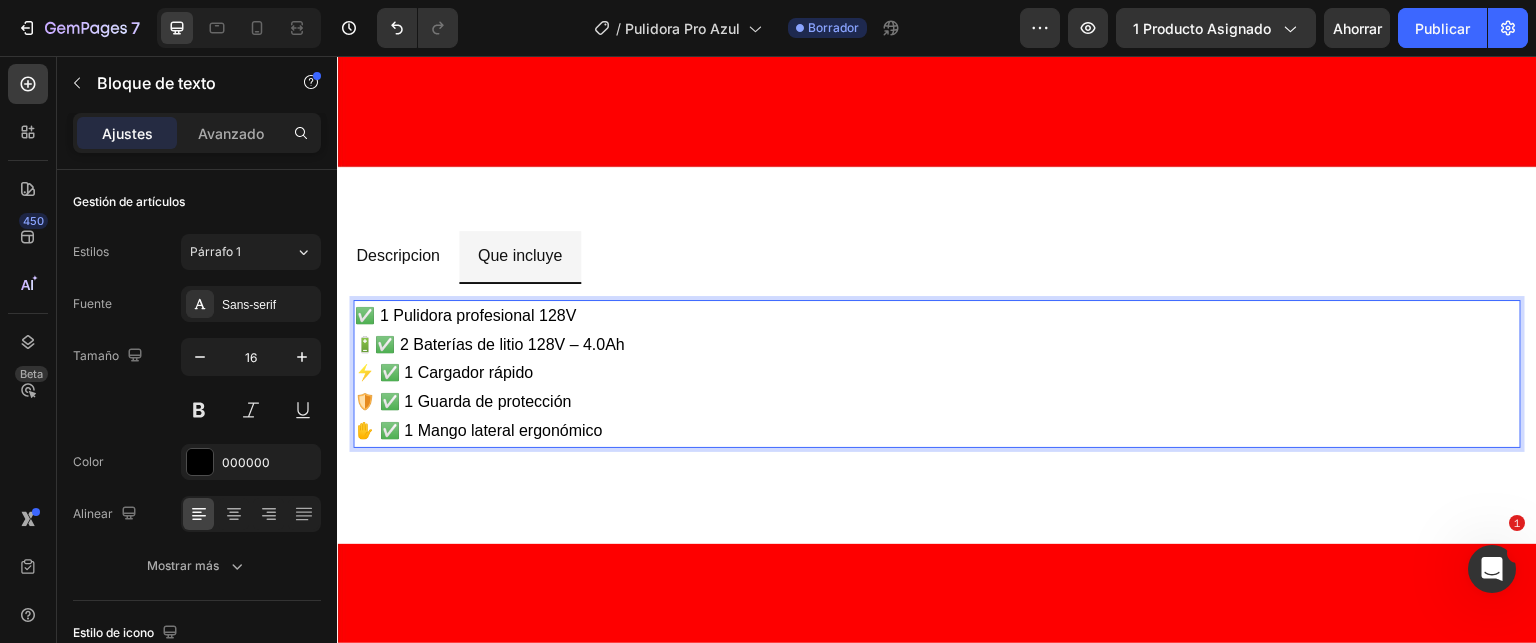 click on "✅ 1 Pulidora profesional 128V 🔋✅ 2 Baterías de litio 128V – 4.0Ah ⚡ ✅ 1 Cargador rápido 🛡️ ✅ 1 Guarda de protección ✋ ✅ 1 Mango lateral ergonómico" at bounding box center (937, 374) 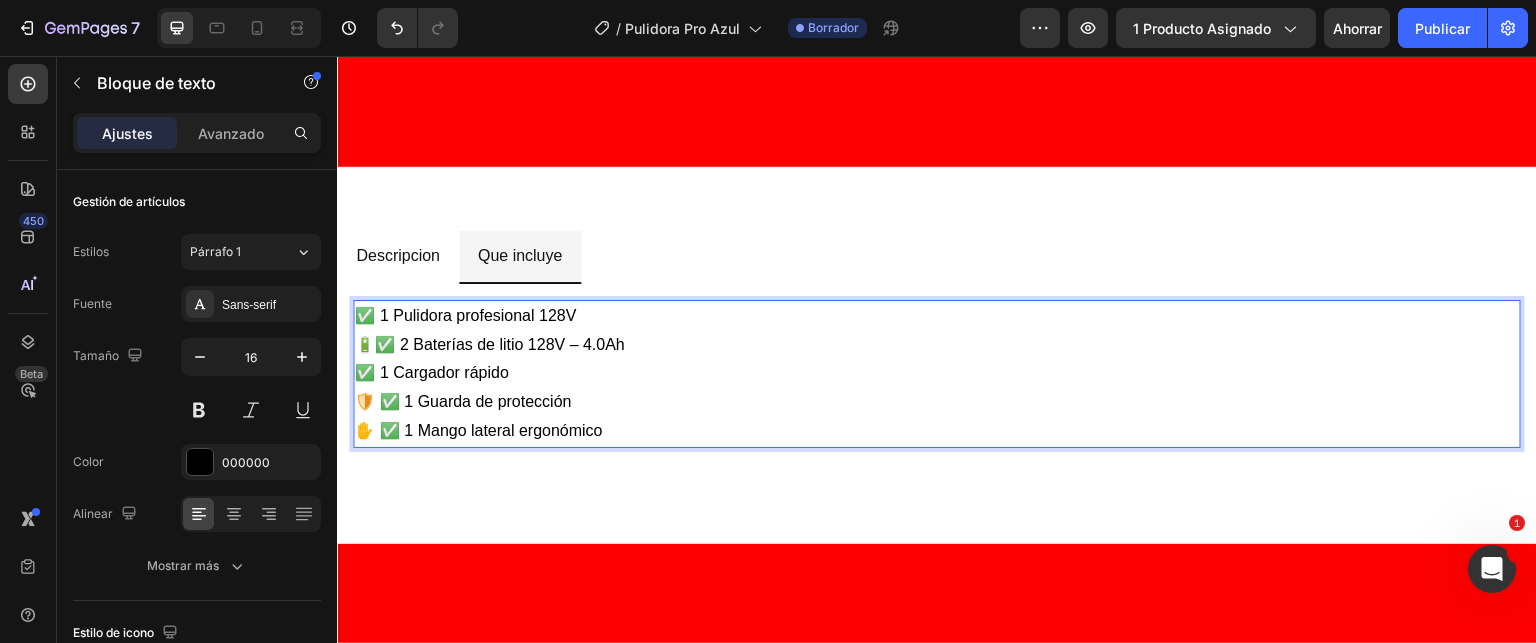click on "✅ 1 Pulidora profesional 128V 🔋✅ 2 Baterías de litio 128V – 4.0Ah ✅ 1 Cargador rápido 🛡️ ✅ 1 Guarda de protección ✋ ✅ 1 Mango lateral ergonómico" at bounding box center [937, 374] 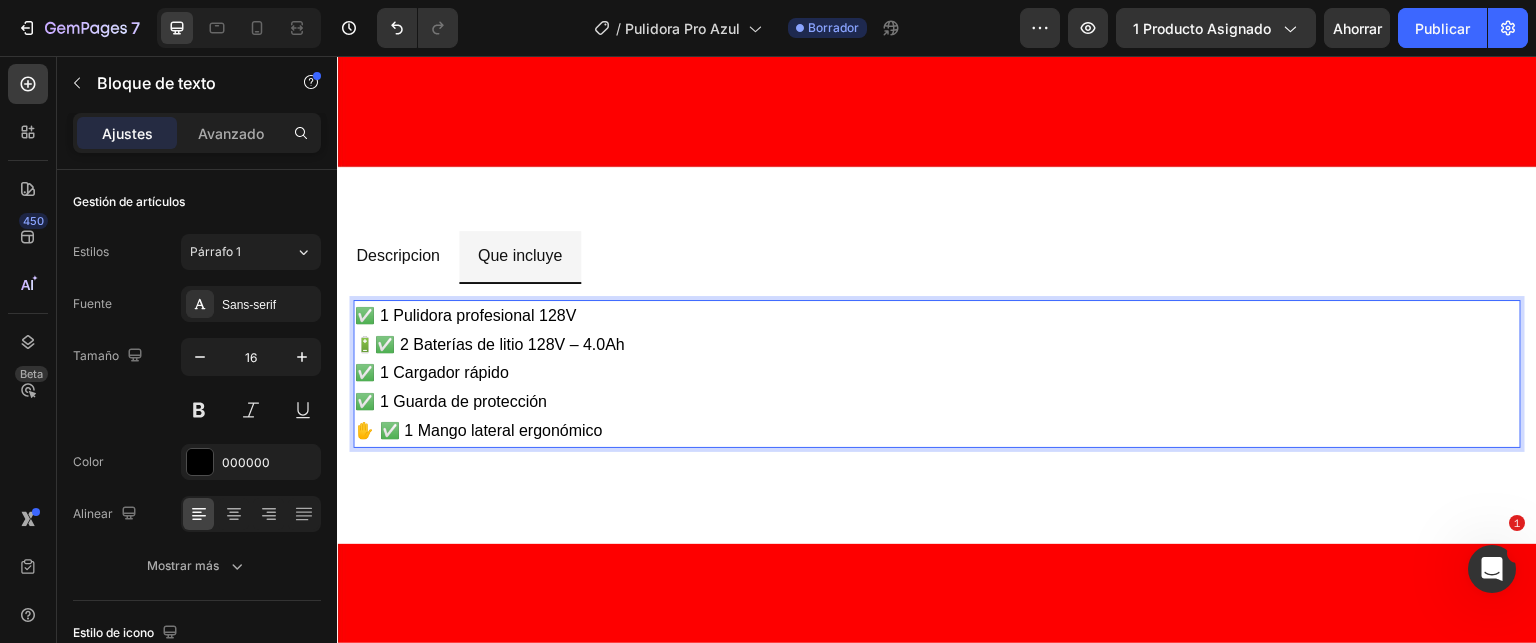 click on "✅ 1 Pulidora profesional 128V 🔋✅ 2 Baterías de litio 128V – 4.0Ah ✅ 1 Cargador rápido ✅ 1 Guarda de protección ✋ ✅ 1 Mango lateral ergonómico" at bounding box center (937, 374) 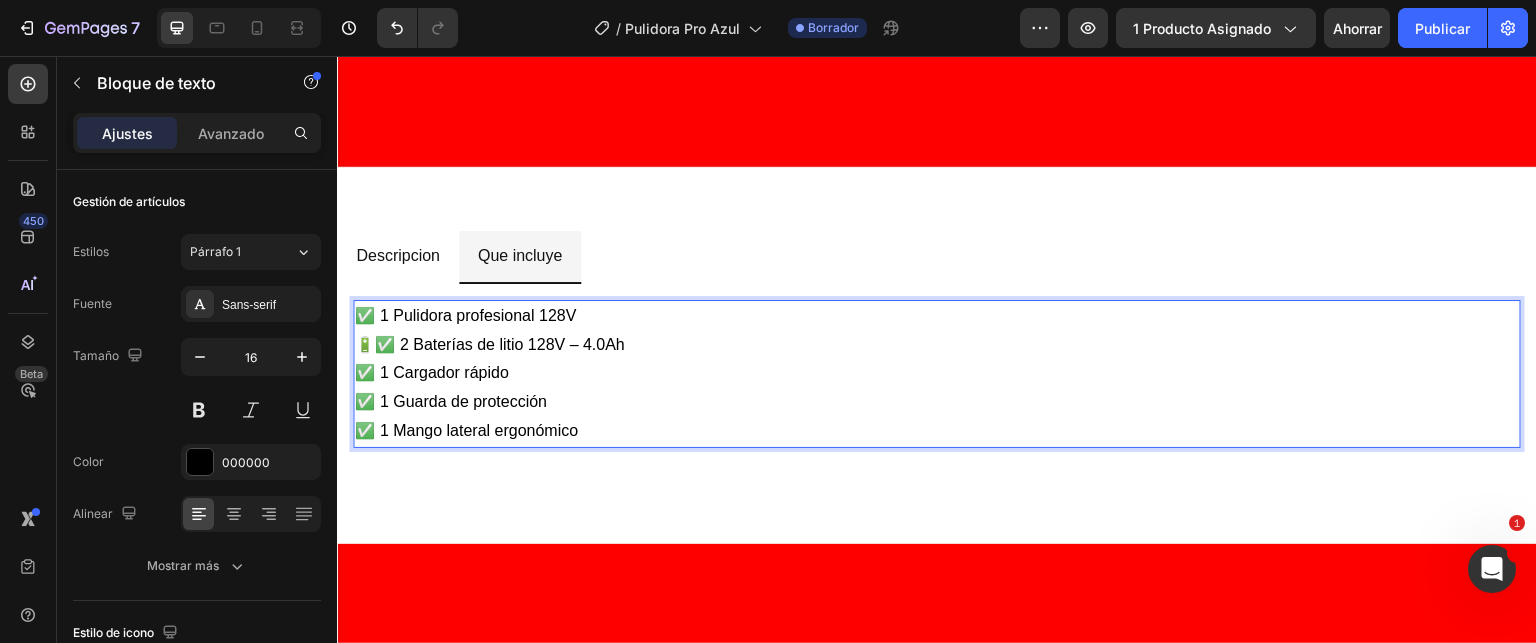 click on "✅ 1 Pulidora profesional 128V 🔋✅ 2 Baterías de litio 128V – 4.0Ah ✅ 1 Cargador rápido ✅ 1 Guarda de protección ✅ 1 Mango lateral ergonómico" at bounding box center [937, 374] 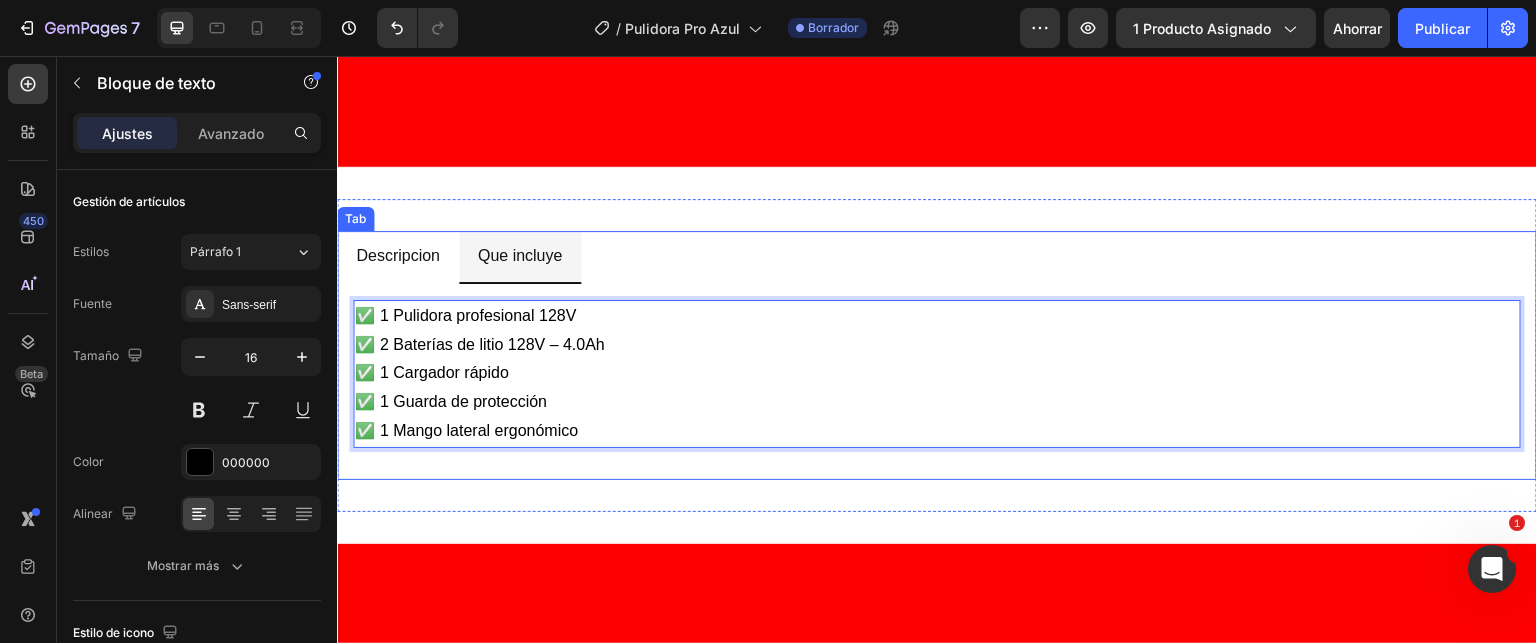 click on "Descripcion" at bounding box center (398, 256) 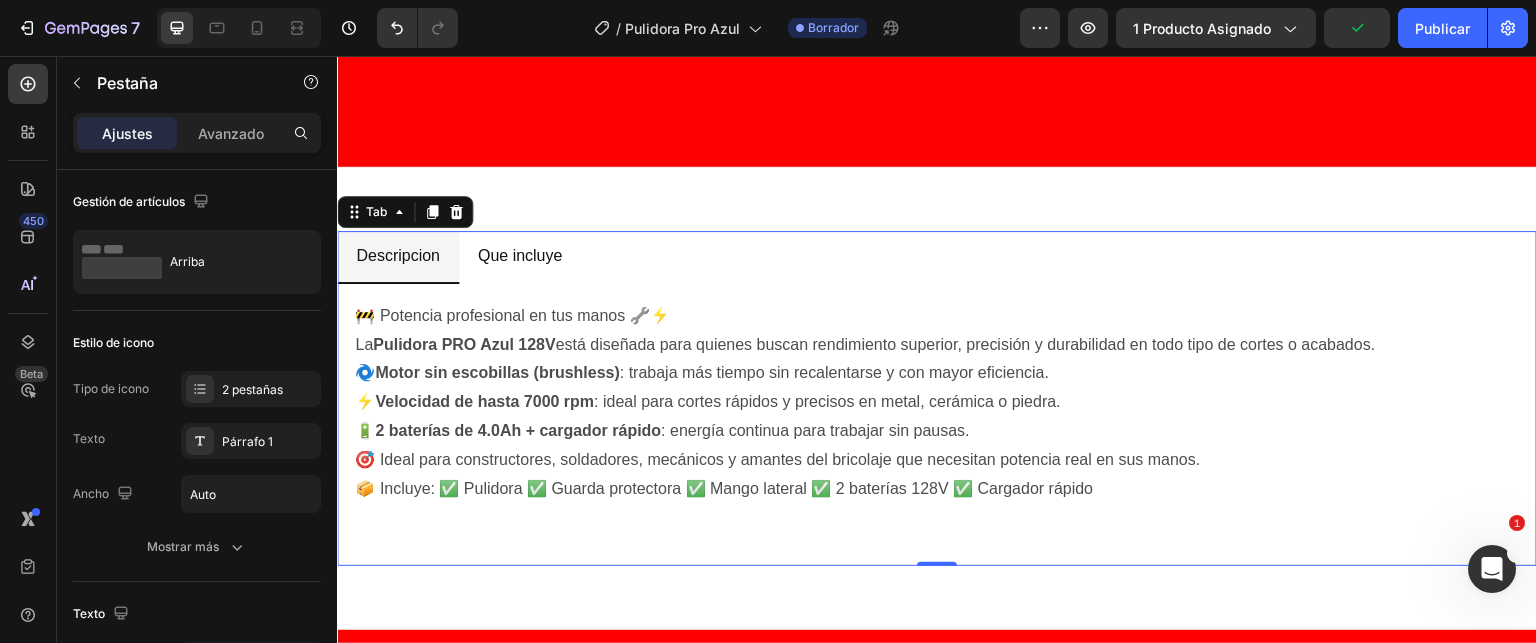 click on "Que incluye" at bounding box center [520, 256] 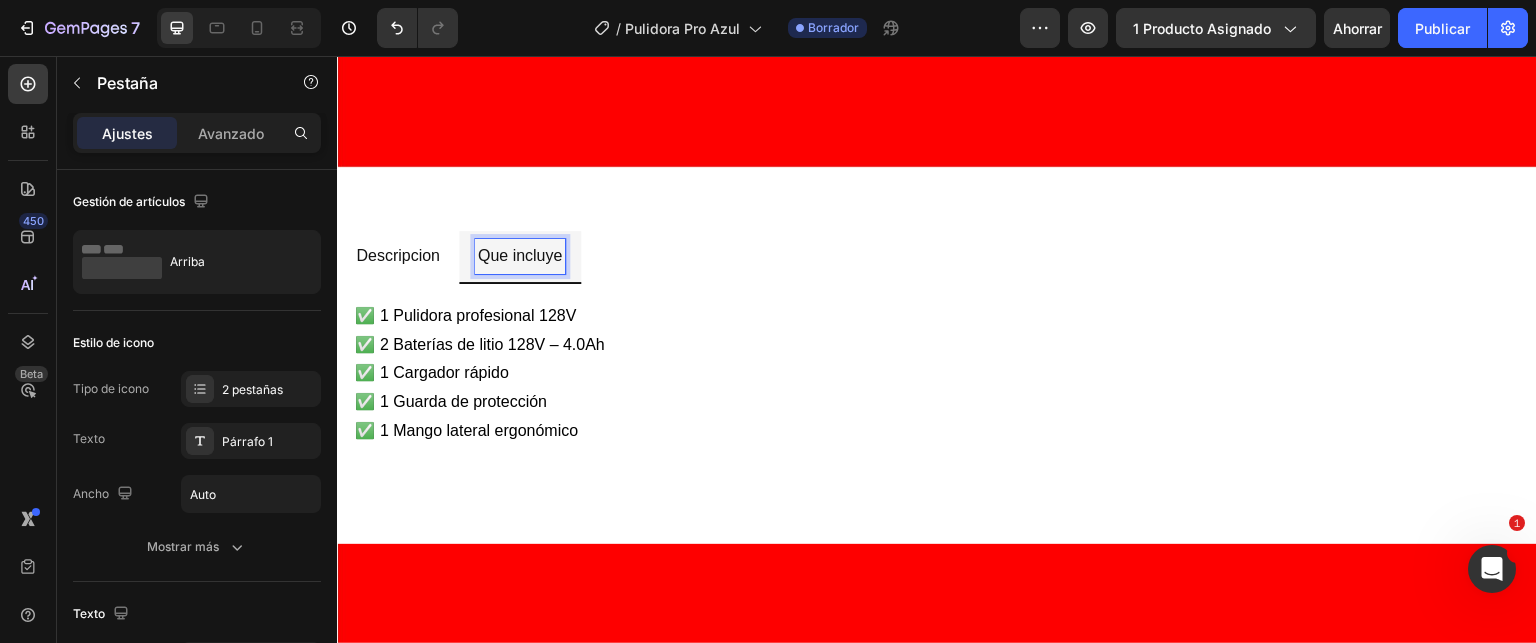 click on "Image Section 7/25" at bounding box center [937, -258] 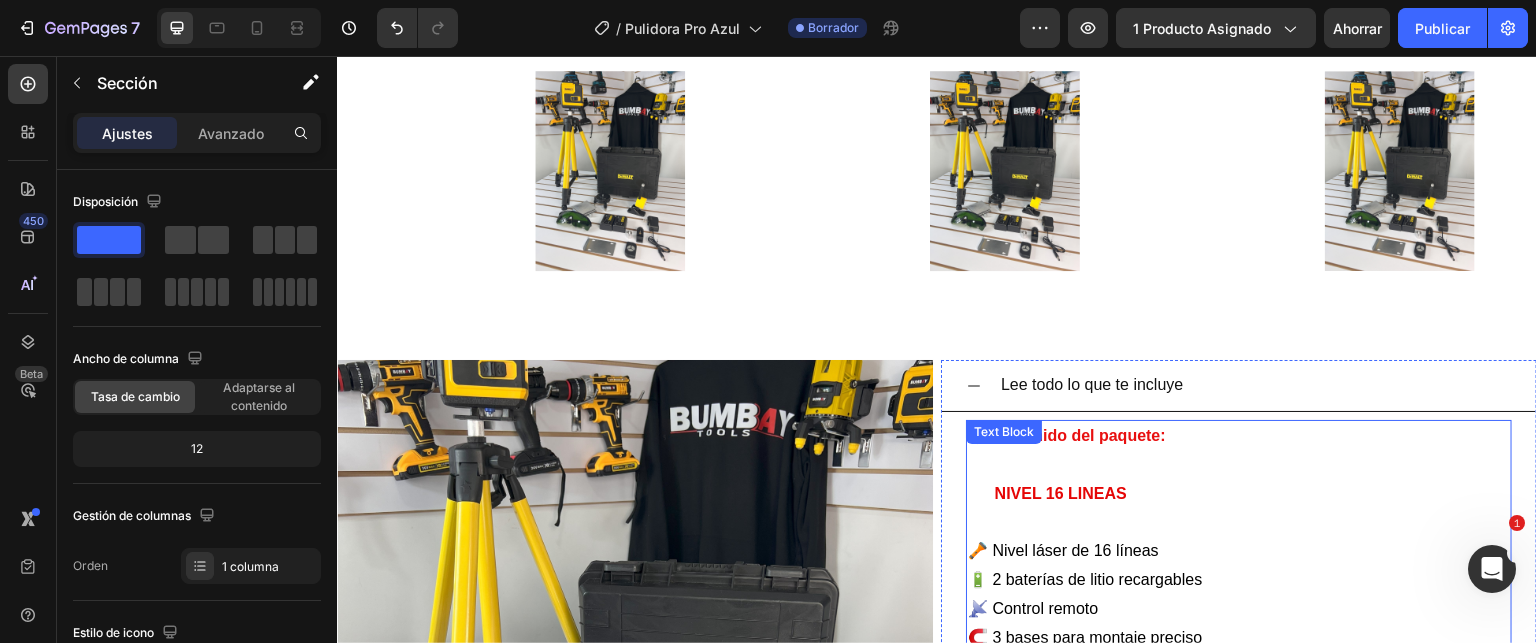 scroll, scrollTop: 4800, scrollLeft: 0, axis: vertical 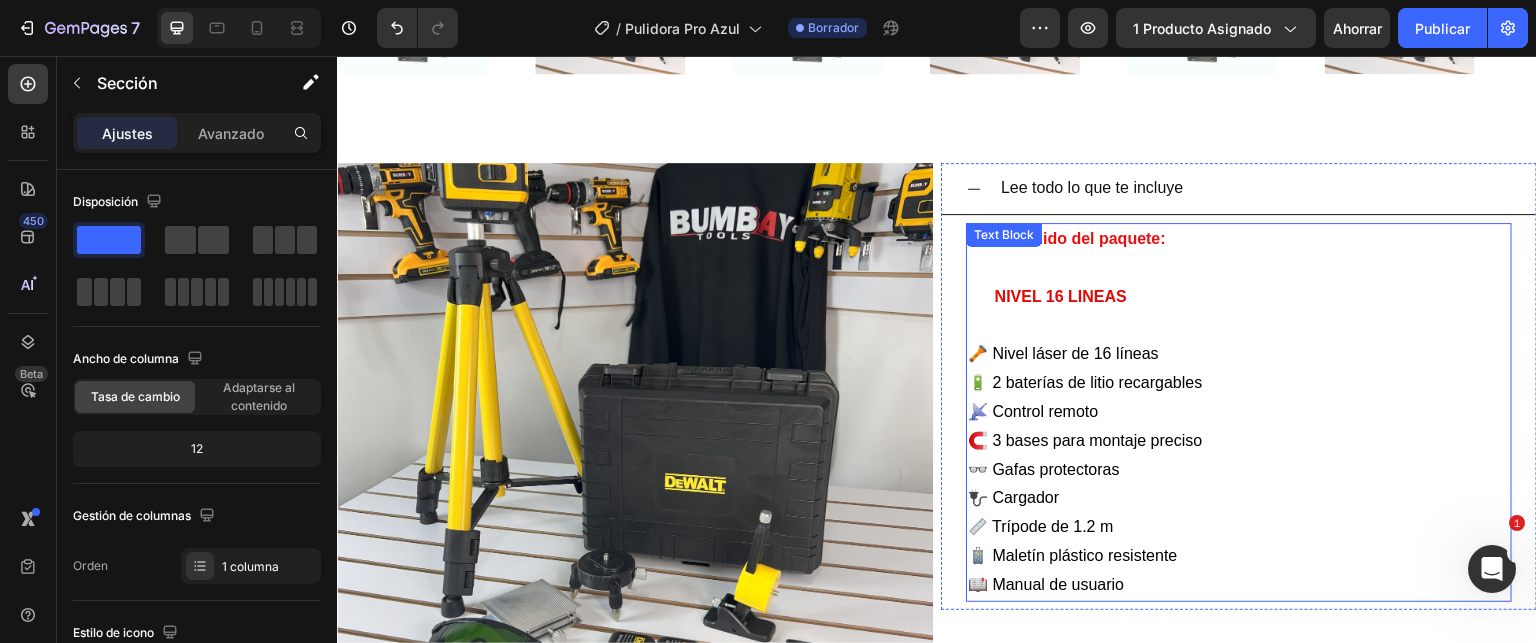 click on "🔦 Nivel láser de 16 líneas 🔋 2 baterías de litio recargables 📡 Control remoto 🧲 3 bases para montaje preciso 👓 Gafas protectoras 🔌 Cargador 📏 Trípode de 1.2 m 🧳 Maletín plástico resistente 📖 Manual de usuario" at bounding box center [1239, 456] 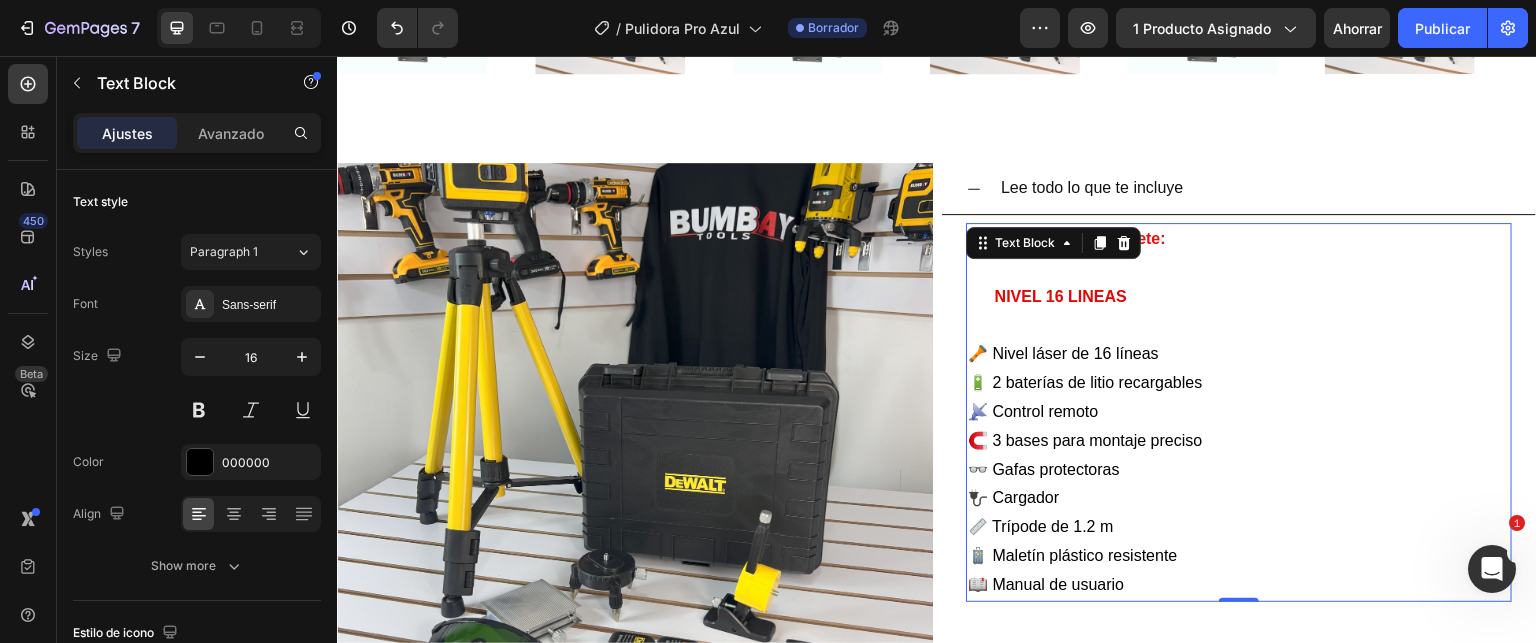 click on "🔦 Nivel láser de 16 líneas 🔋 2 baterías de litio recargables 📡 Control remoto 🧲 3 bases para montaje preciso 👓 Gafas protectoras 🔌 Cargador 📏 Trípode de 1.2 m 🧳 Maletín plástico resistente 📖 Manual de usuario" at bounding box center (1239, 456) 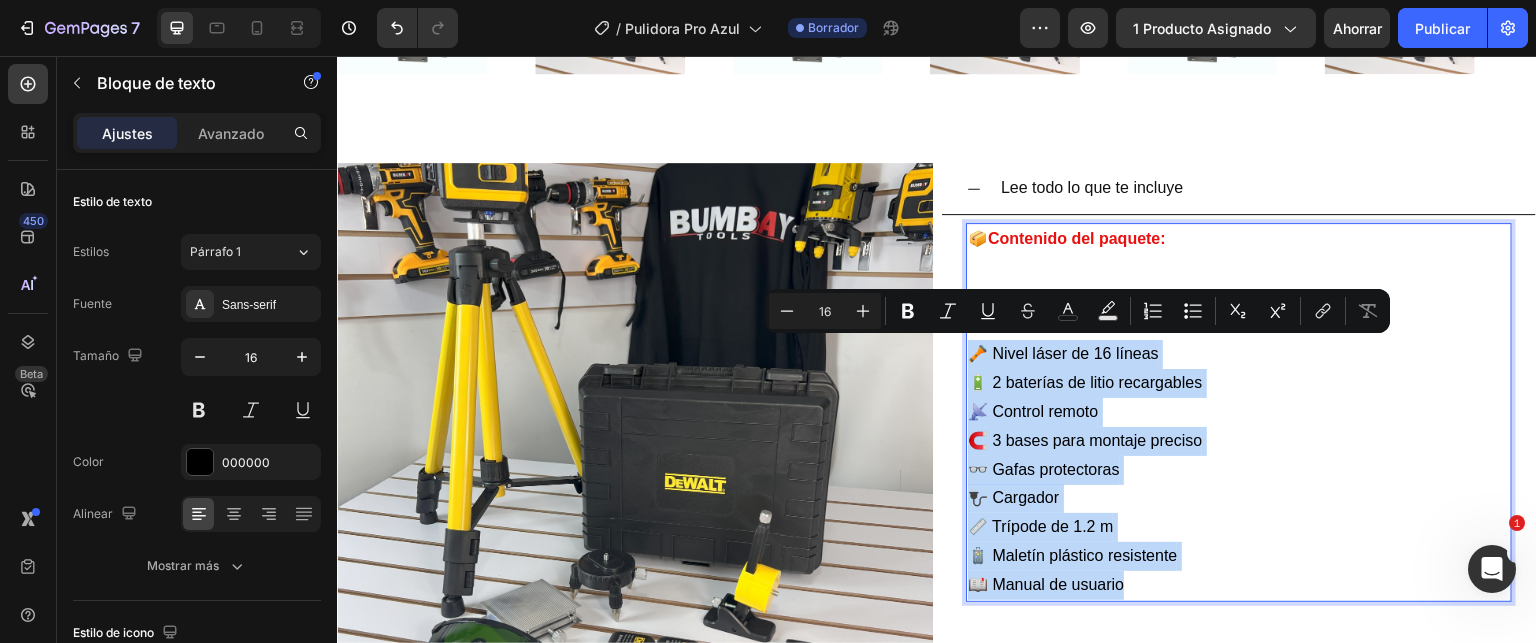 drag, startPoint x: 969, startPoint y: 352, endPoint x: 1179, endPoint y: 589, distance: 316.6528 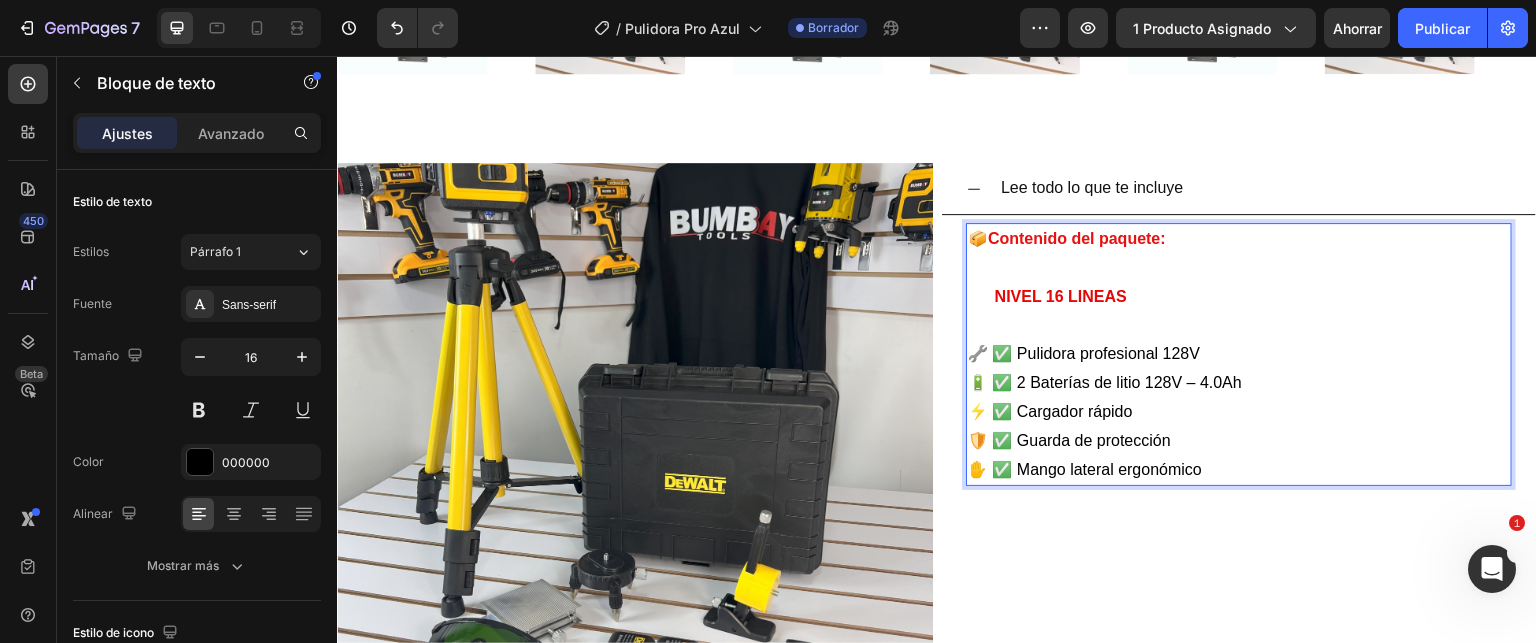 click on "🔧 ✅ Pulidora profesional 128V 🔋 ✅ 2 Baterías de litio 128V – 4.0Ah ⚡ ✅ Cargador rápido 🛡️ ✅ Guarda de protección ✋ ✅ Mango lateral ergonómico" at bounding box center (1239, 398) 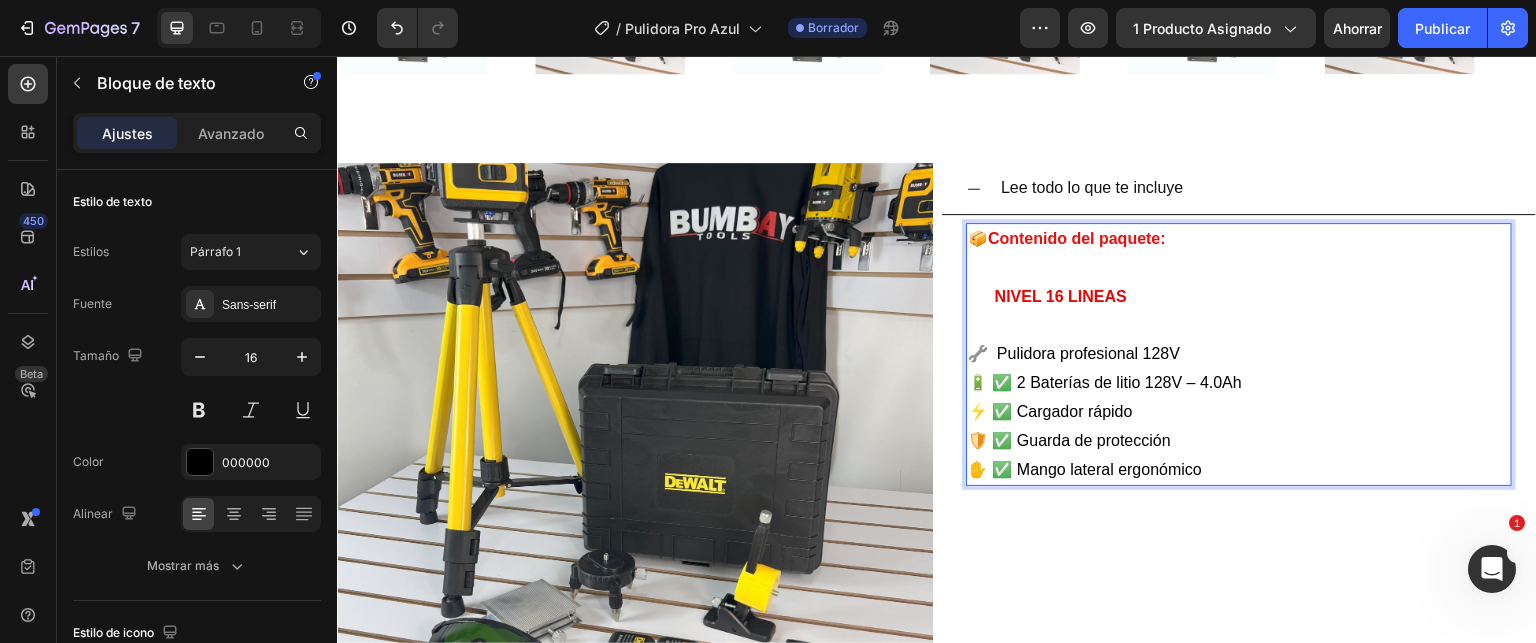 click on "🔧  Pulidora profesional 128V 🔋 ✅ 2 Baterías de litio 128V – 4.0Ah ⚡ ✅ Cargador rápido 🛡️ ✅ Guarda de protección ✋ ✅ Mango lateral ergonómico" at bounding box center (1239, 398) 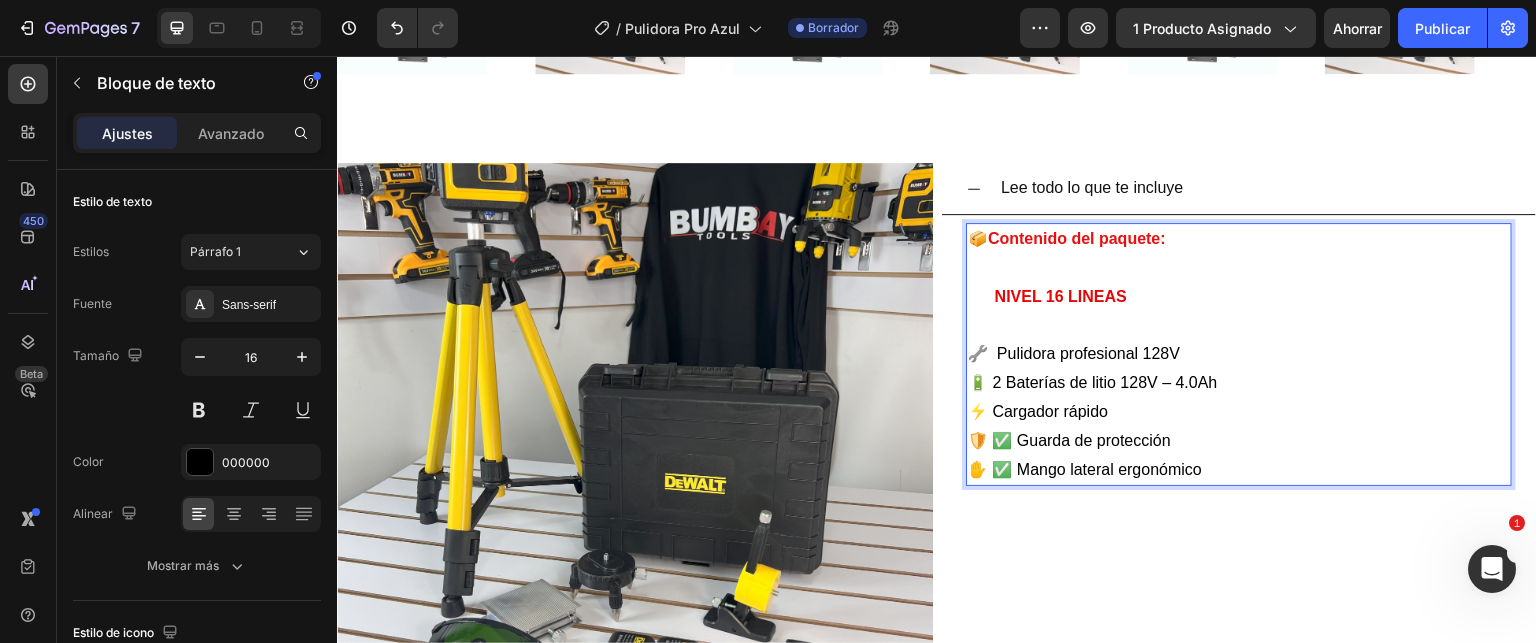 click on "🔧  Pulidora profesional 128V 🔋 2 Baterías de litio 128V – 4.0Ah ⚡ Cargador rápido 🛡️ ✅ Guarda de protección ✋ ✅ Mango lateral ergonómico" at bounding box center (1239, 398) 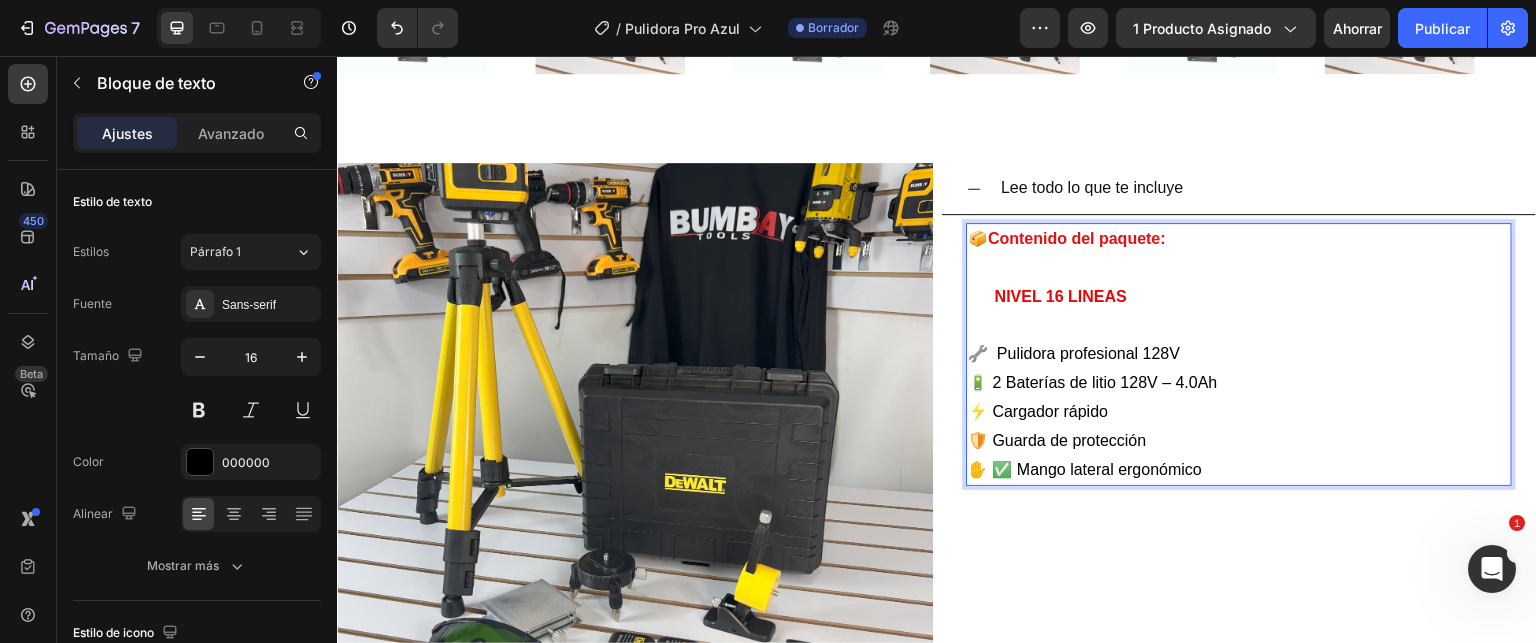 click on "🔧  Pulidora profesional 128V 🔋 2 Baterías de litio 128V – 4.0Ah ⚡ Cargador rápido 🛡️ Guarda de protección ✋ ✅ Mango lateral ergonómico" at bounding box center [1239, 398] 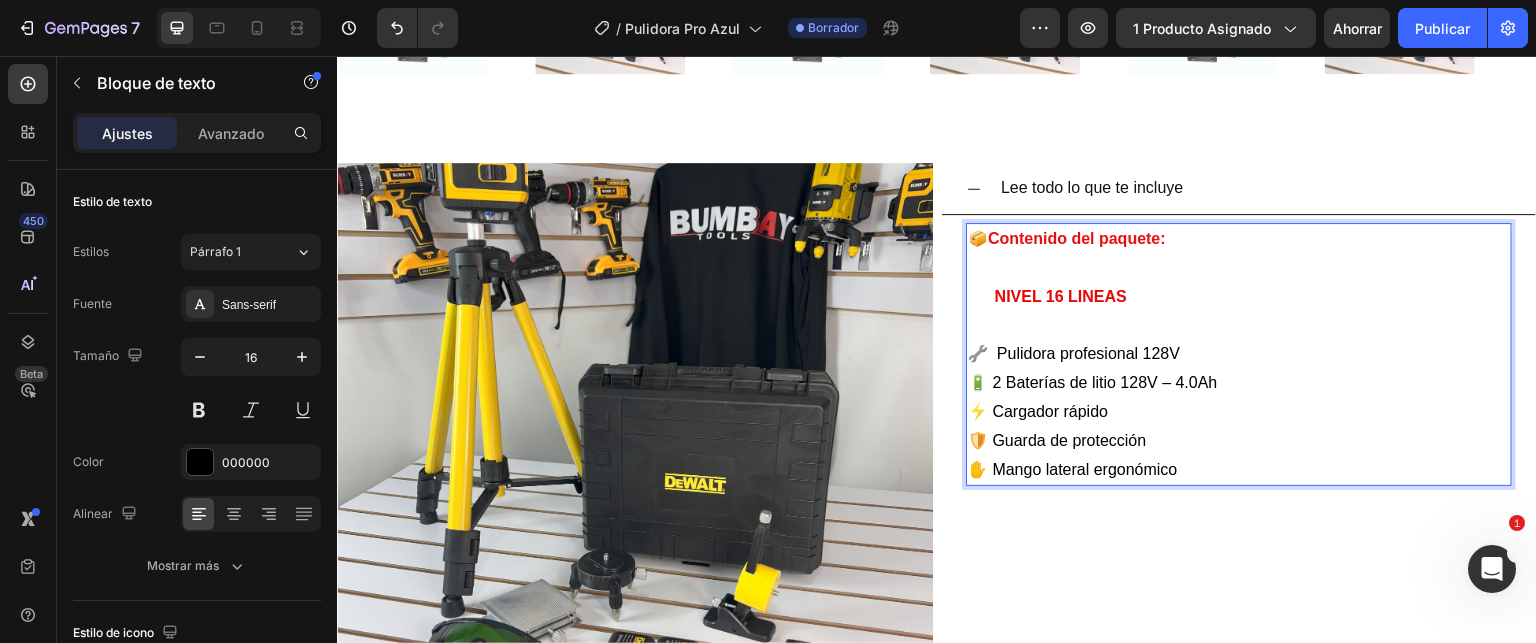 click on "NIVEL 16 LINEAS" at bounding box center (1061, 296) 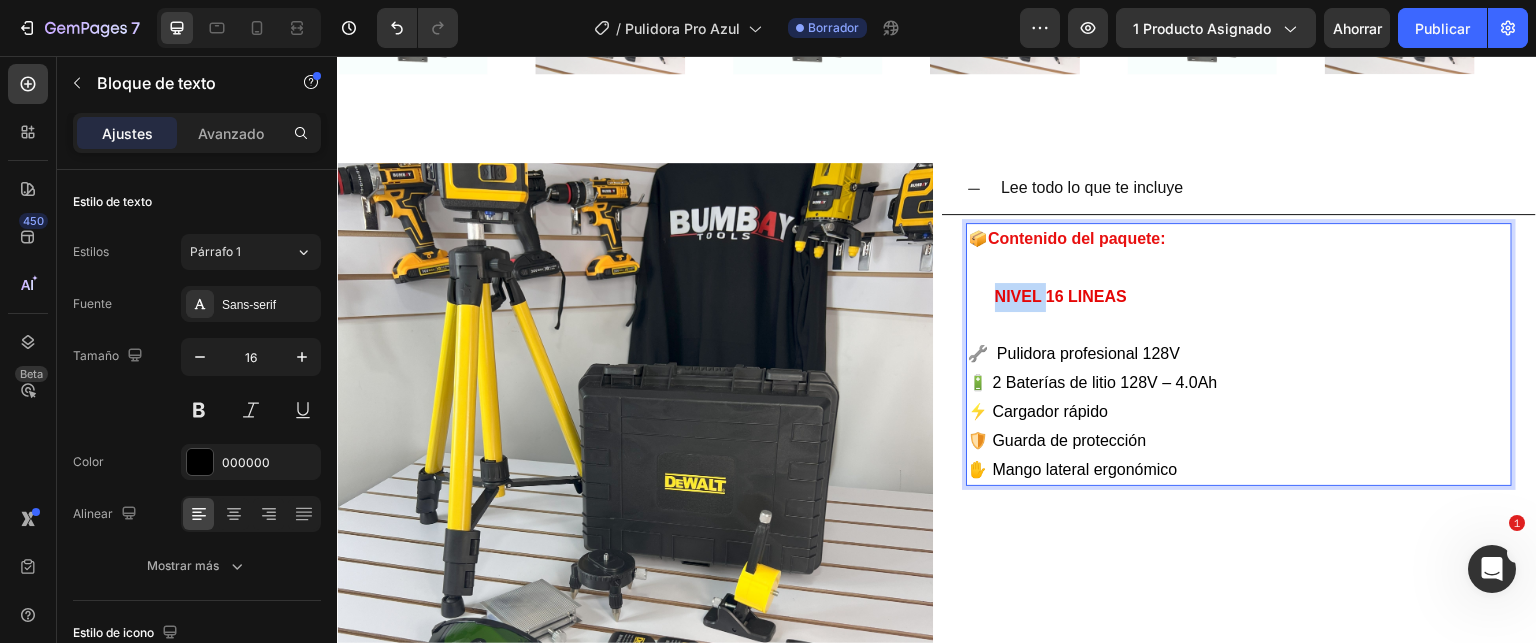 click on "NIVEL 16 LINEAS" at bounding box center (1061, 296) 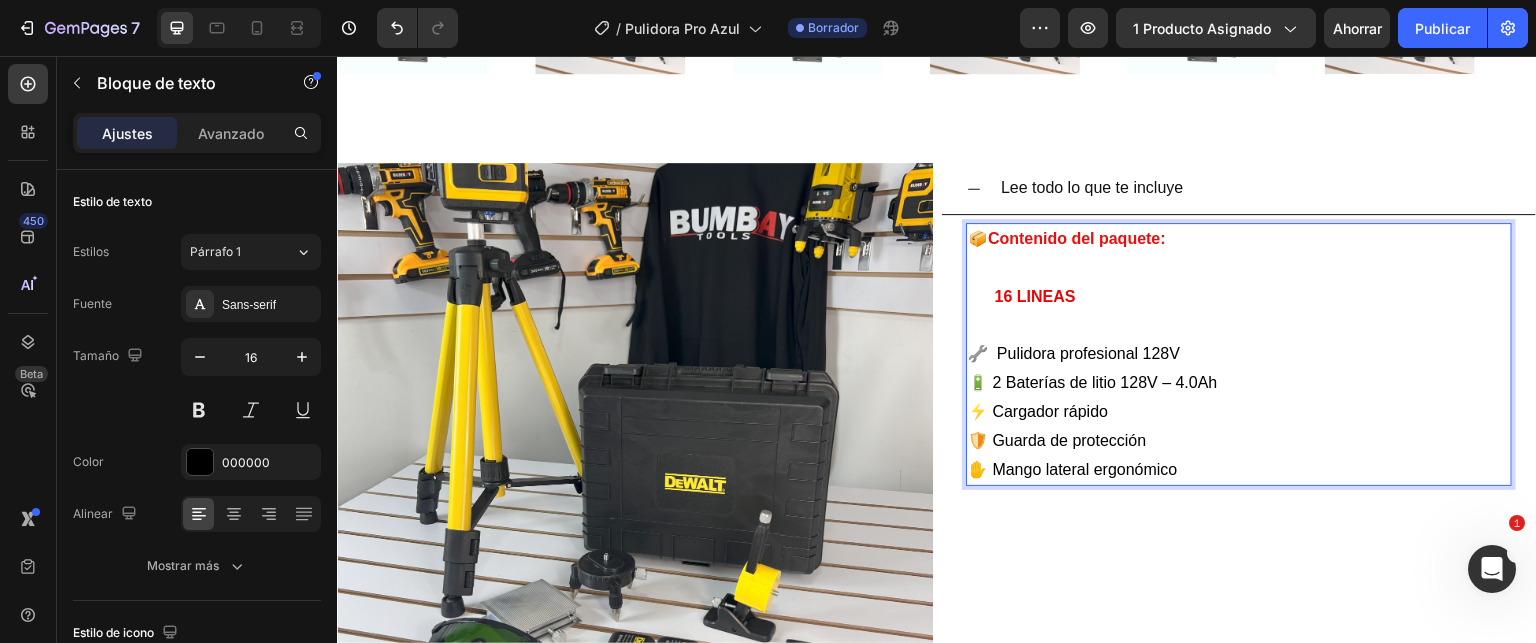 click on "16 LINEAS" at bounding box center [1035, 296] 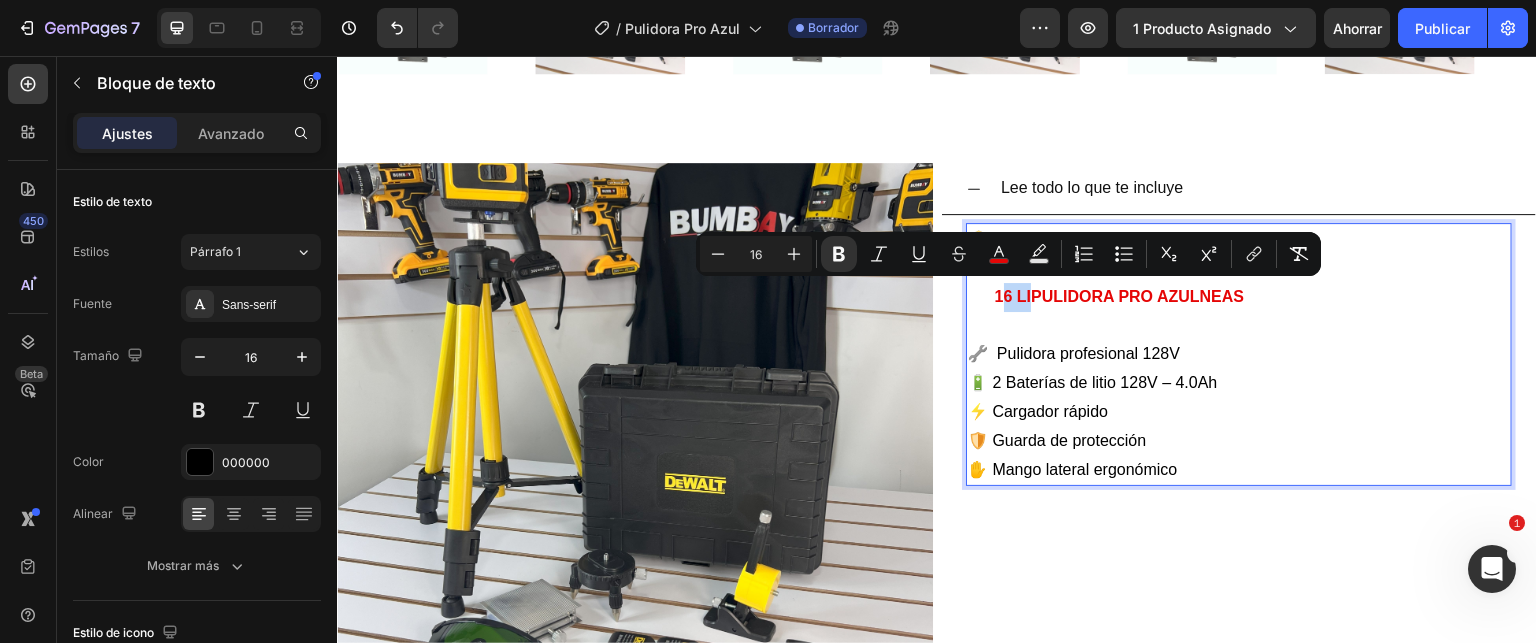 drag, startPoint x: 993, startPoint y: 287, endPoint x: 1021, endPoint y: 295, distance: 29.12044 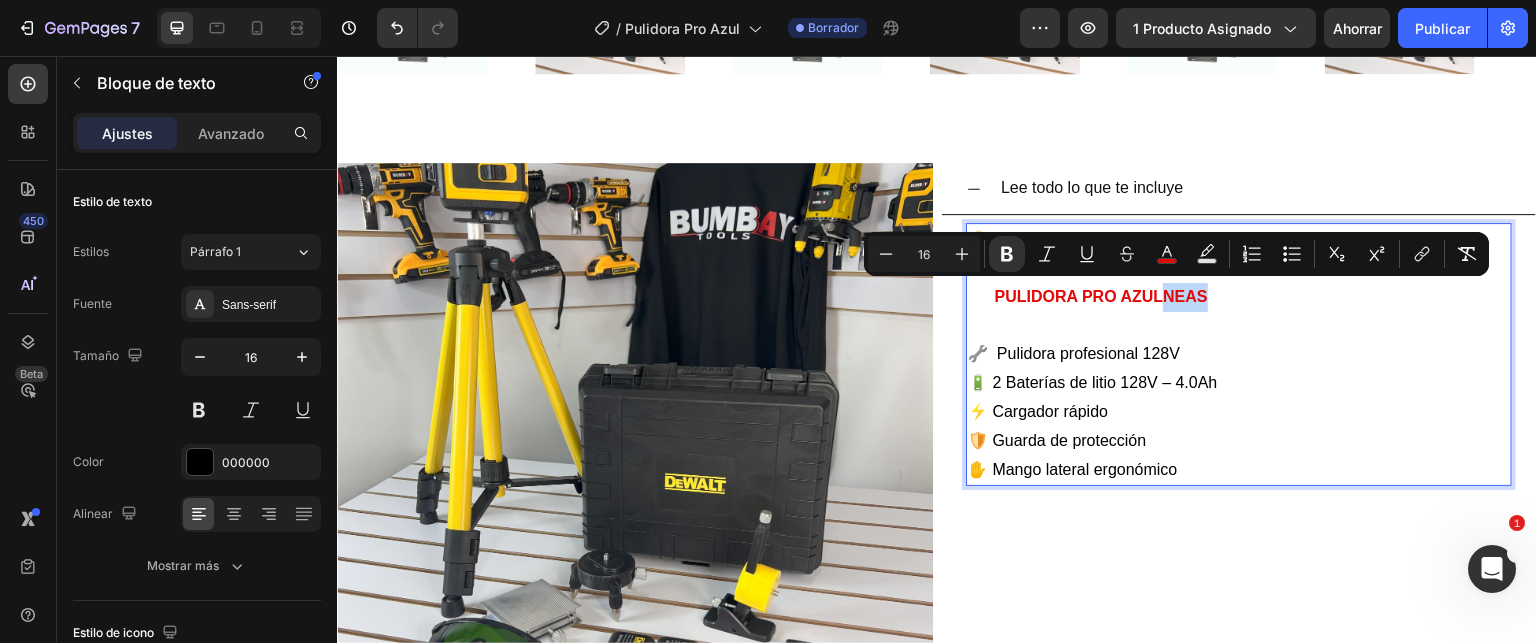 drag, startPoint x: 1154, startPoint y: 295, endPoint x: 1200, endPoint y: 288, distance: 46.52956 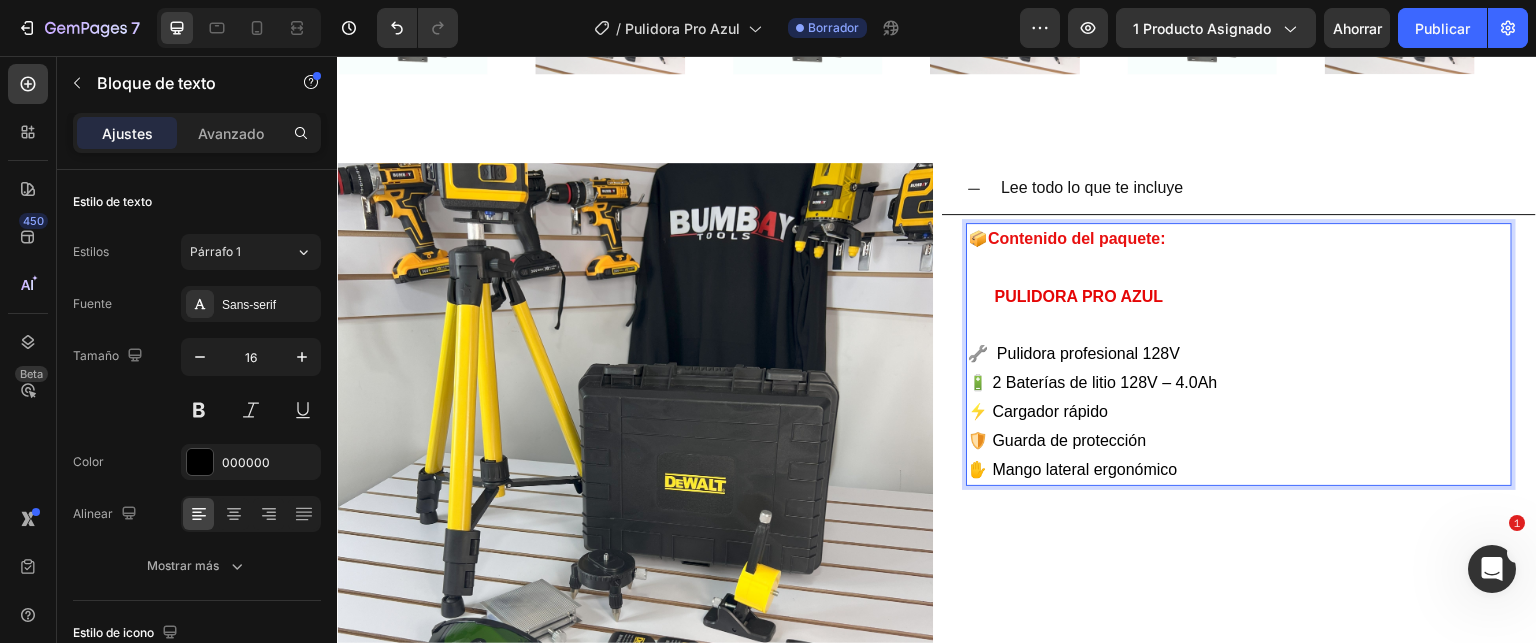 click on "🔧  Pulidora profesional 128V 🔋 2 Baterías de litio 128V – 4.0Ah ⚡ Cargador rápido 🛡️ Guarda de protección ✋ Mango lateral ergonómico" at bounding box center (1239, 398) 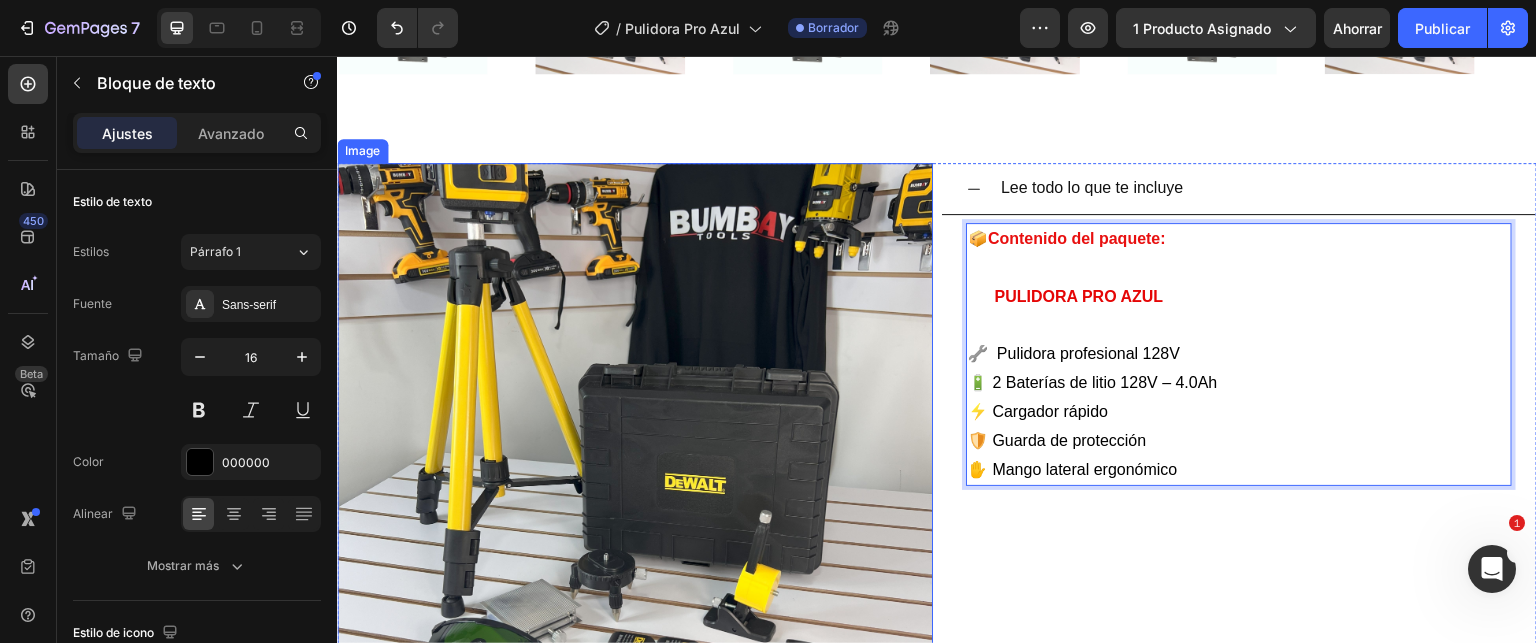 click at bounding box center [635, 461] 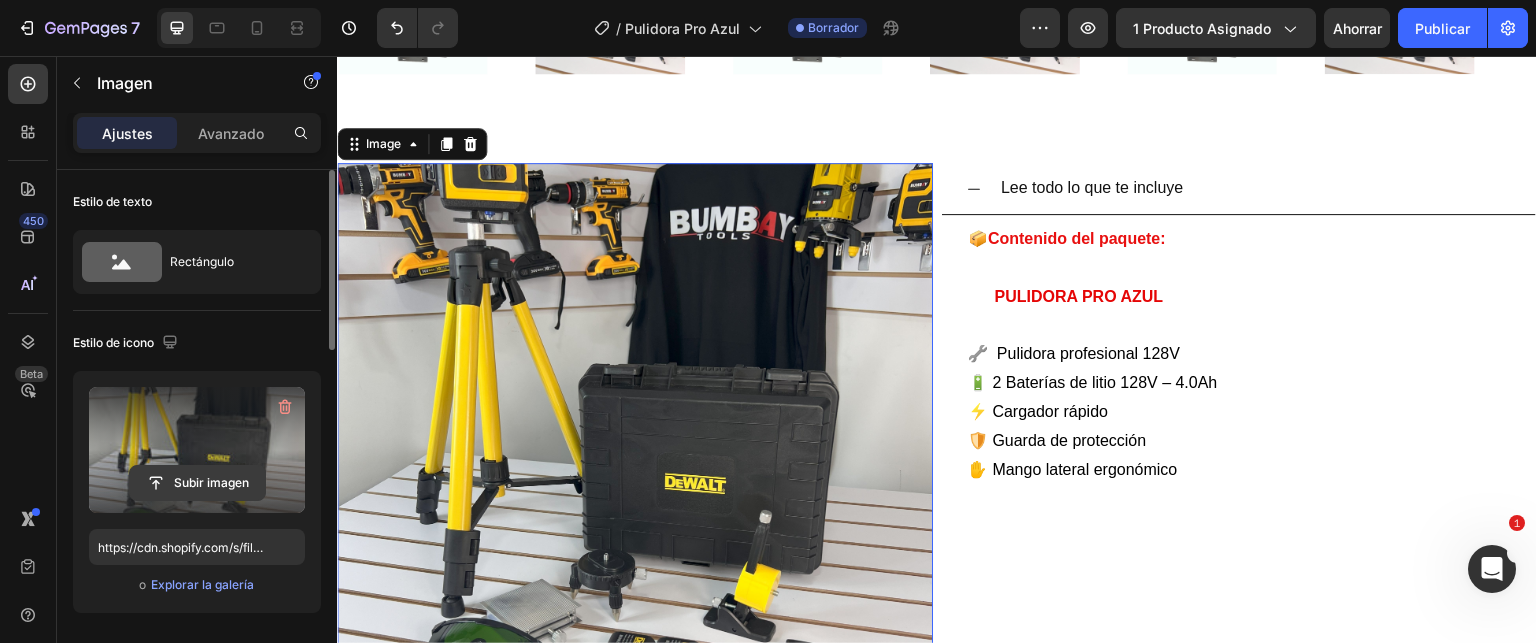 click 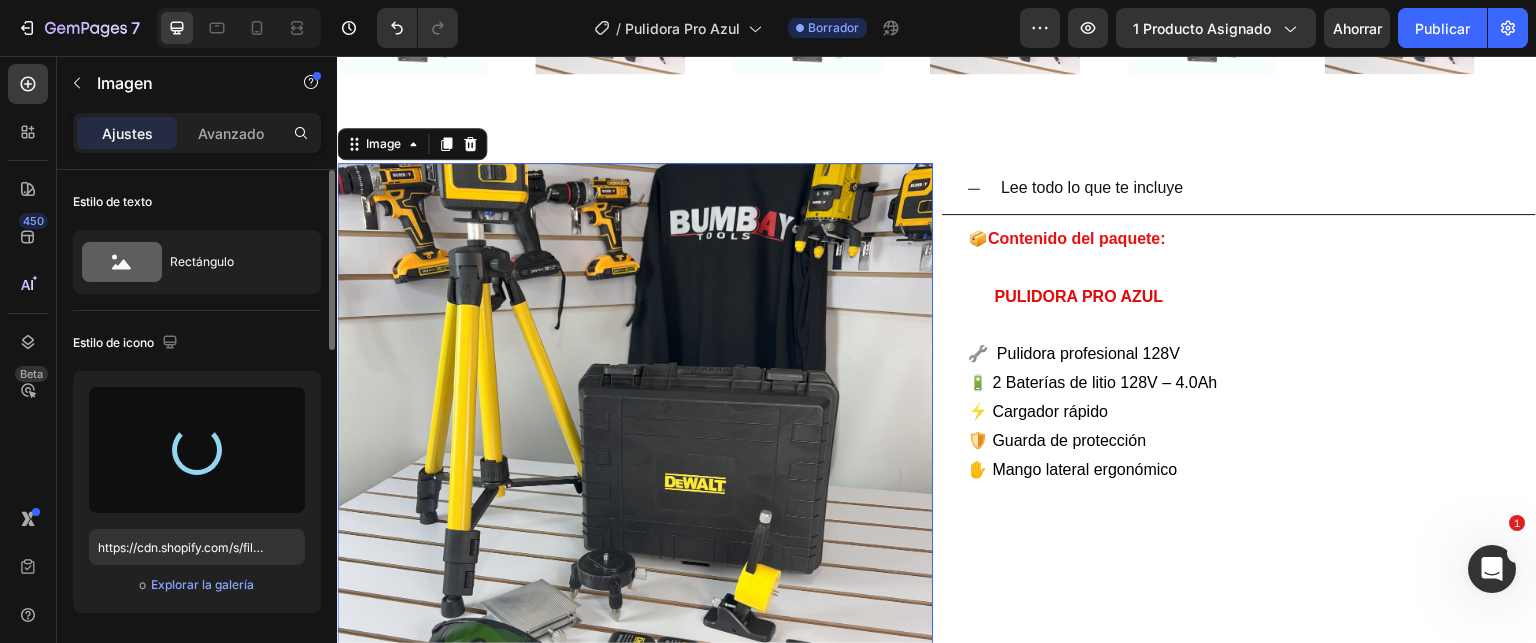 type on "https://cdn.shopify.com/s/files/1/0621/4716/6270/files/gempages_572108967522599751-91455324-2dfd-431d-bfc9-105ce6f2a5c7.jpg" 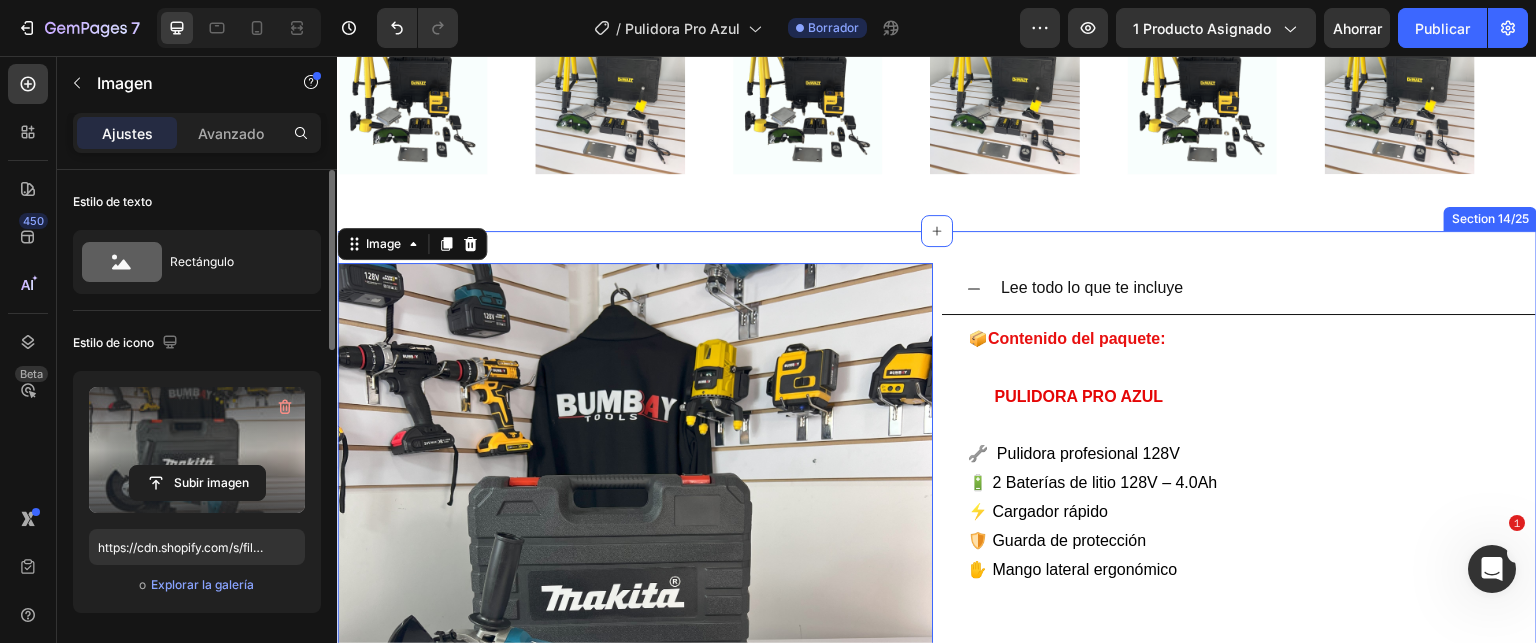 scroll, scrollTop: 4500, scrollLeft: 0, axis: vertical 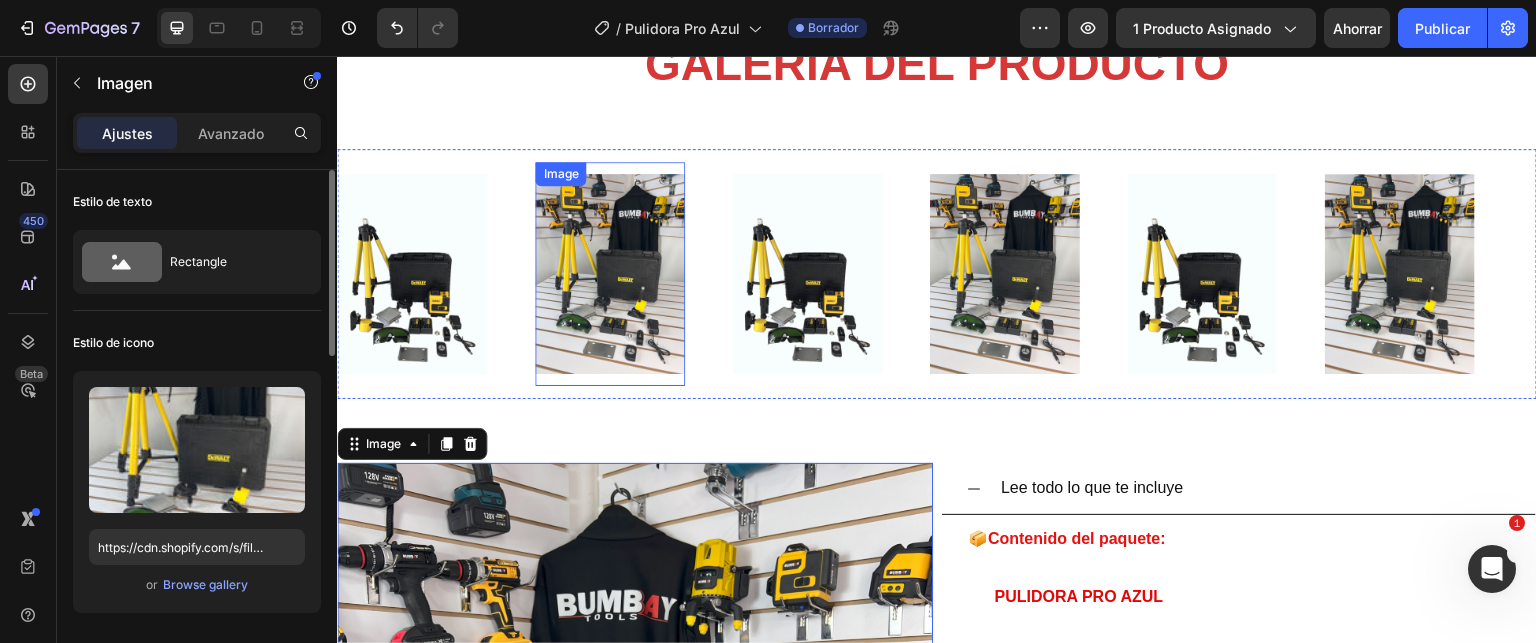click at bounding box center (609, 273) 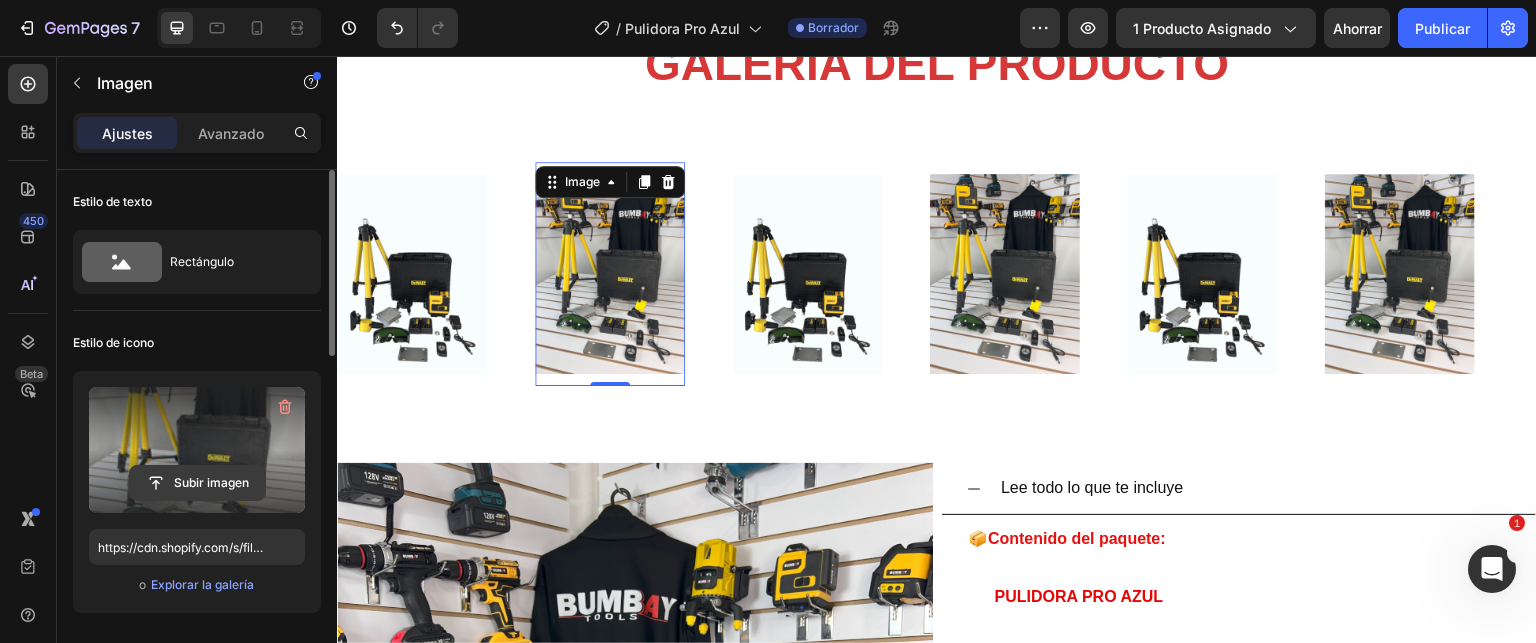 click 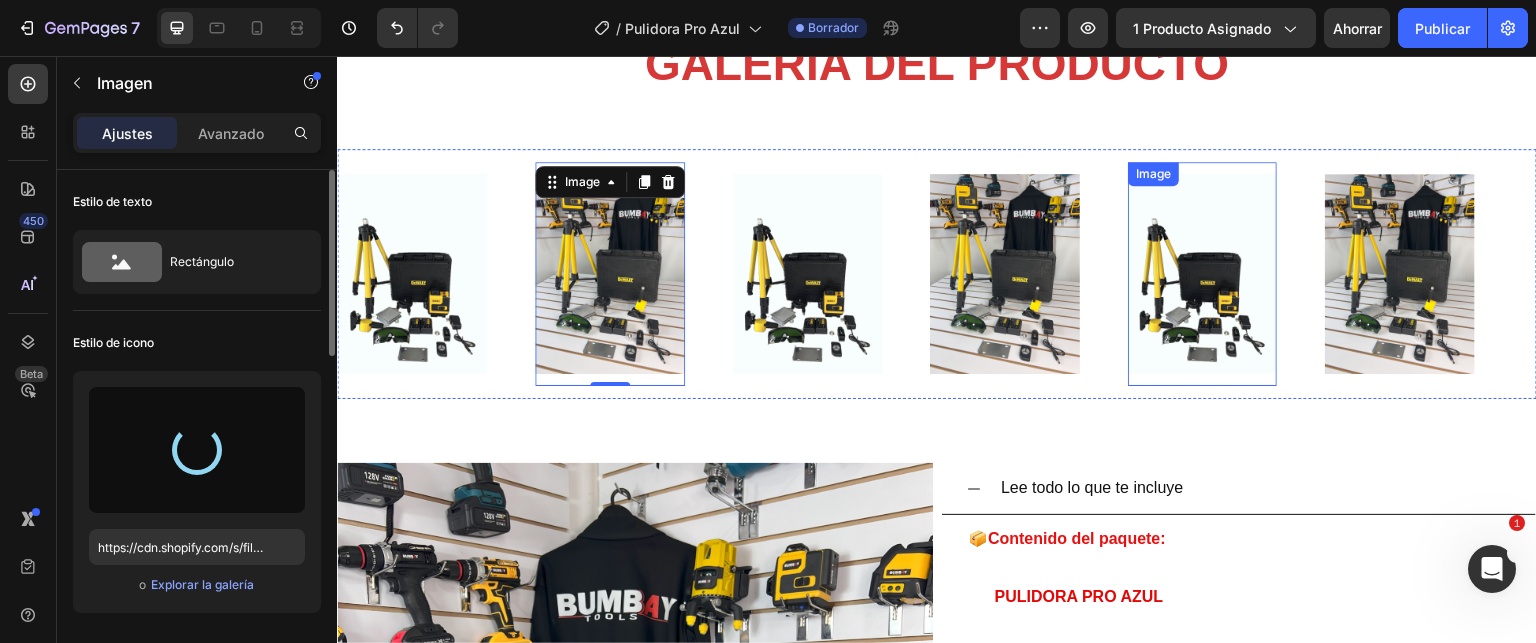 type on "https://cdn.shopify.com/s/files/1/0621/4716/6270/files/gempages_572108967522599751-c1c0202a-fff6-4b72-9da1-89e85805488b.jpg" 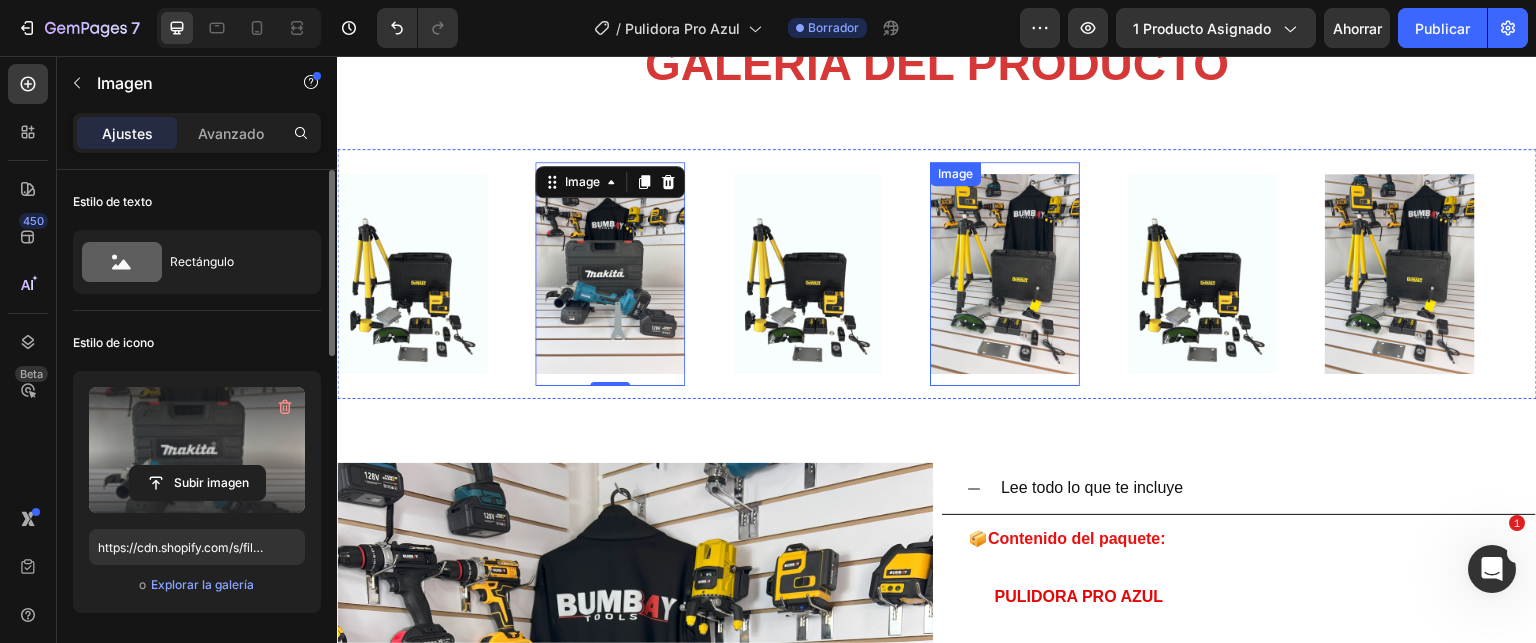 click at bounding box center [1004, 273] 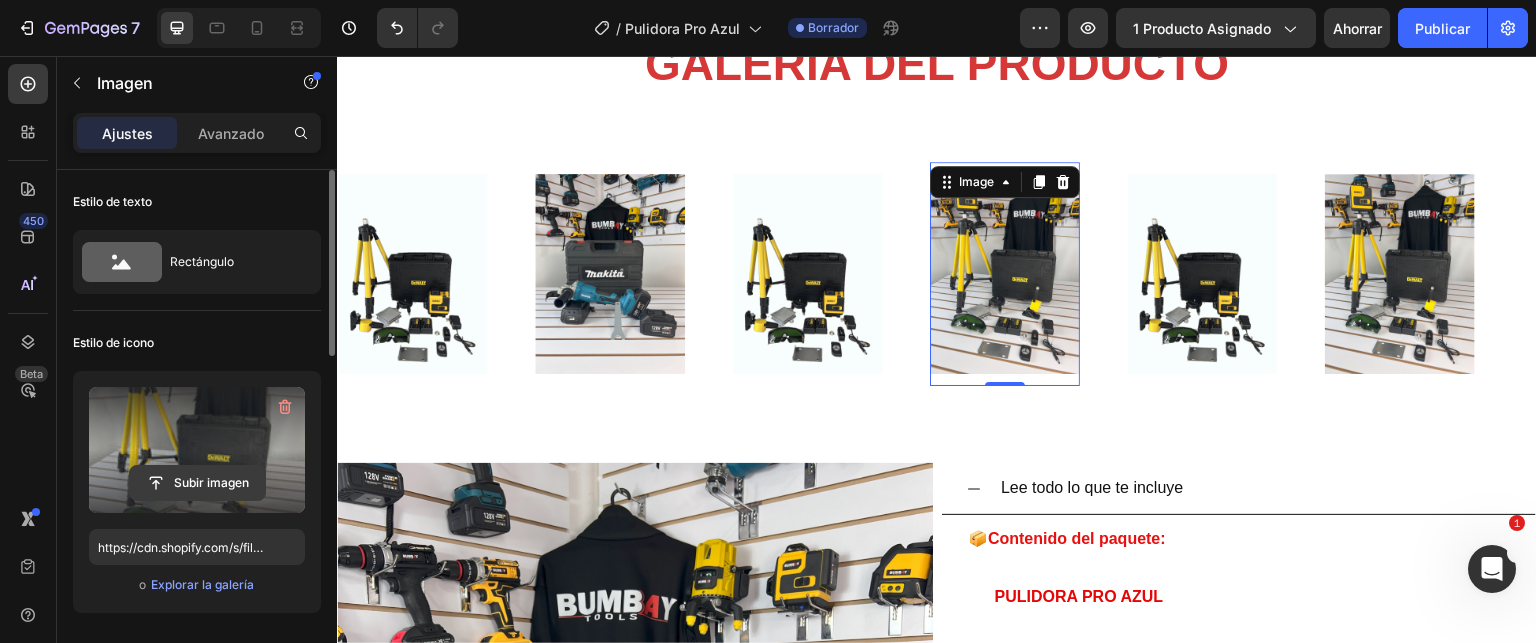 click 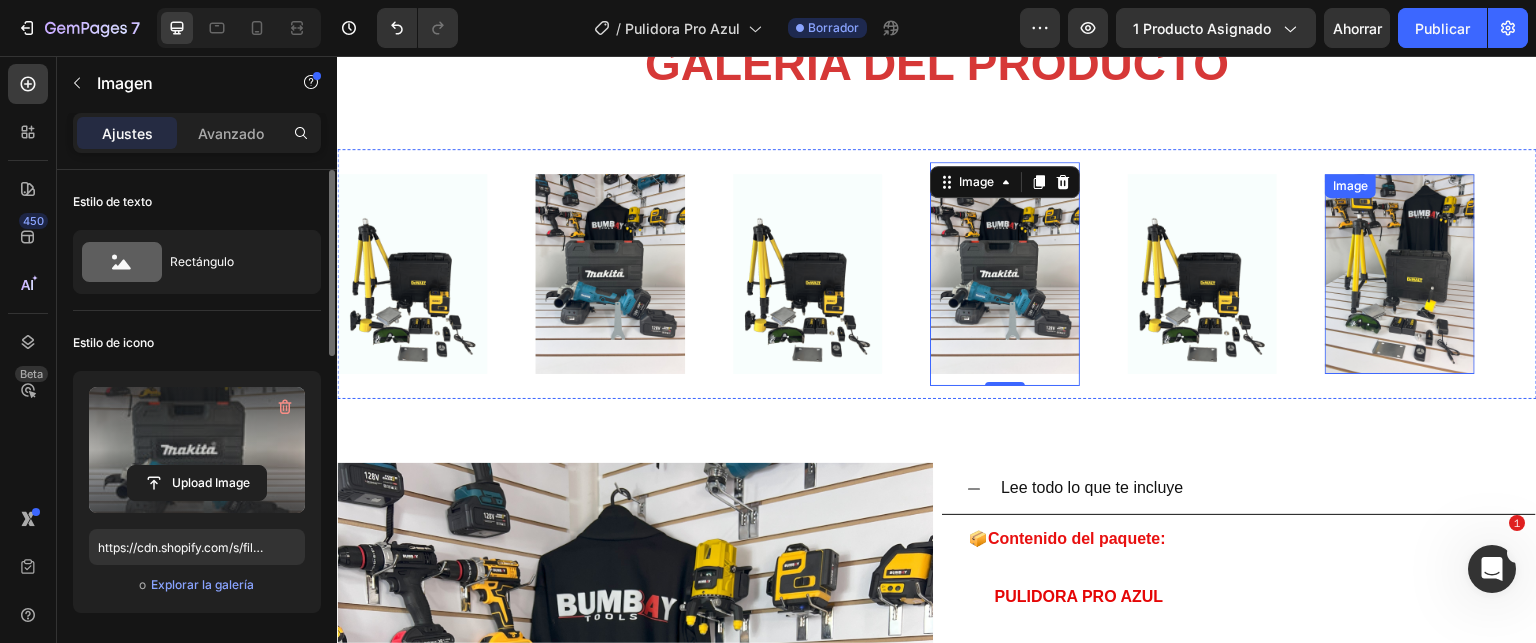 type on "https://cdn.shopify.com/s/files/1/0621/4716/6270/files/gempages_572108967522599751-c1c0202a-fff6-4b72-9da1-89e85805488b.jpg" 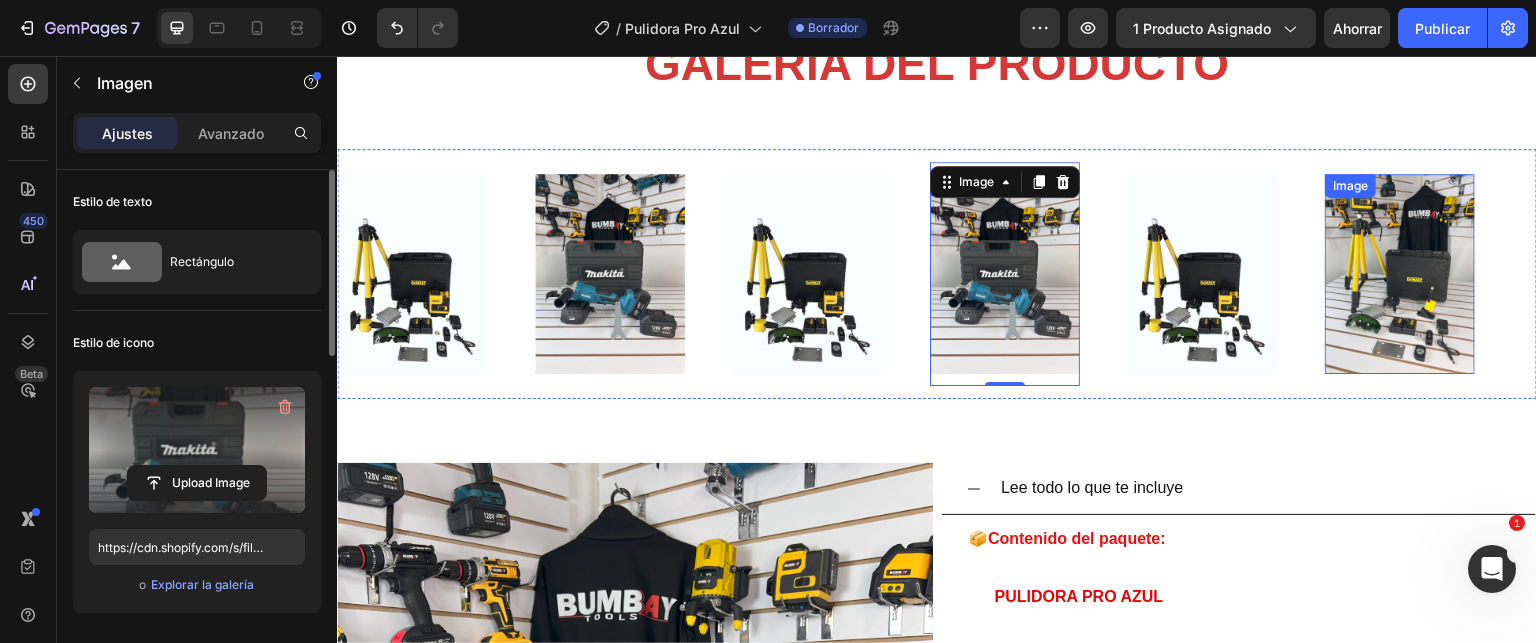 click at bounding box center (1399, 273) 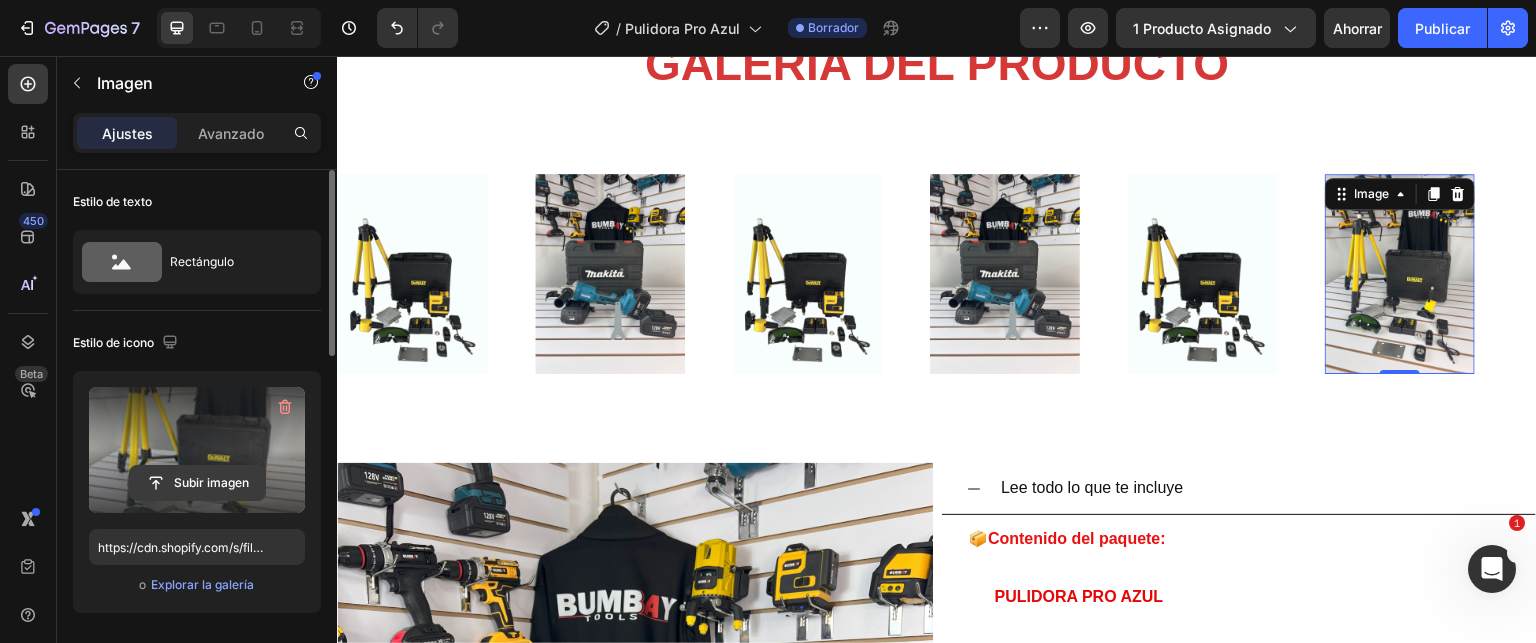 click 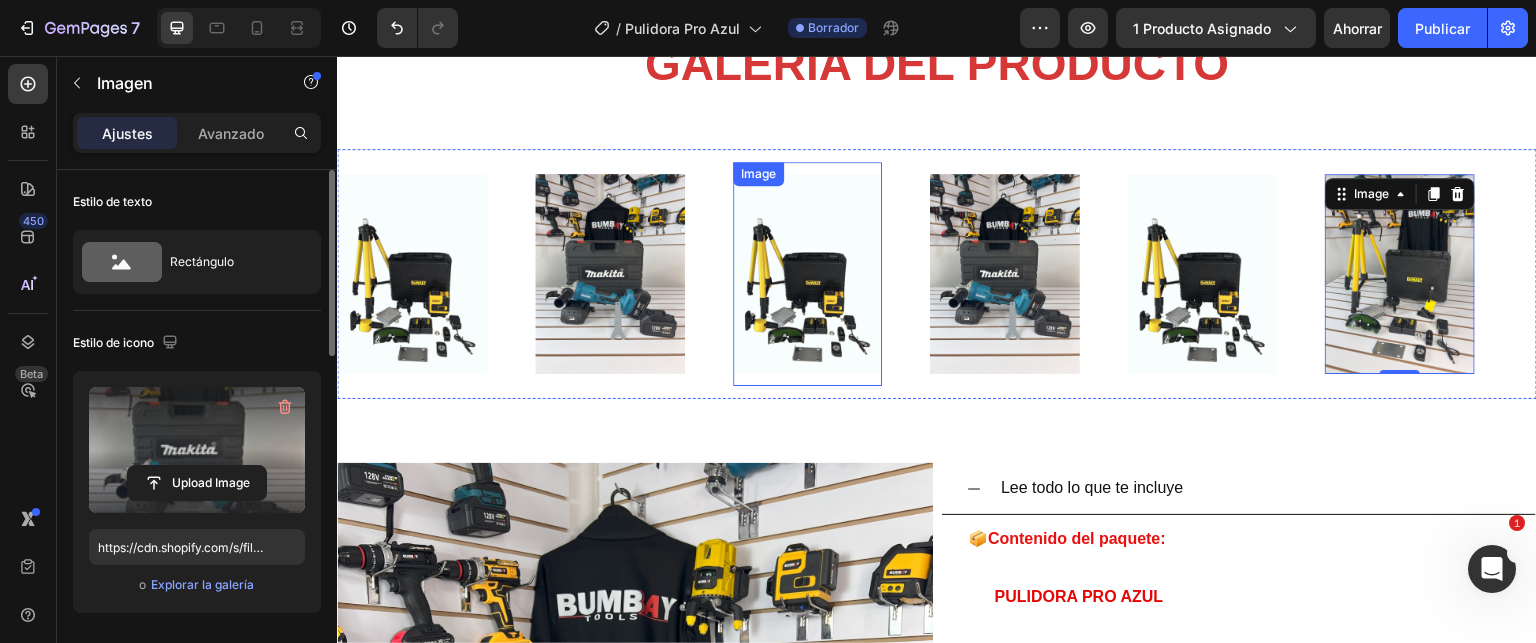 type on "https://cdn.shopify.com/s/files/1/0621/4716/6270/files/gempages_572108967522599751-c1c0202a-fff6-4b72-9da1-89e85805488b.jpg" 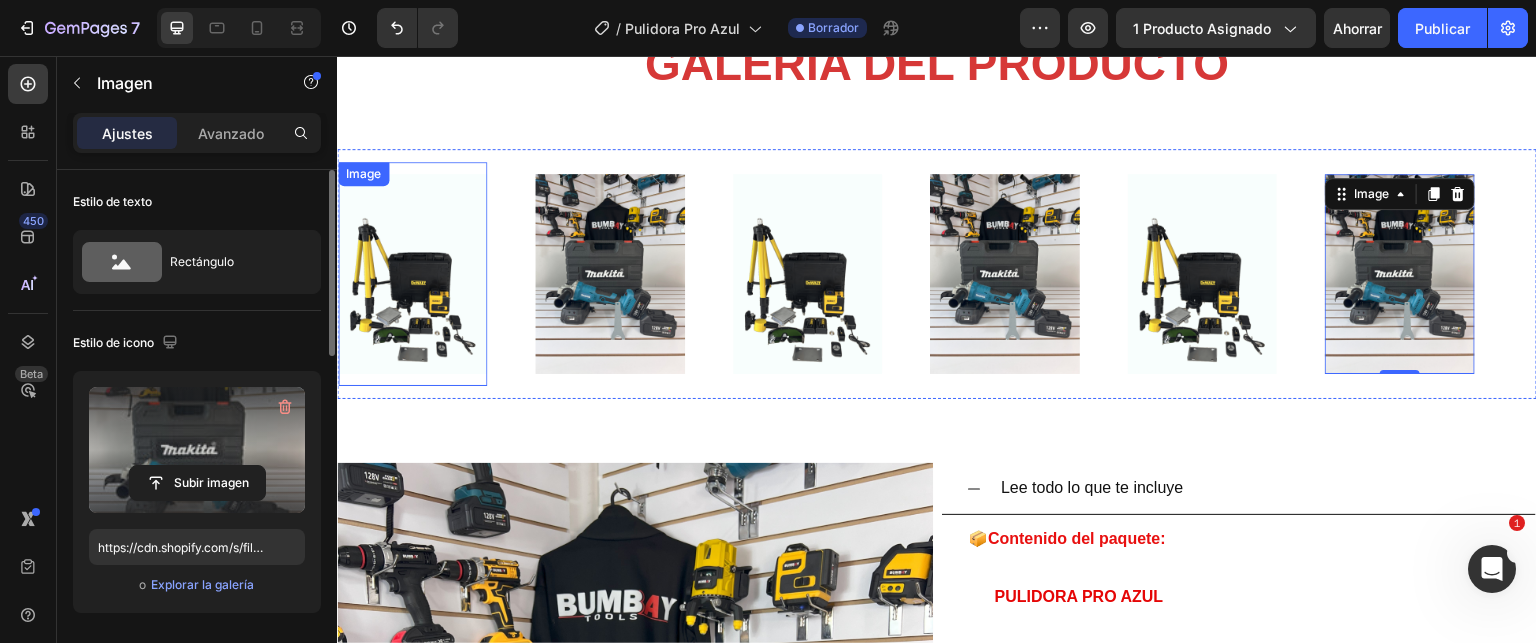 click at bounding box center [412, 273] 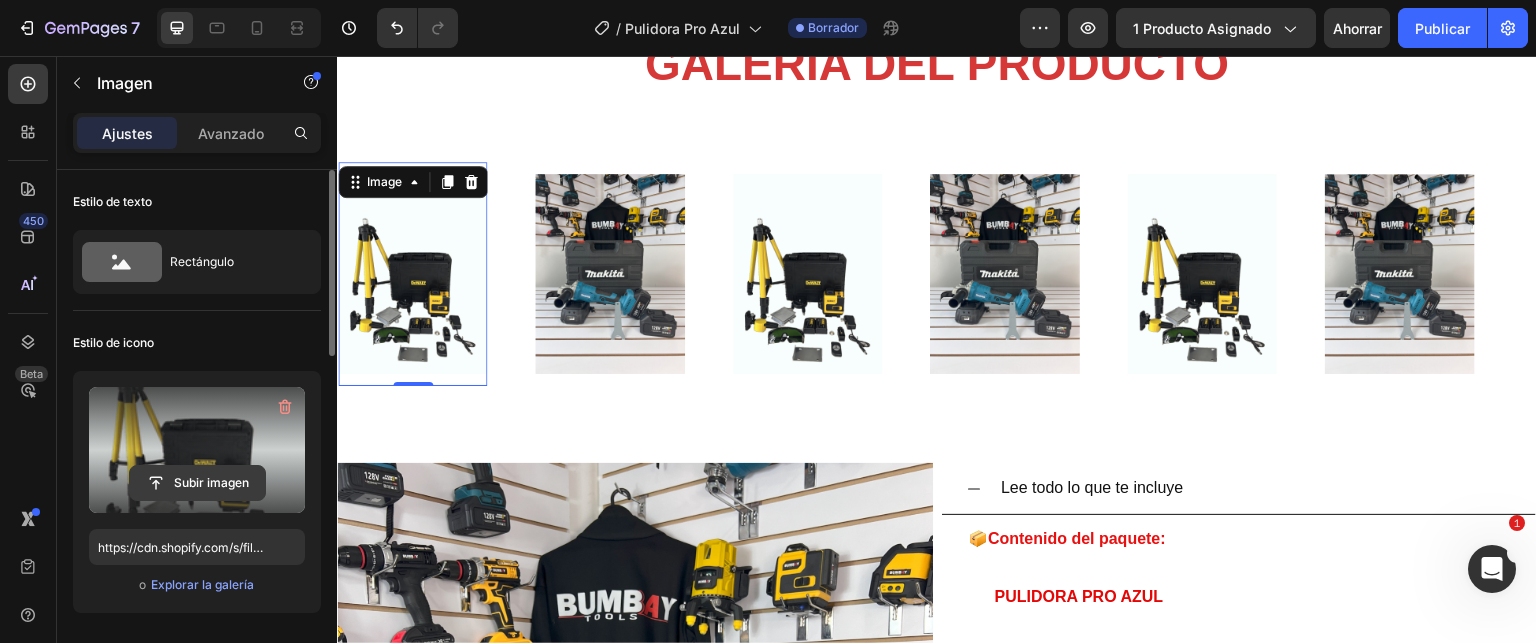 click 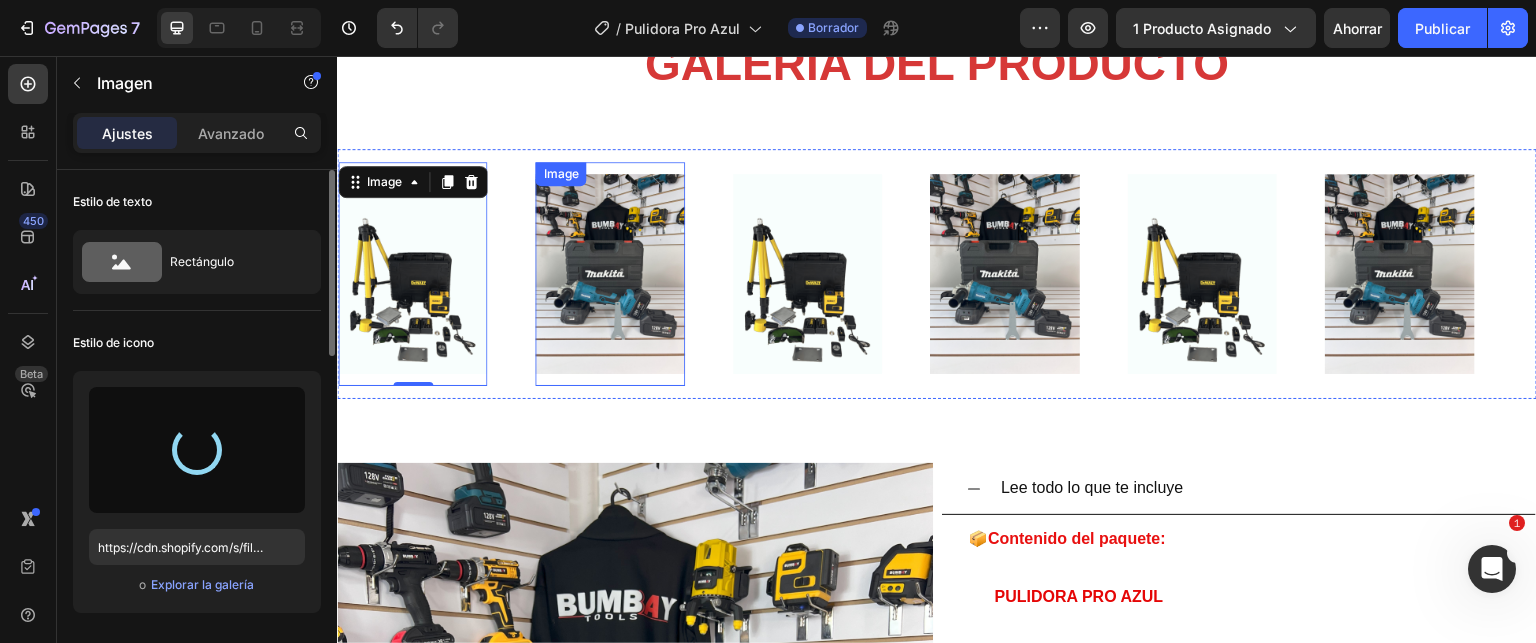 type on "https://cdn.shopify.com/s/files/1/0621/4716/6270/files/gempages_572108967522599751-f8a21062-df79-43c8-bd15-67d231161af2.png" 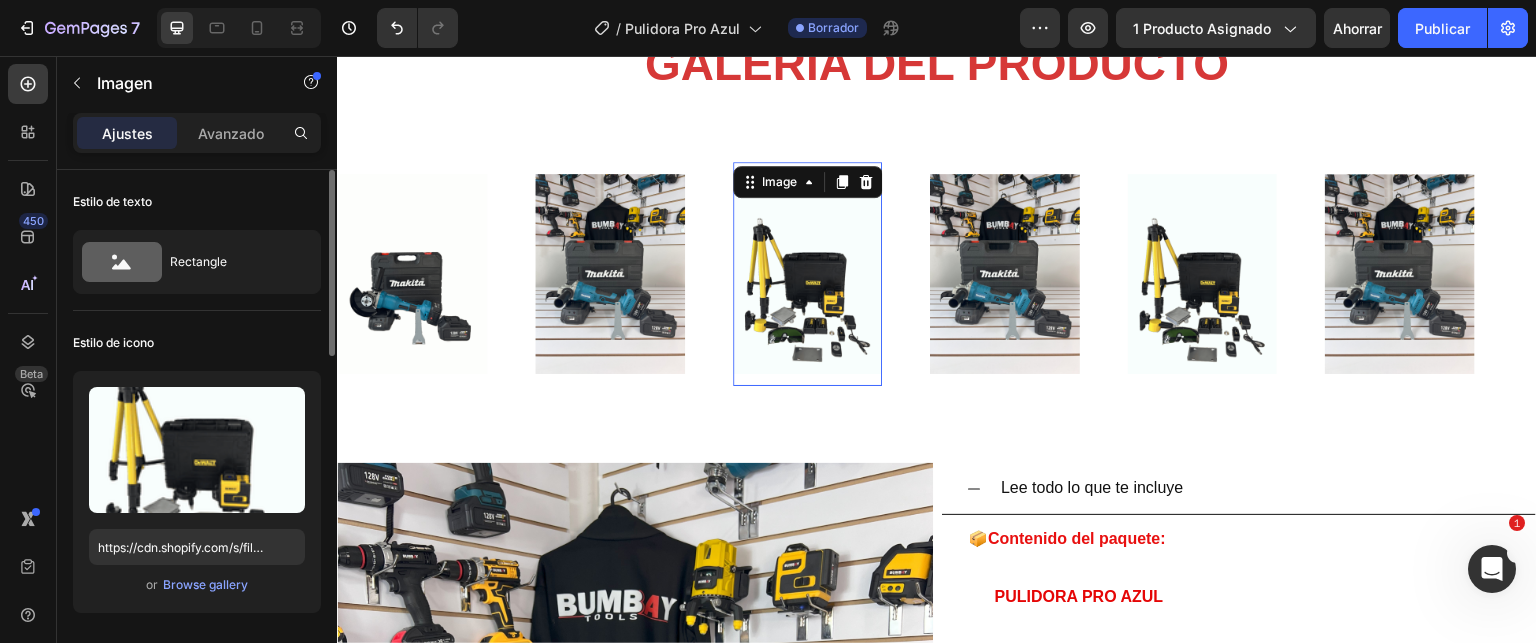 click at bounding box center (807, 273) 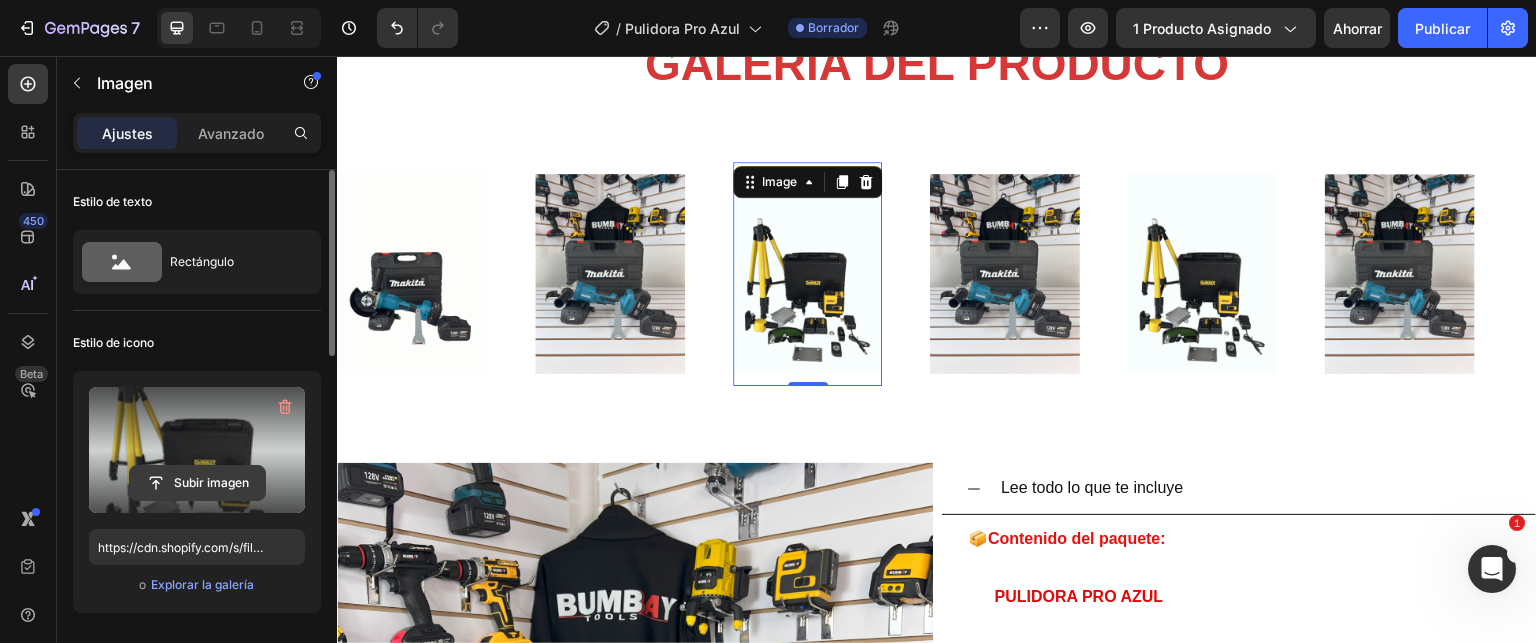 click 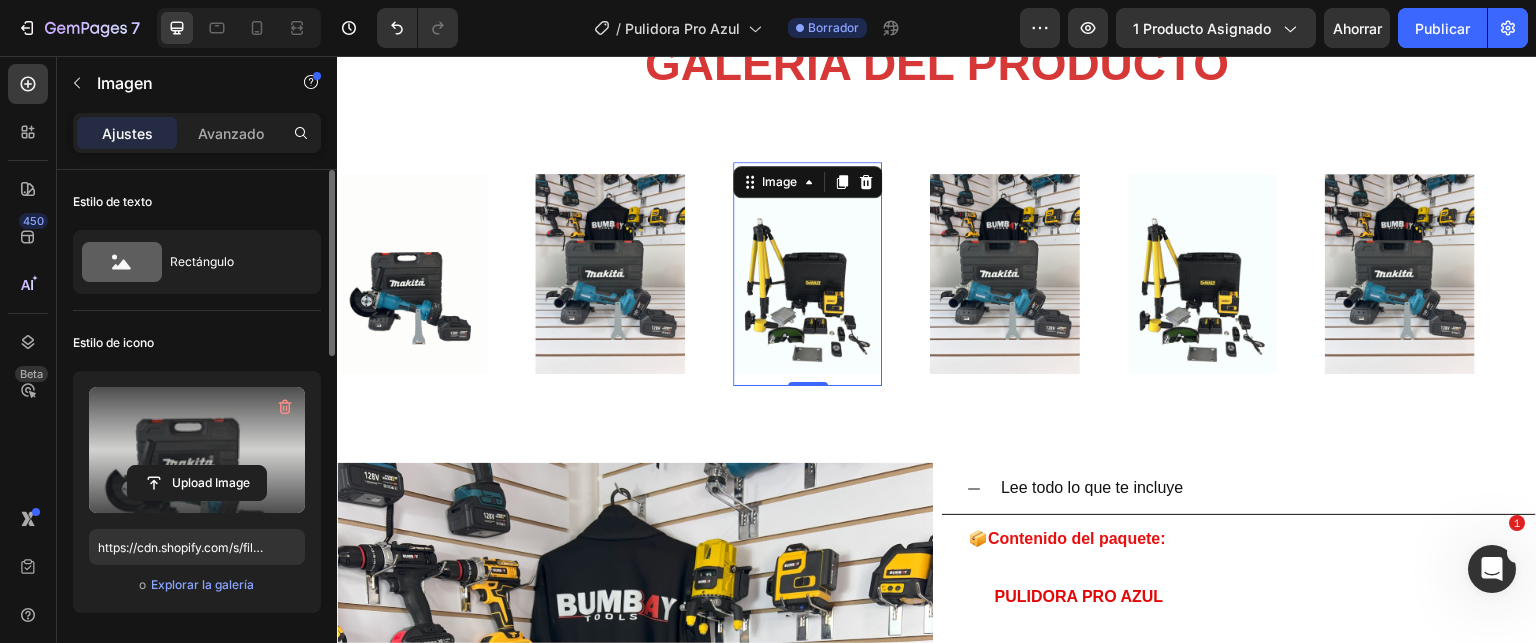 type on "https://cdn.shopify.com/s/files/1/0621/4716/6270/files/gempages_572108967522599751-f8a21062-df79-43c8-bd15-67d231161af2.png" 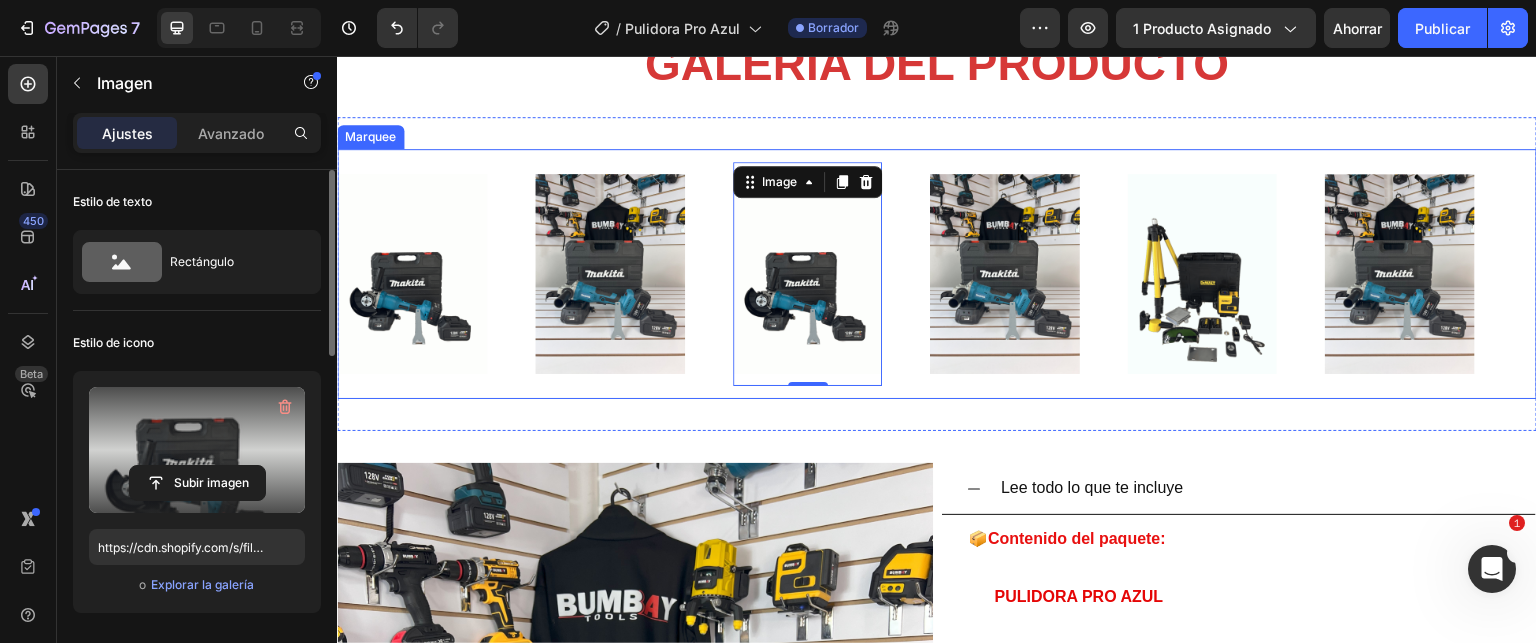 click at bounding box center [1202, 273] 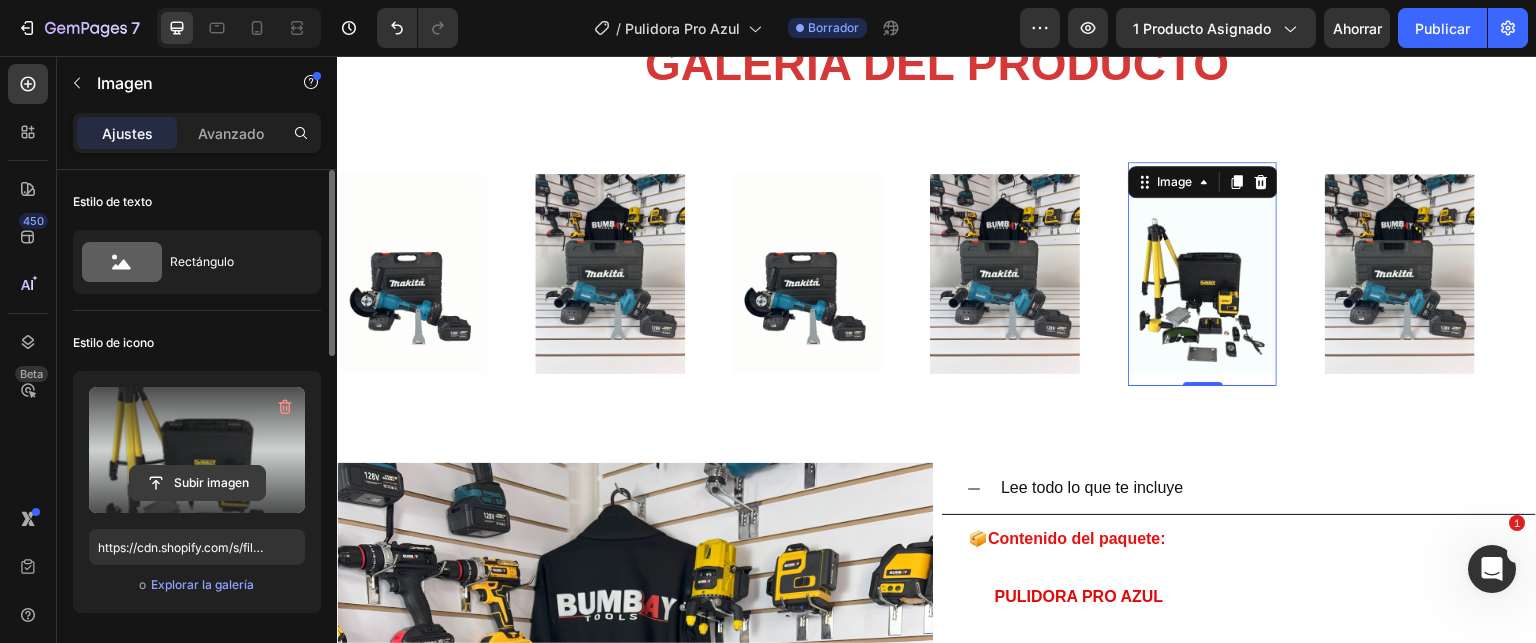 click 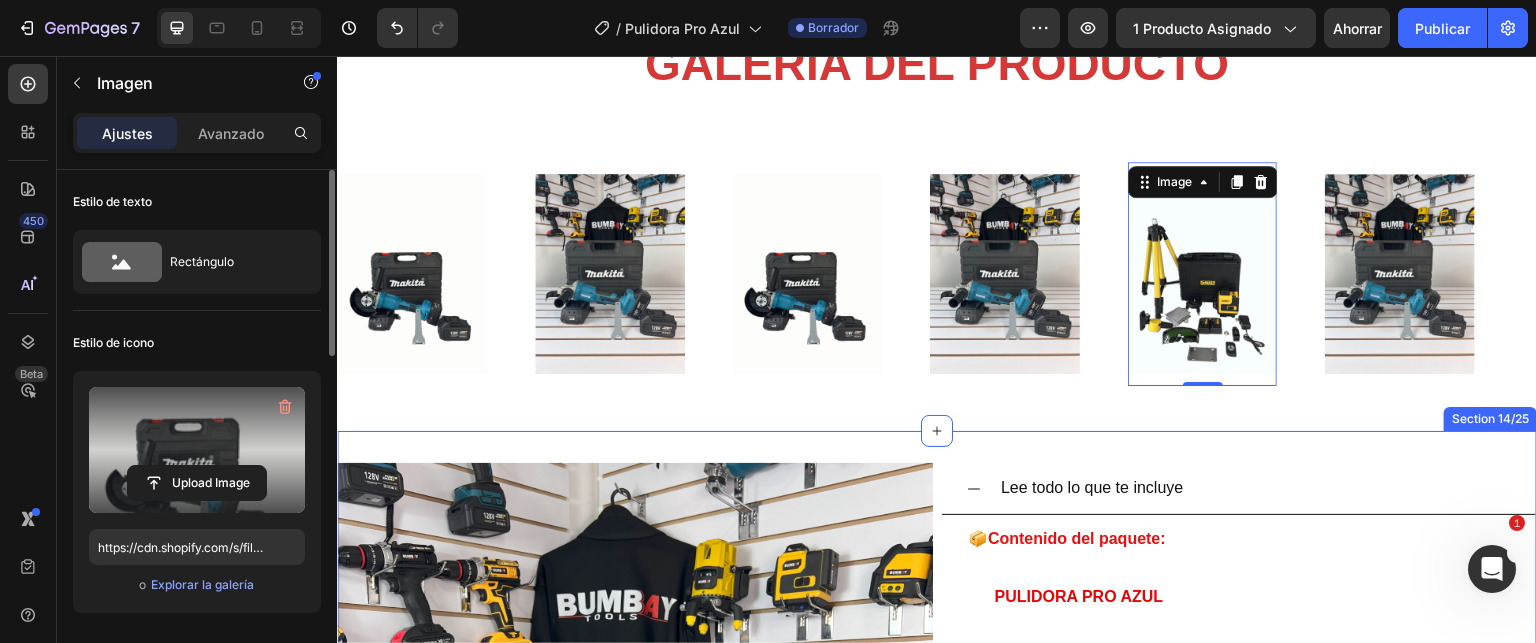 type on "https://cdn.shopify.com/s/files/1/0621/4716/6270/files/gempages_572108967522599751-f8a21062-df79-43c8-bd15-67d231161af2.png" 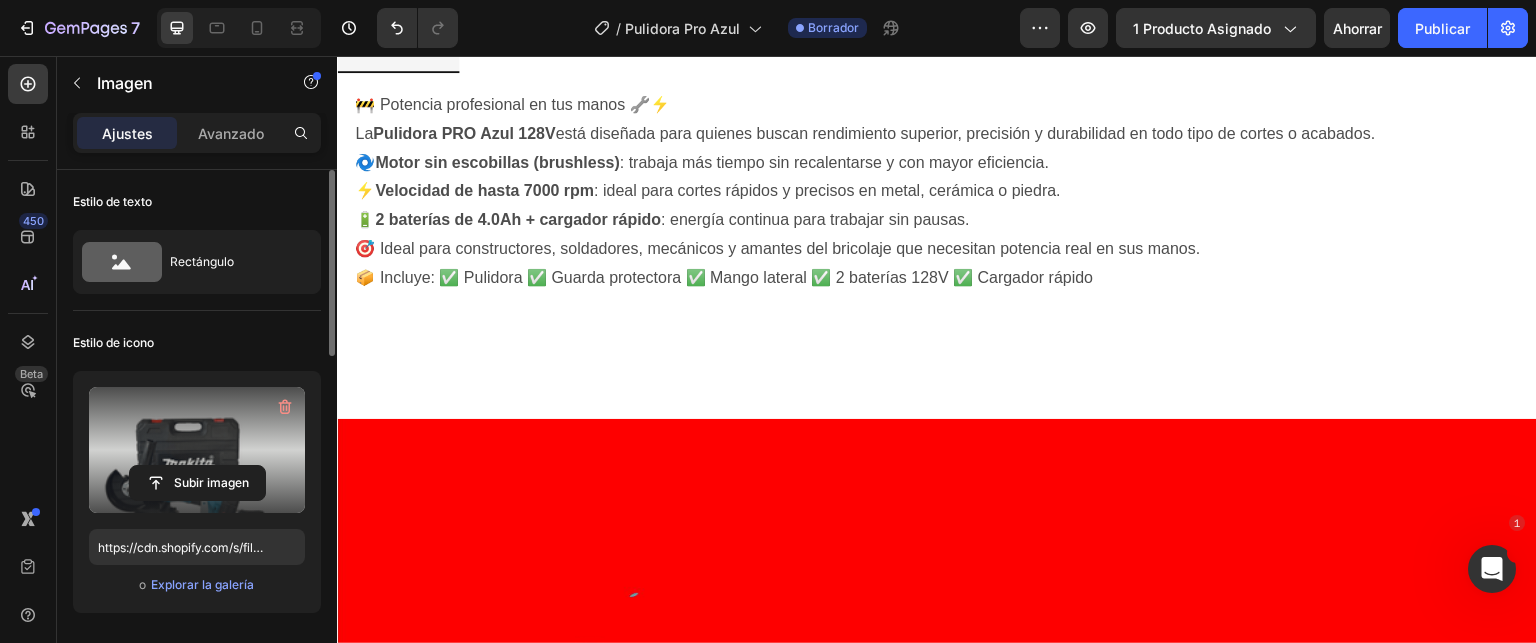 scroll, scrollTop: 2800, scrollLeft: 0, axis: vertical 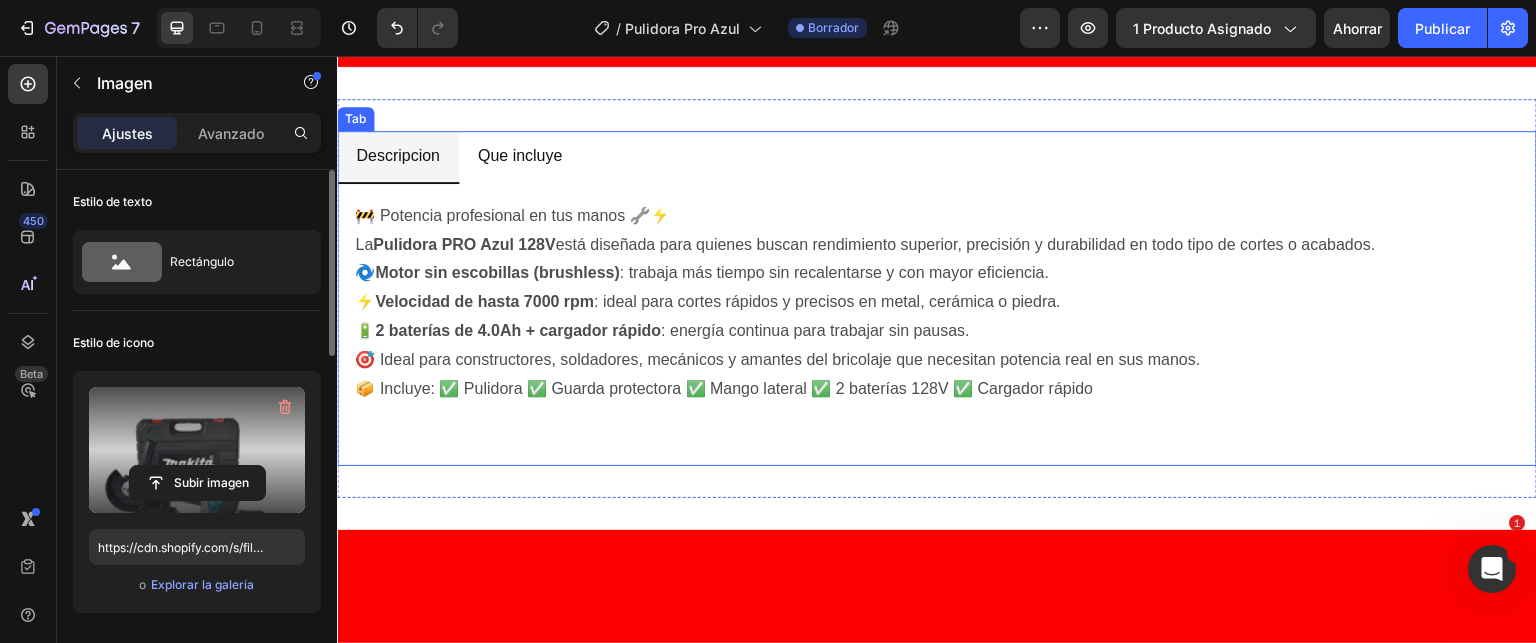 click on "Que incluye" at bounding box center (520, 156) 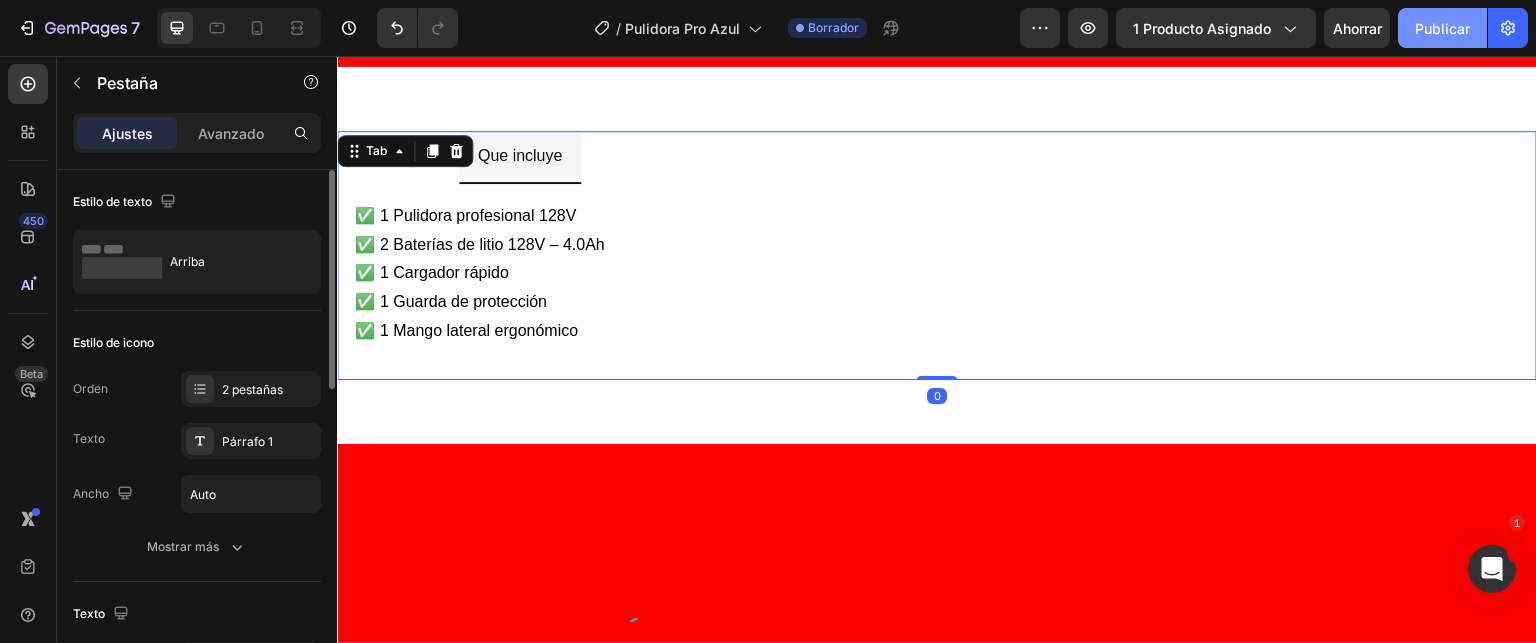 click on "Publicar" 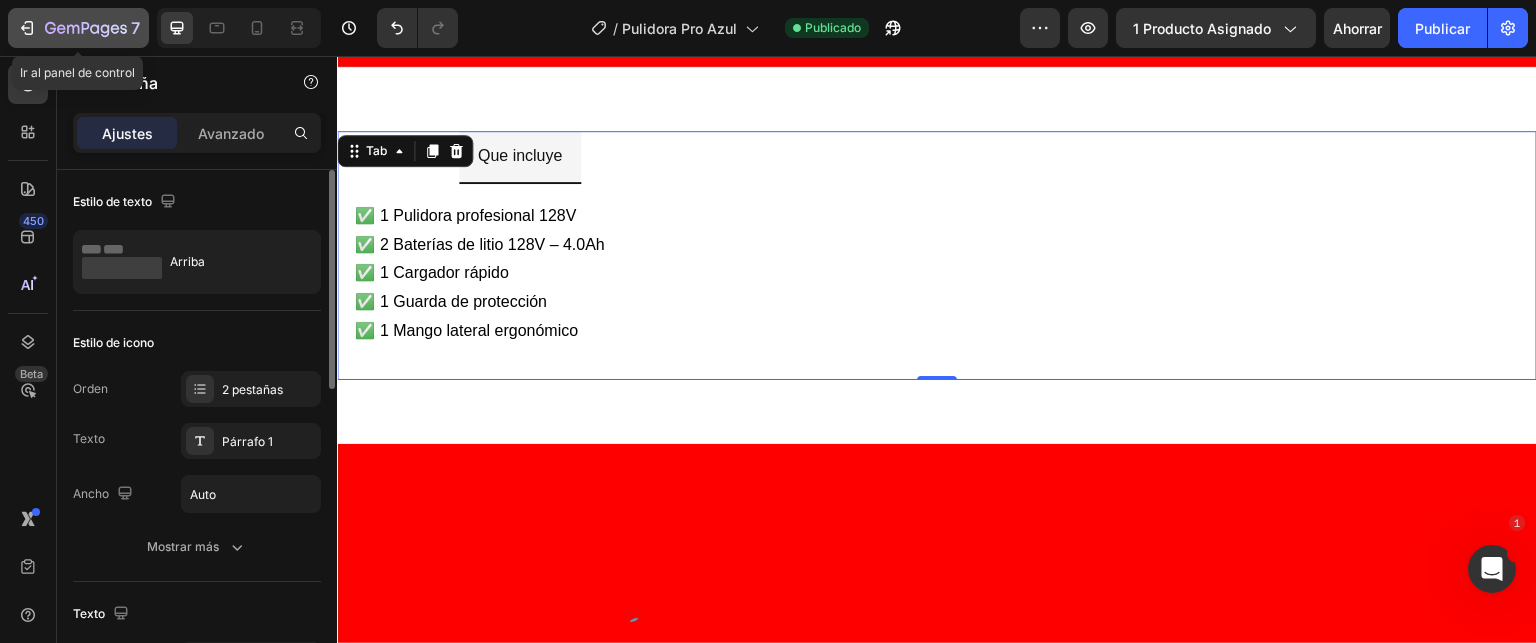 click 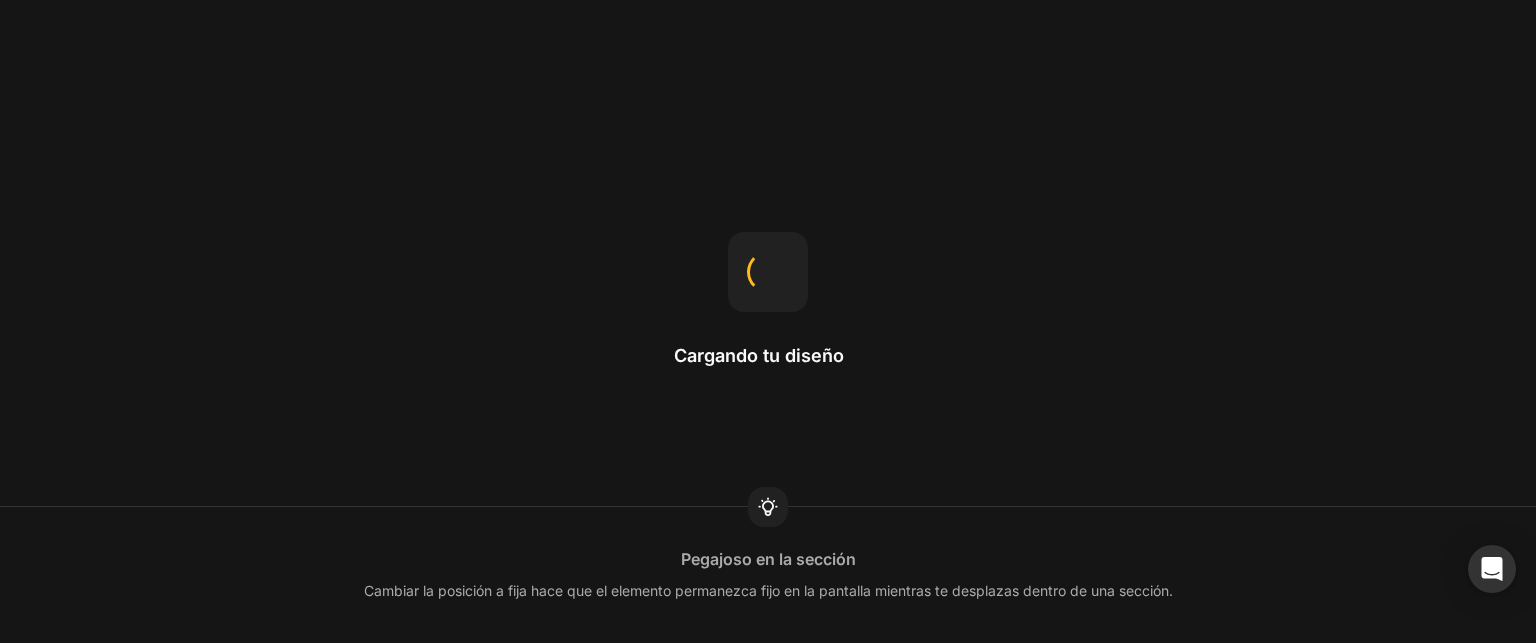 scroll, scrollTop: 0, scrollLeft: 0, axis: both 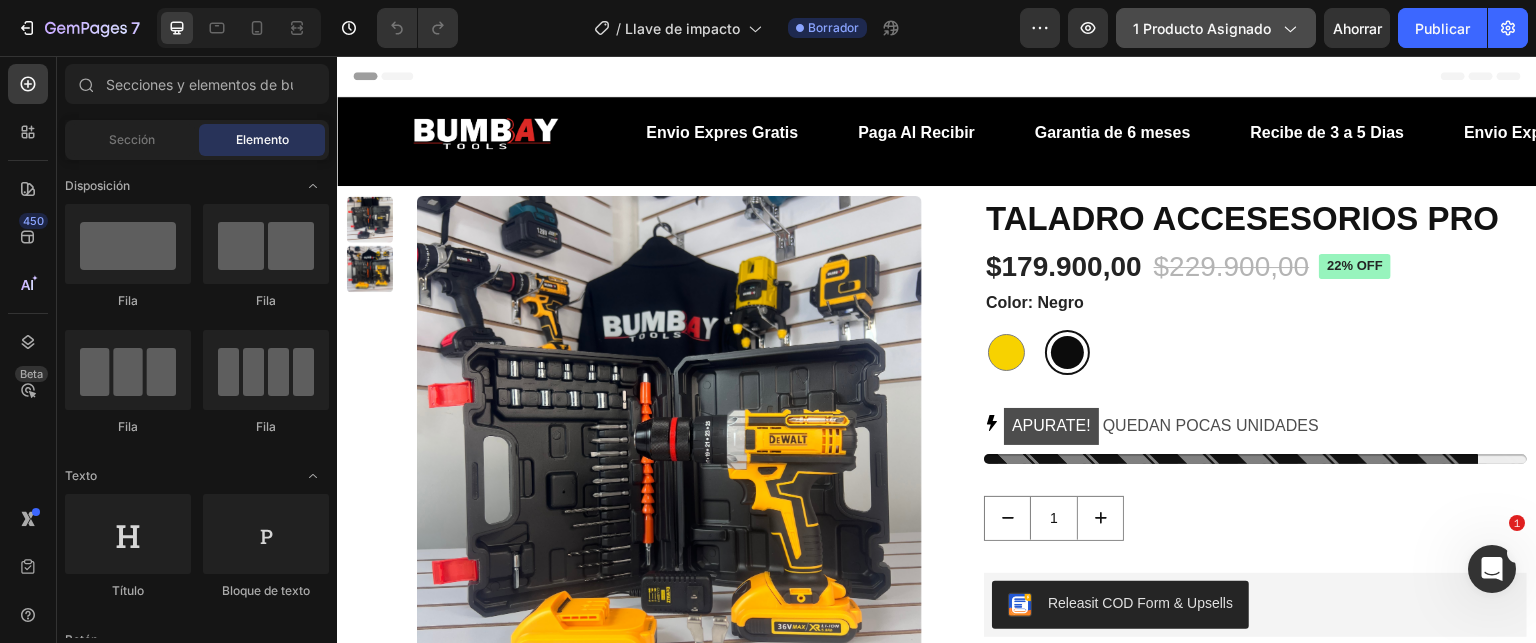 click on "1 producto asignado" at bounding box center [1202, 28] 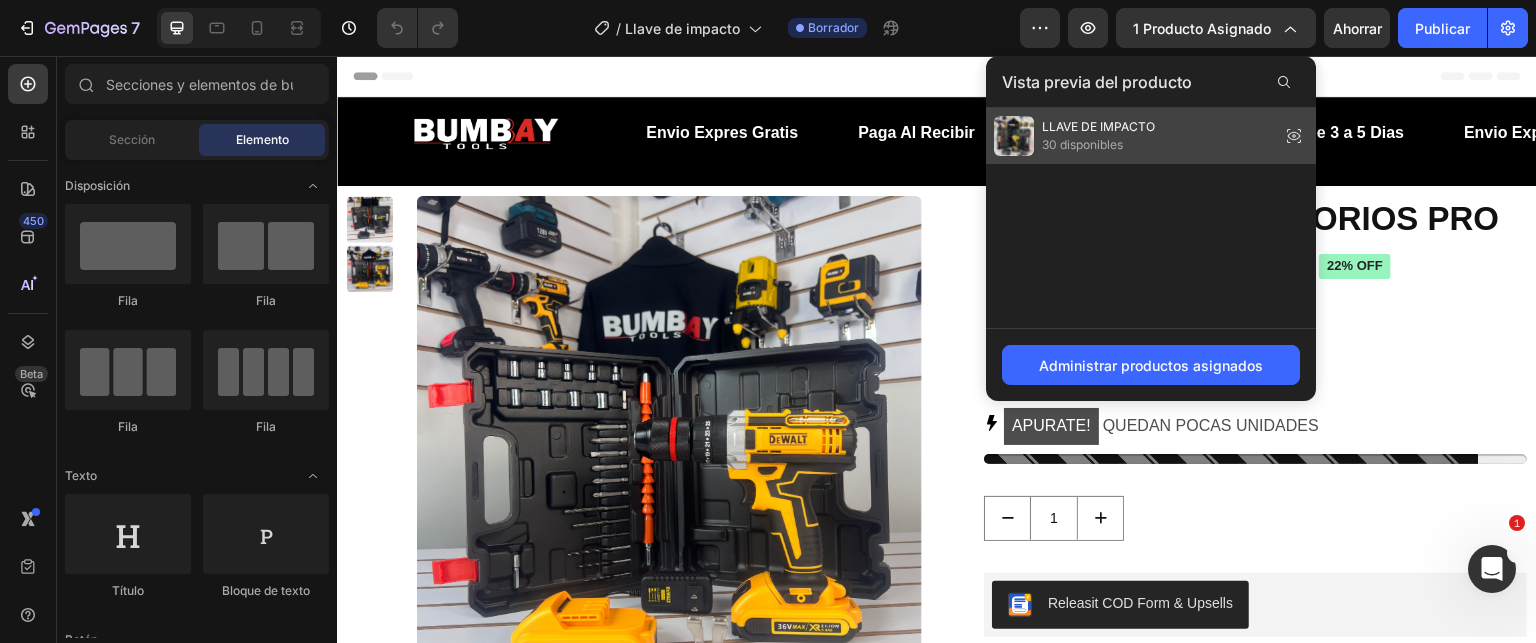 click on "LLAVE DE IMPACTO" at bounding box center [1098, 126] 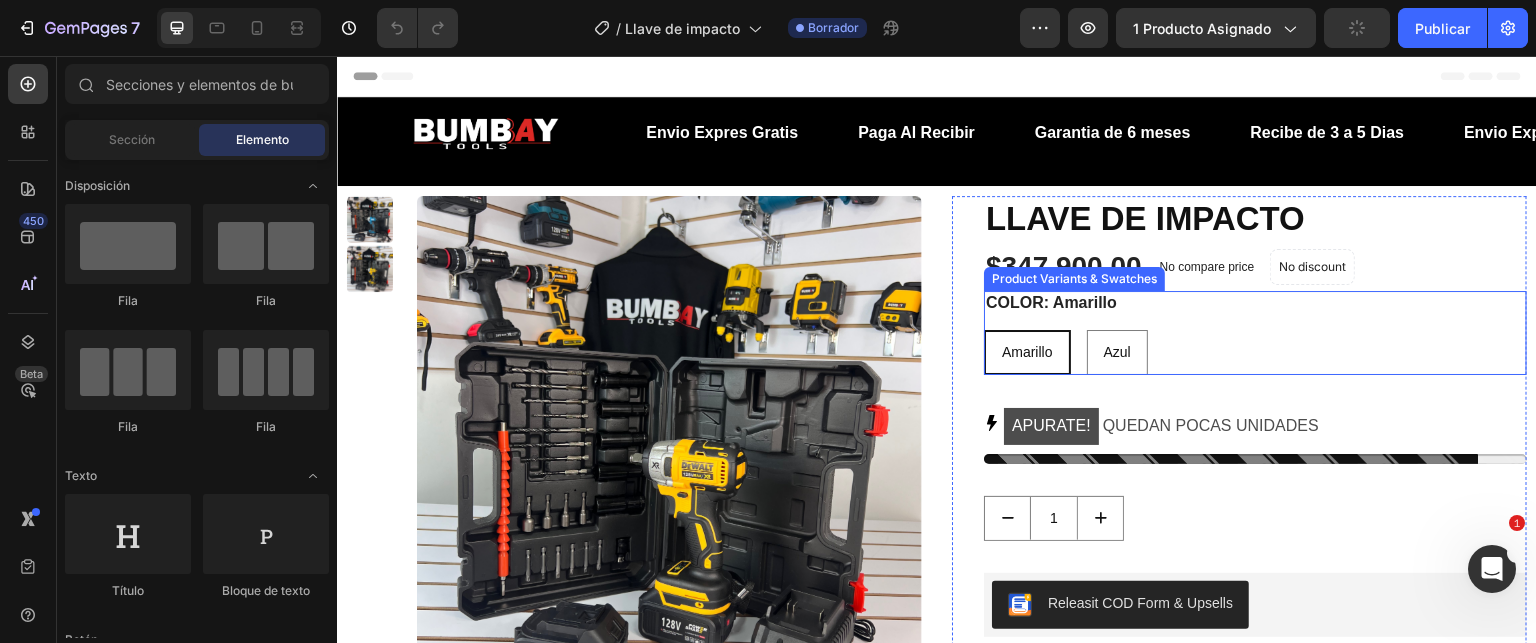 click on "Amarillo Amarillo     Amarillo Azul Azul     Azul" at bounding box center (1255, 352) 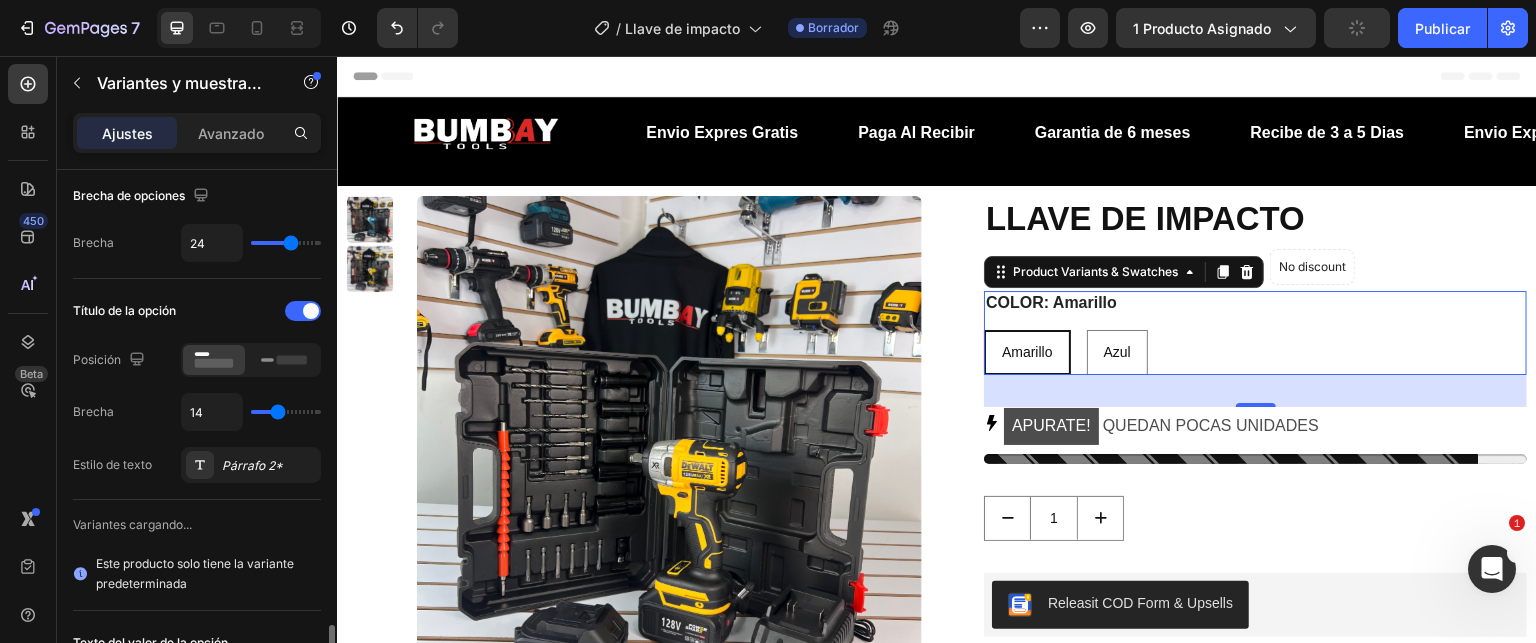 scroll, scrollTop: 500, scrollLeft: 0, axis: vertical 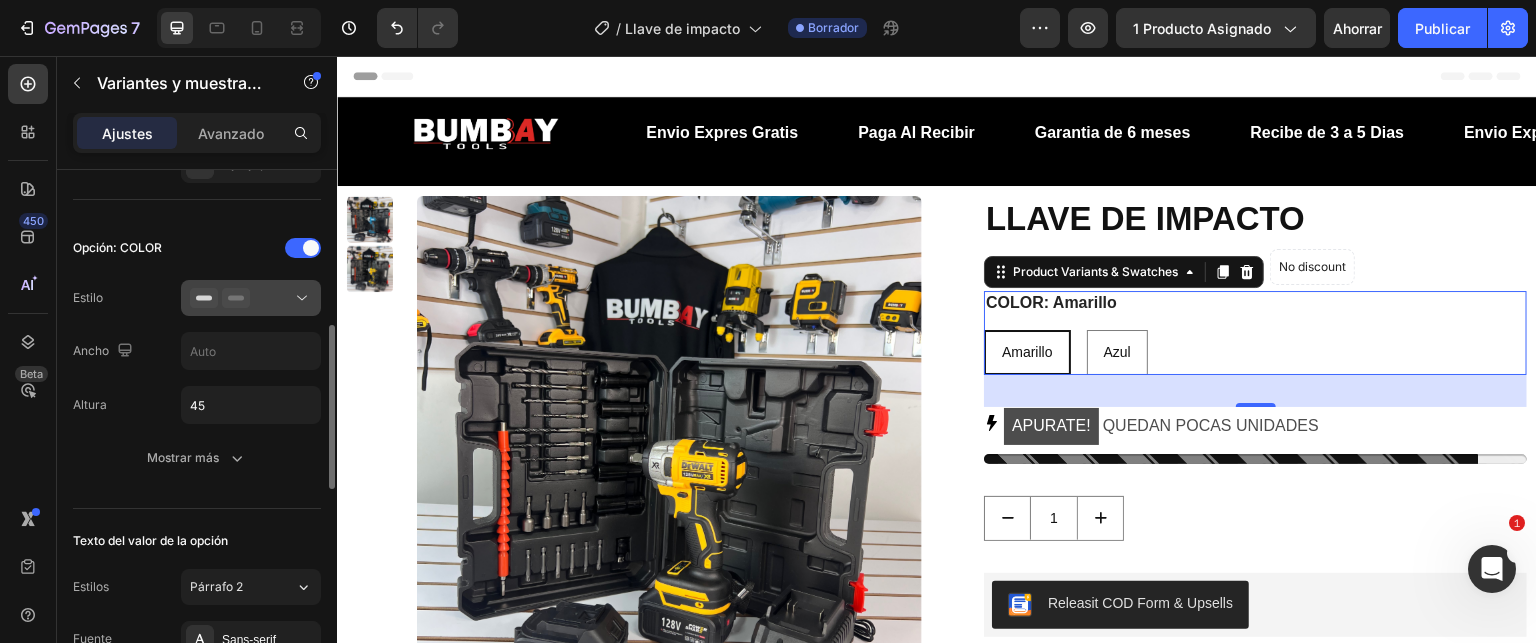 click at bounding box center (251, 298) 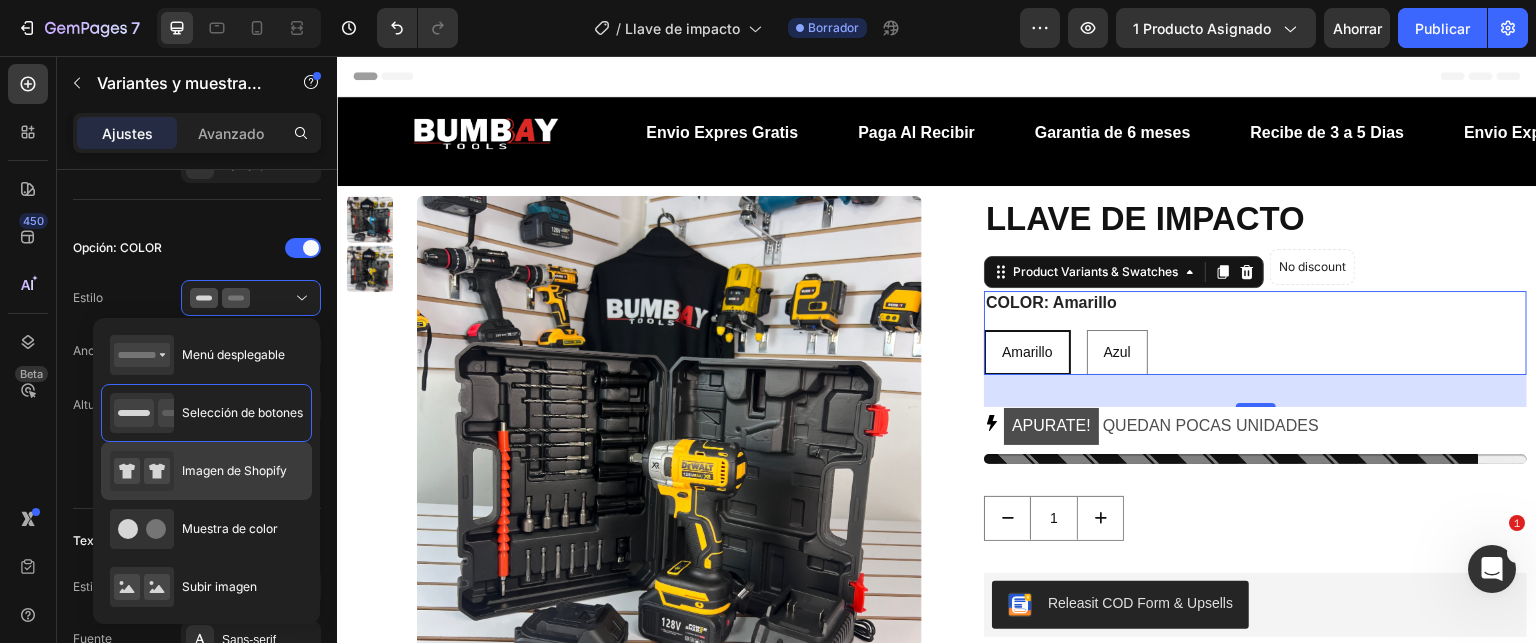 click on "Imagen de Shopify" at bounding box center [234, 470] 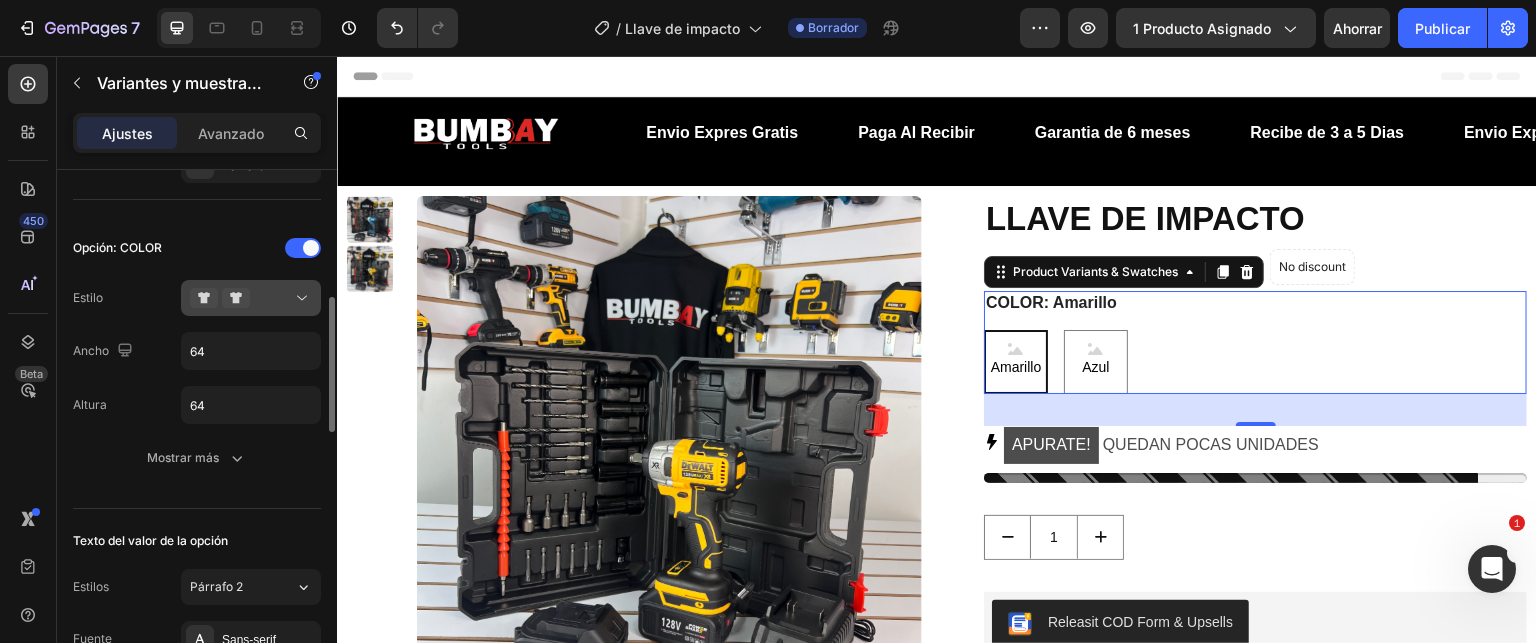 click at bounding box center (251, 298) 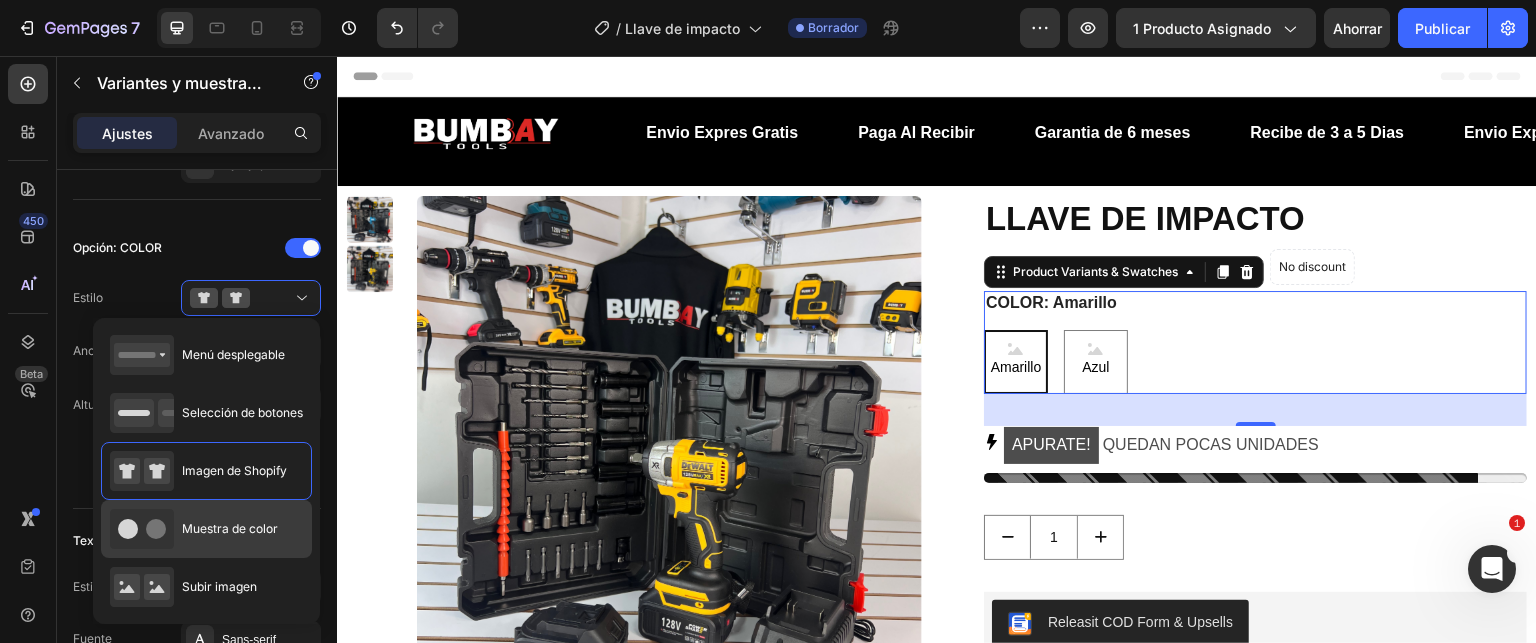 click on "Muestra de color" at bounding box center [230, 528] 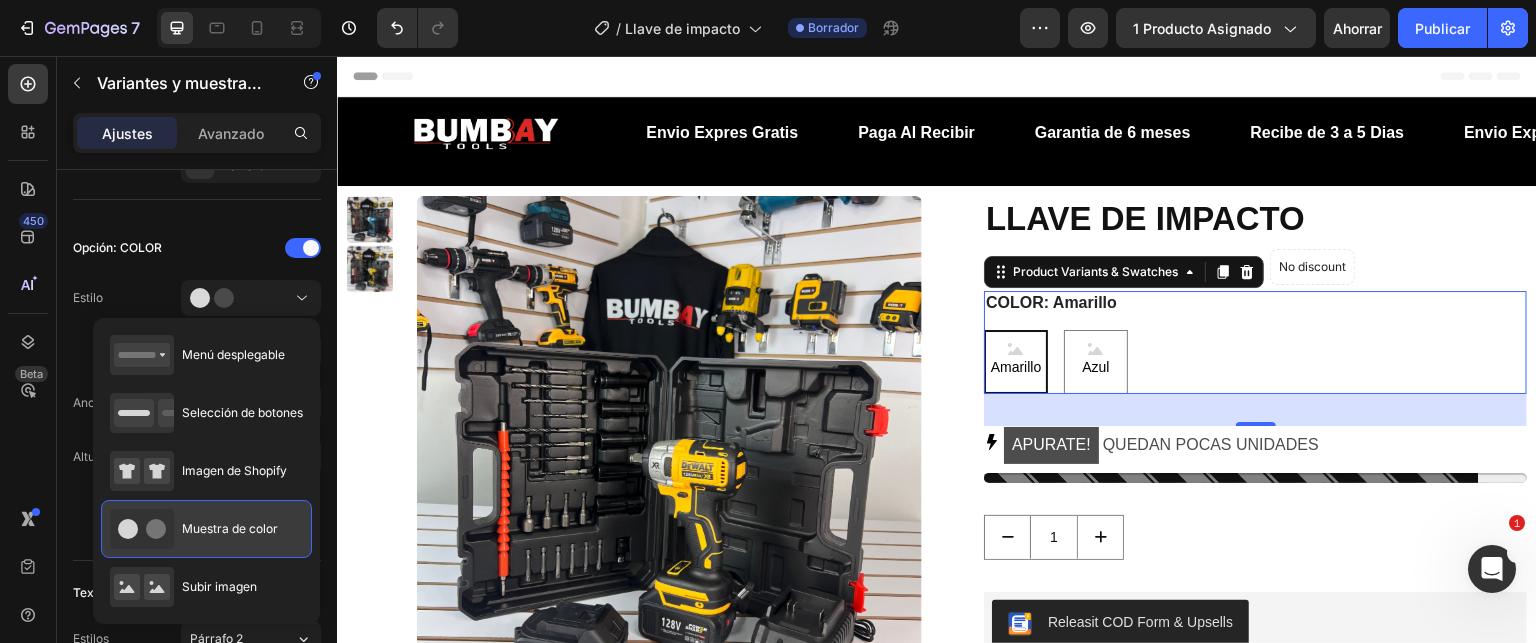 type on "45" 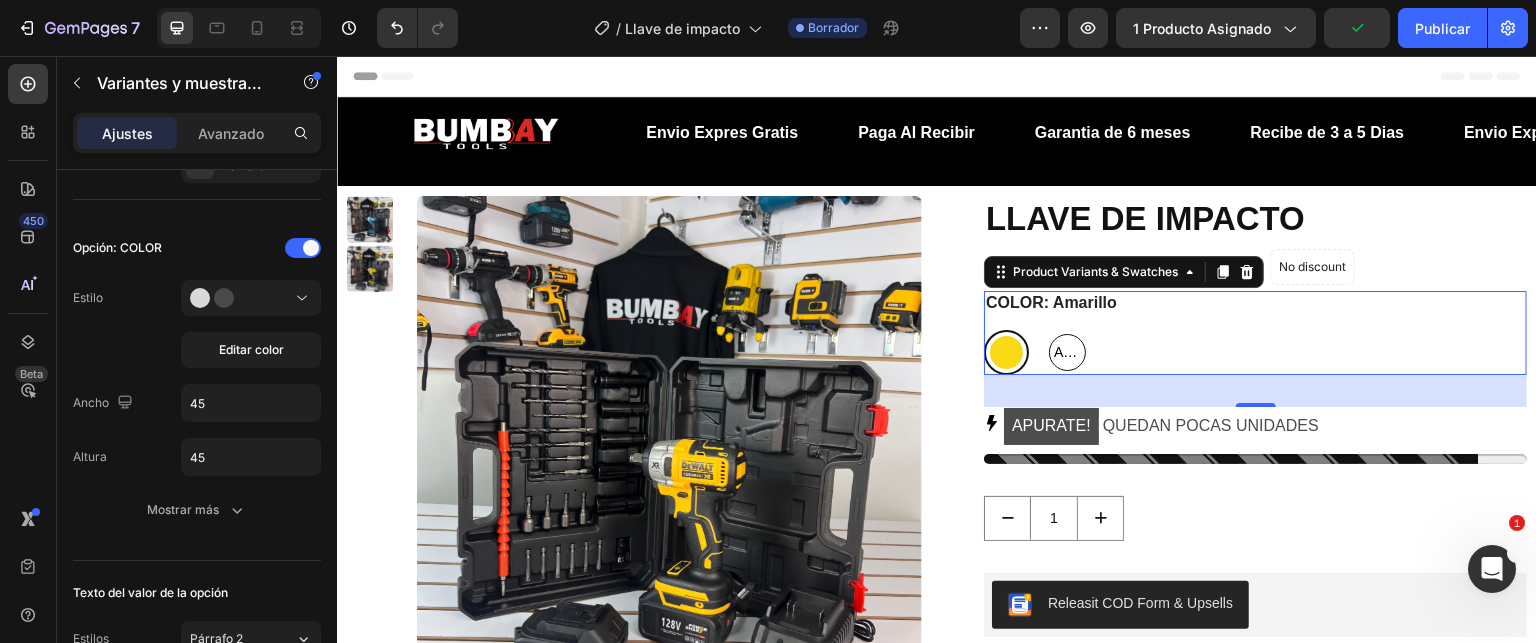 click on "Azul" at bounding box center (1067, 352) 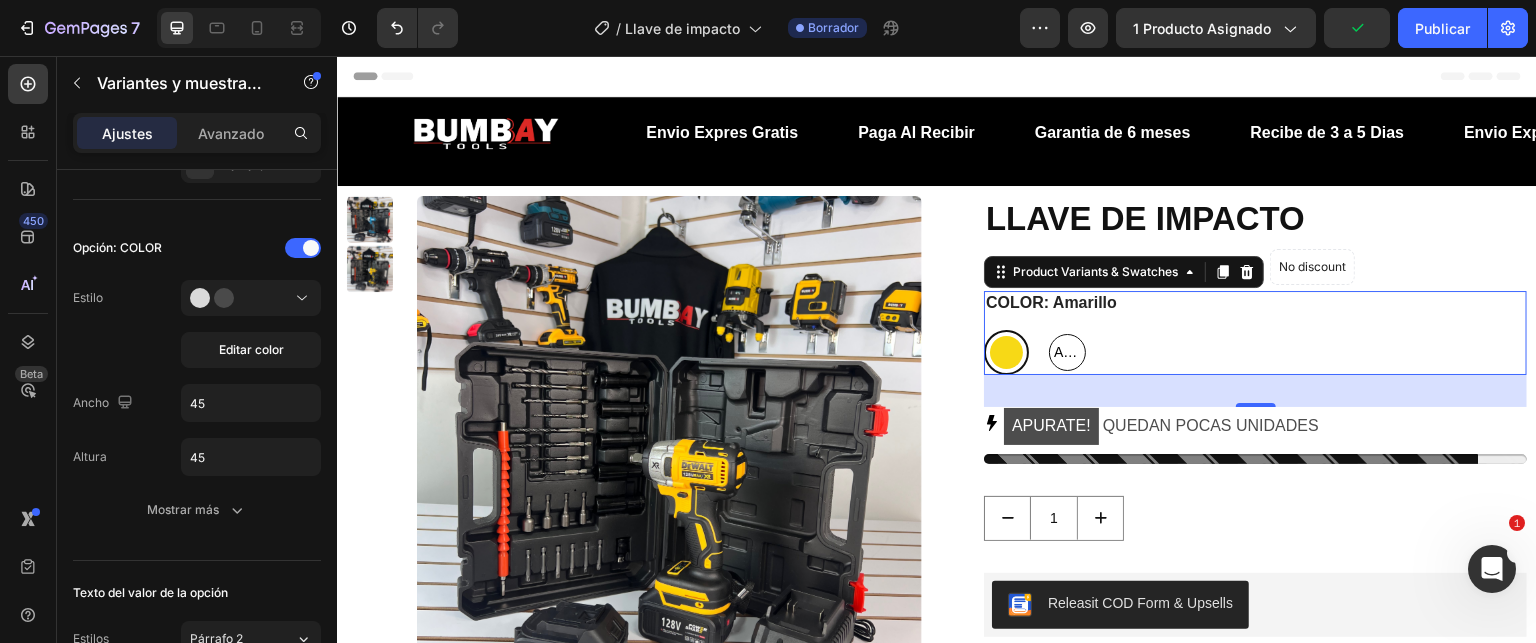 click on "Azul Azul     Azul" at bounding box center (1044, 329) 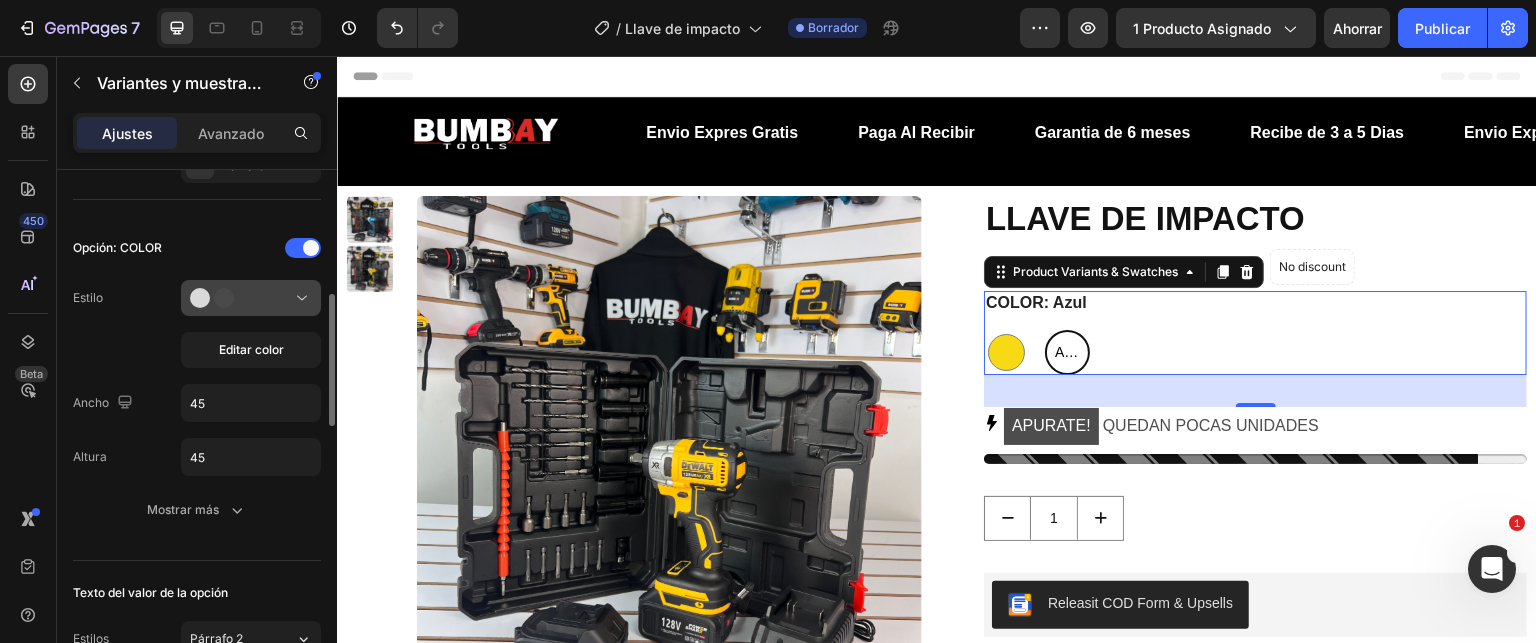 click at bounding box center [251, 298] 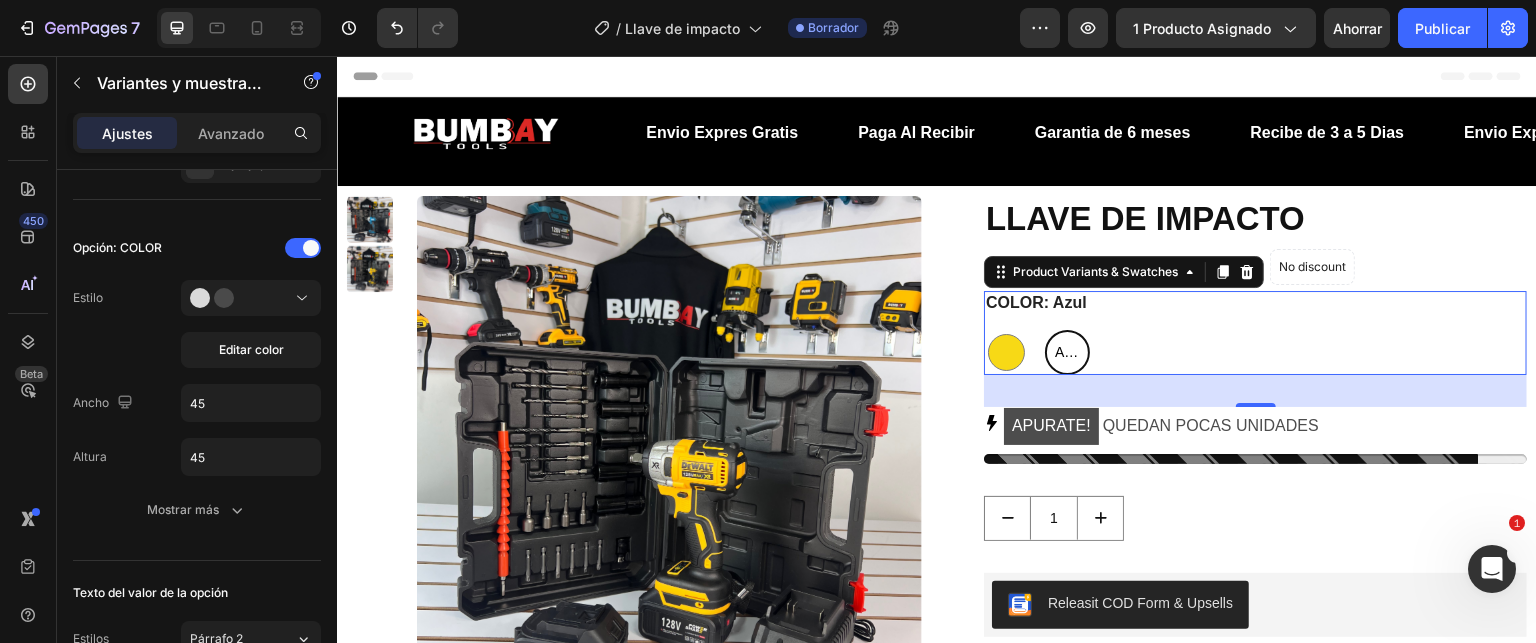 click on "Azul" at bounding box center [1067, 352] 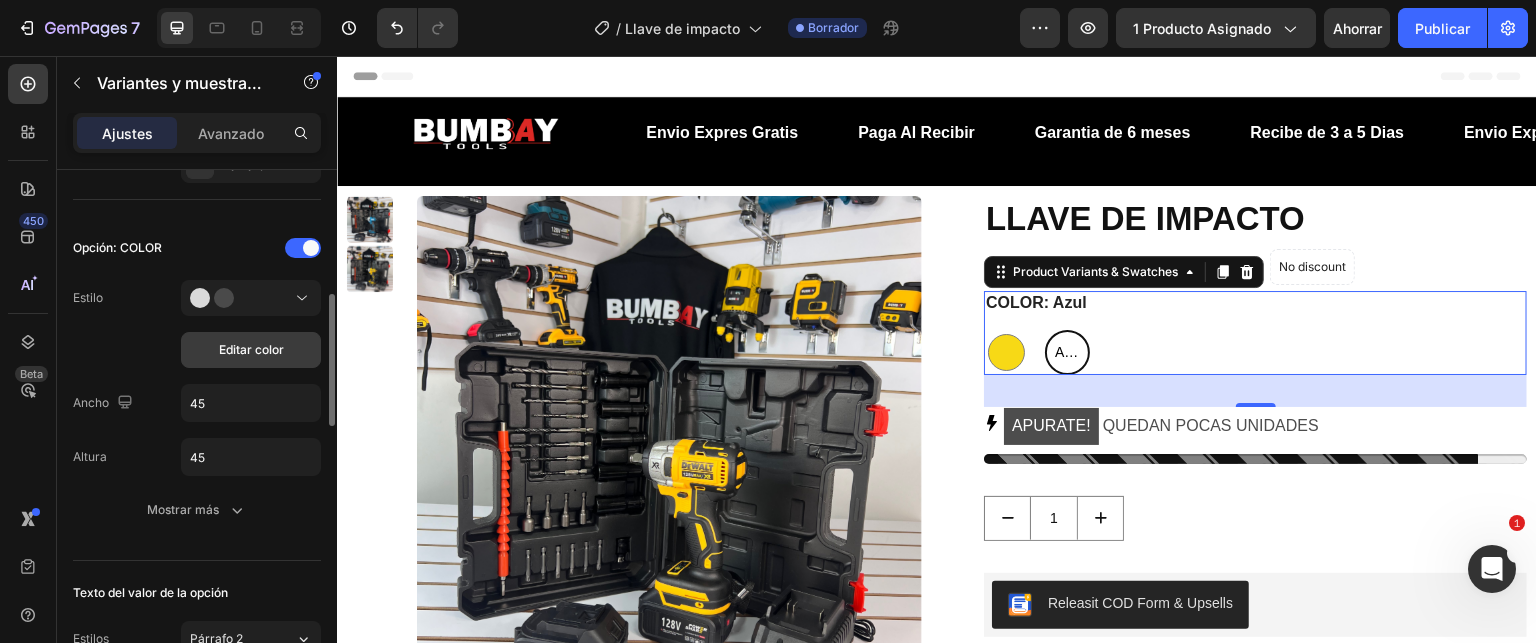 click on "Editar color" 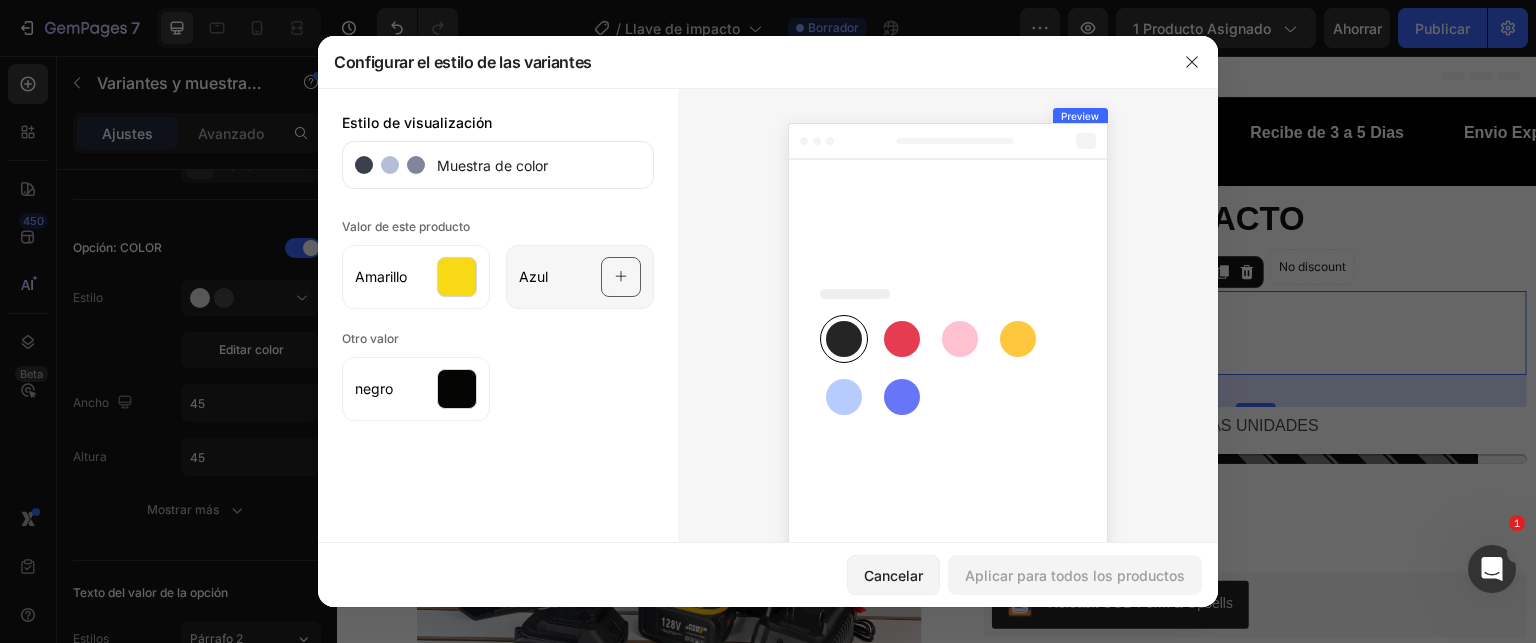 click at bounding box center (621, 277) 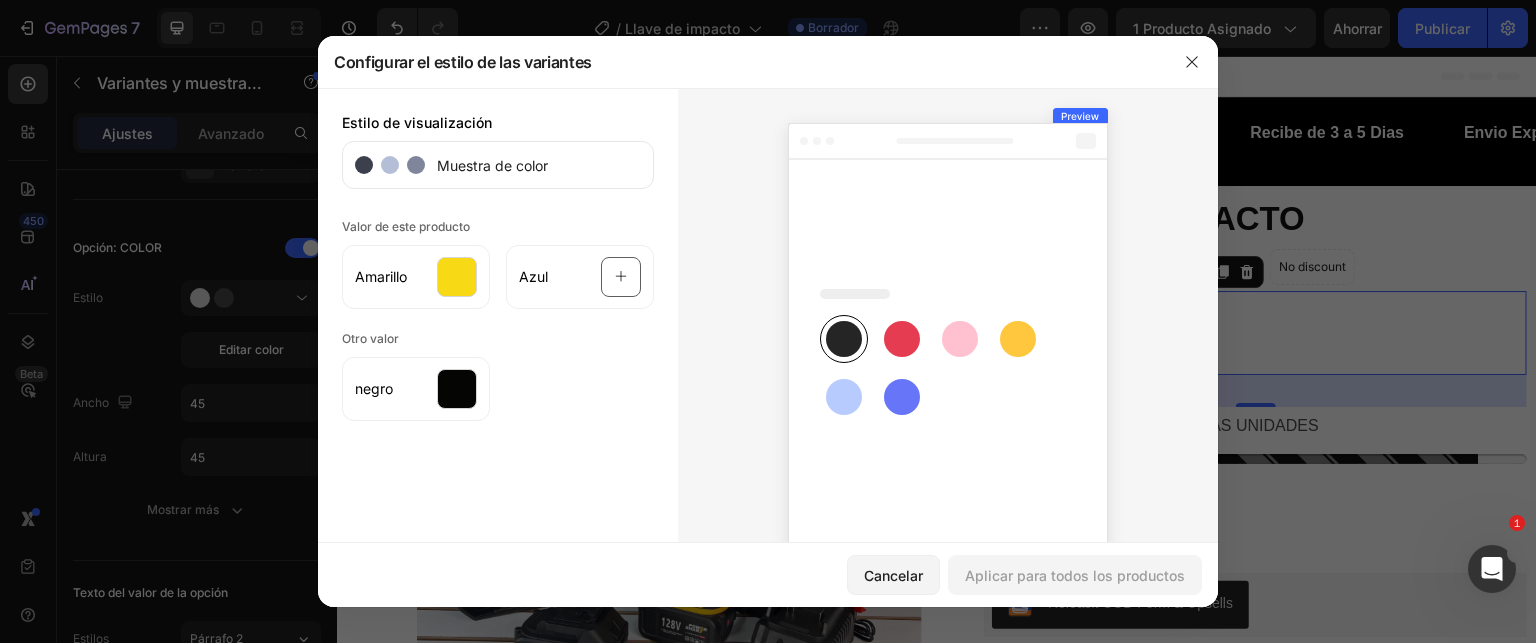 click 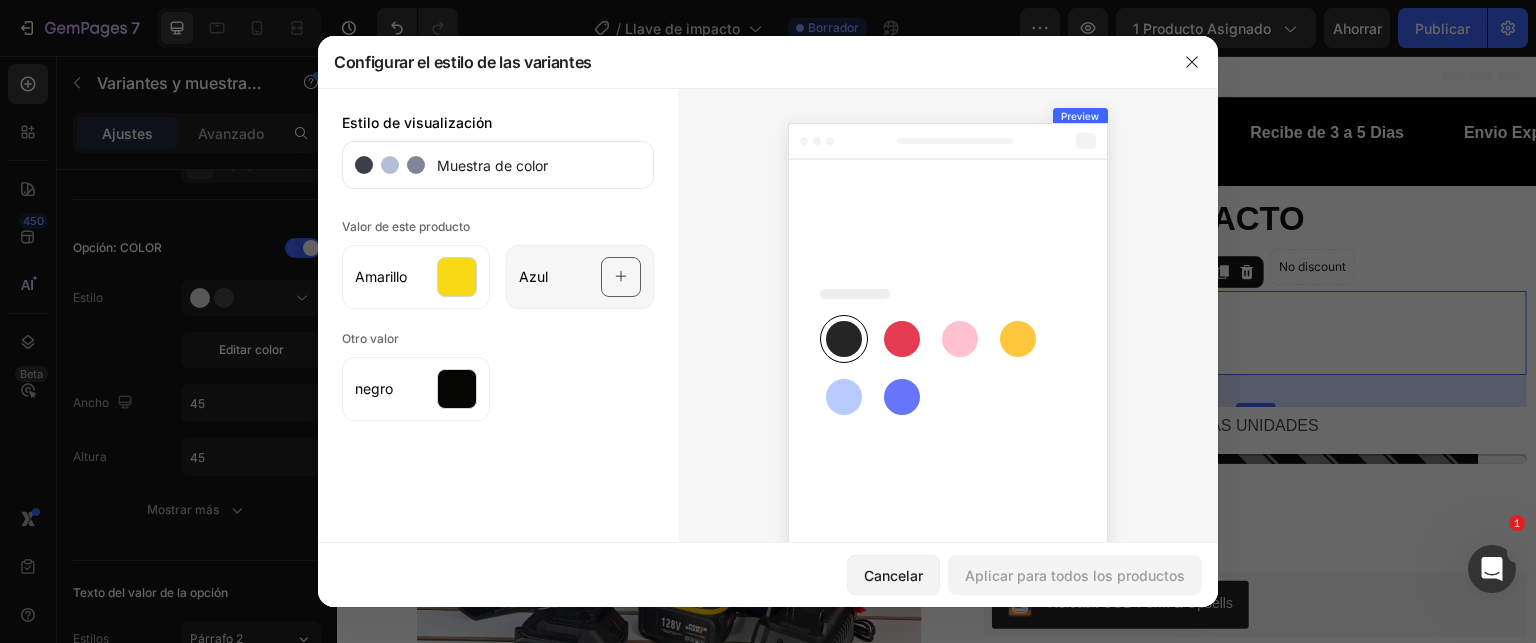 click 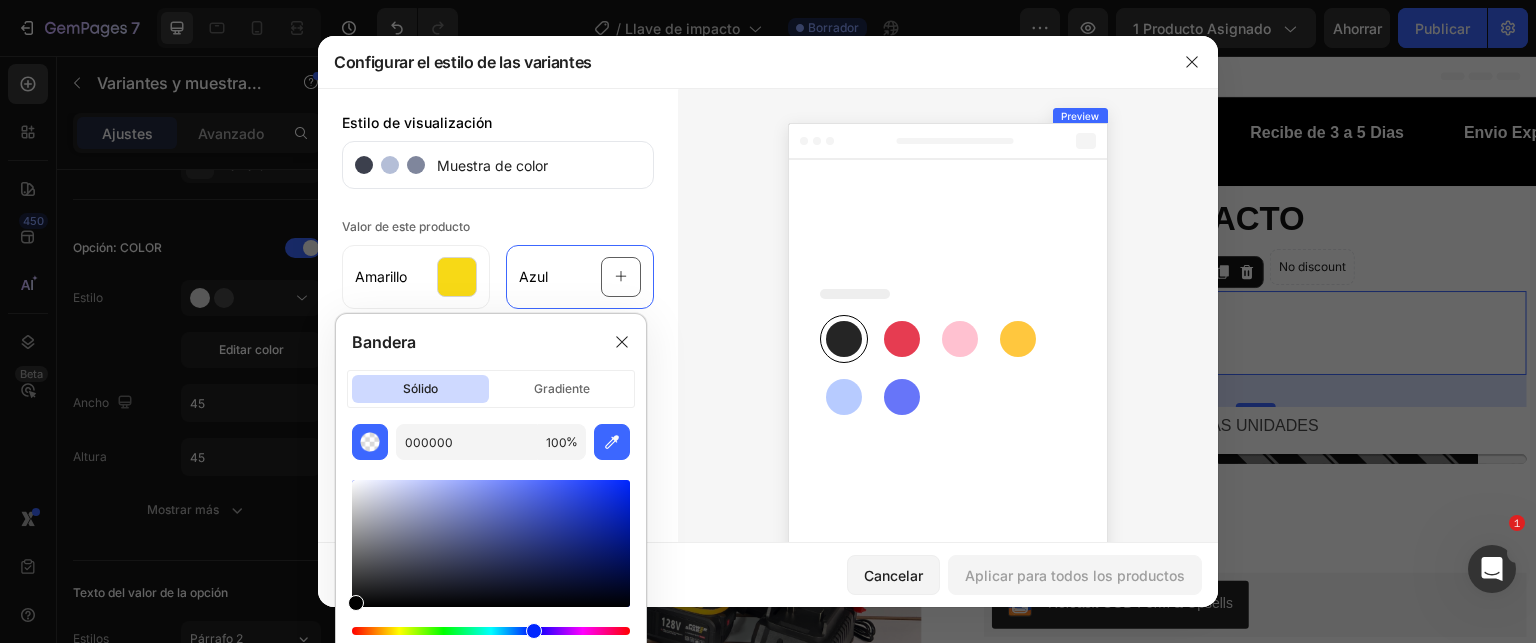 click at bounding box center (491, 631) 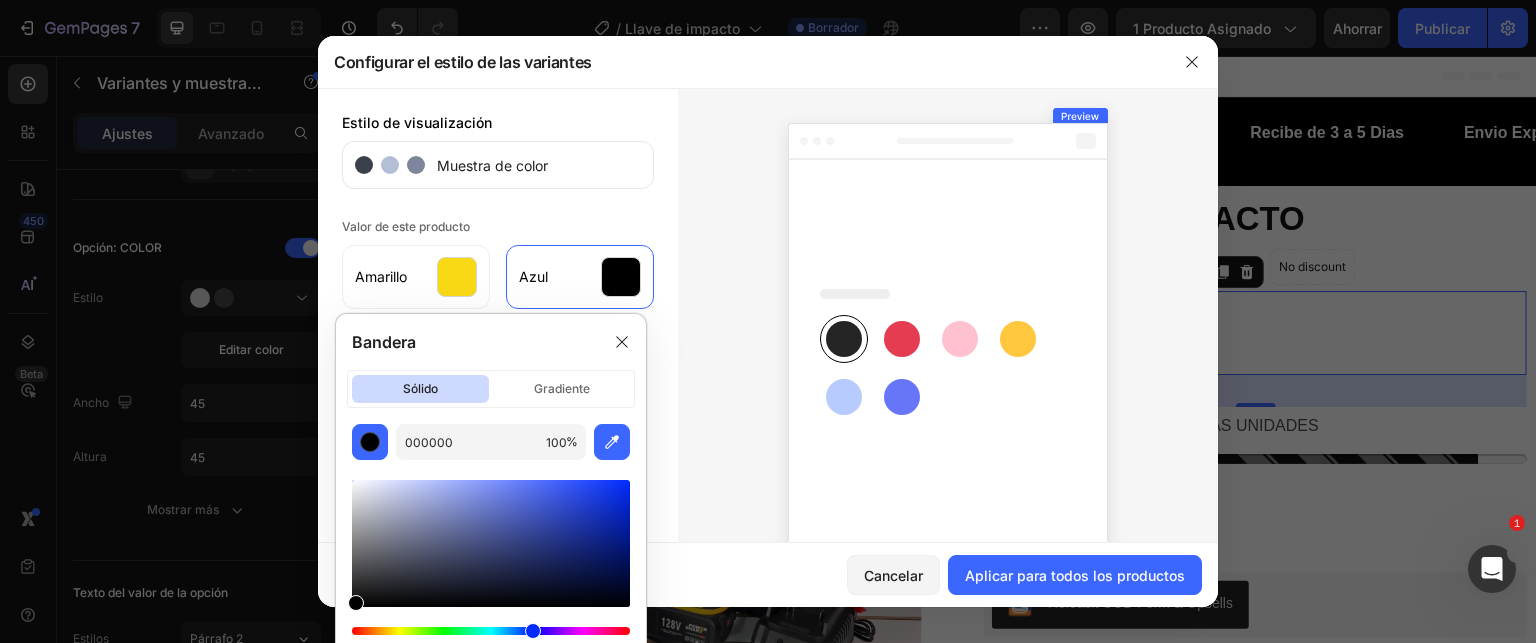 drag, startPoint x: 532, startPoint y: 626, endPoint x: 531, endPoint y: 607, distance: 19.026299 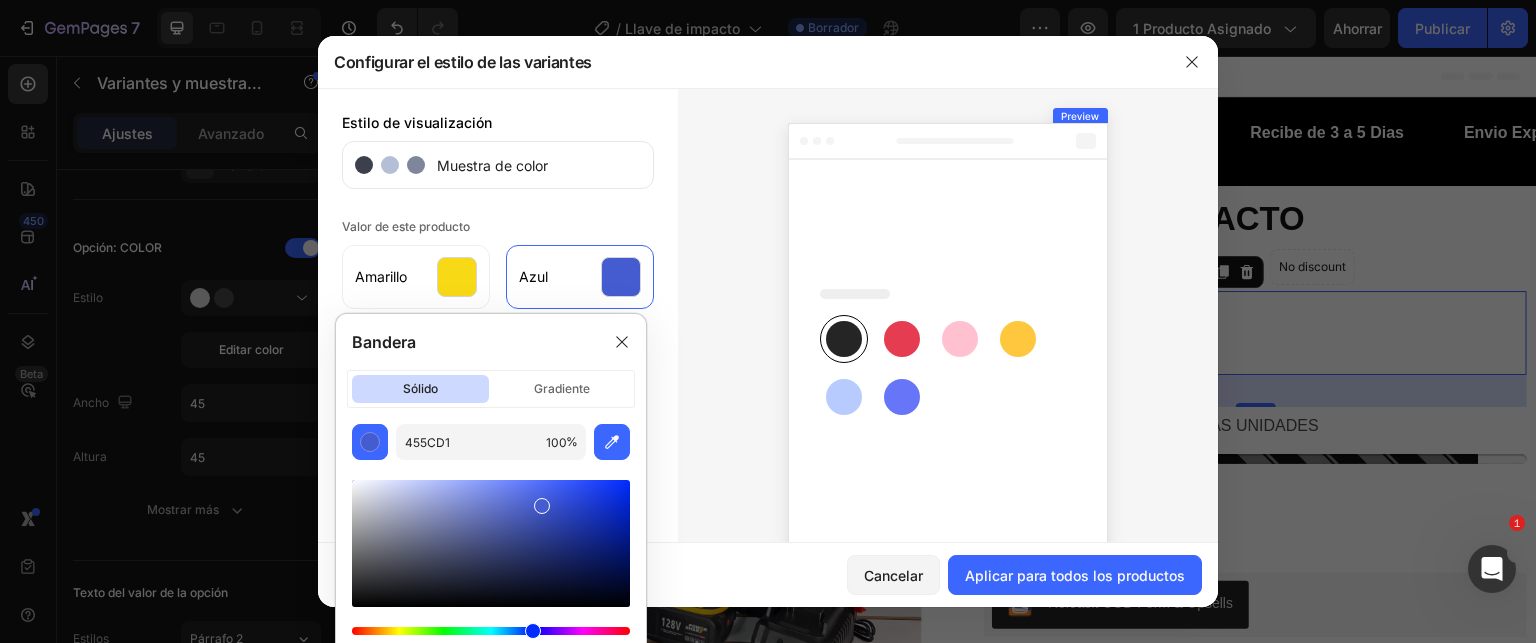 drag, startPoint x: 423, startPoint y: 583, endPoint x: 541, endPoint y: 502, distance: 143.12582 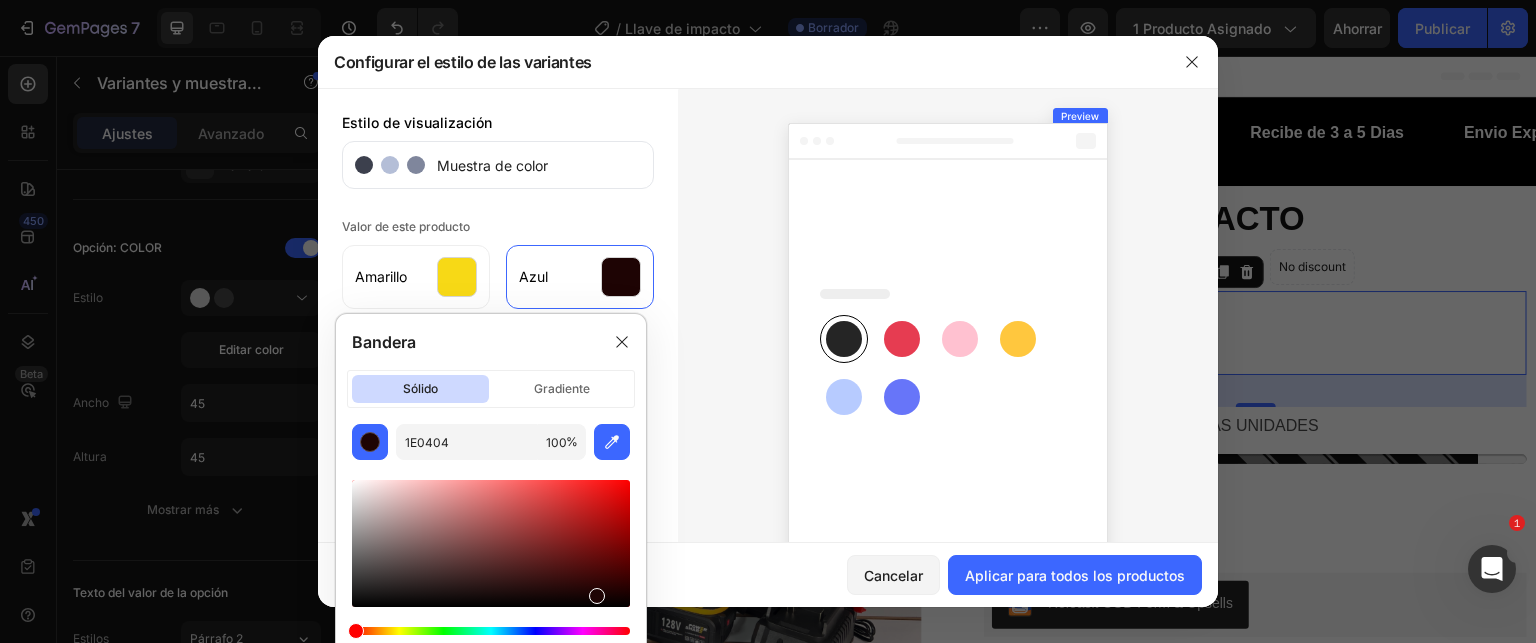 drag, startPoint x: 541, startPoint y: 502, endPoint x: 588, endPoint y: 590, distance: 99.764725 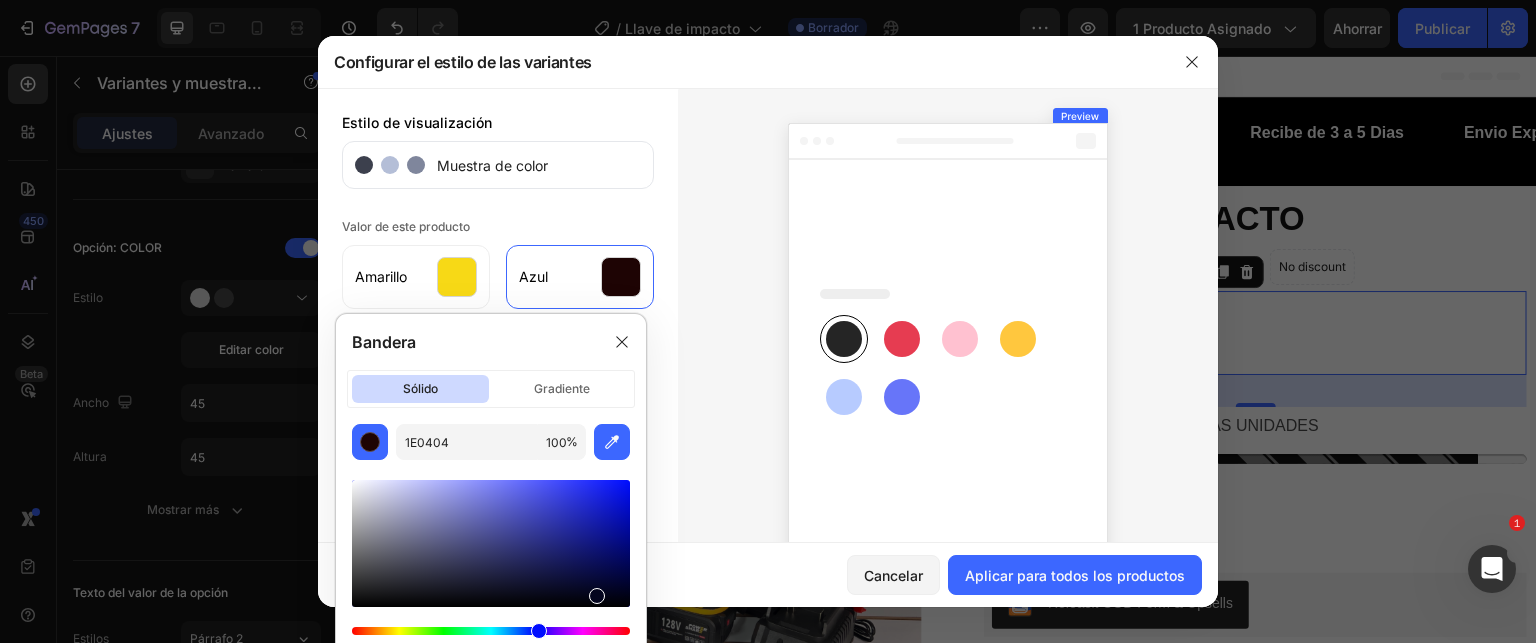 click at bounding box center (491, 631) 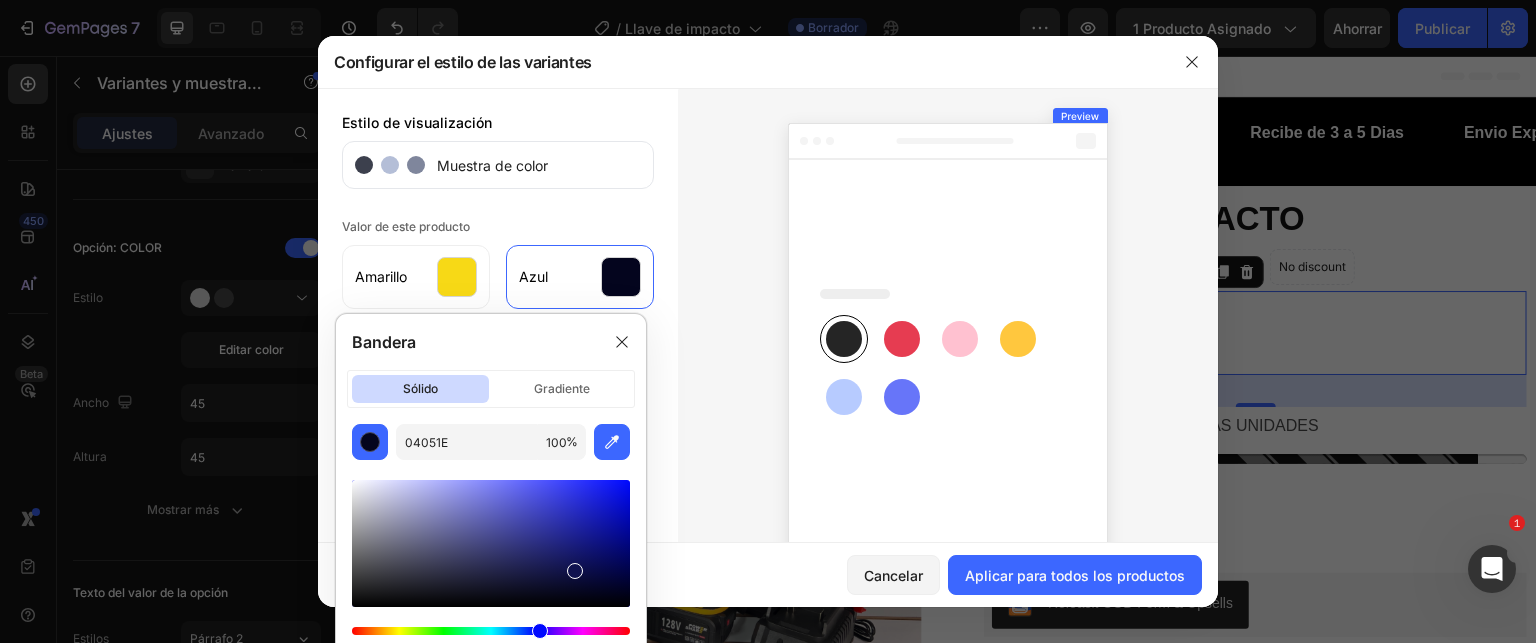 click at bounding box center (491, 543) 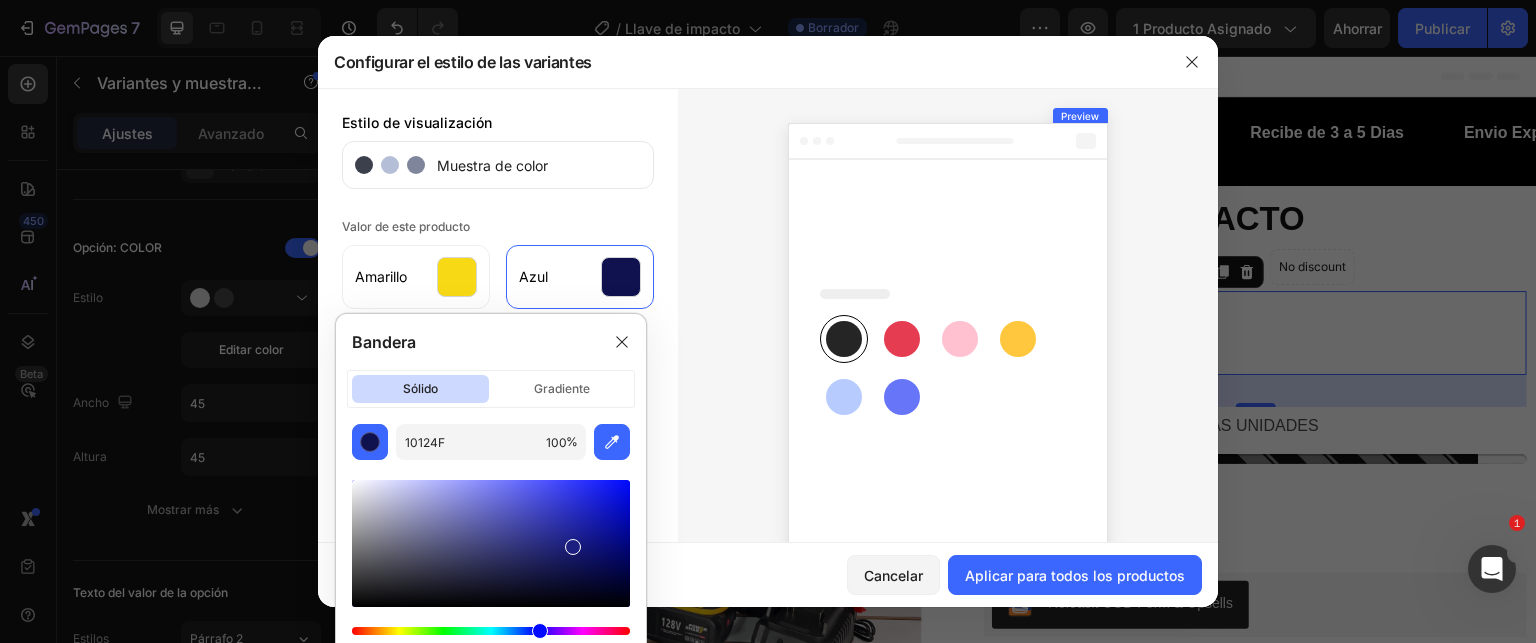 click at bounding box center [491, 543] 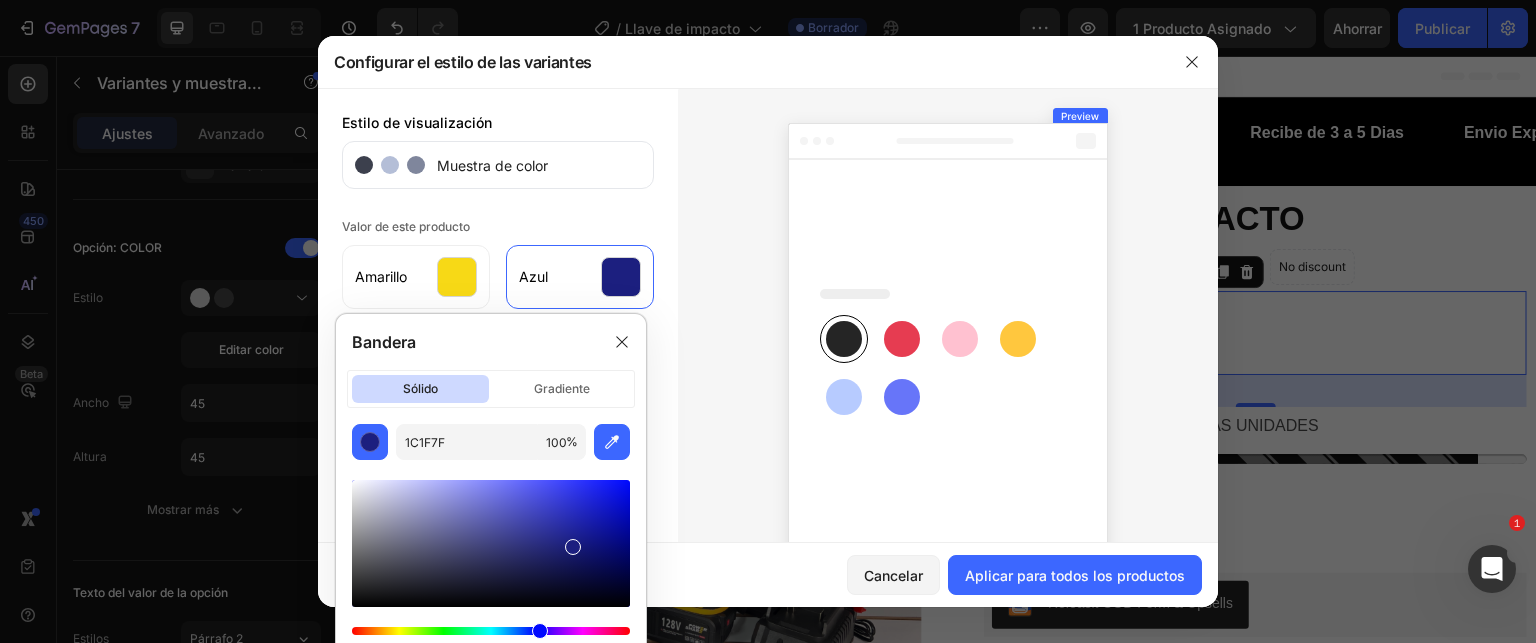 click at bounding box center (491, 543) 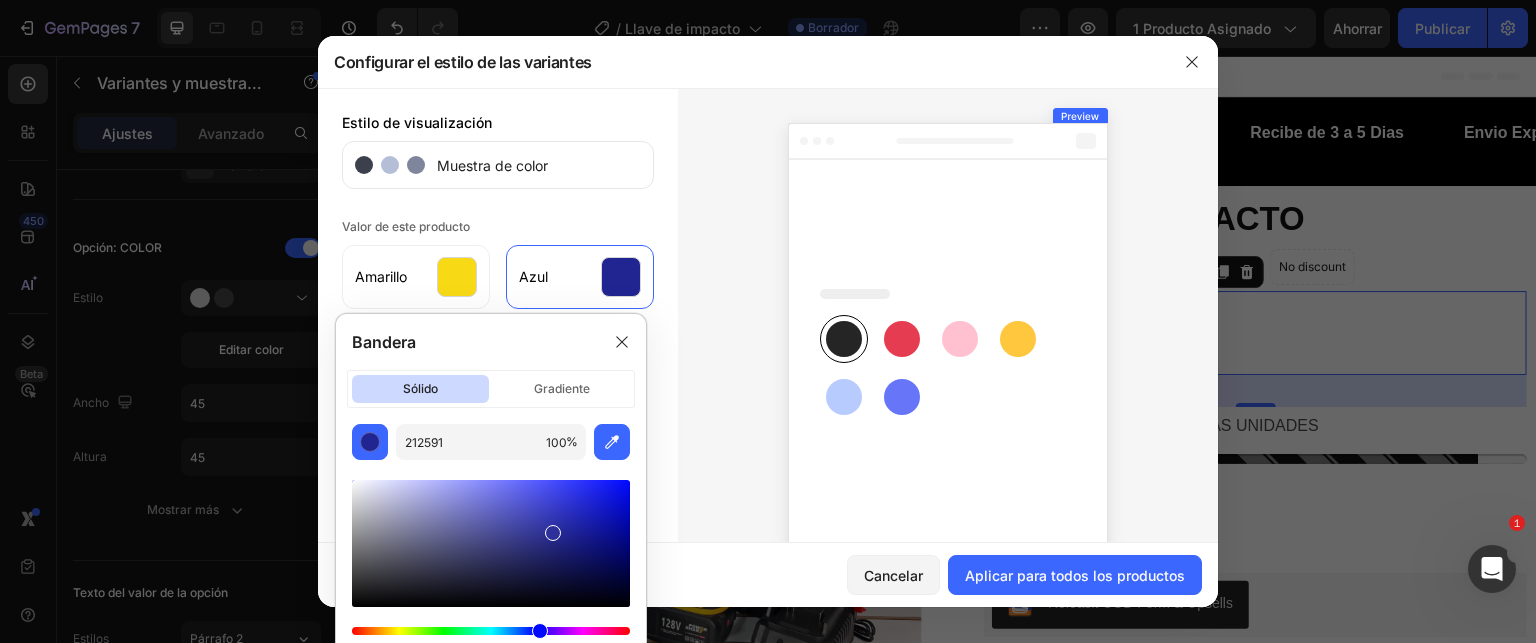 click at bounding box center (491, 543) 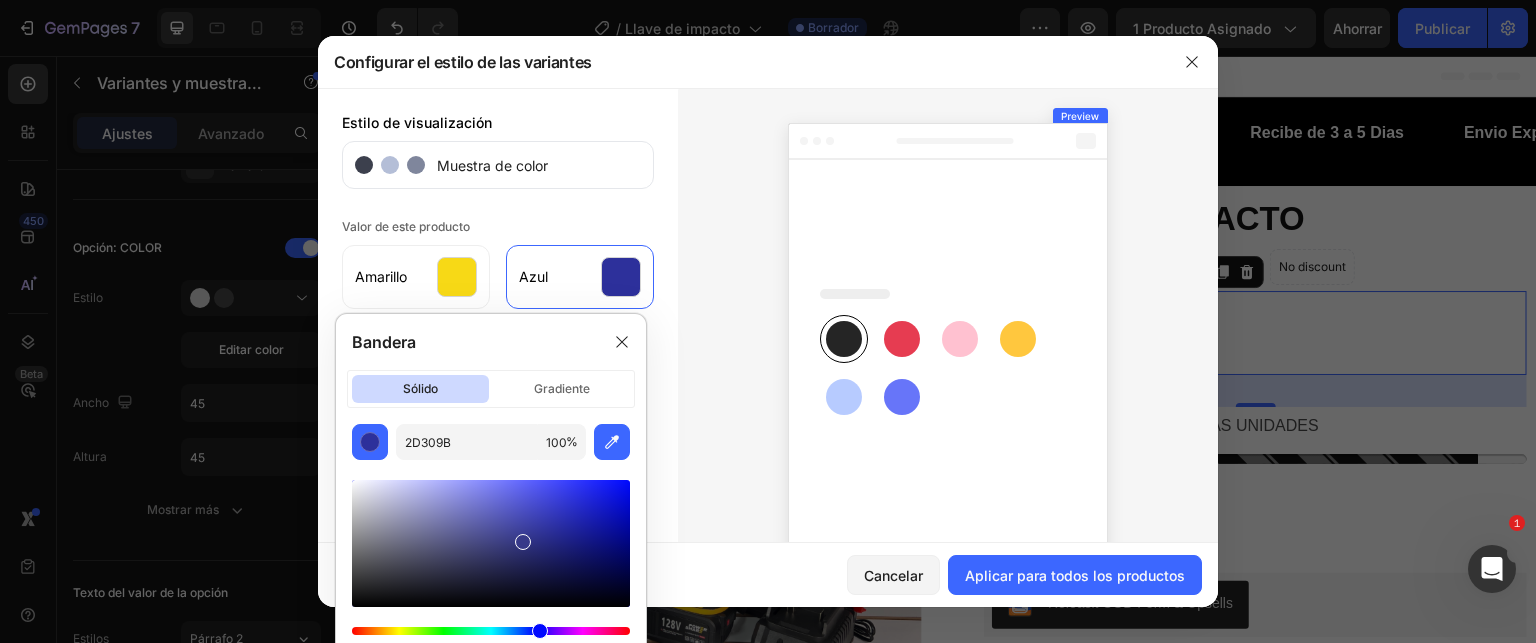 click at bounding box center (491, 543) 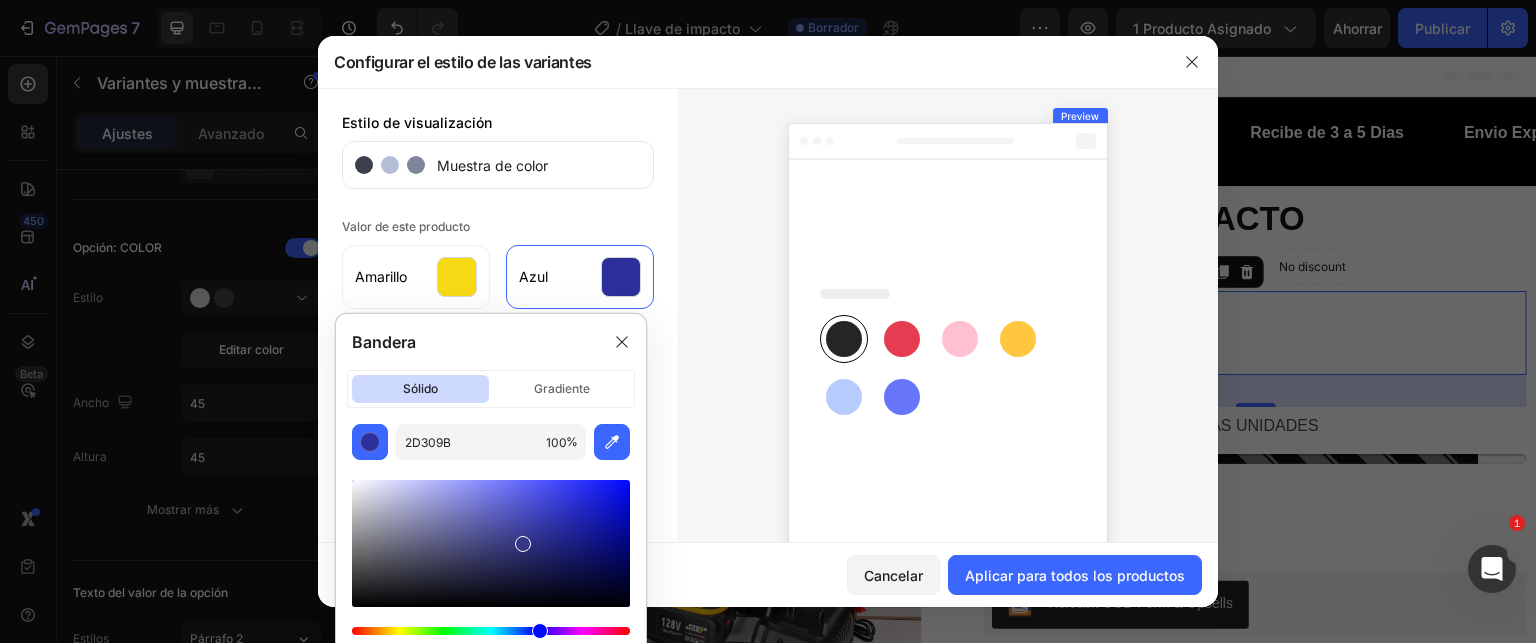 type on "353784" 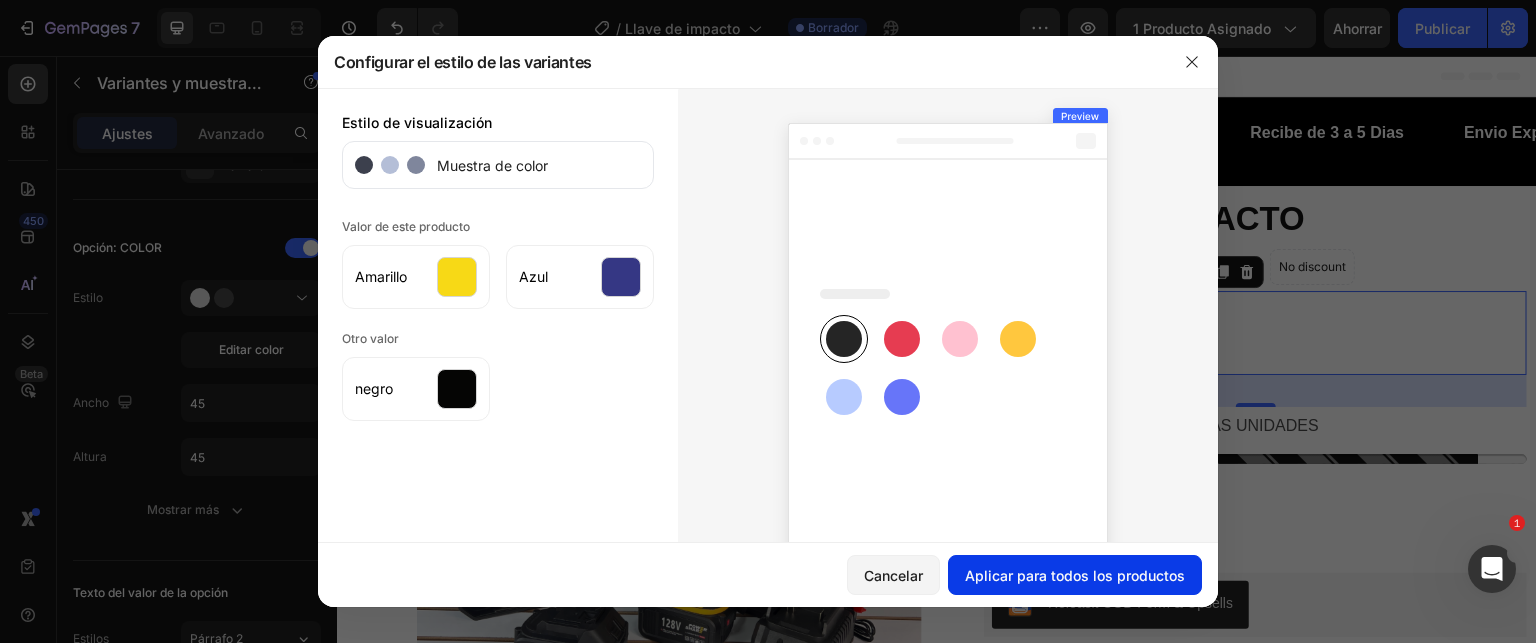 click on "Aplicar para todos los productos" at bounding box center (1075, 575) 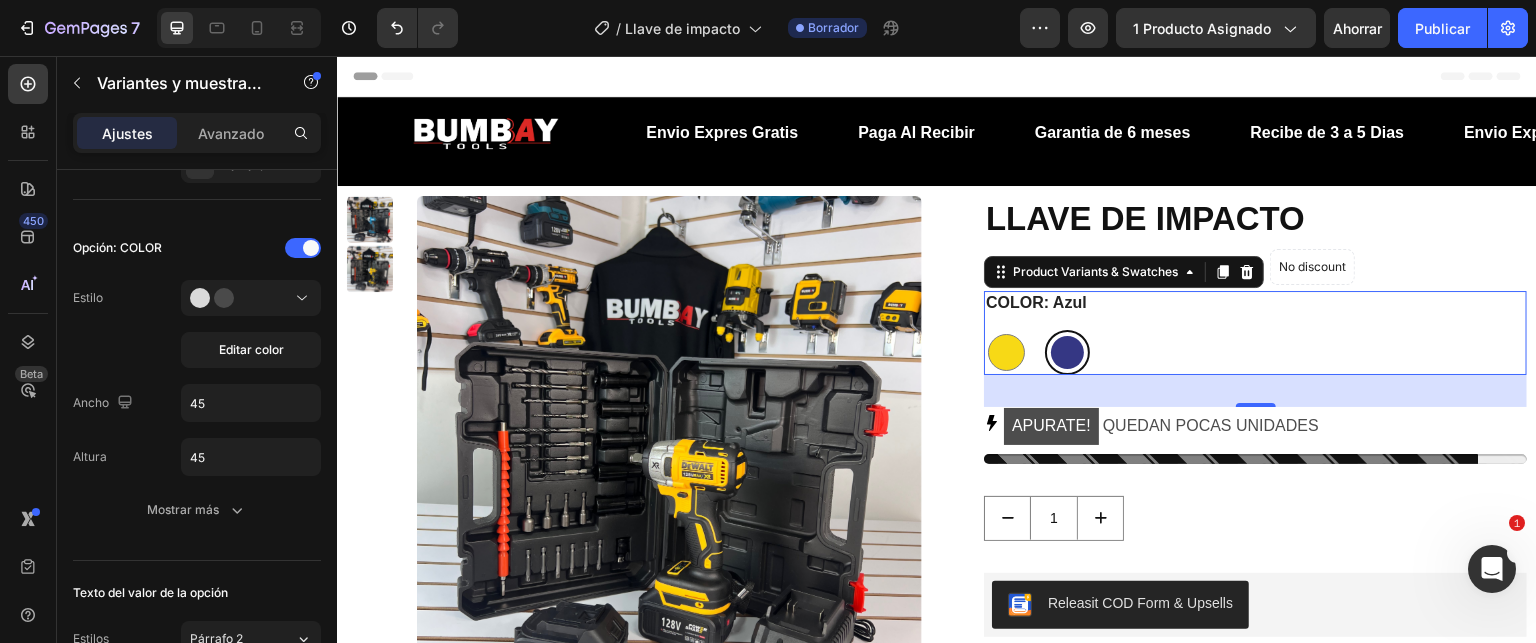 click at bounding box center [1067, 352] 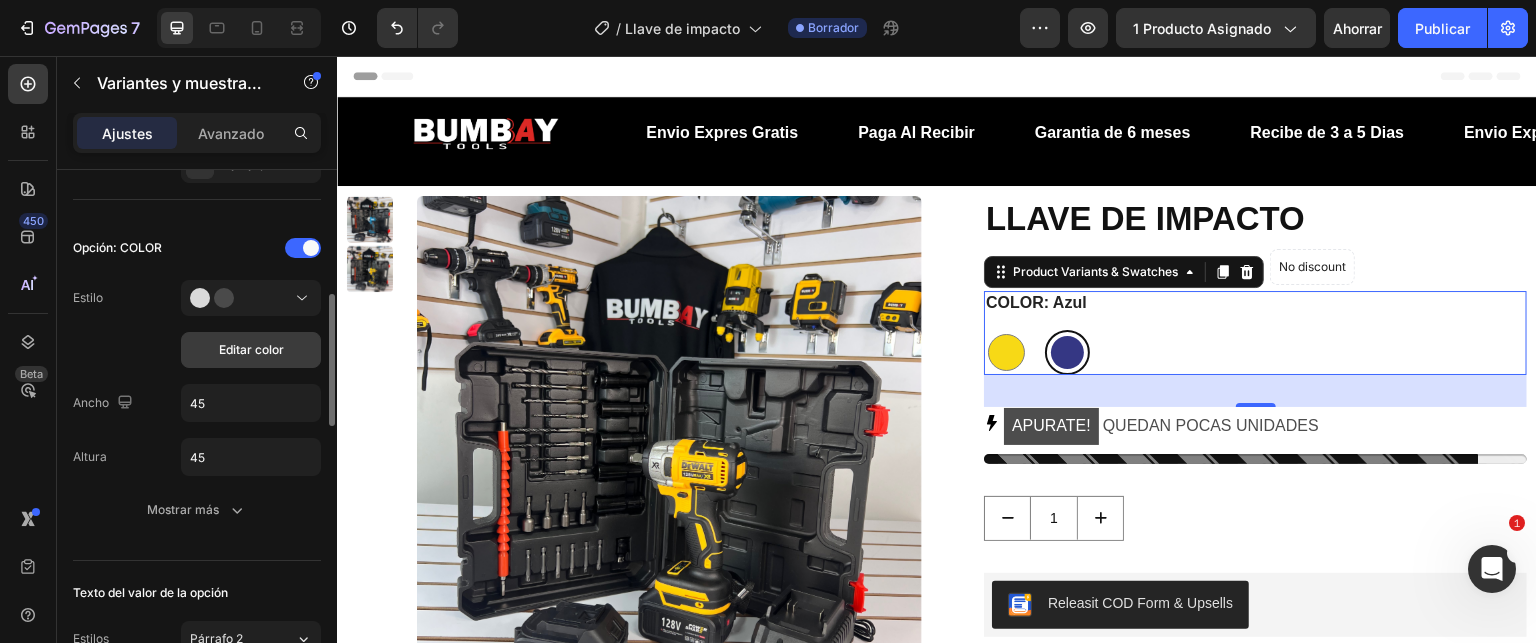click on "Editar color" 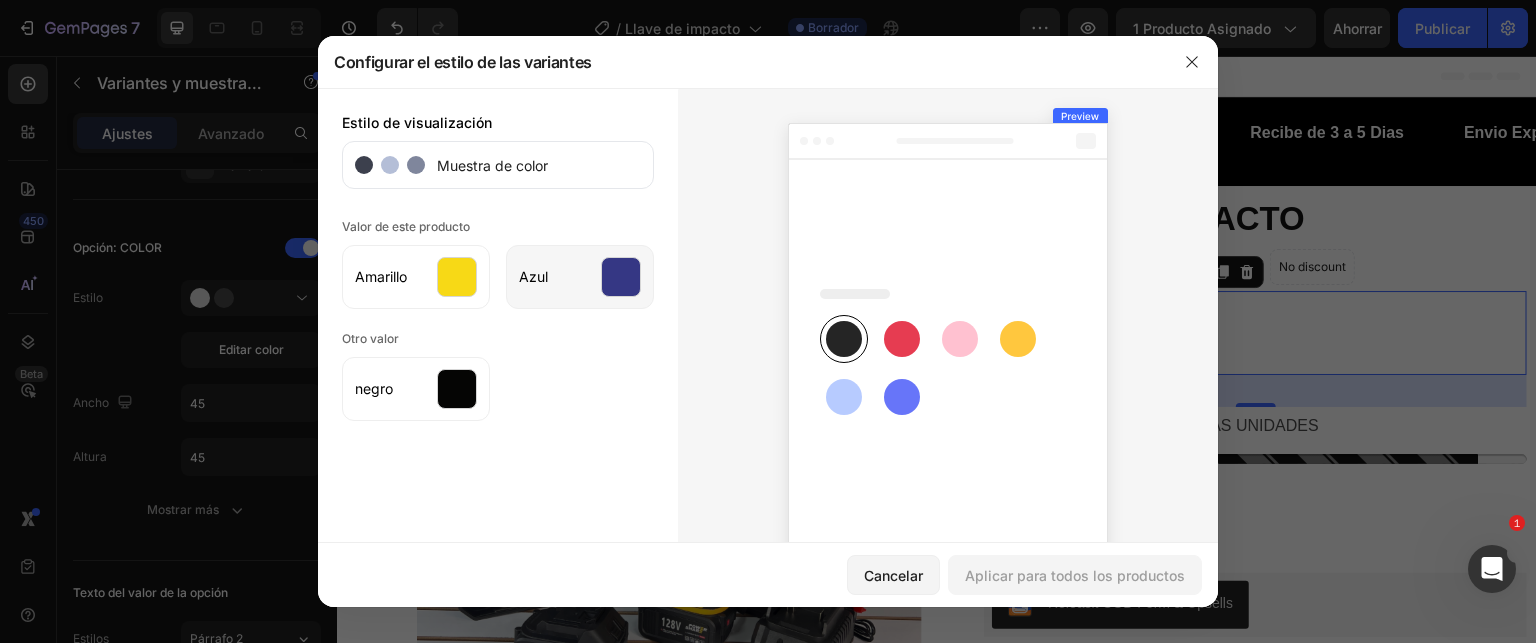 click at bounding box center (621, 277) 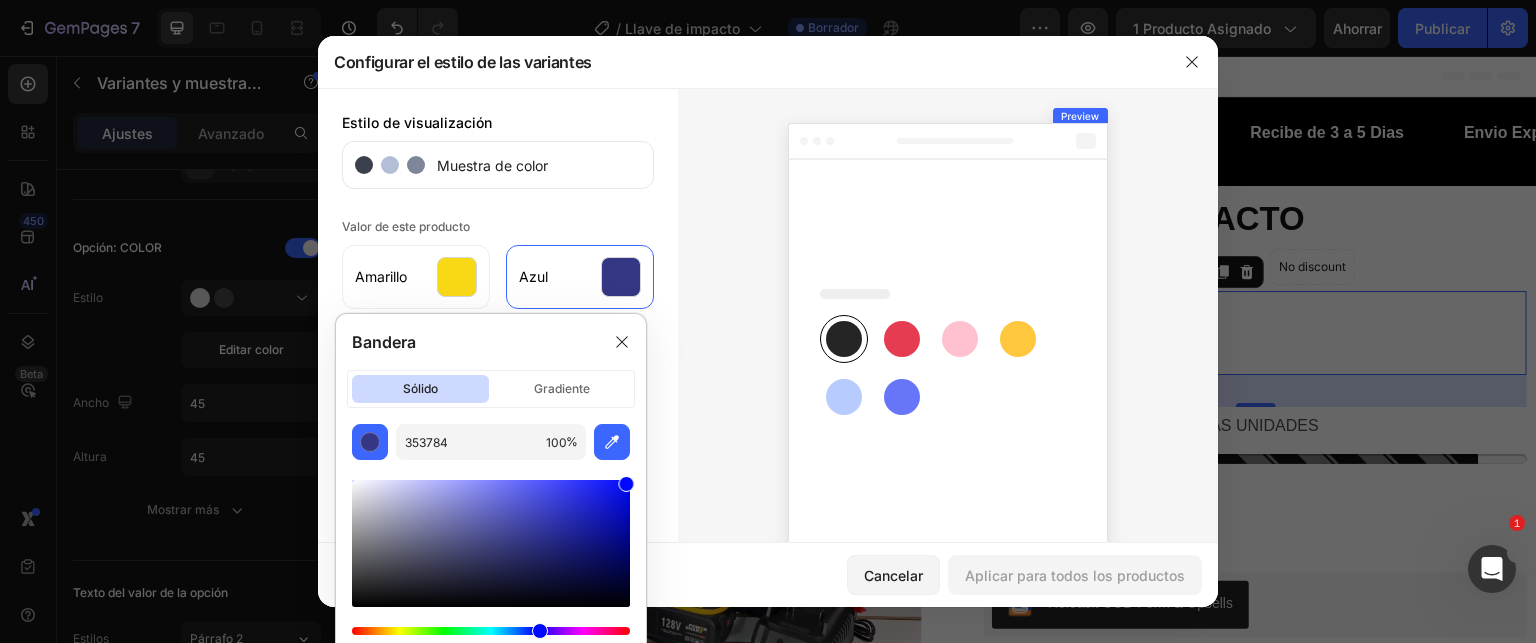 drag, startPoint x: 519, startPoint y: 544, endPoint x: 636, endPoint y: 478, distance: 134.33168 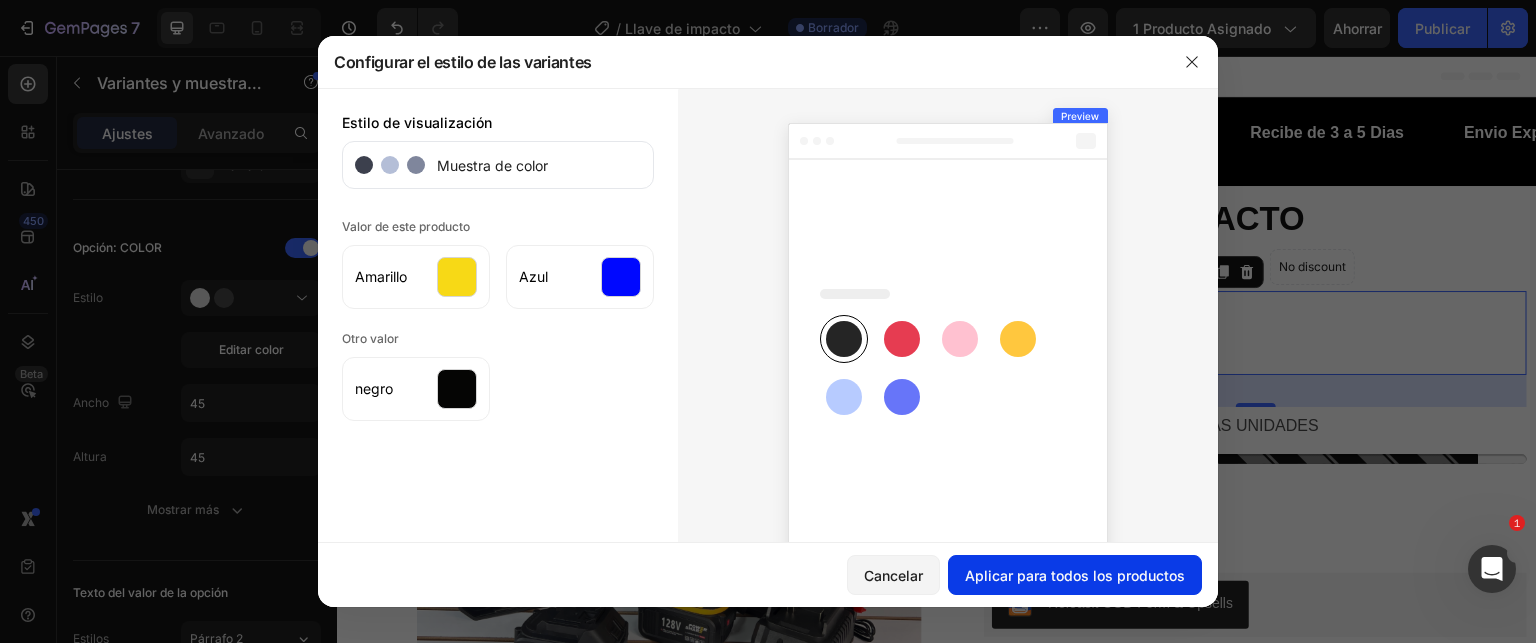 click on "Aplicar para todos los productos" at bounding box center (1075, 575) 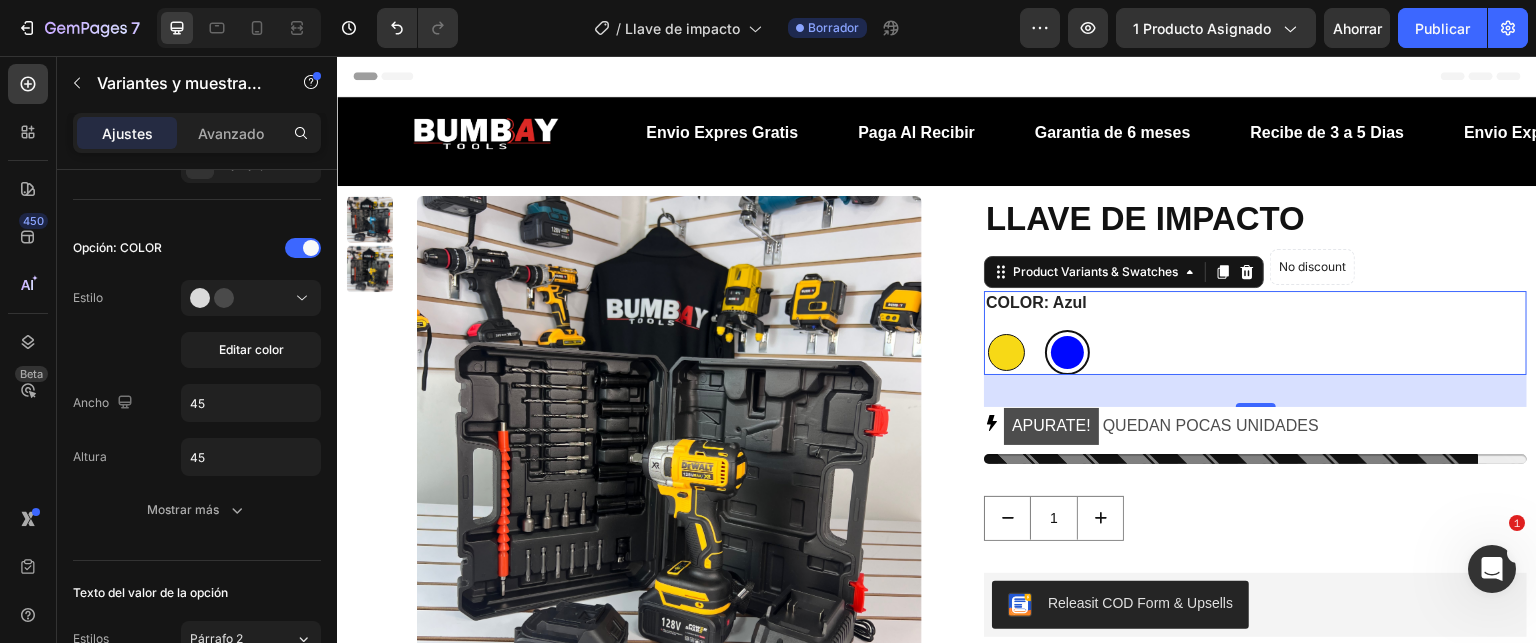 click at bounding box center [1006, 352] 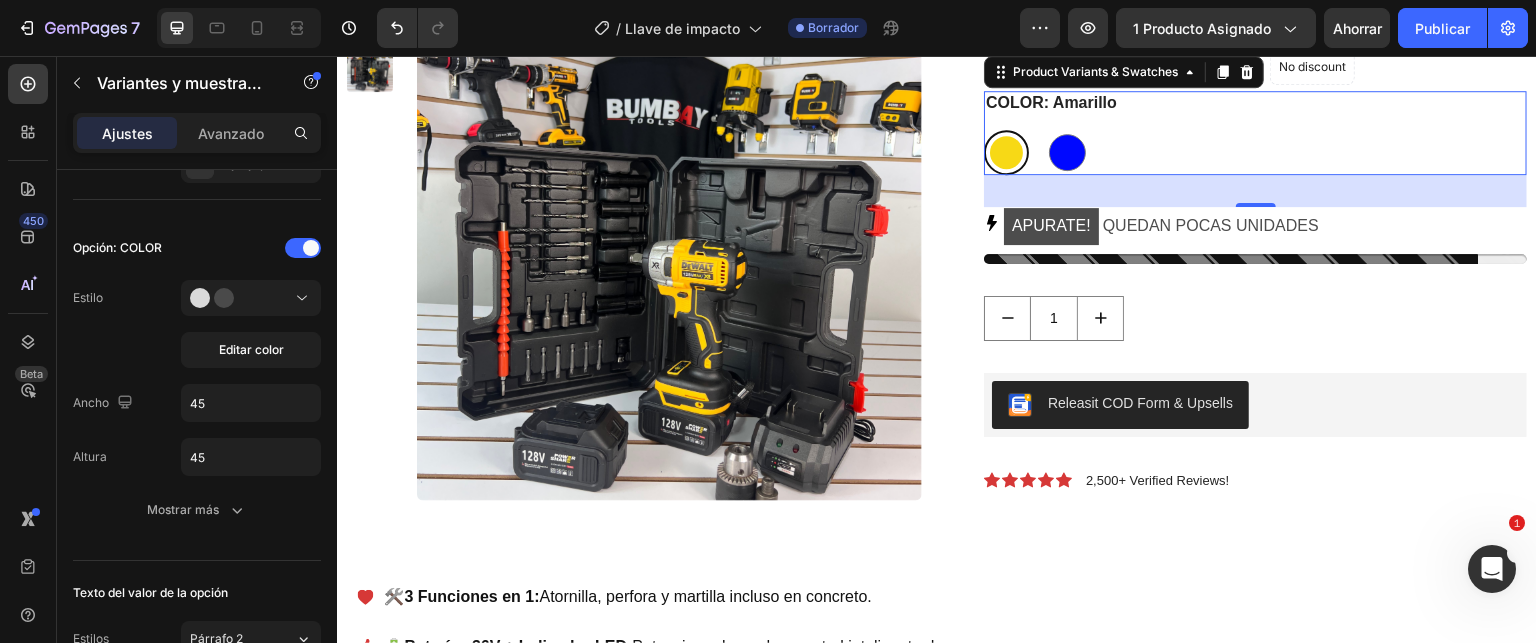 scroll, scrollTop: 400, scrollLeft: 0, axis: vertical 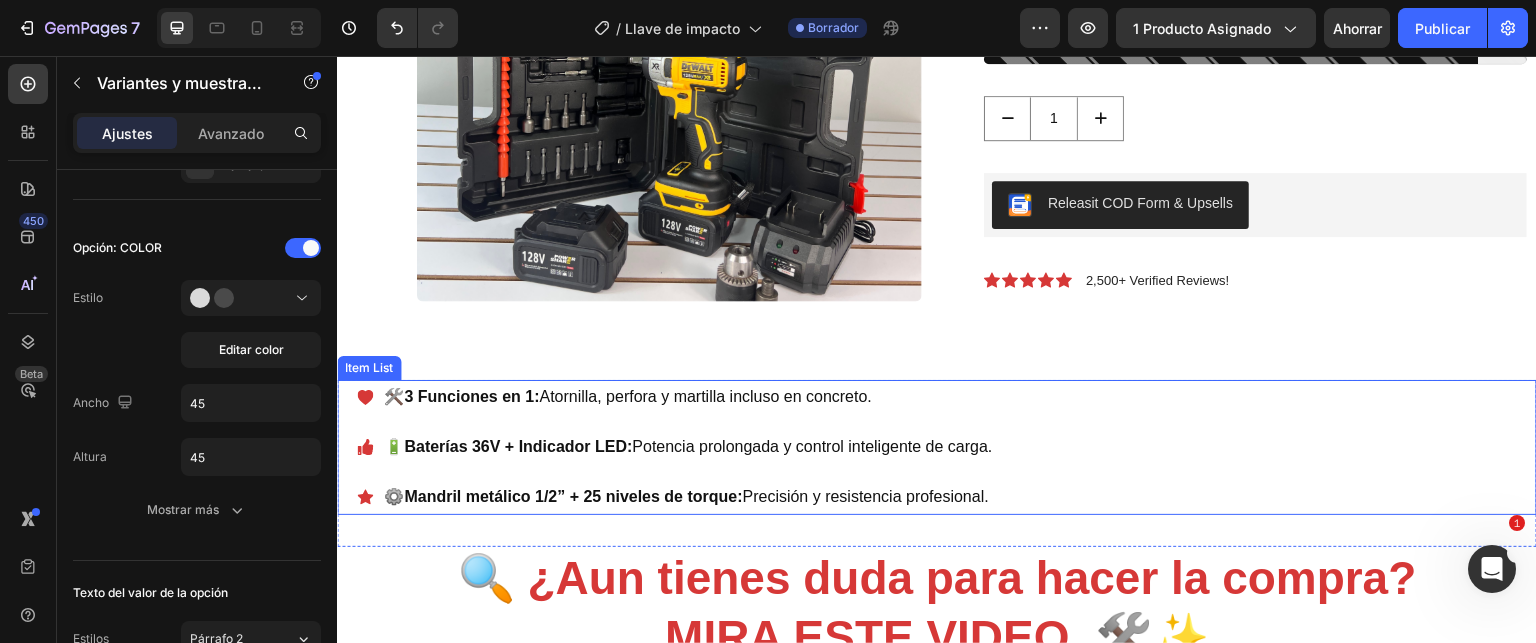 click on "Baterías 36V + Indicador LED:" at bounding box center [518, 446] 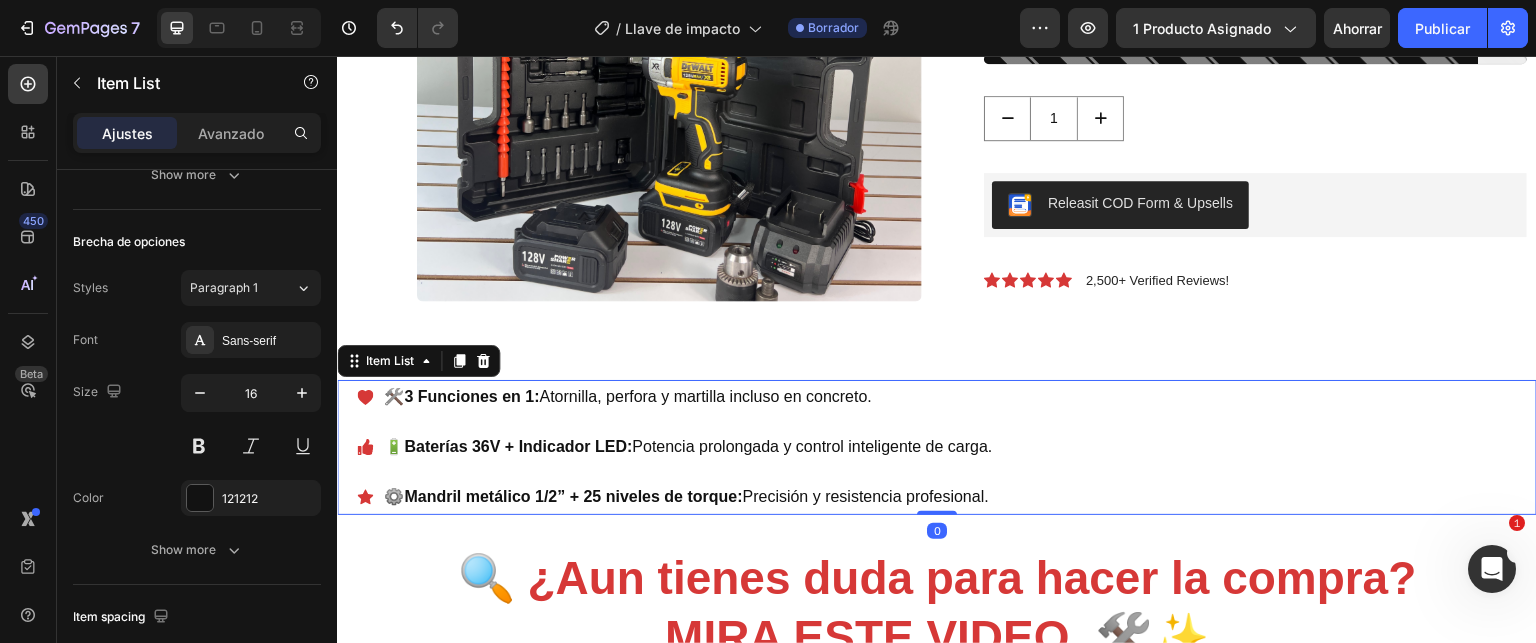 scroll, scrollTop: 0, scrollLeft: 0, axis: both 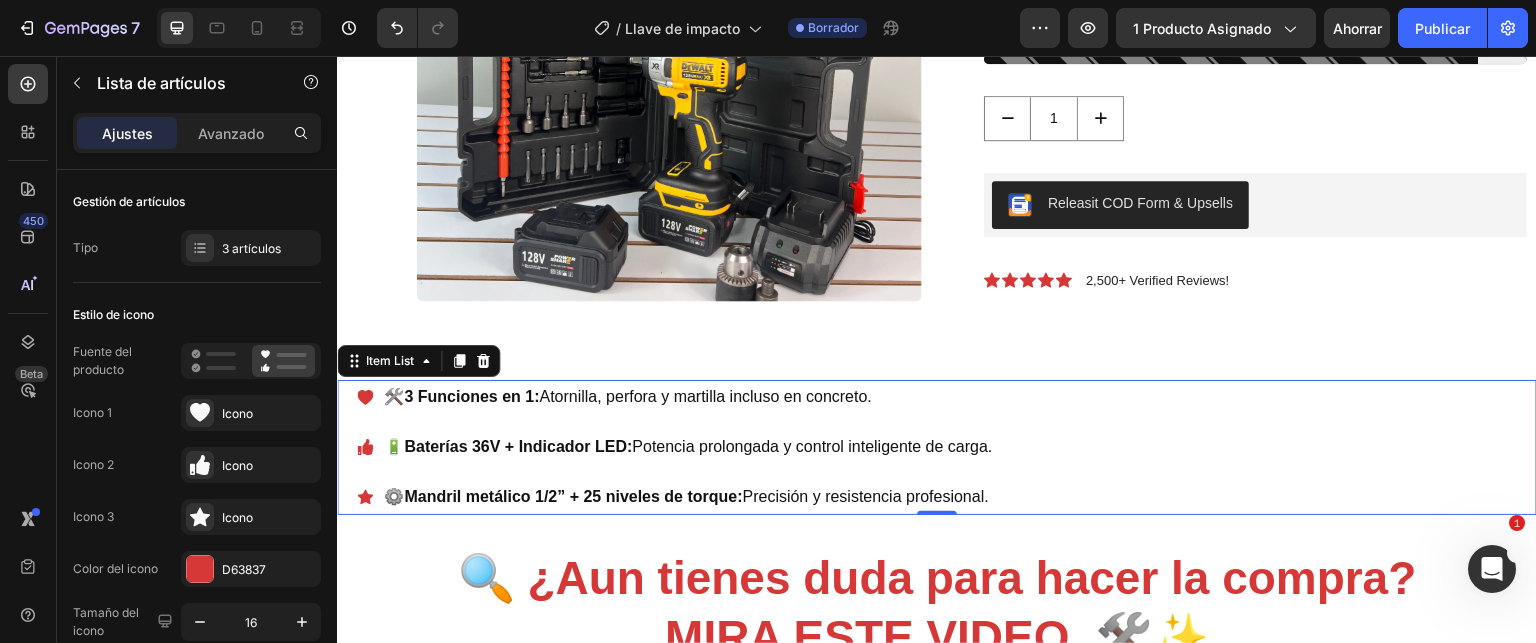 click on "🛠️  3 Funciones en 1:  Atornilla, perfora y martilla incluso en concreto." at bounding box center [688, 397] 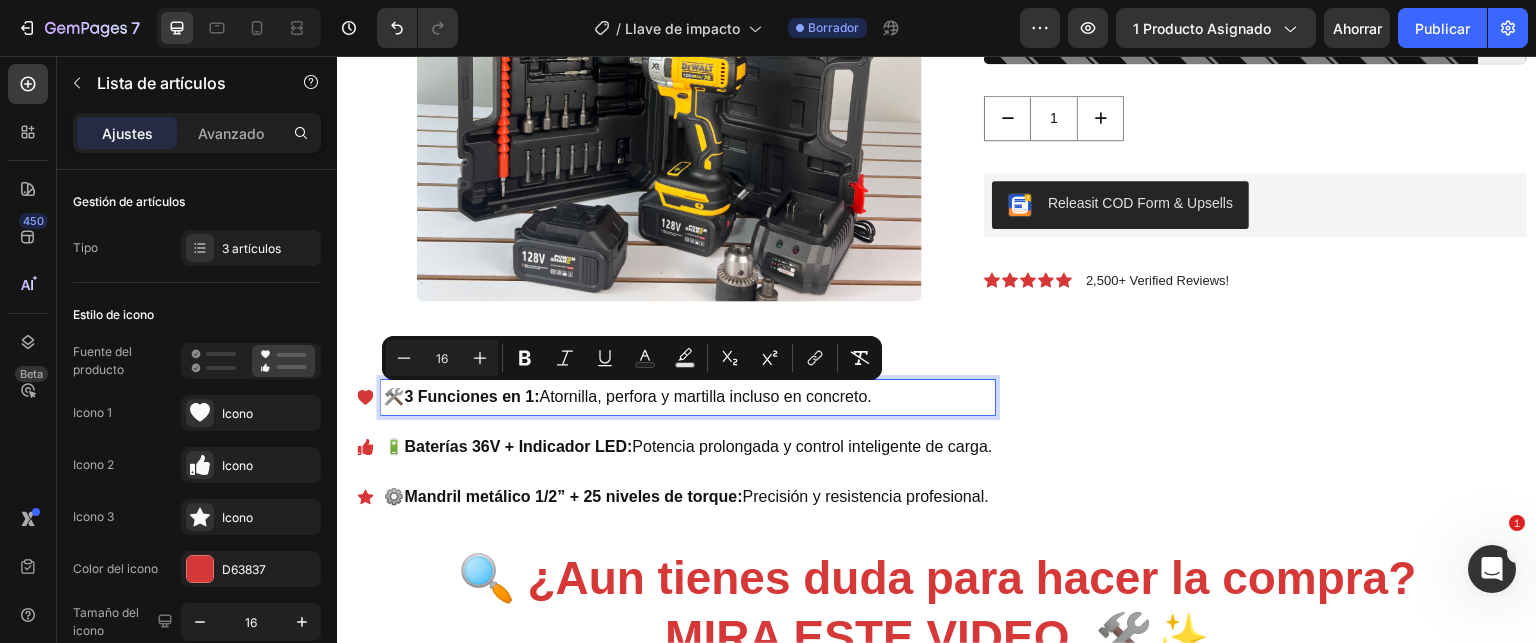 drag, startPoint x: 391, startPoint y: 394, endPoint x: 934, endPoint y: 401, distance: 543.0451 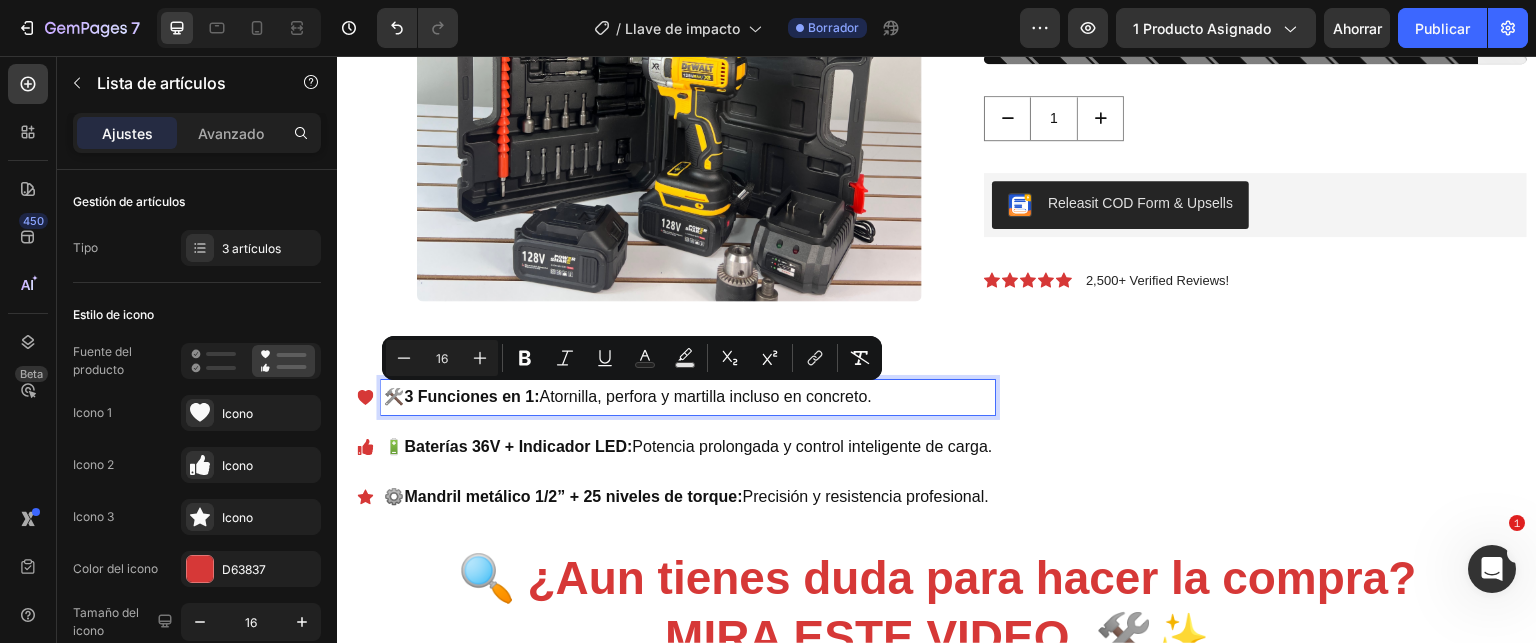 click on "🛠️  3 Funciones en 1:  Atornilla, perfora y martilla incluso en concreto." at bounding box center (688, 397) 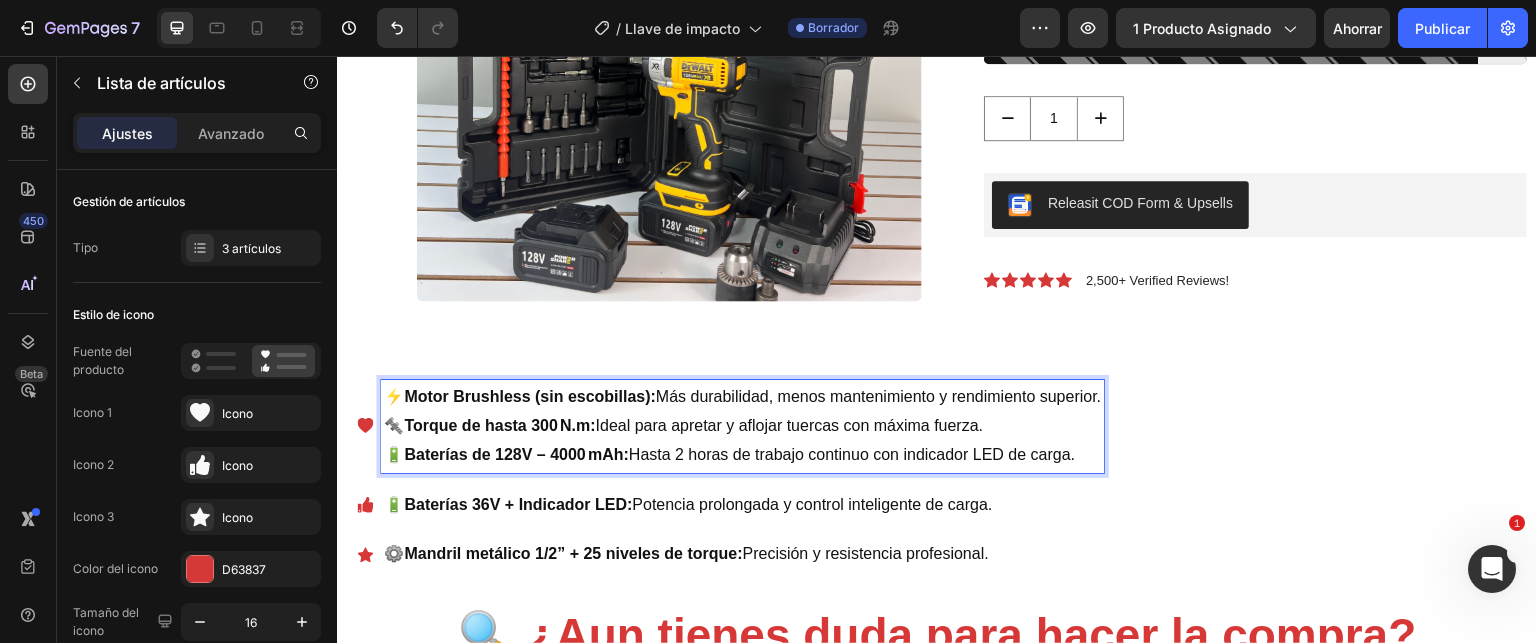 drag, startPoint x: 392, startPoint y: 424, endPoint x: 1085, endPoint y: 451, distance: 693.52576 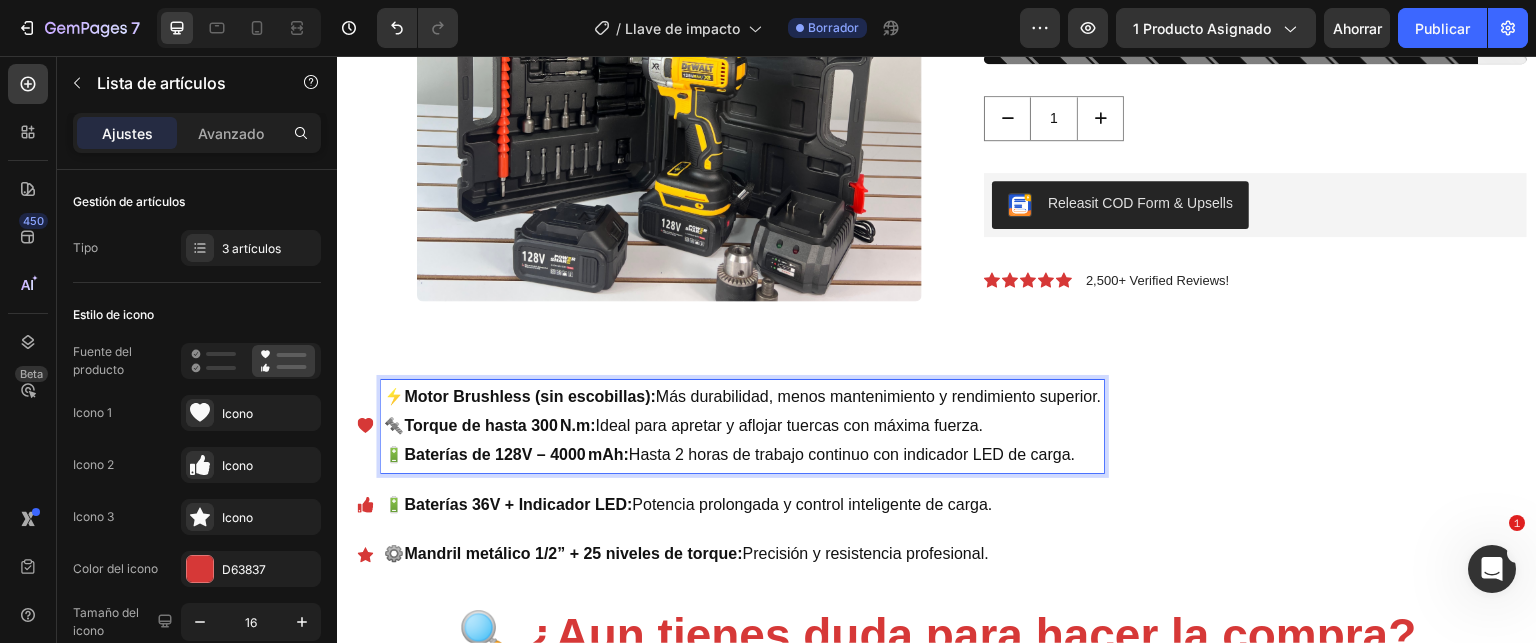 click on "⚡  Motor Brushless (sin escobillas):  Más durabilidad, menos mantenimiento y rendimiento superior. 🔩  Torque de hasta 300 N.m:  Ideal para apretar y aflojar tuercas con máxima fuerza. 🔋  Baterías de 128V – 4000 mAh:  Hasta 2 horas de trabajo continuo con indicador LED de carga." at bounding box center [742, 426] 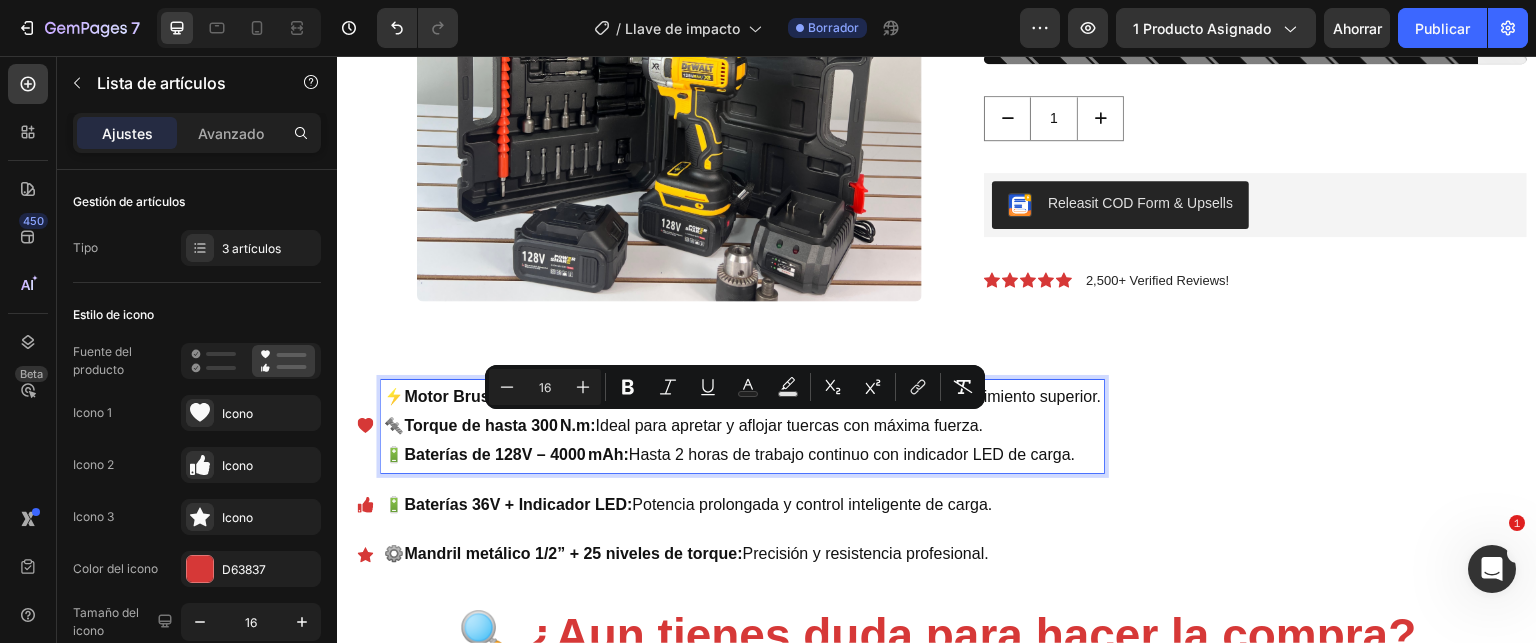 copy on "🔩  Torque de hasta 300 N.m:  Ideal para apretar y aflojar tuercas con máxima fuerza. 🔋  Baterías de 128V – 4000 mAh:  Hasta 2 horas de trabajo continuo con indicador LED de carga." 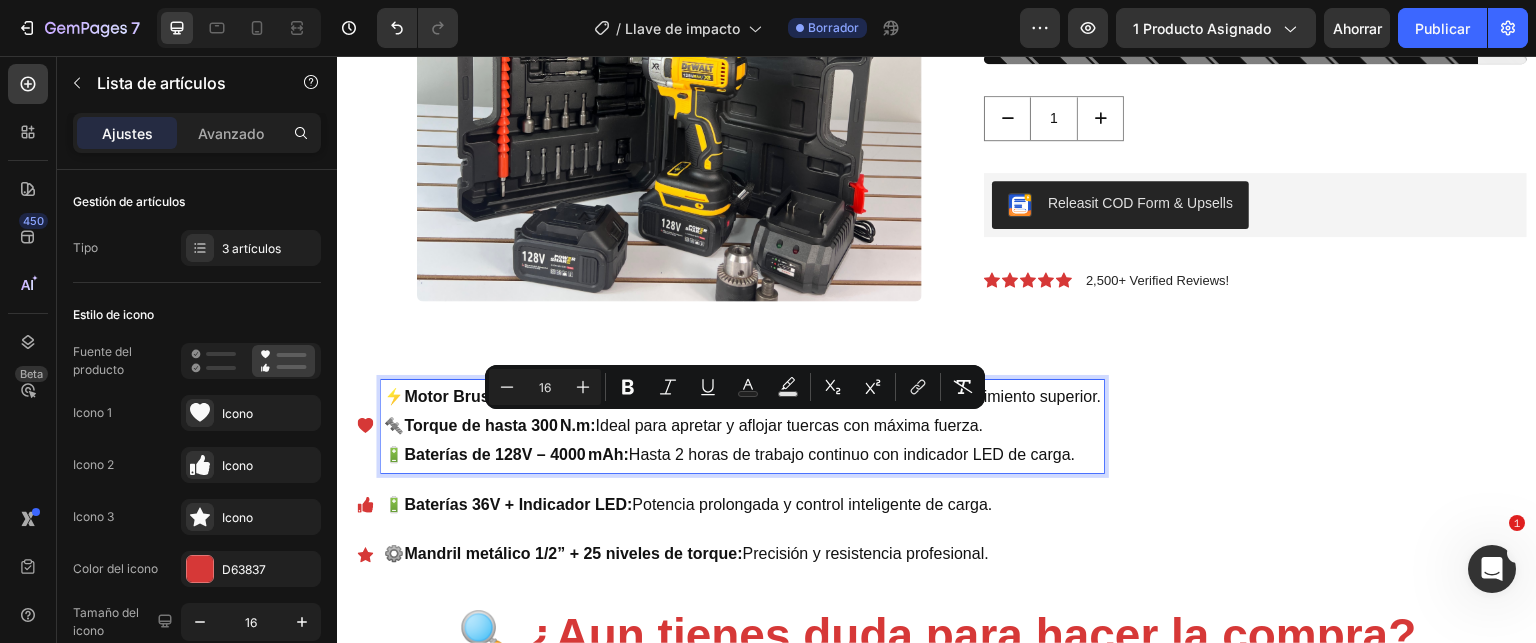 click on "⚡  Motor Brushless (sin escobillas):  Más durabilidad, menos mantenimiento y rendimiento superior. 🔩  Torque de hasta 300 N.m:  Ideal para apretar y aflojar tuercas con máxima fuerza. 🔋  Baterías de 128V – 4000 mAh:  Hasta 2 horas de trabajo continuo con indicador LED de carga." at bounding box center [742, 426] 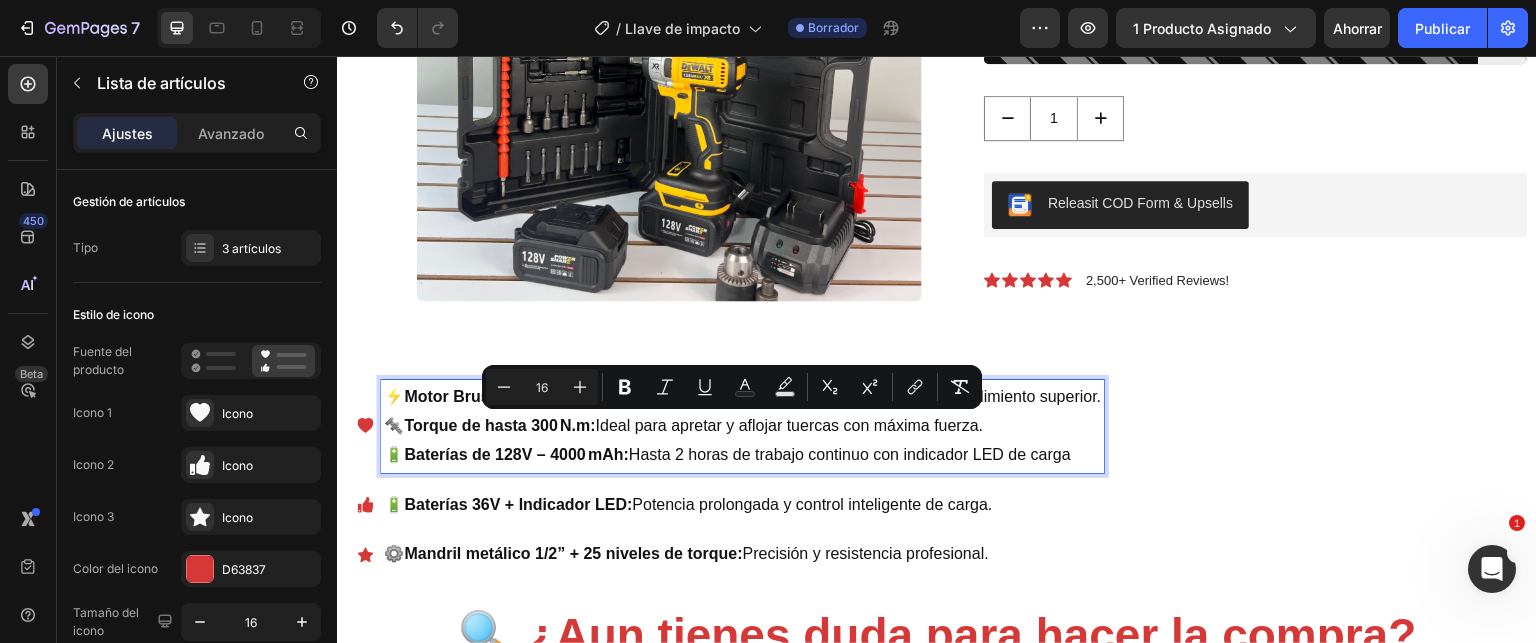 drag, startPoint x: 383, startPoint y: 428, endPoint x: 1119, endPoint y: 457, distance: 736.5711 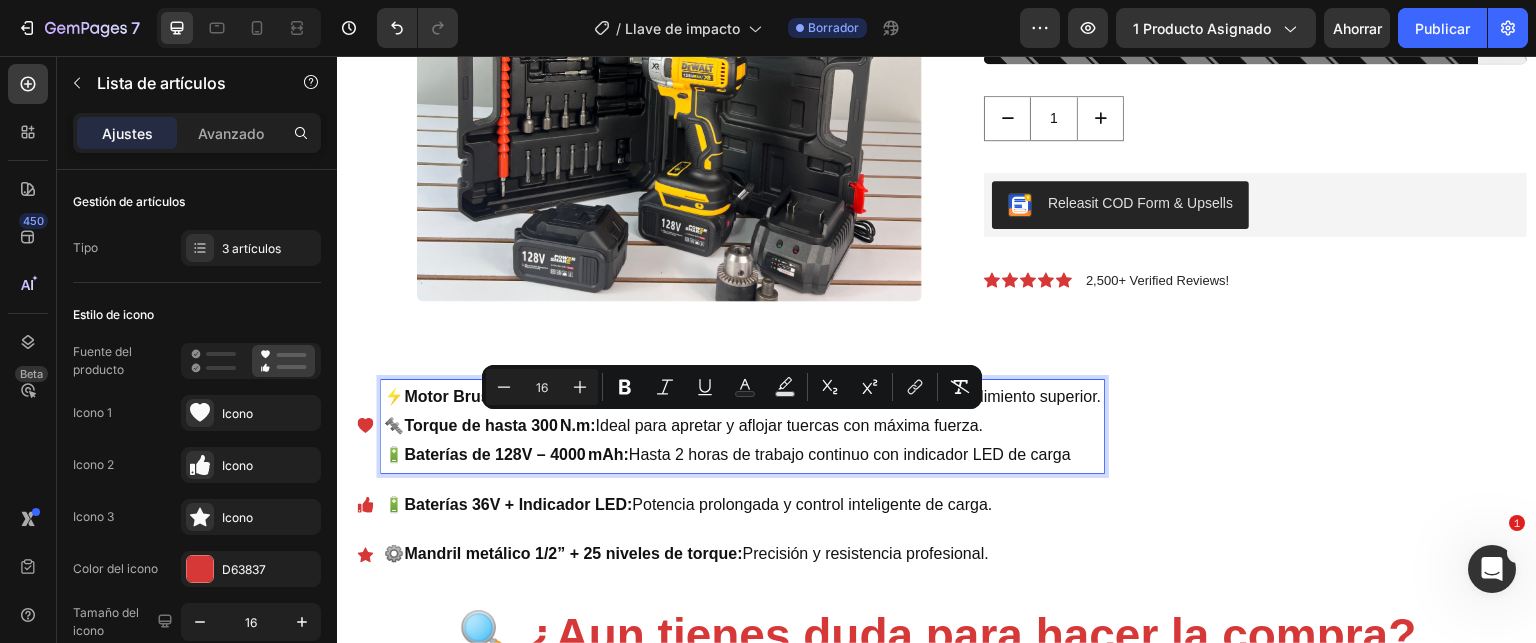 click on "⚡  Motor Brushless (sin escobillas):  Más durabilidad, menos mantenimiento y rendimiento superior. 🔩  Torque de hasta 300 N.m:  Ideal para apretar y aflojar tuercas con máxima fuerza. 🔋  Baterías de 128V – 4000 mAh:  Hasta 2 horas de trabajo continuo con indicador LED de carga 🔋  Baterías 36V + Indicador LED:  Potencia prolongada y control inteligente de carga. ⚙️  Mandril metálico 1/2” + 25 niveles de torque:  Precisión y resistencia profesional." at bounding box center [937, 476] 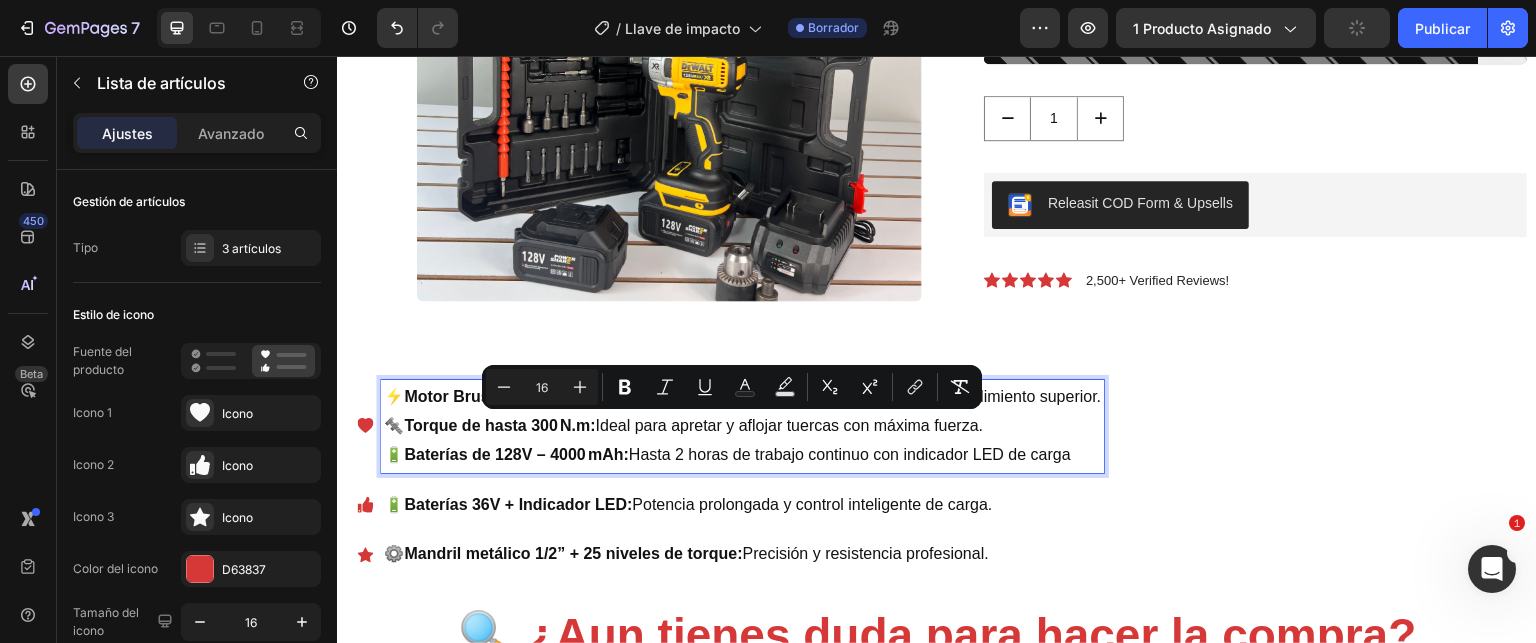 copy on "🔩  Torque de hasta 300 N.m:  Ideal para apretar y aflojar tuercas con máxima fuerza. 🔋  Baterías de 128V – 4000 mAh:  Hasta 2 horas de trabajo continuo con indicador LED de carga" 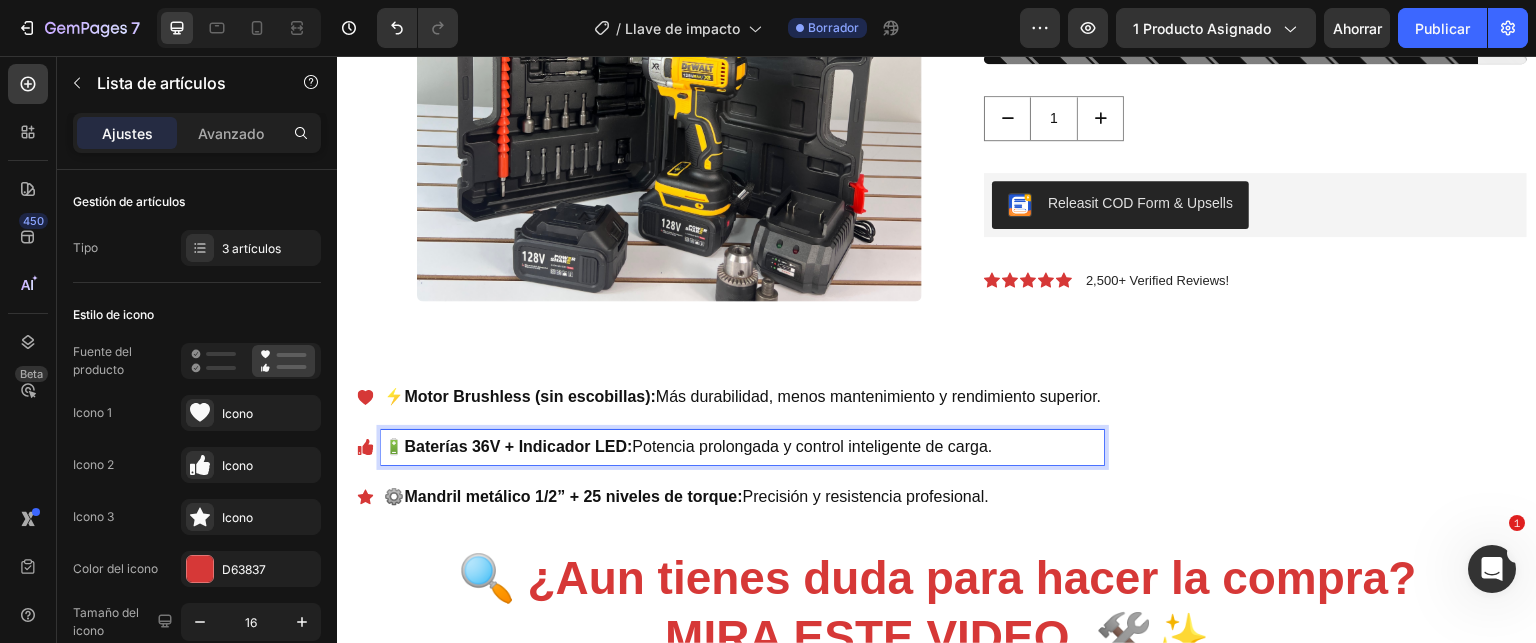 click on "Baterías 36V + Indicador LED:" at bounding box center (518, 446) 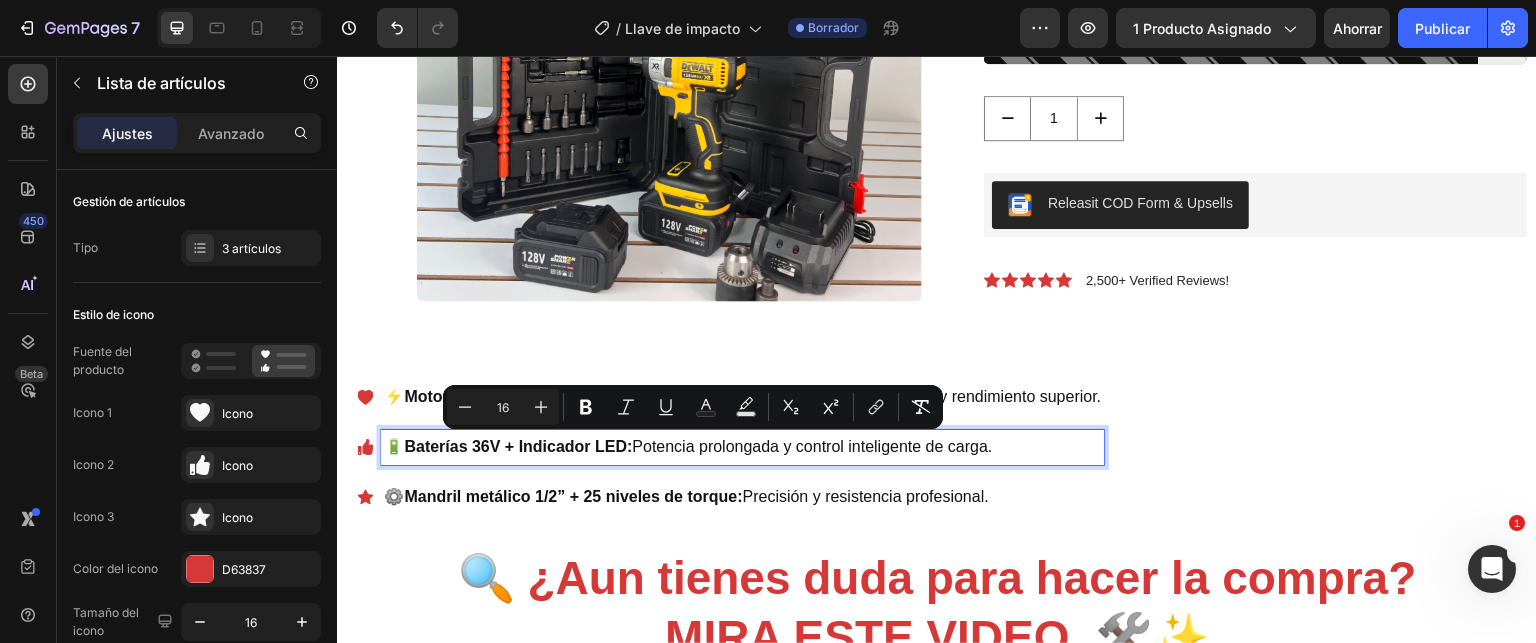 drag, startPoint x: 387, startPoint y: 440, endPoint x: 1010, endPoint y: 438, distance: 623.00323 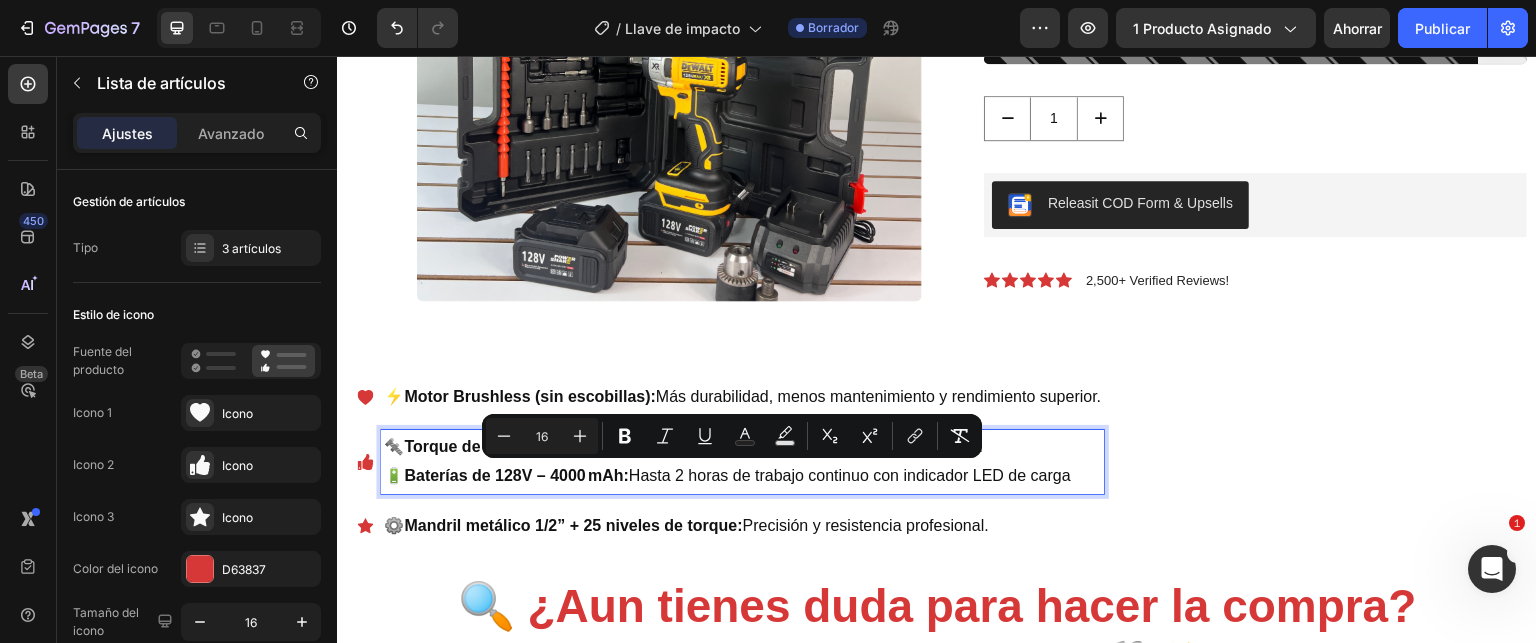 drag, startPoint x: 392, startPoint y: 462, endPoint x: 1086, endPoint y: 476, distance: 694.1412 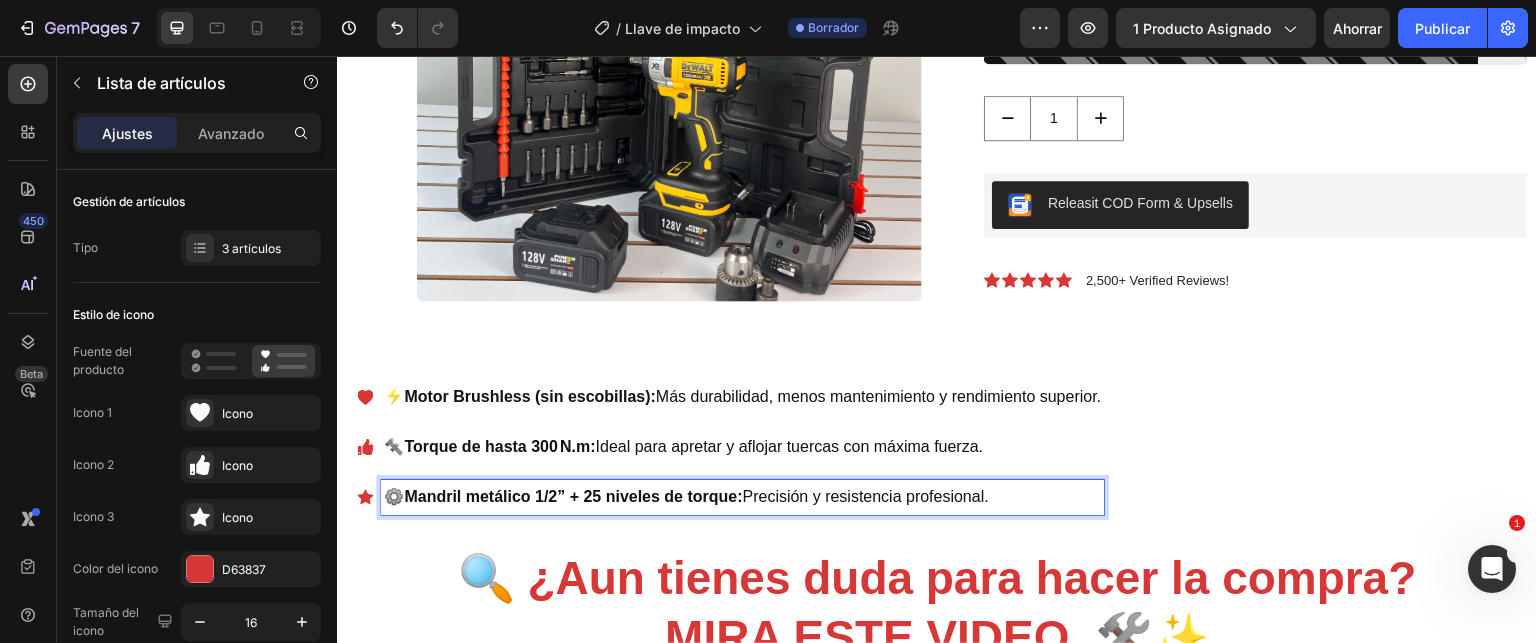 click on "Mandril metálico 1/2” + 25 niveles de torque:" at bounding box center (573, 496) 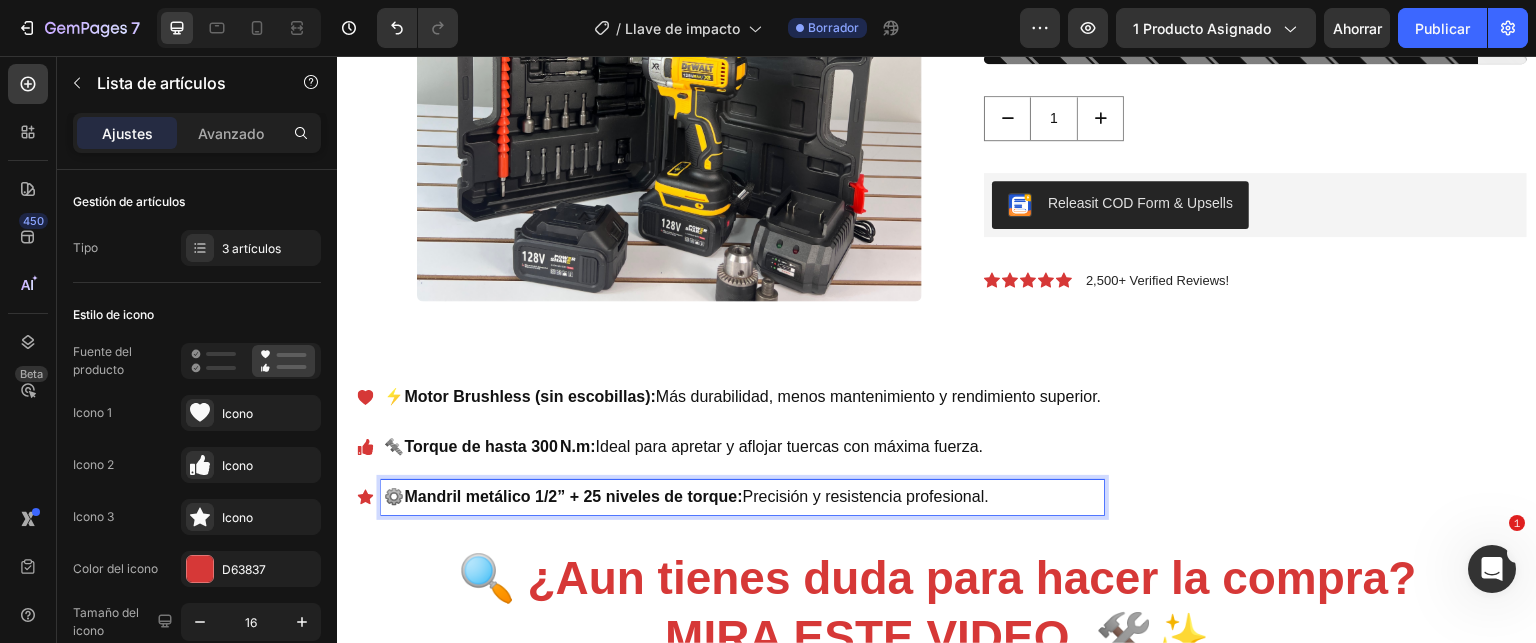 drag, startPoint x: 391, startPoint y: 500, endPoint x: 1003, endPoint y: 504, distance: 612.01306 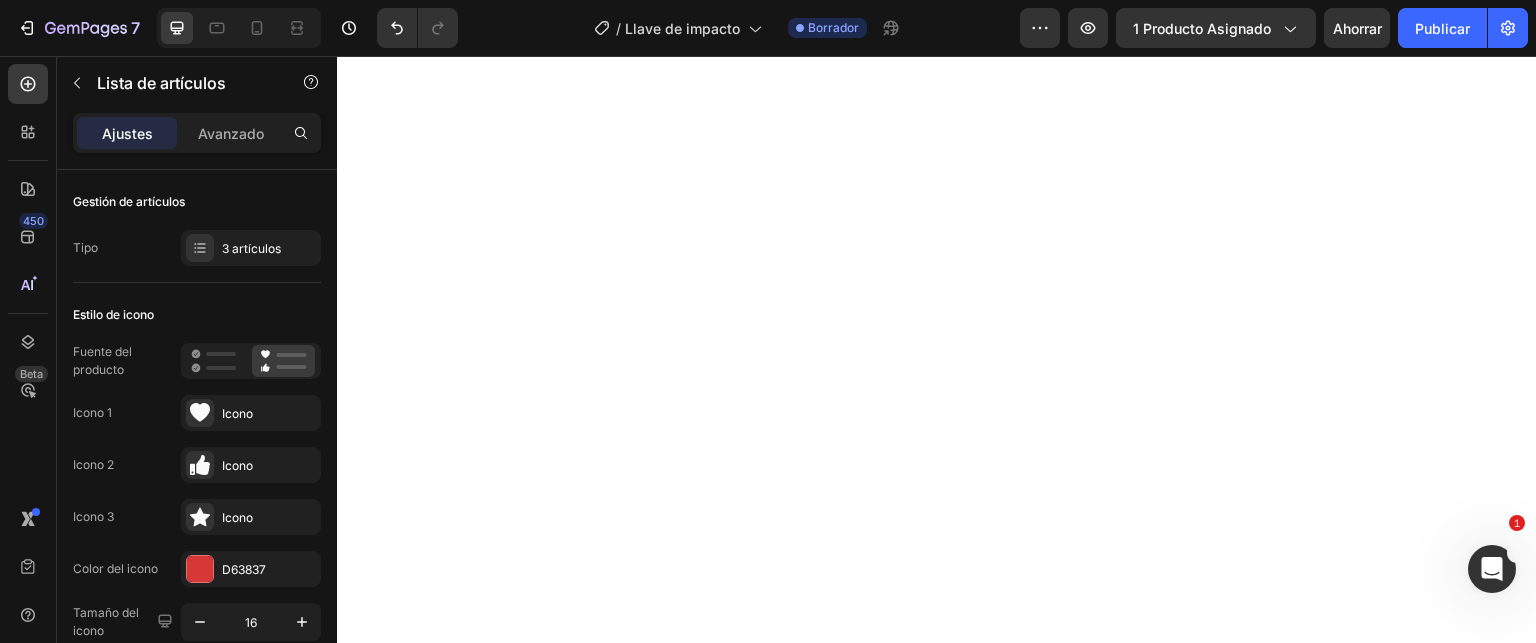 scroll, scrollTop: 2800, scrollLeft: 0, axis: vertical 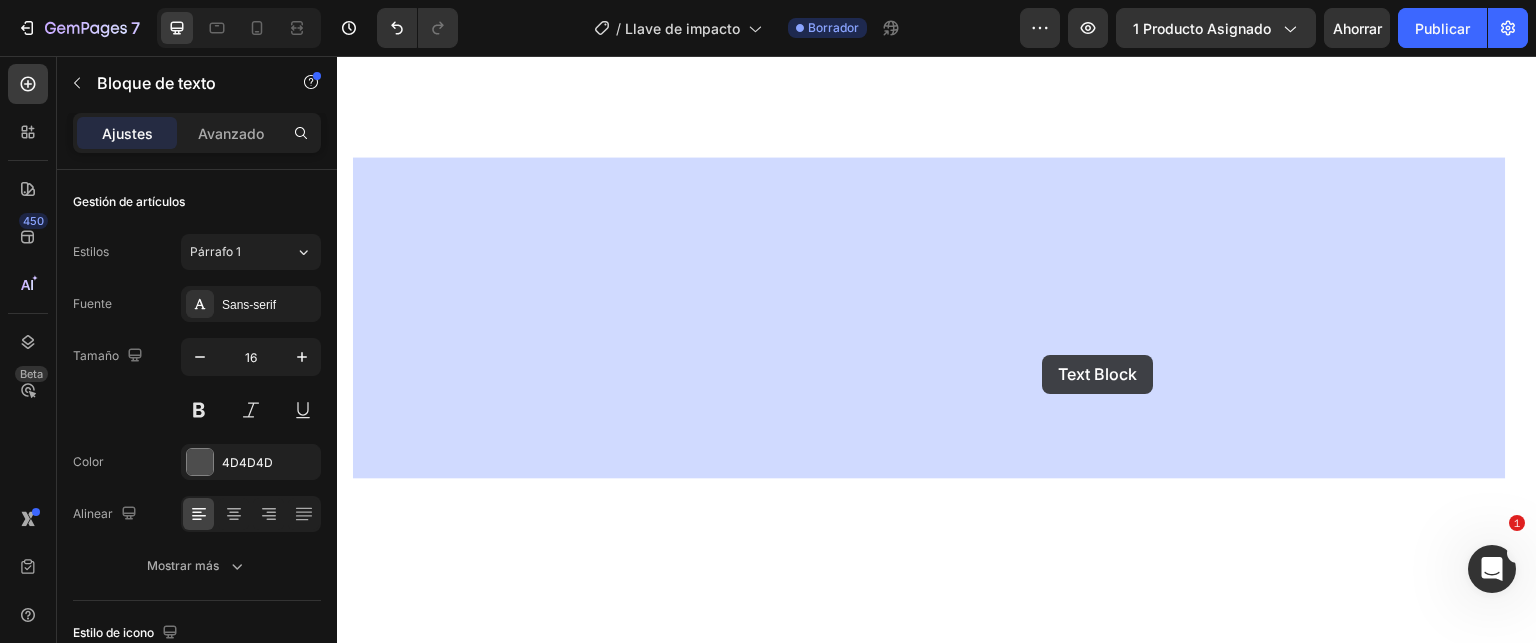 drag, startPoint x: 363, startPoint y: 165, endPoint x: 1029, endPoint y: 348, distance: 690.68445 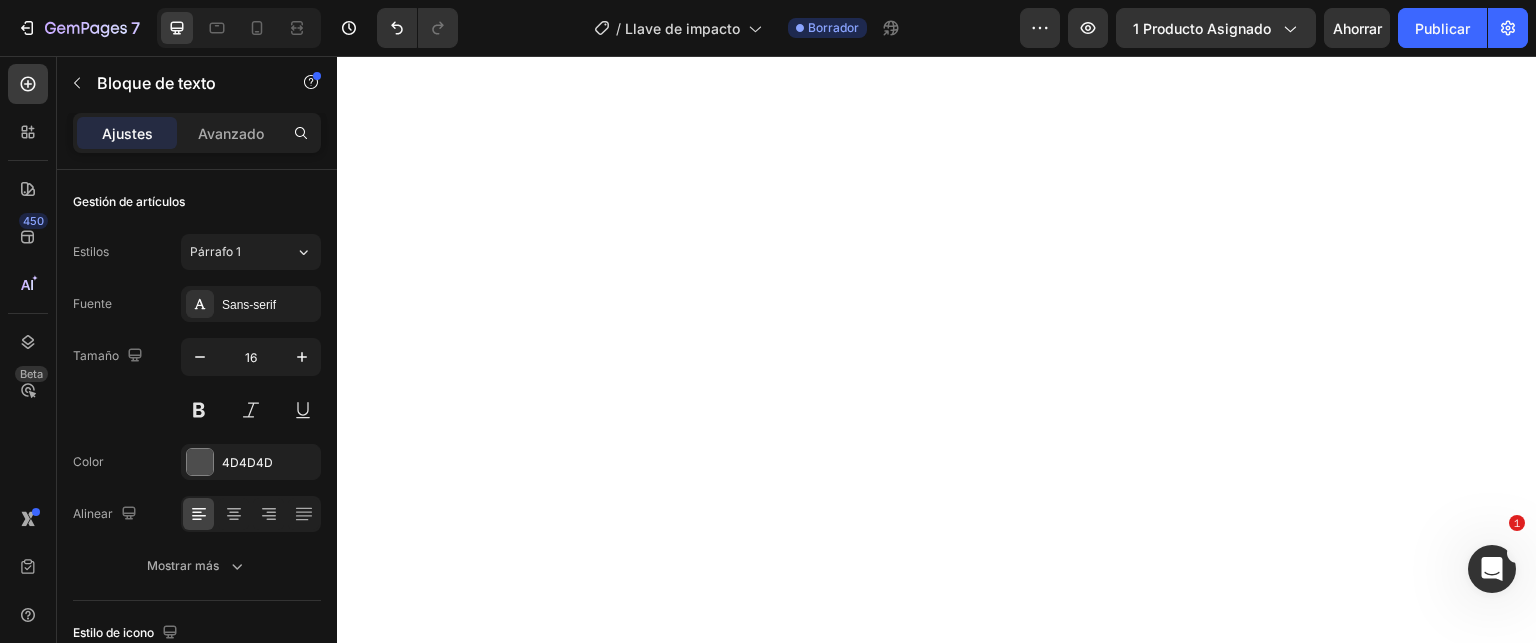 drag, startPoint x: 360, startPoint y: 165, endPoint x: 1223, endPoint y: 448, distance: 908.2169 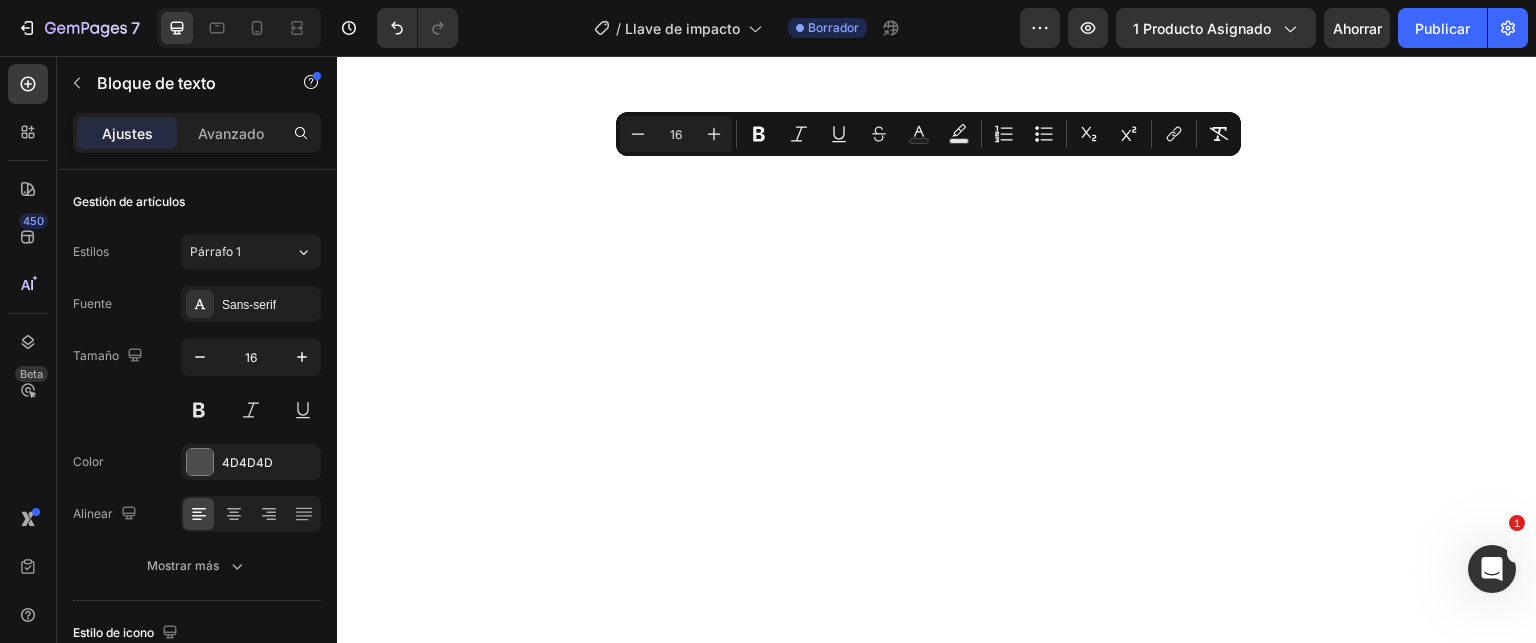 copy on "🚧  Versatilidad y potencia en tus manos  🔧⚡ Este  taladro inalámbrico TALADROS PRO 36V  no es solo una herramienta, es tu compañero ideal para trabajos exigentes y de alta precisión. 🔩  Mandril metálico de 1/2” (13 mm):  mayor resistencia y agarre profesional. ⚙️  2 velocidades ajustables (0-350 / 0-1350 rpm):  perfecto para perforar, atornillar o usar el modo martillo. 🧱  Función percutor:  atraviesa concreto, cerámica, madera y más sin esfuerzo. 💪  Torque máximo de 28 N.m  con  25 niveles de ajuste  para máxima precisión. 🔁  Función reversible : afloja o aprieta con solo un clic. 💡  Luz LED integrada  para trabajar con visibilidad total en zonas oscuras. 🔋  Baterías de 1.5Ah (1500 mAh) + indicador LED de carga:  energía constante y monitoreo fácil. ⚡  Potencia total de 300W  con cargador de 0.45A para recargas seguras. 🎯 Ideal para  profesionales, obreros, técnicos, carpinteros y amantes del bricolaje  que exigen calidad sin límites." 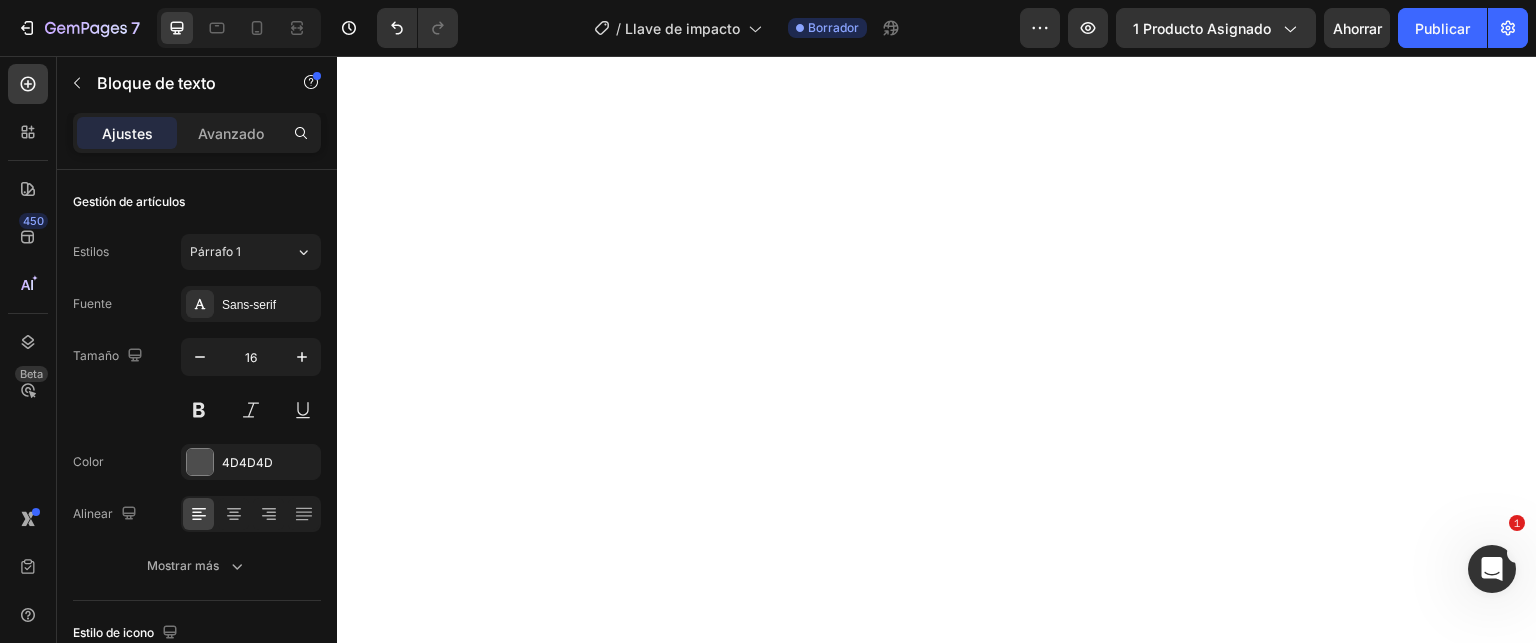 click on "🔩  Torque de 300 N·m : fuerza bruta para apretar o aflojar con facilidad profesional. ⚡  Motor sin escobillas (brushless) : mayor eficiencia, menos desgaste y rendimiento constante. 🔁  Velocidad ajustable y reversible (0–3000 rpm) : desde perforación ligera hasta impacto potente. 💡  Luz LED incorporada : visibilidad total incluso en espacios oscuros. 🔋  Baterías 128V – 4000 mAh  con indicador LED: hasta 2 horas de trabajo completo sin interrupciones. ⚡  Potencia de 1000W  para un rendimiento profesional y continuidad en obra." at bounding box center (937, -534) 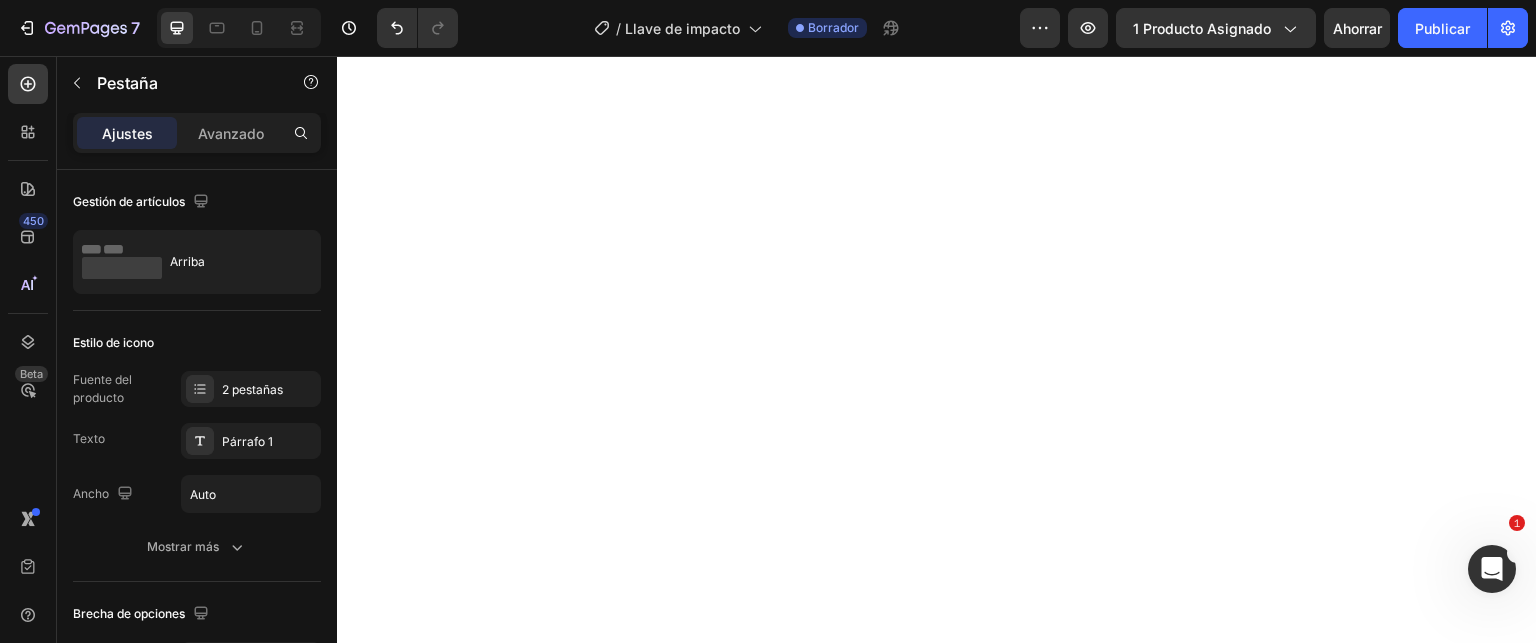 click on "✅ 1  Taladro inalámbrico 36Voltios , potente y versátil ✅ 2  Baterías de litio  para que nunca te quedes a medias ✅ 1  Cargador  rápido ✅ 9  Copas de 5 mm a 13 mm  + 1 adaptador de copas ✅ 6  Brocas  para perforación precisa ✅ 6  Puntas para atornillar  + 1 adaptador de puntas ✅ 1  Extensión flexible  para zonas difíciles ✅ 1  Soporte para correa , más comodidad ✅ 1  Maleta plástica resistente  para llevarlo todo" at bounding box center (937, -549) 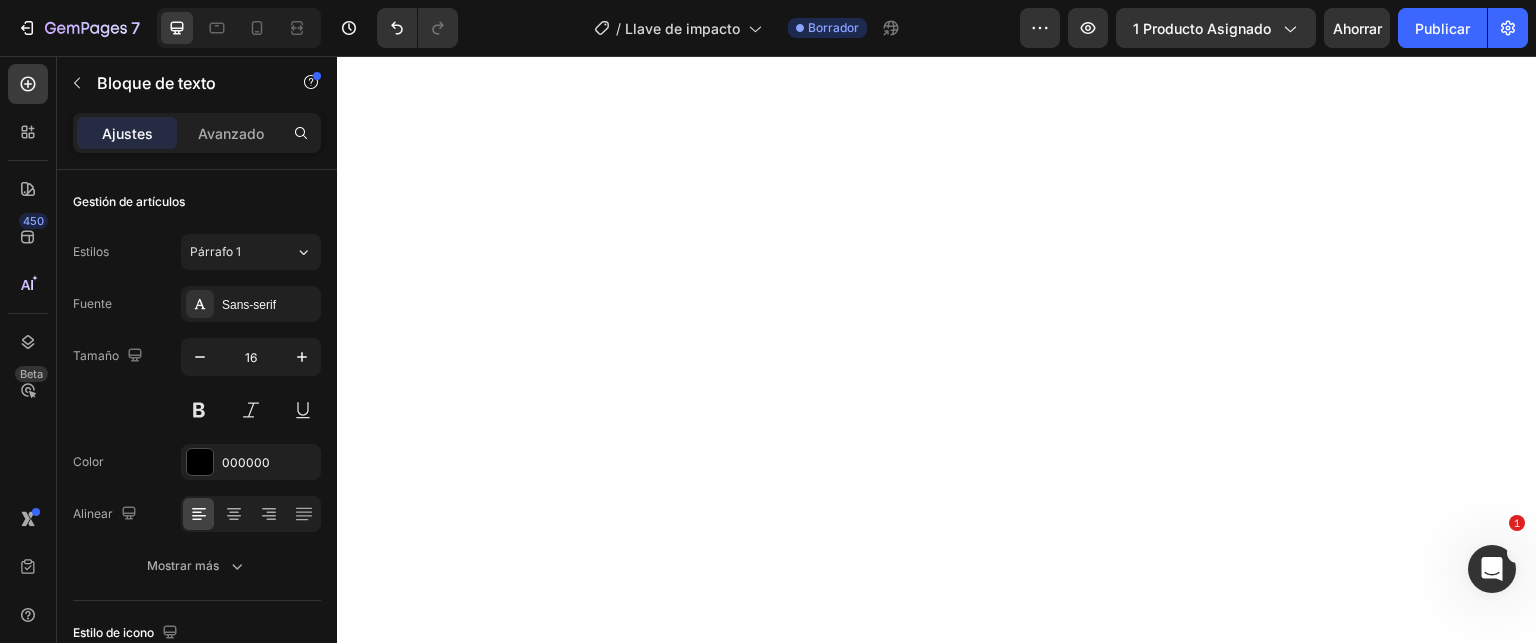 click on "✅ 1  Taladro inalámbrico 36Voltios , potente y versátil ✅ 2  Baterías de litio  para que nunca te quedes a medias ✅ 1  Cargador  rápido ✅ 9  Copas de 5 mm a 13 mm  + 1 adaptador de copas ✅ 6  Brocas  para perforación precisa ✅ 6  Puntas para atornillar  + 1 adaptador de puntas ✅ 1  Extensión flexible  para zonas difíciles ✅ 1  Soporte para correa , más comodidad ✅ 1  Maleta plástica resistente  para llevarlo todo" at bounding box center [937, -549] 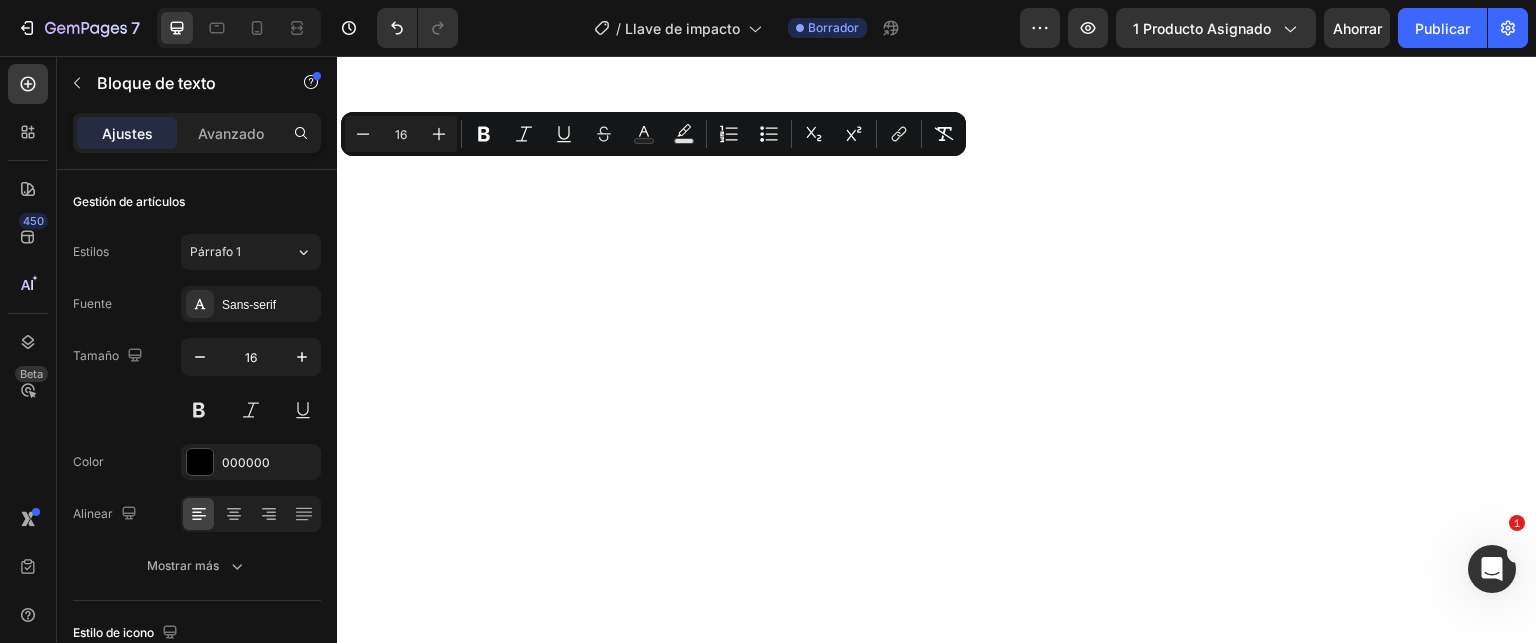 drag, startPoint x: 359, startPoint y: 167, endPoint x: 790, endPoint y: 447, distance: 513.96594 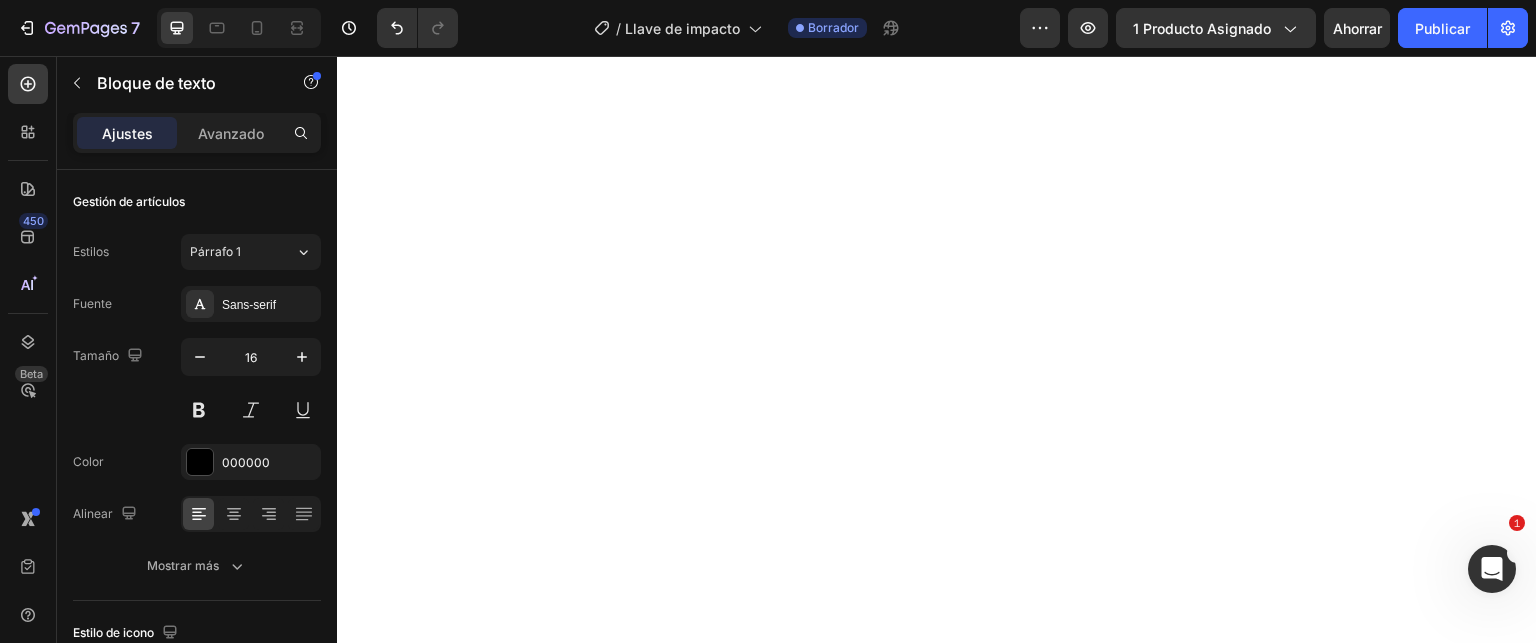 click on "✅ 1 Llave de impacto profesional 🔋 ✅ 2 Baterías de litio 128V – 4000 mAh ⚡ ✅ 1 Cargador de 0.45A 🛠️ ✅ 8 Brocas 🔩 ✅ 5 Rachas (vasos) 🧲 ✅ 4 Rachas imantadas 🔧 ✅ 6 Puntas para atornillar 🧰 ✅ 1 Mandril metálico de 1/2” (13 mm) 📏 ✅ 1 Extensión flexible para lugares difíciles 🎒 ✅ 1 Maleta plástica resistente" at bounding box center (937, -534) 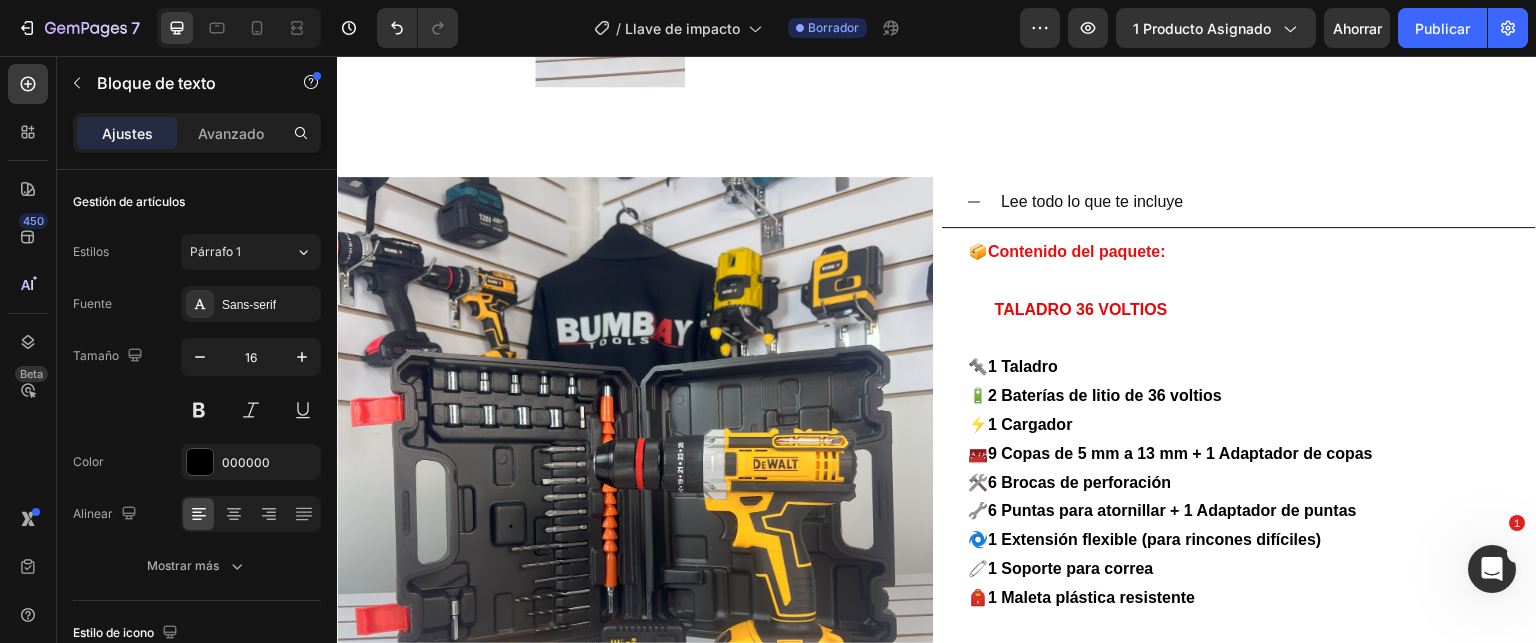 scroll, scrollTop: 5000, scrollLeft: 0, axis: vertical 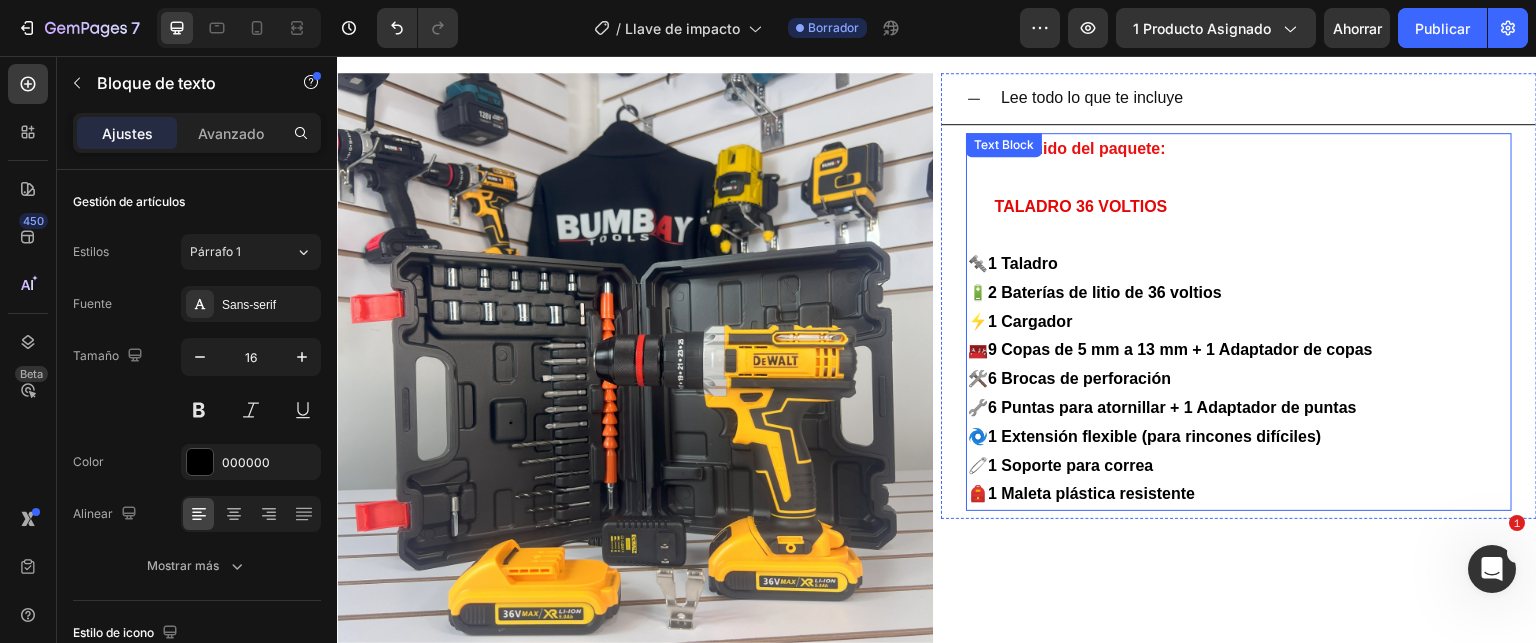 click on "9 Copas de 5 mm a 13 mm + 1 Adaptador de copas" at bounding box center (1180, 349) 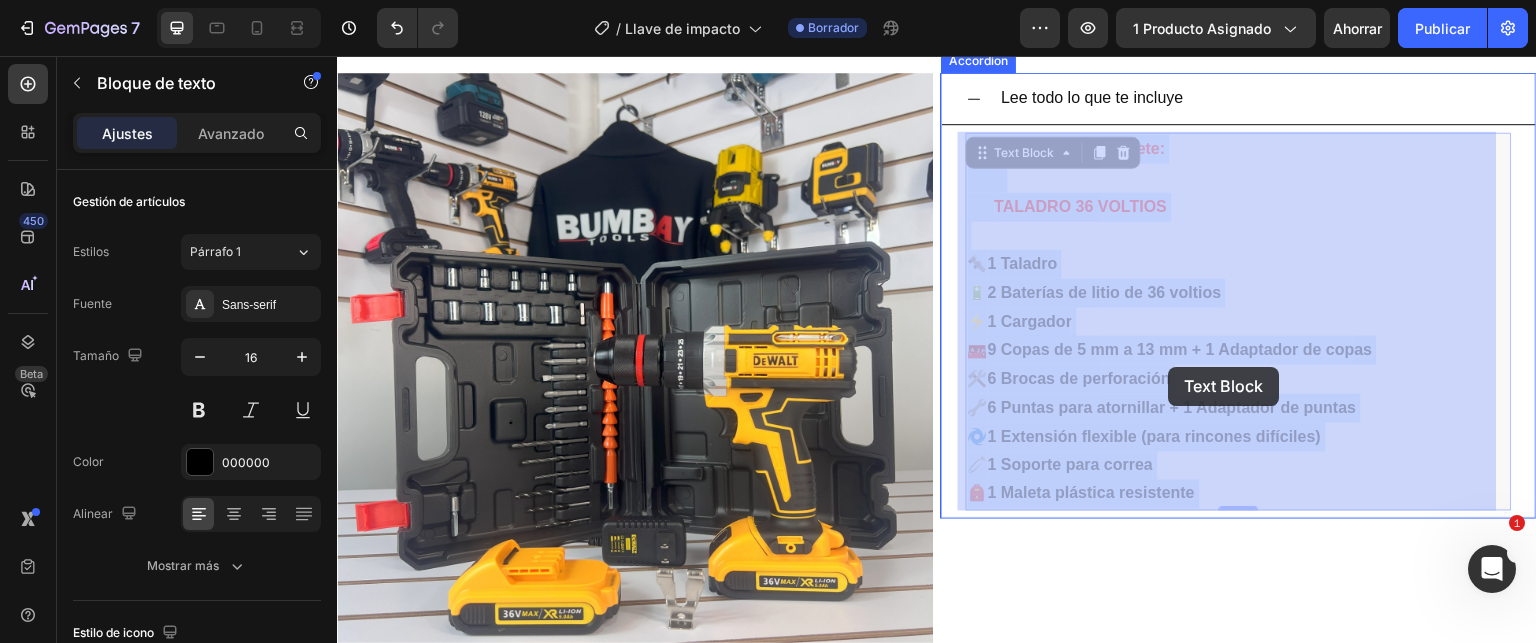 drag, startPoint x: 958, startPoint y: 267, endPoint x: 1169, endPoint y: 367, distance: 233.49733 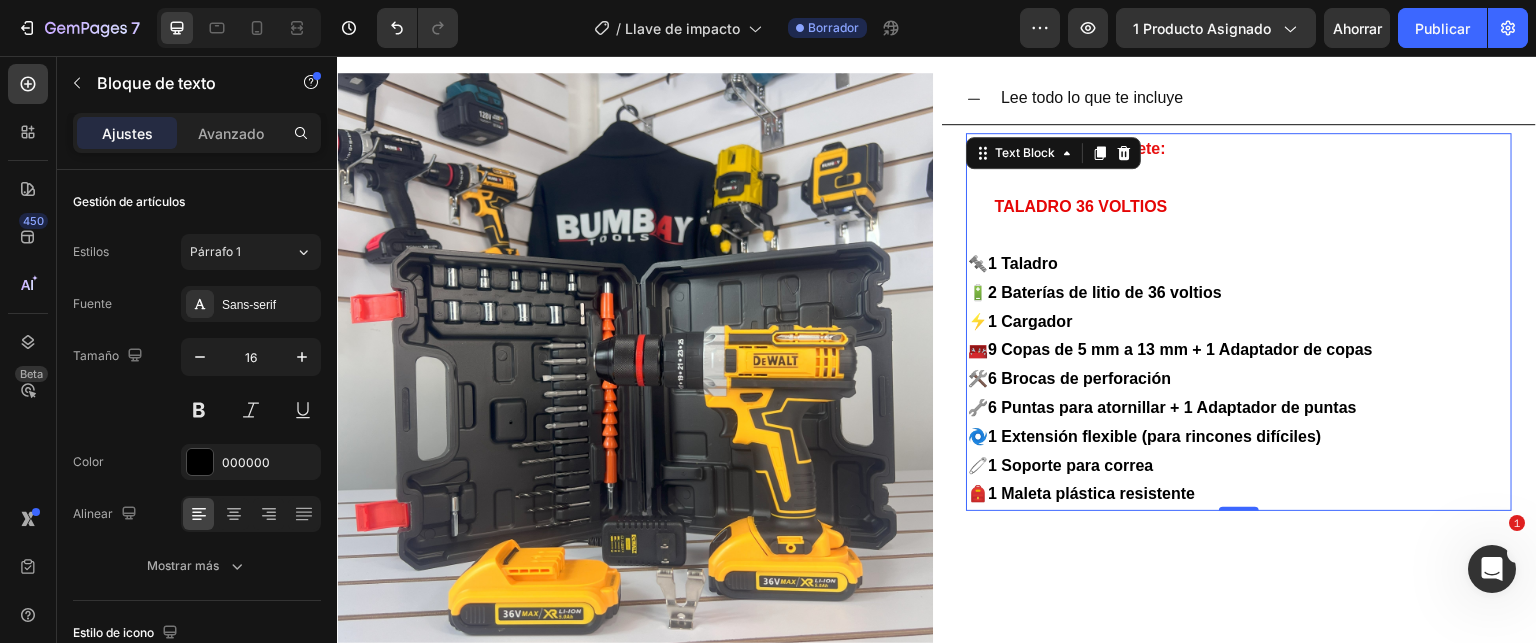 drag, startPoint x: 966, startPoint y: 261, endPoint x: 1096, endPoint y: 348, distance: 156.4257 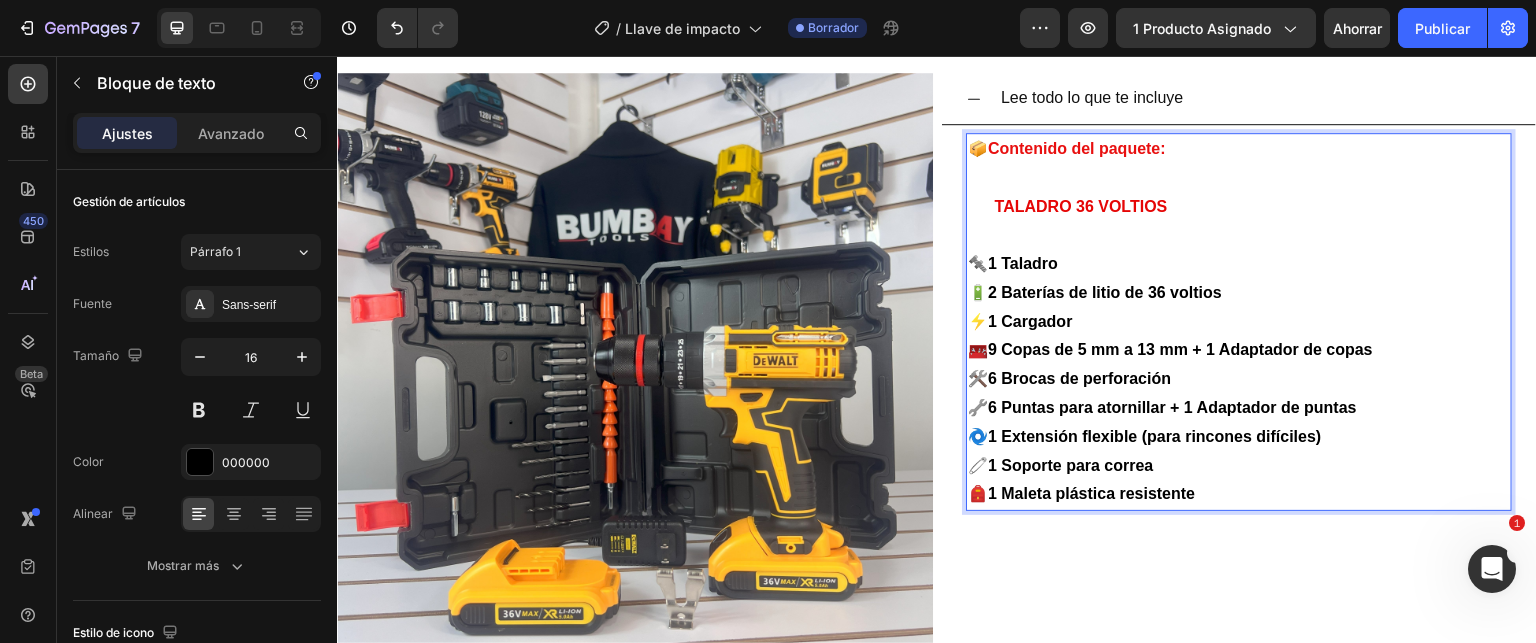 click on "🔩  1 Taladro 🔋  2 Baterías de litio de 36 voltios ⚡  1 Cargador 🧰  9 Copas de 5 mm a 13 mm + 1 Adaptador de copas 🛠️  6 Brocas de perforación 🔧  6 Puntas para atornillar + 1 Adaptador de puntas 🌀  1 Extensión flexible (para rincones difíciles) 🧷  1 Soporte para correa 🎒  1 Maleta plástica resistente" at bounding box center (1239, 379) 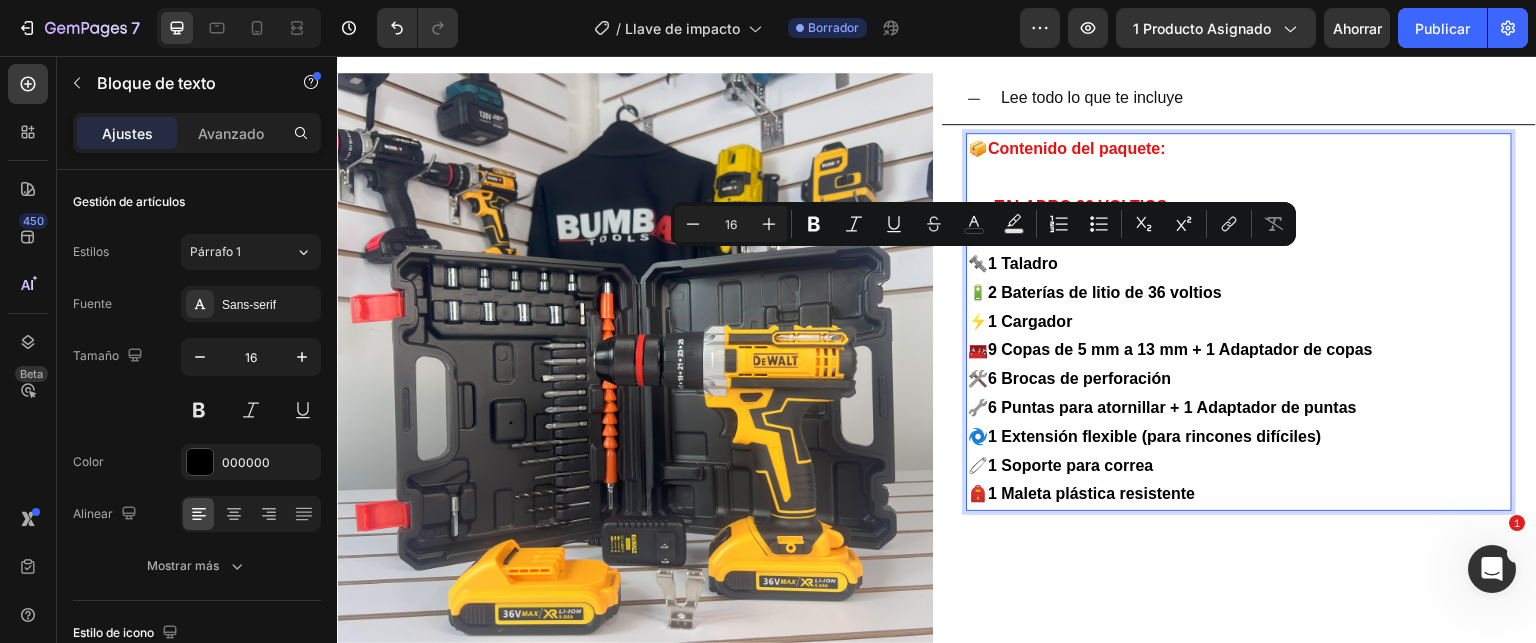 click on "🔩  1 Taladro 🔋  2 Baterías de litio de 36 voltios ⚡  1 Cargador 🧰  9 Copas de 5 mm a 13 mm + 1 Adaptador de copas 🛠️  6 Brocas de perforación 🔧  6 Puntas para atornillar + 1 Adaptador de puntas 🌀  1 Extensión flexible (para rincones difíciles) 🧷  1 Soporte para correa 🎒  1 Maleta plástica resistente" at bounding box center [1239, 379] 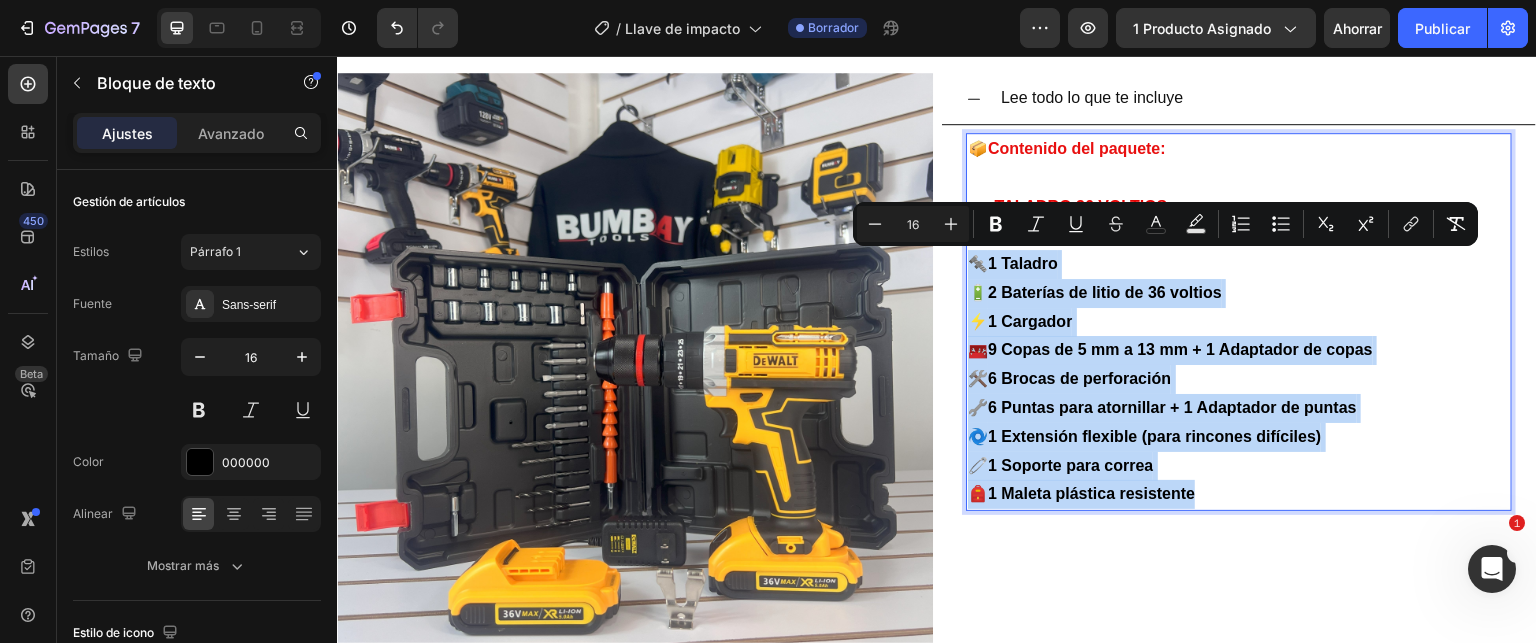 drag, startPoint x: 967, startPoint y: 263, endPoint x: 1219, endPoint y: 497, distance: 343.88953 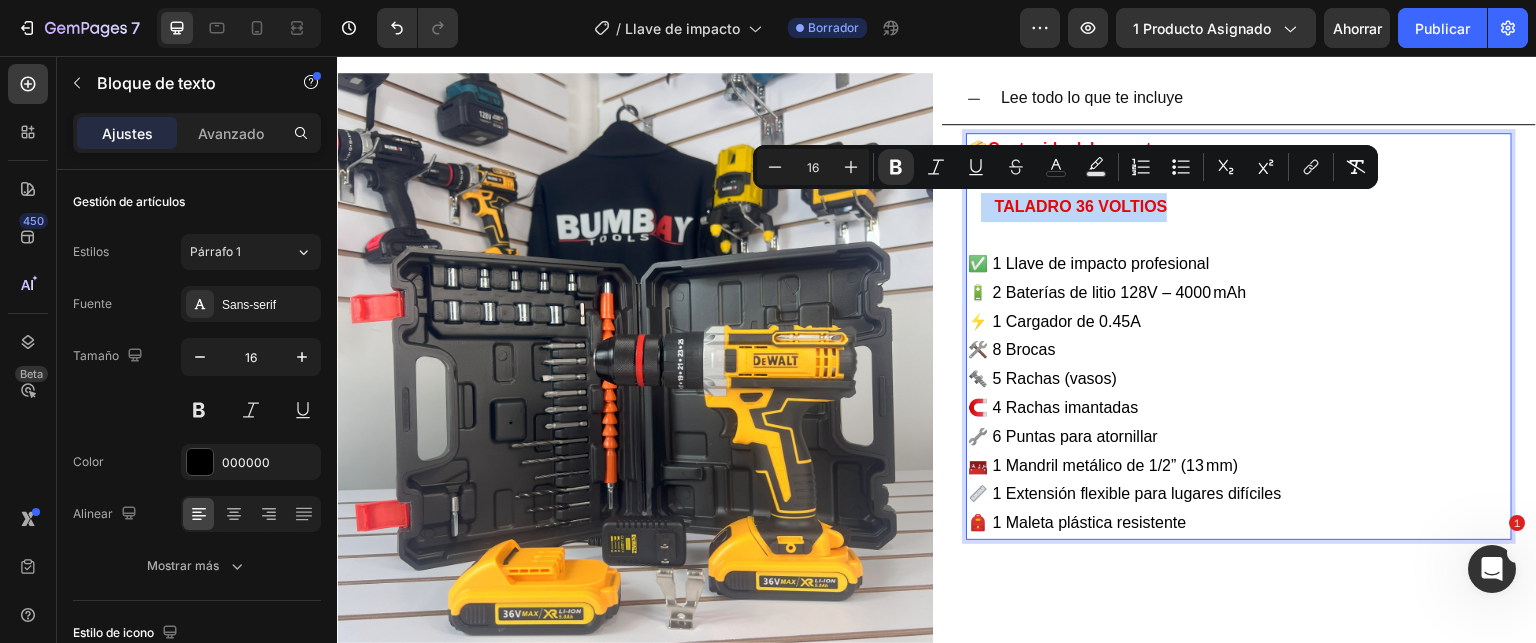 drag, startPoint x: 1157, startPoint y: 209, endPoint x: 973, endPoint y: 201, distance: 184.17383 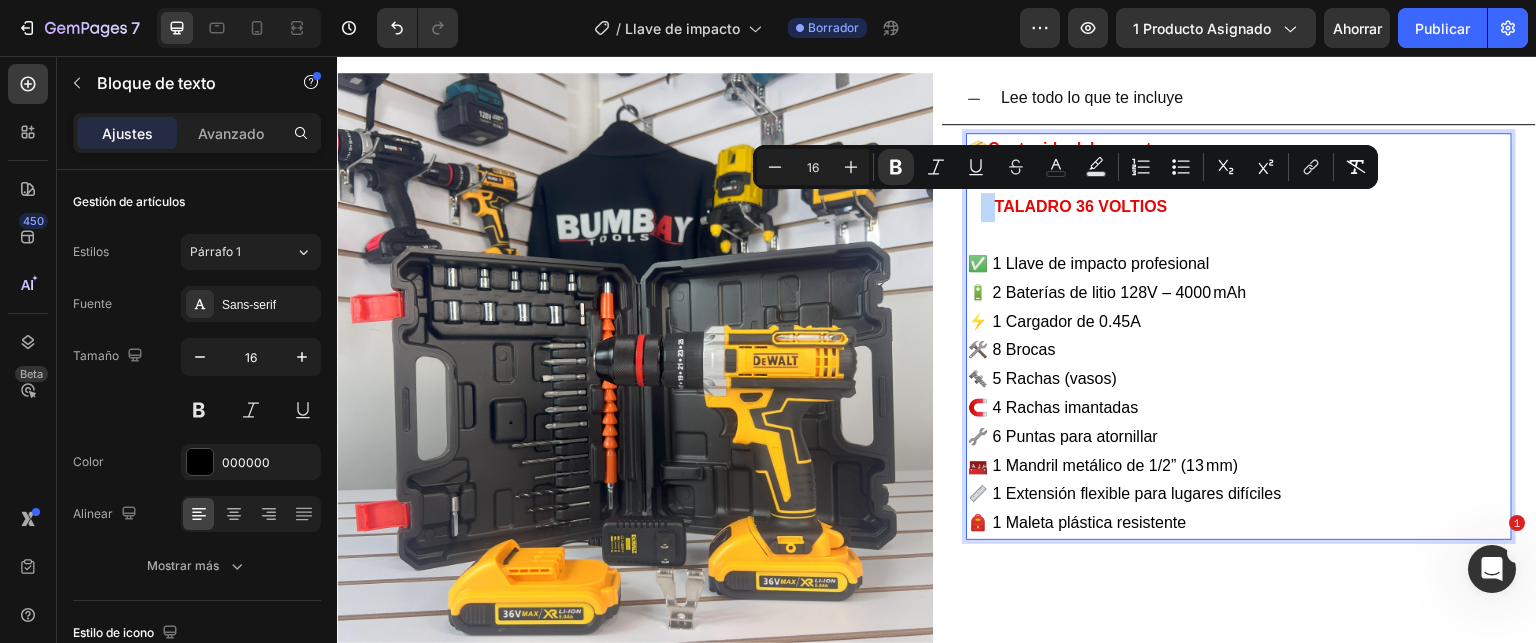 click on "TALADRO 36 VOLTIOS" at bounding box center (1081, 206) 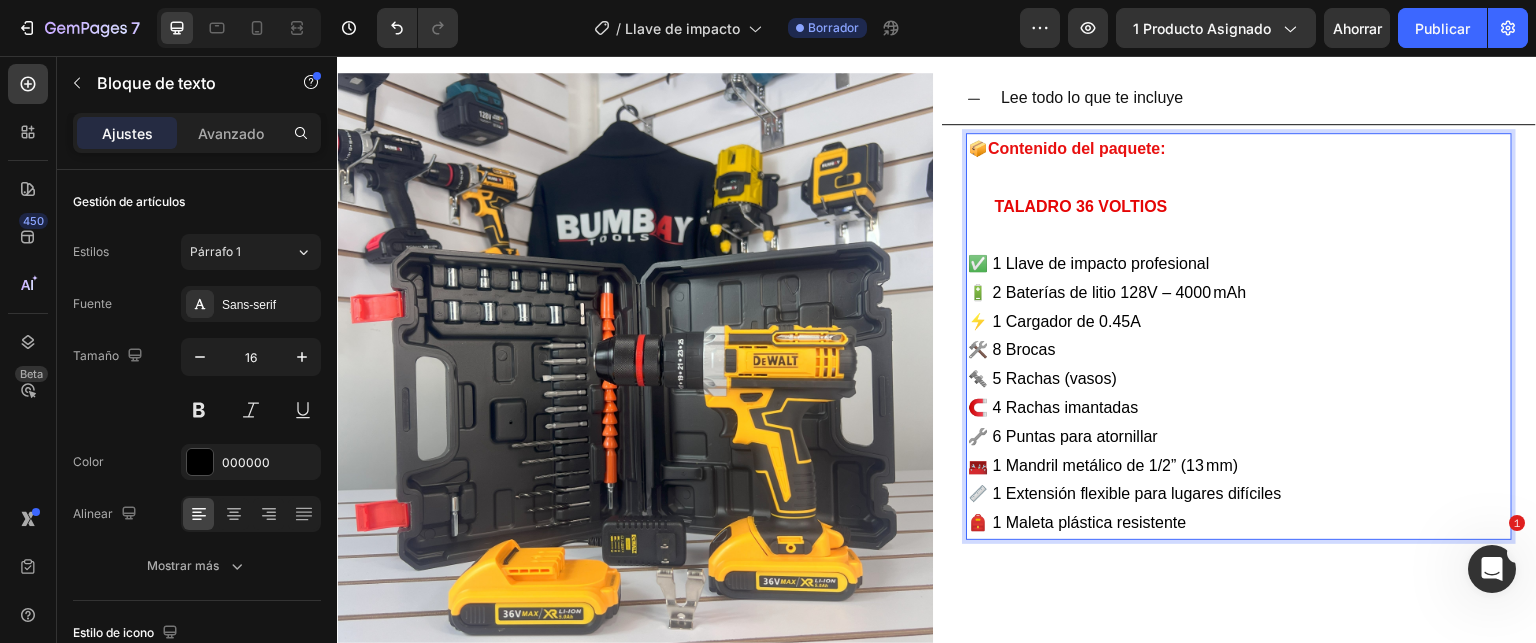 click on "TALADRO 36 VOLTIOS" at bounding box center (1081, 206) 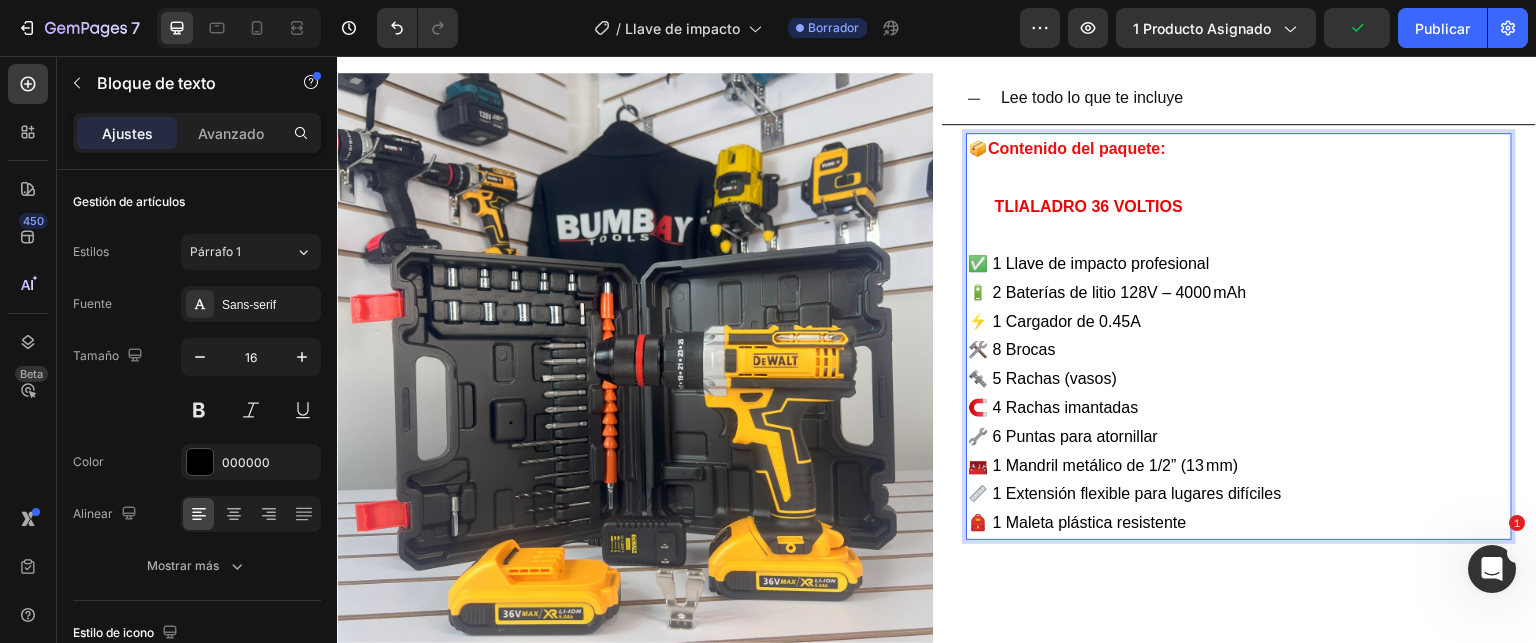 click on "TLlALADRO 36 VOLTIOS" at bounding box center (1089, 206) 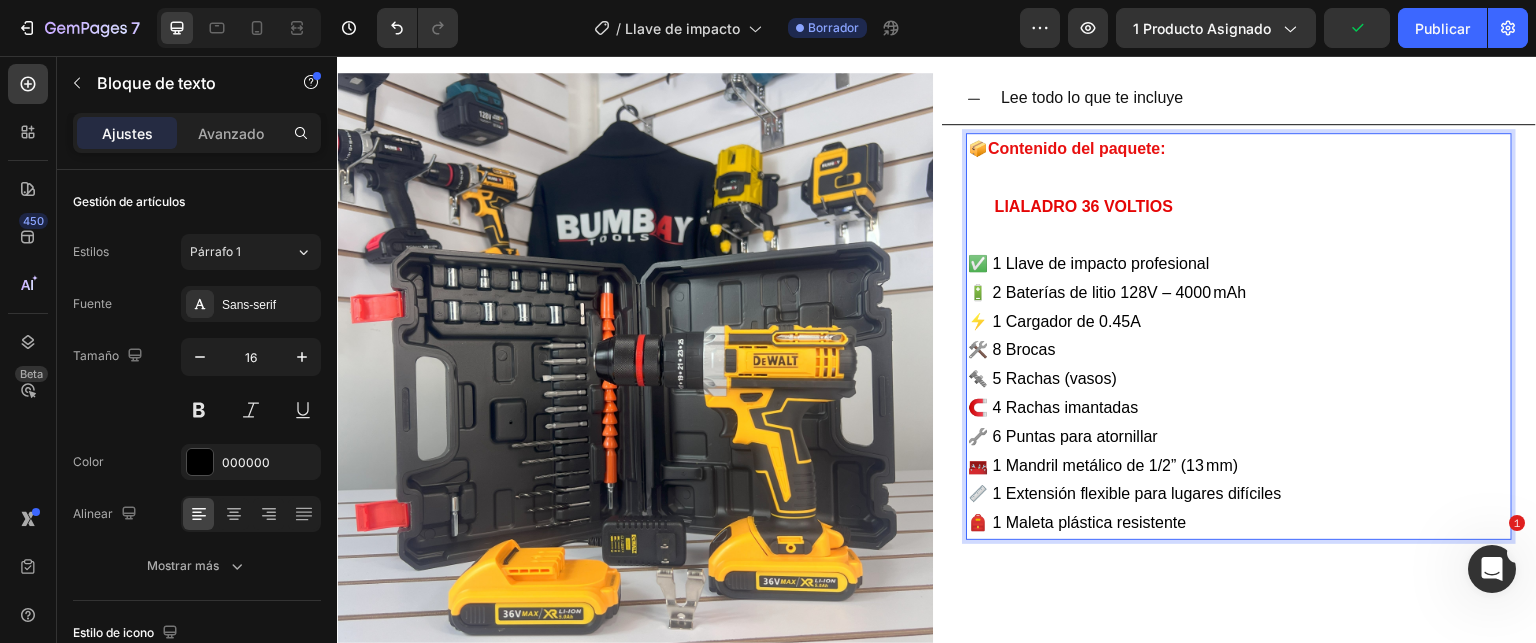 click on "LlALADRO 36 VOLTIOS" at bounding box center (1084, 206) 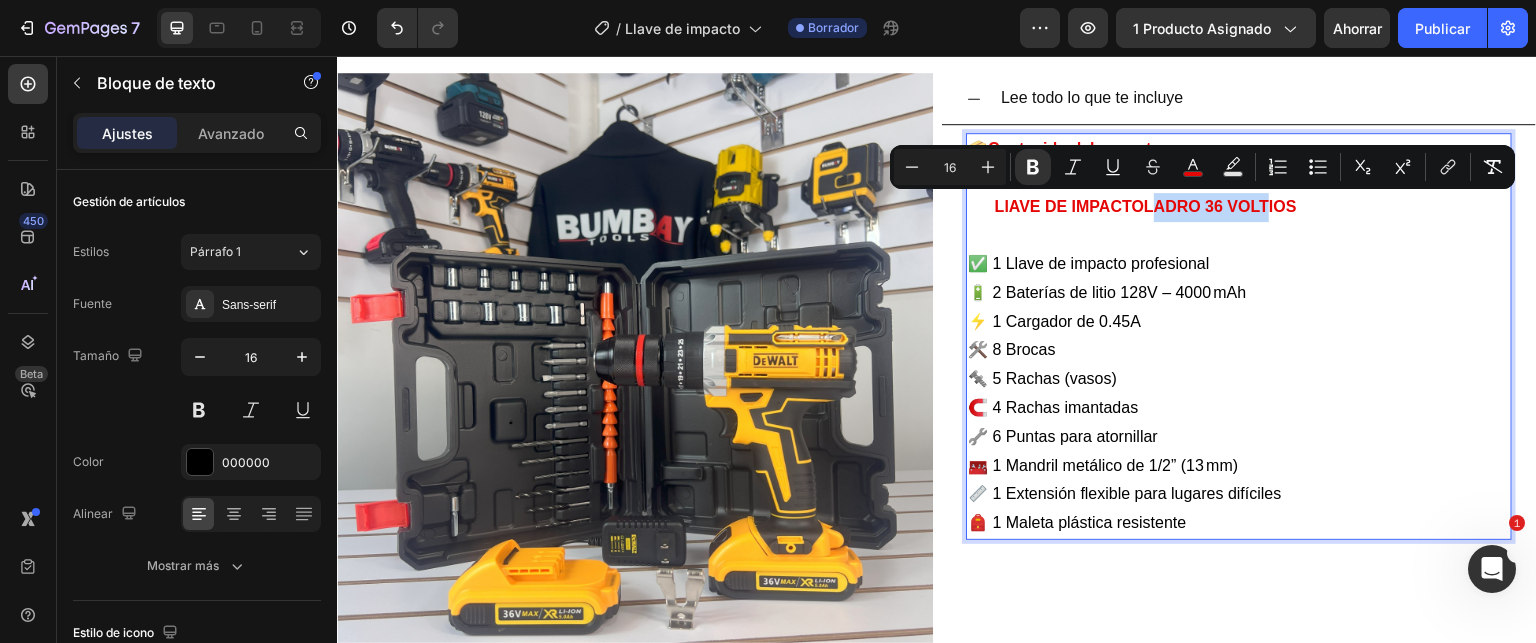 drag, startPoint x: 1142, startPoint y: 210, endPoint x: 1259, endPoint y: 213, distance: 117.03845 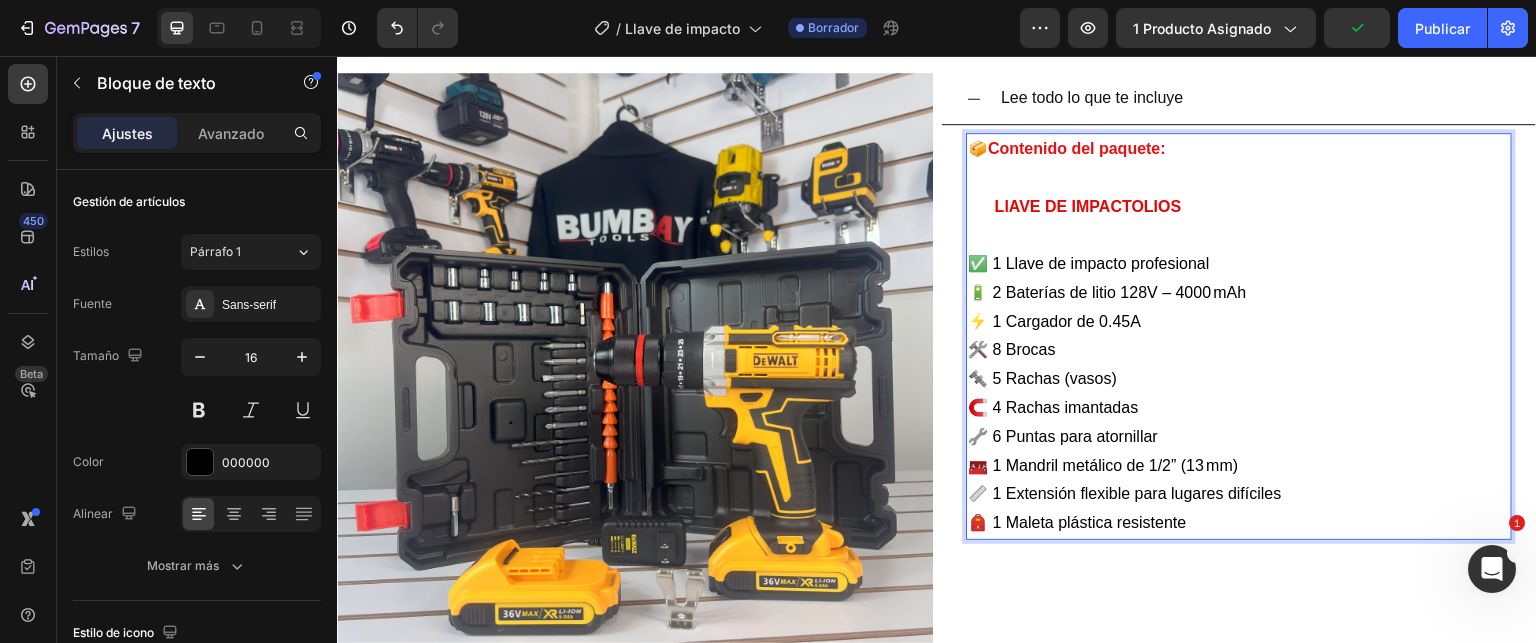 click on "LlAVE DE IMPACTOLIOS" at bounding box center (1239, 207) 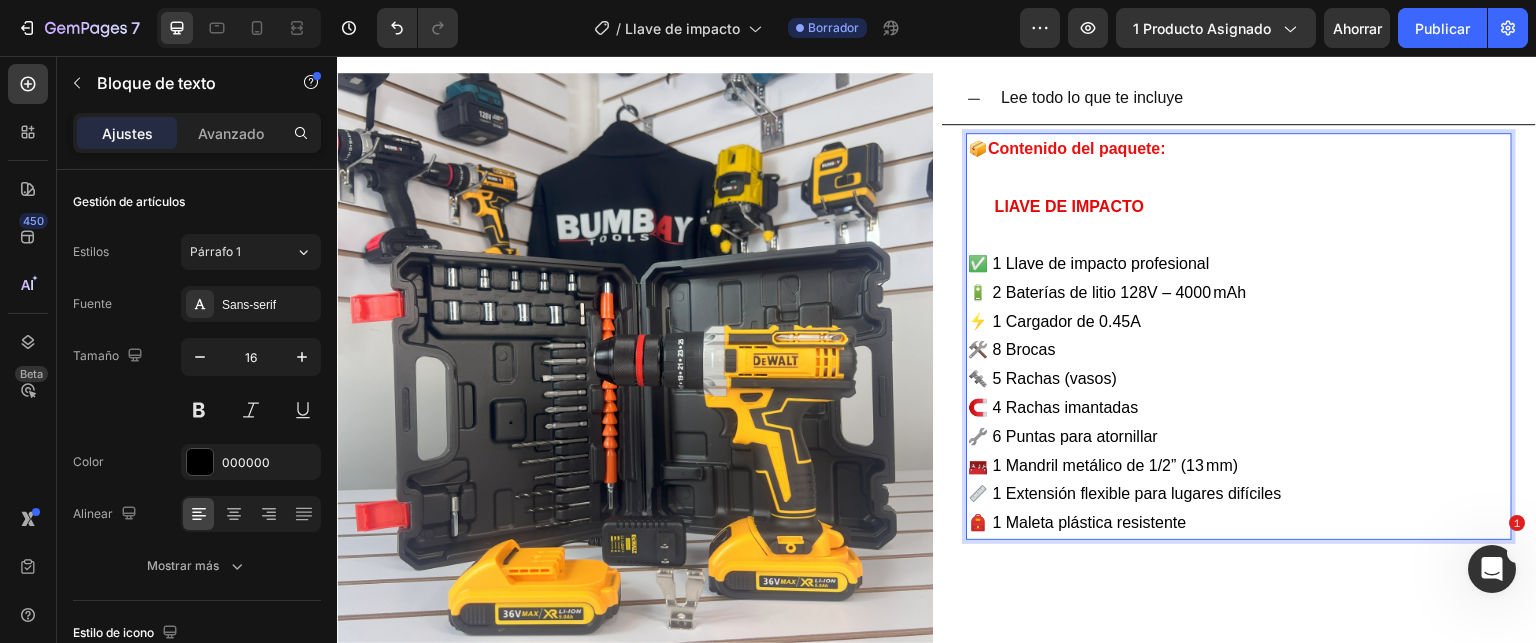 click on "LlAVE DE IMPACTO" at bounding box center [1069, 206] 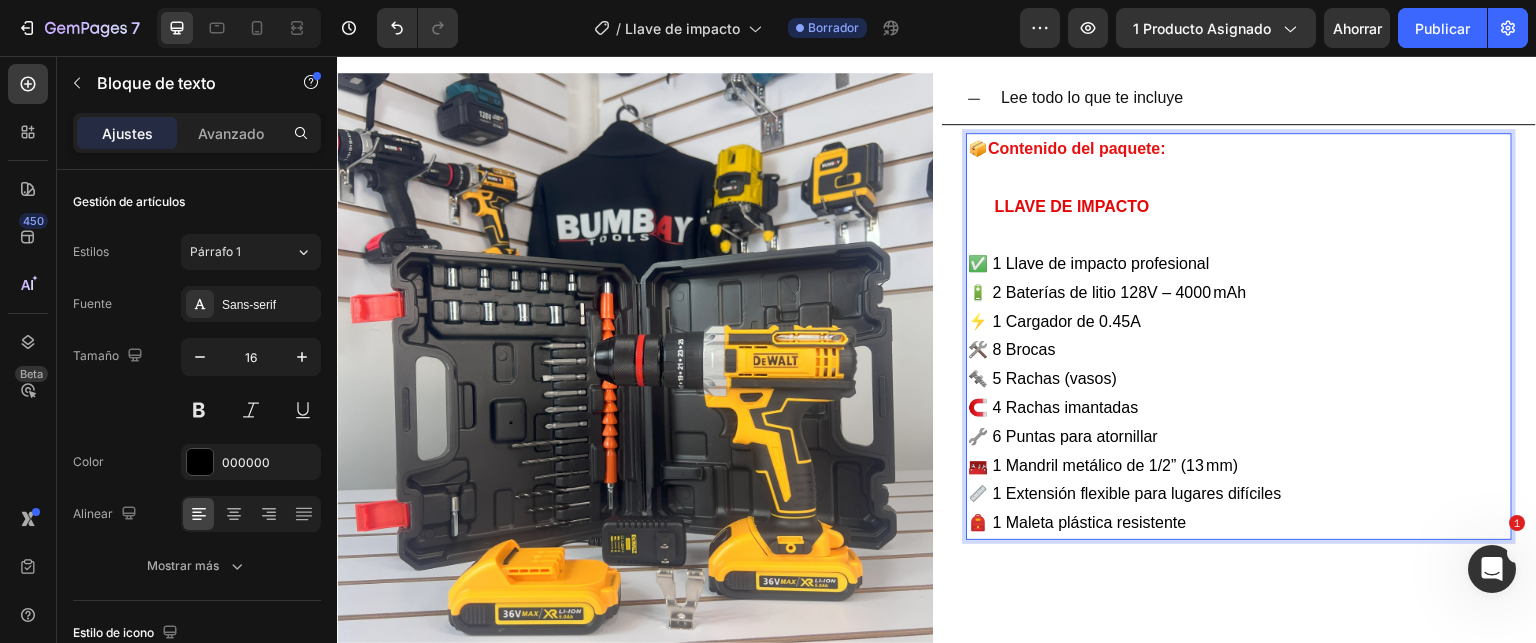 click on "✅ 1 Llave de impacto profesional 🔋 2 Baterías de litio 128V – 4000 mAh ⚡ 1 Cargador de 0.45A 🛠️ 8 Brocas 🔩 5 Rachas (vasos) 🧲 4 Rachas imantadas 🔧 6 Puntas para atornillar 🧰 1 Mandril metálico de 1/2” (13 mm) 📏 1 Extensión flexible para lugares difíciles 🎒 1 Maleta plástica resistente" at bounding box center [1239, 394] 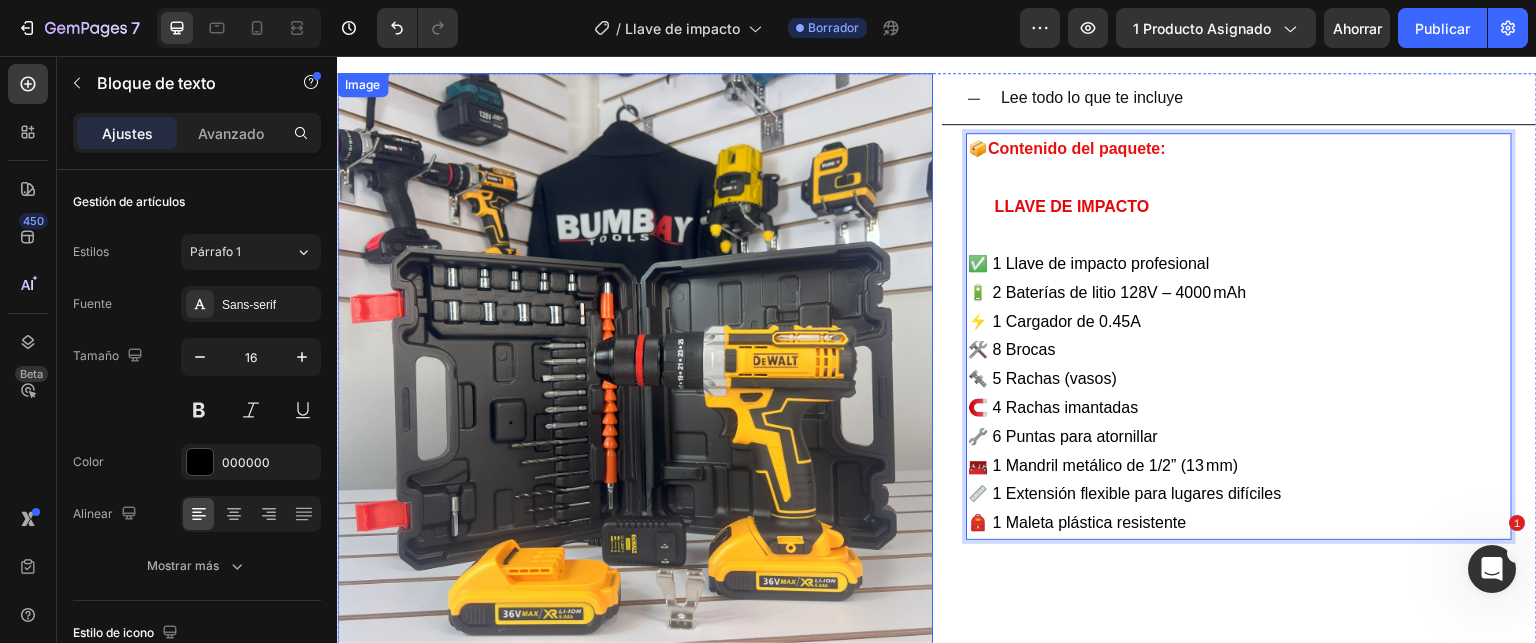 click at bounding box center (635, 371) 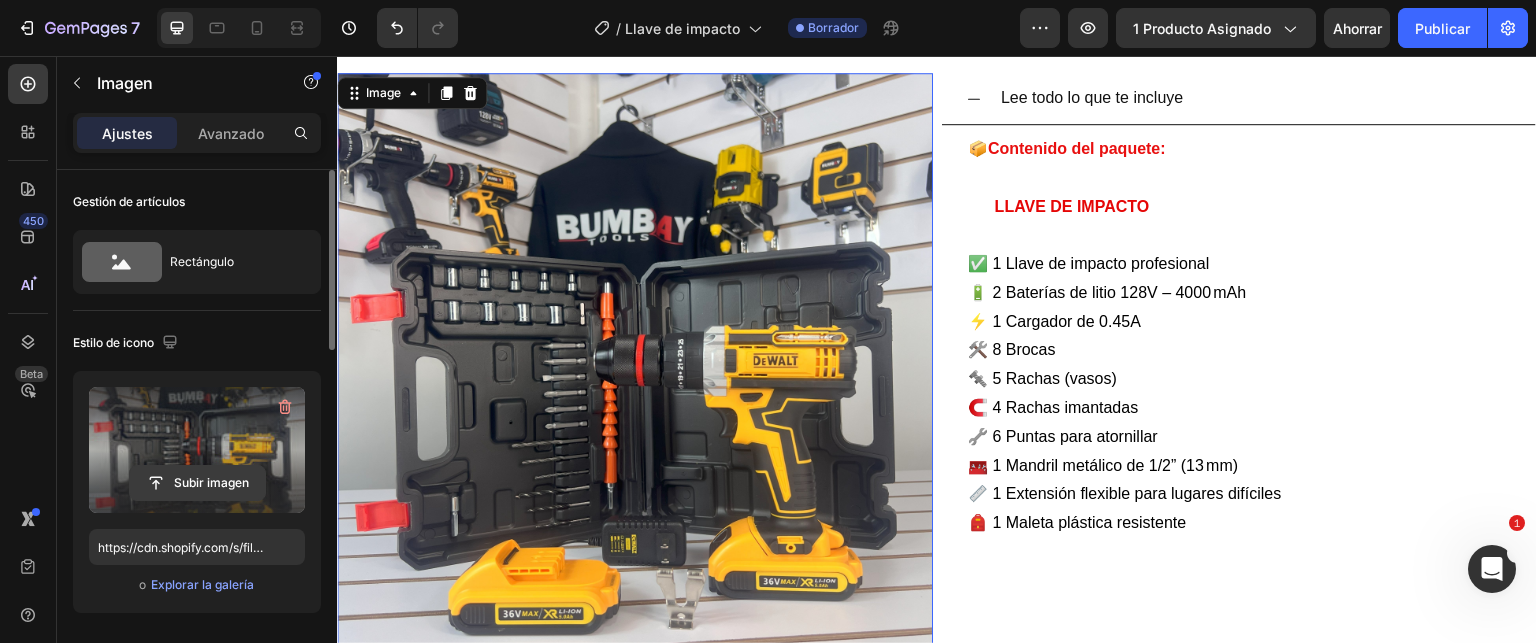 click 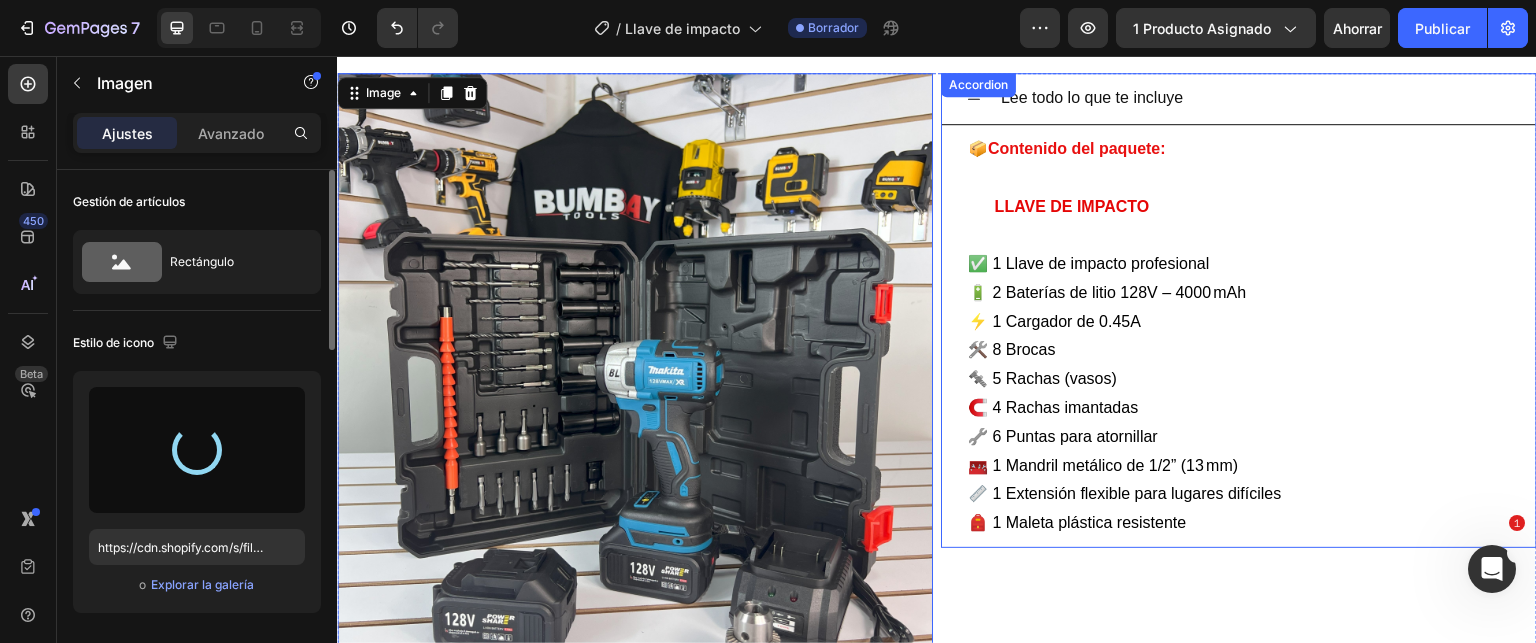 type on "https://cdn.shopify.com/s/files/1/0621/4716/6270/files/gempages_572108967522599751-54196664-ae36-4dce-98f6-1512f83c76dc.jpg" 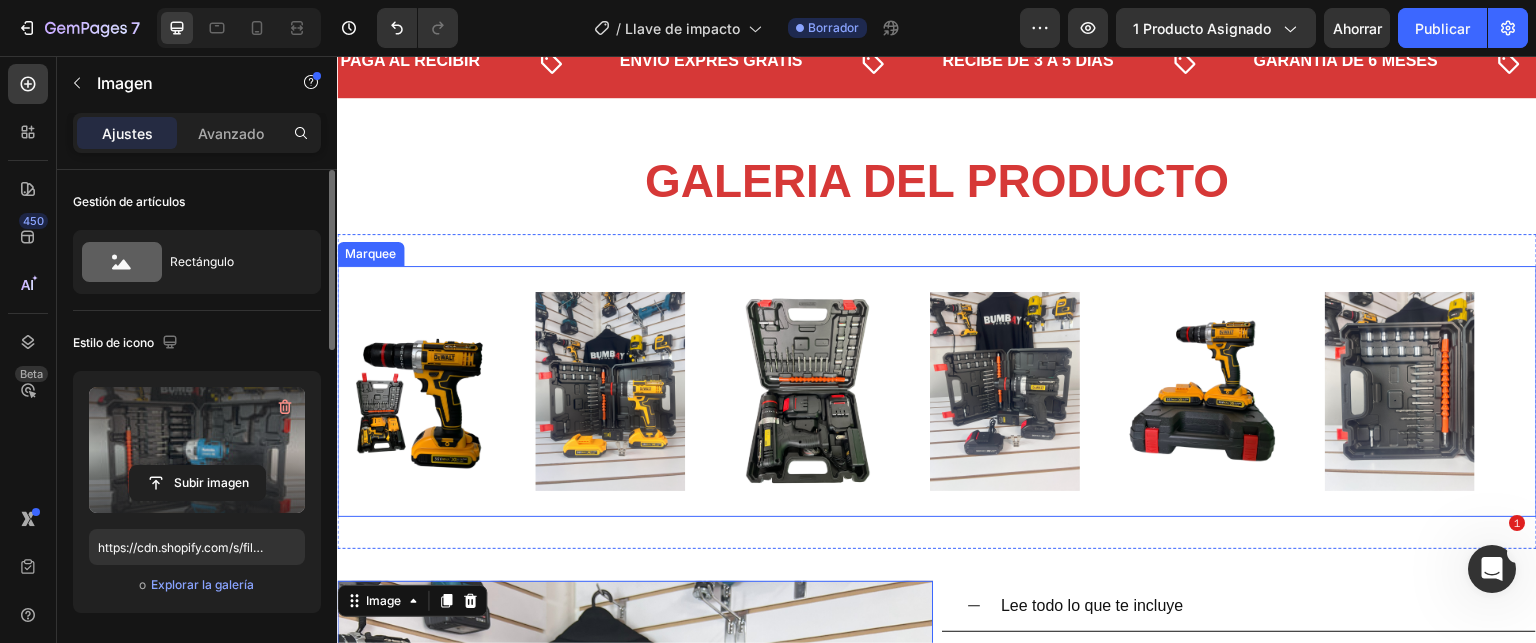 scroll, scrollTop: 4500, scrollLeft: 0, axis: vertical 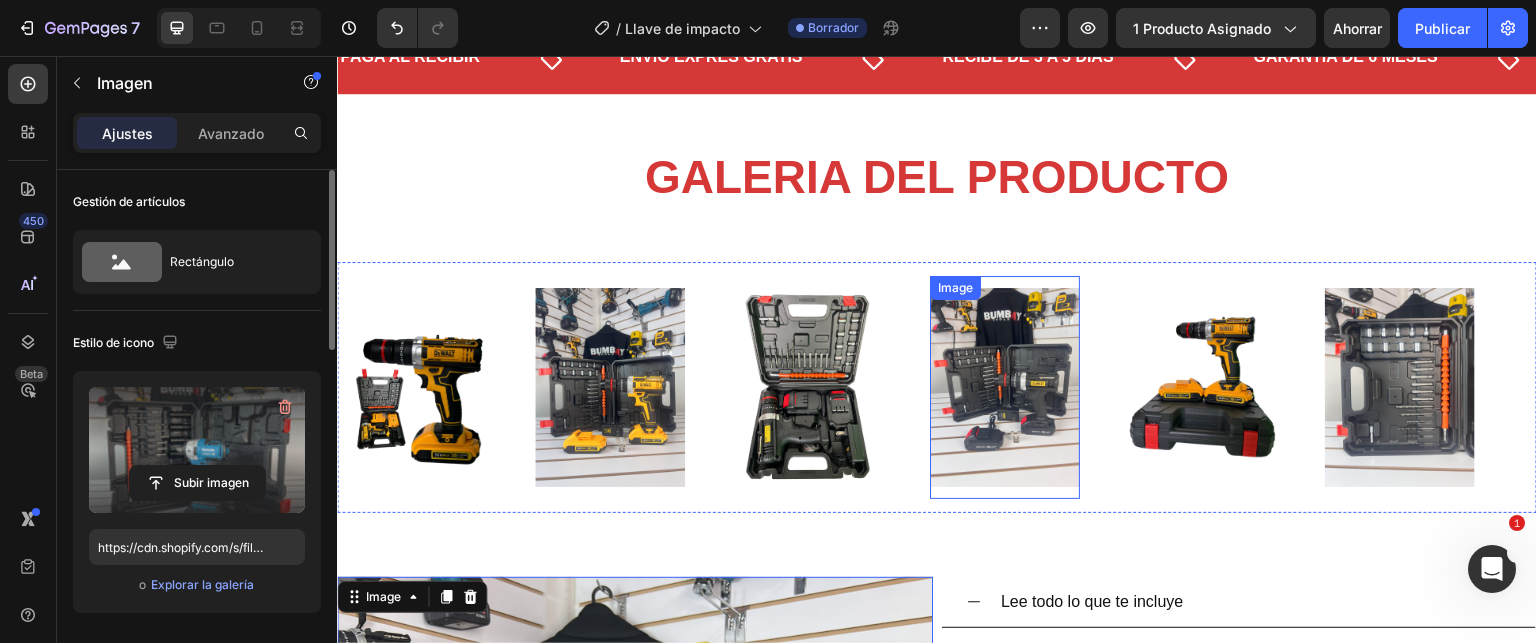 click at bounding box center [1004, 387] 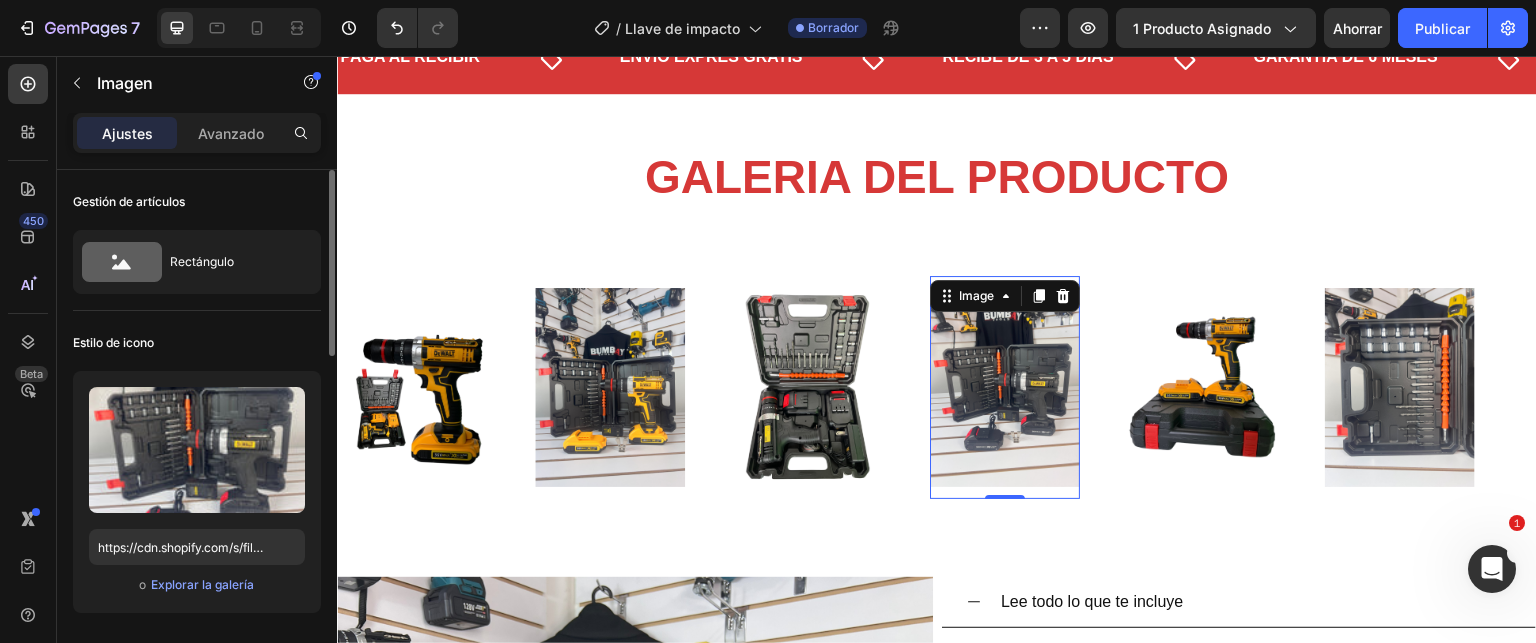 click at bounding box center (1004, 387) 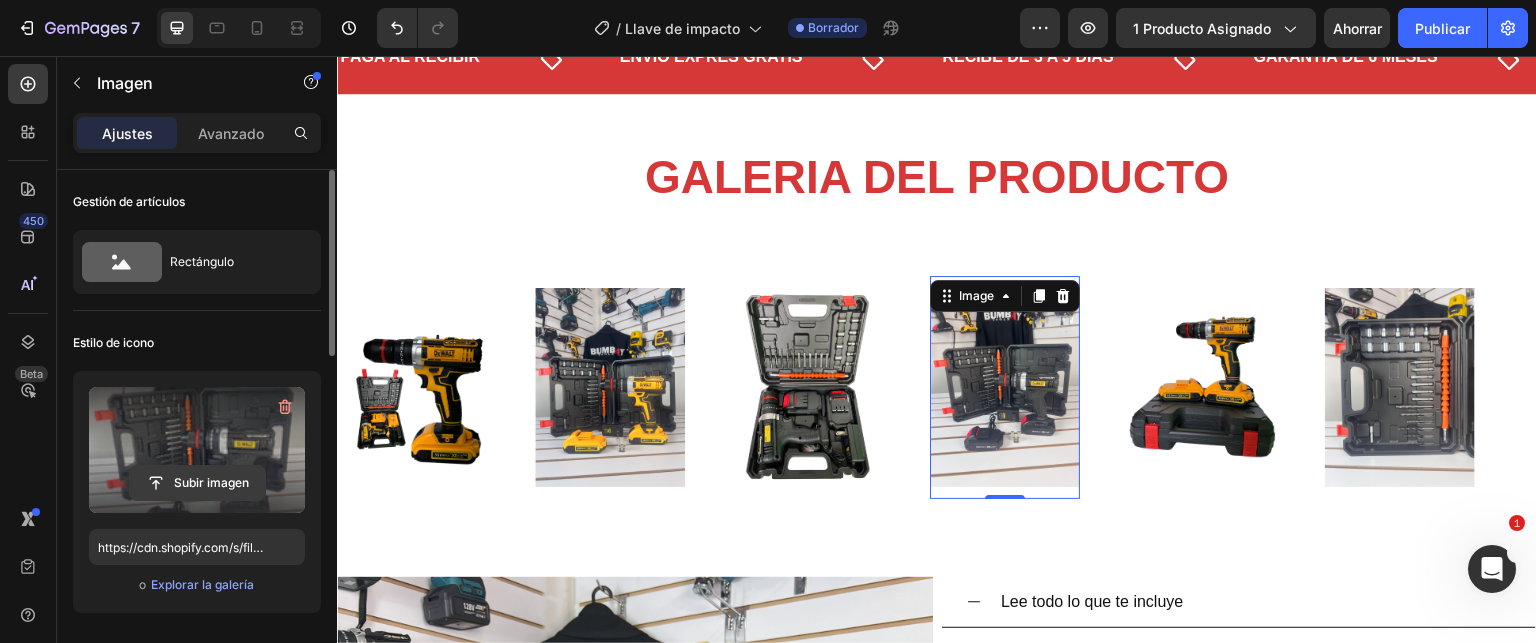 click 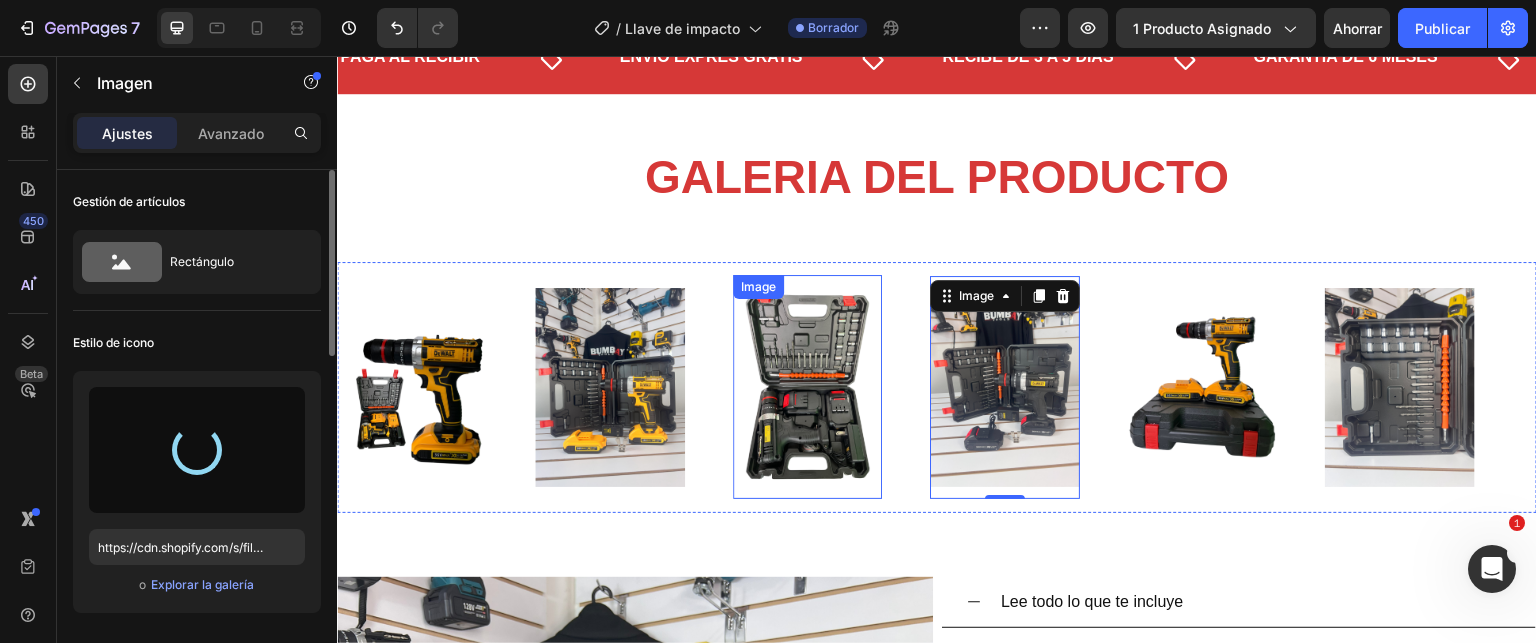 type on "https://cdn.shopify.com/s/files/1/0621/4716/6270/files/gempages_572108967522599751-54196664-ae36-4dce-98f6-1512f83c76dc.jpg" 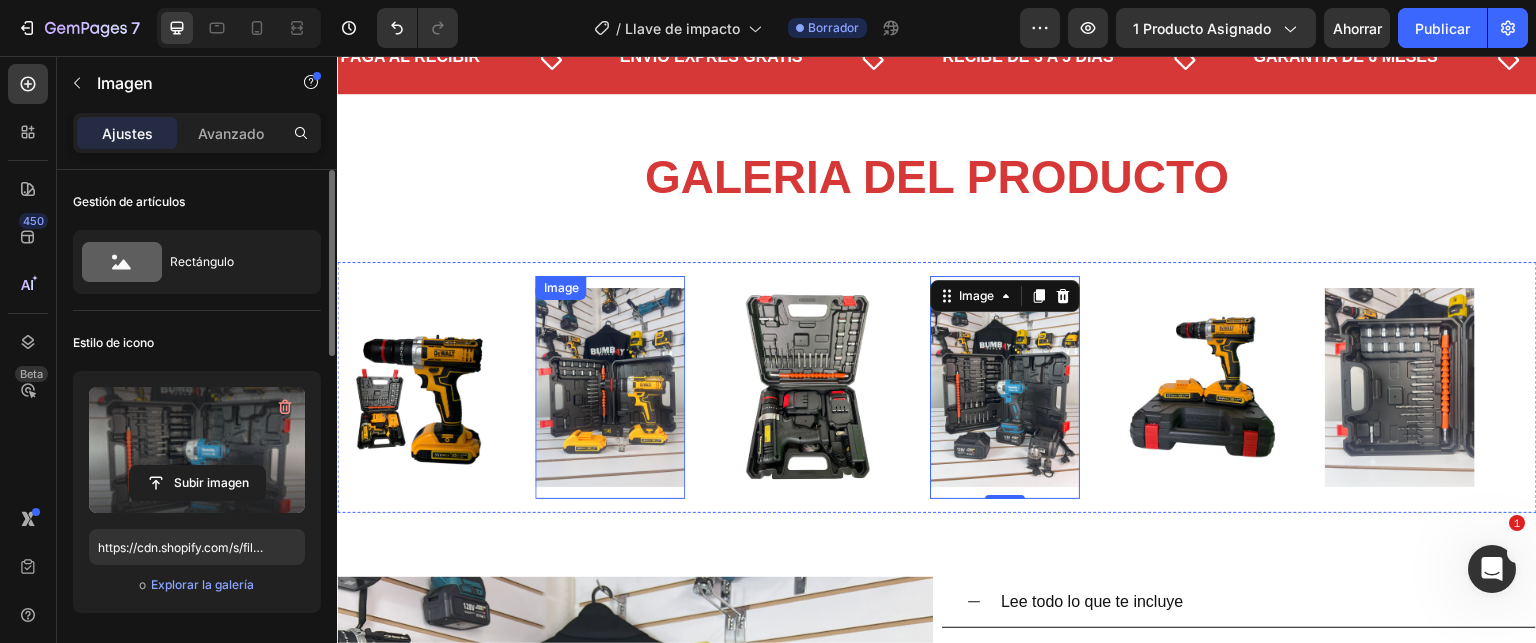 click at bounding box center (609, 387) 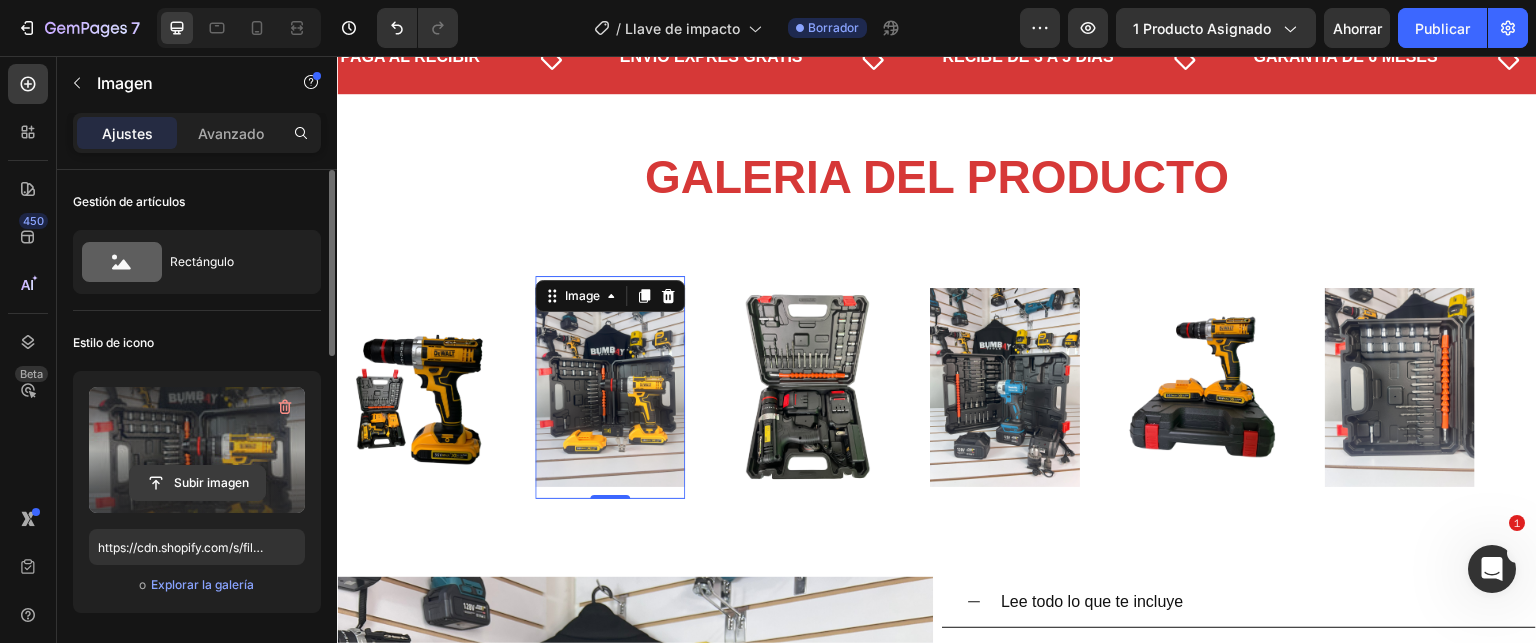click 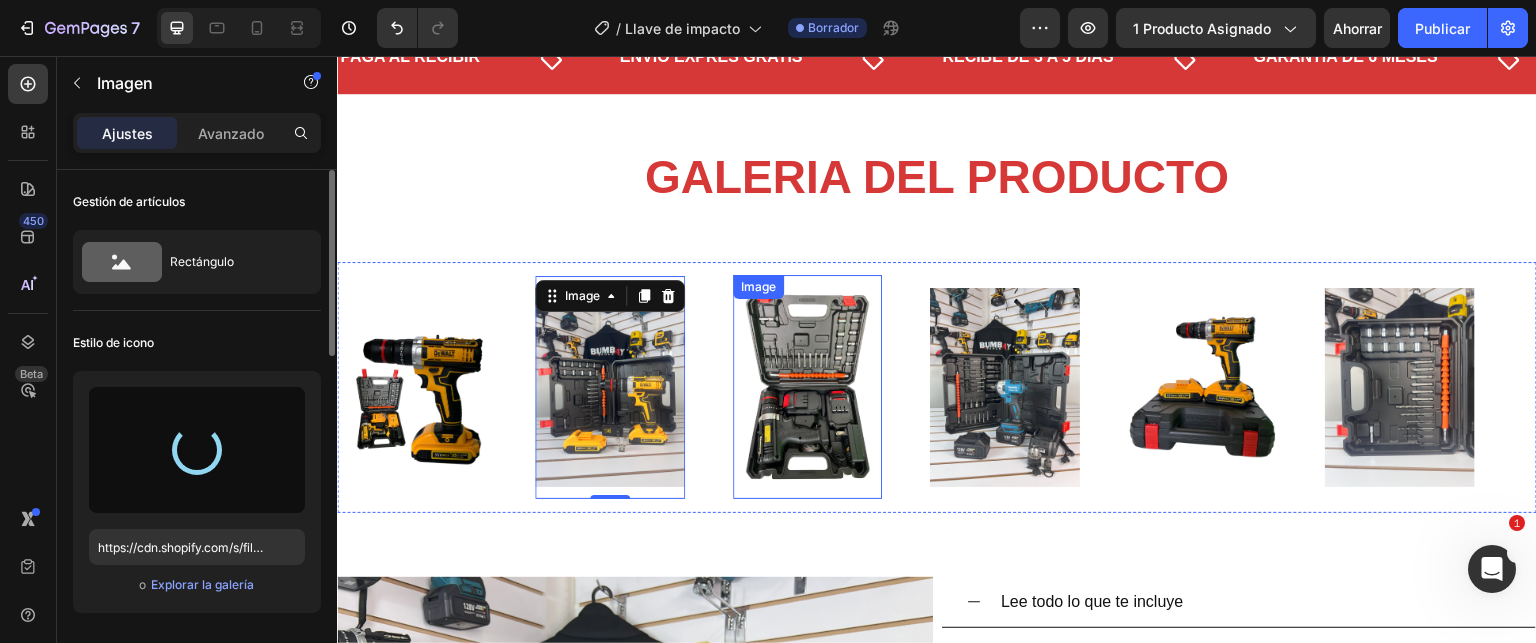 type on "https://cdn.shopify.com/s/files/1/0621/4716/6270/files/gempages_572108967522599751-b98888b7-f7fc-4945-ad8c-7682c2671e54.jpg" 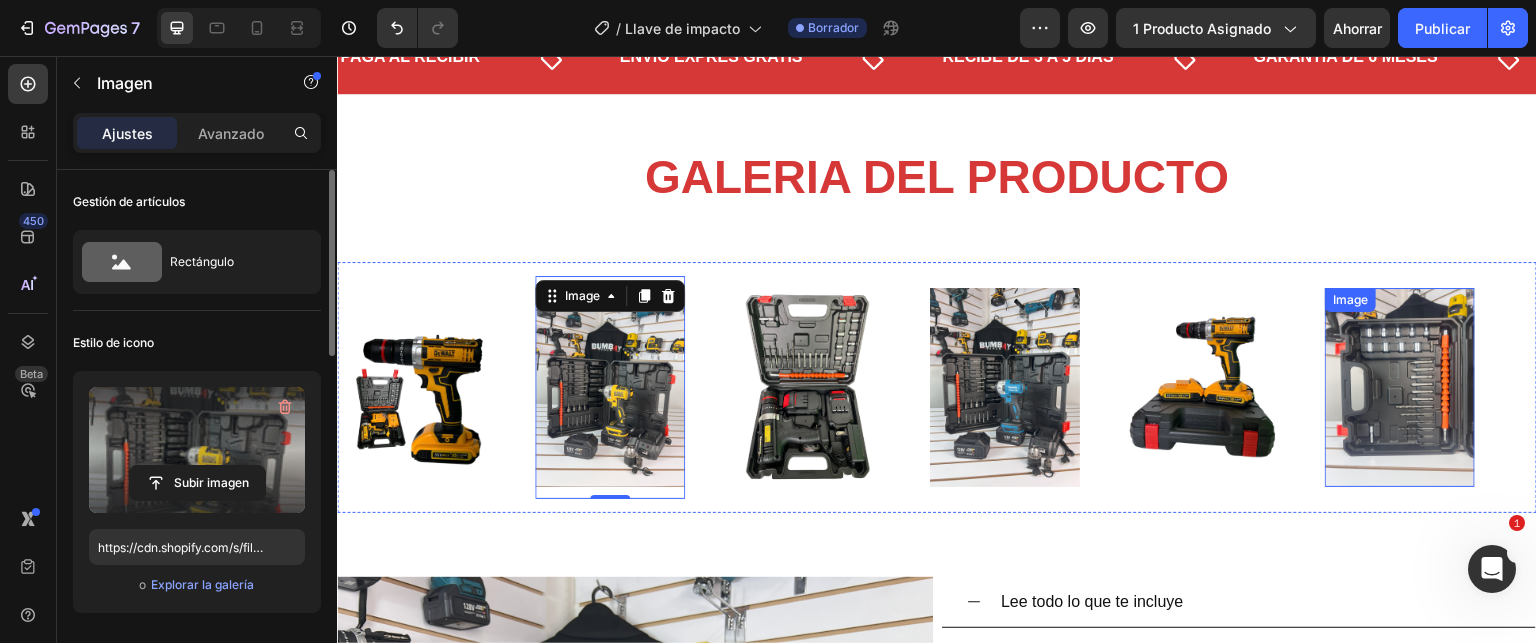click at bounding box center [1399, 387] 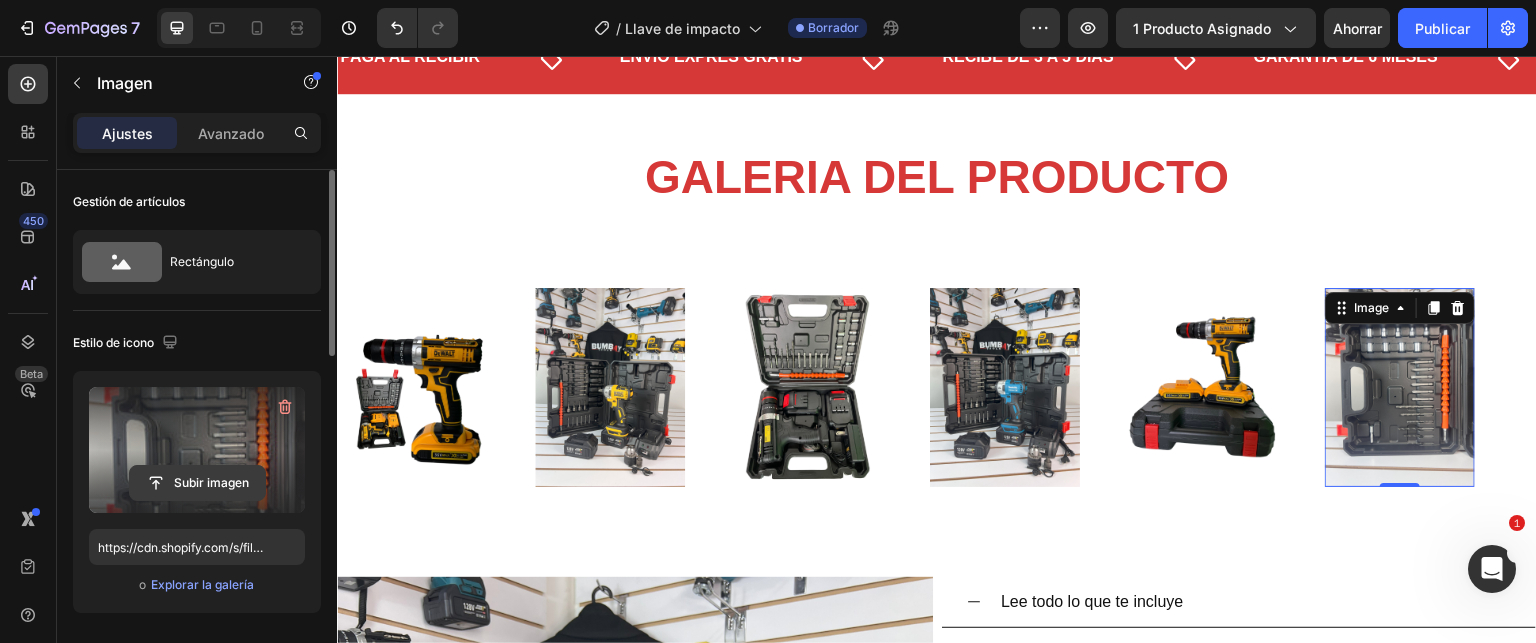 click 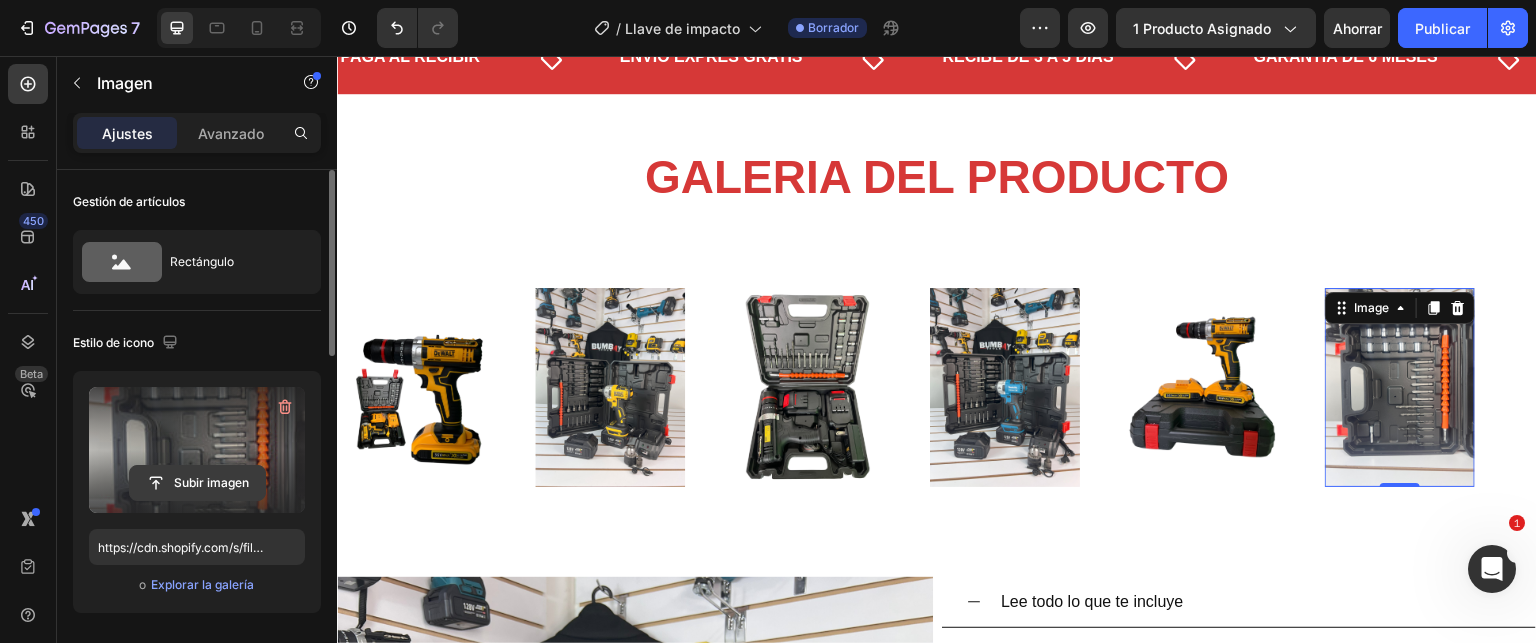 type on "C:\fakepath\IMG_8104.HEIC" 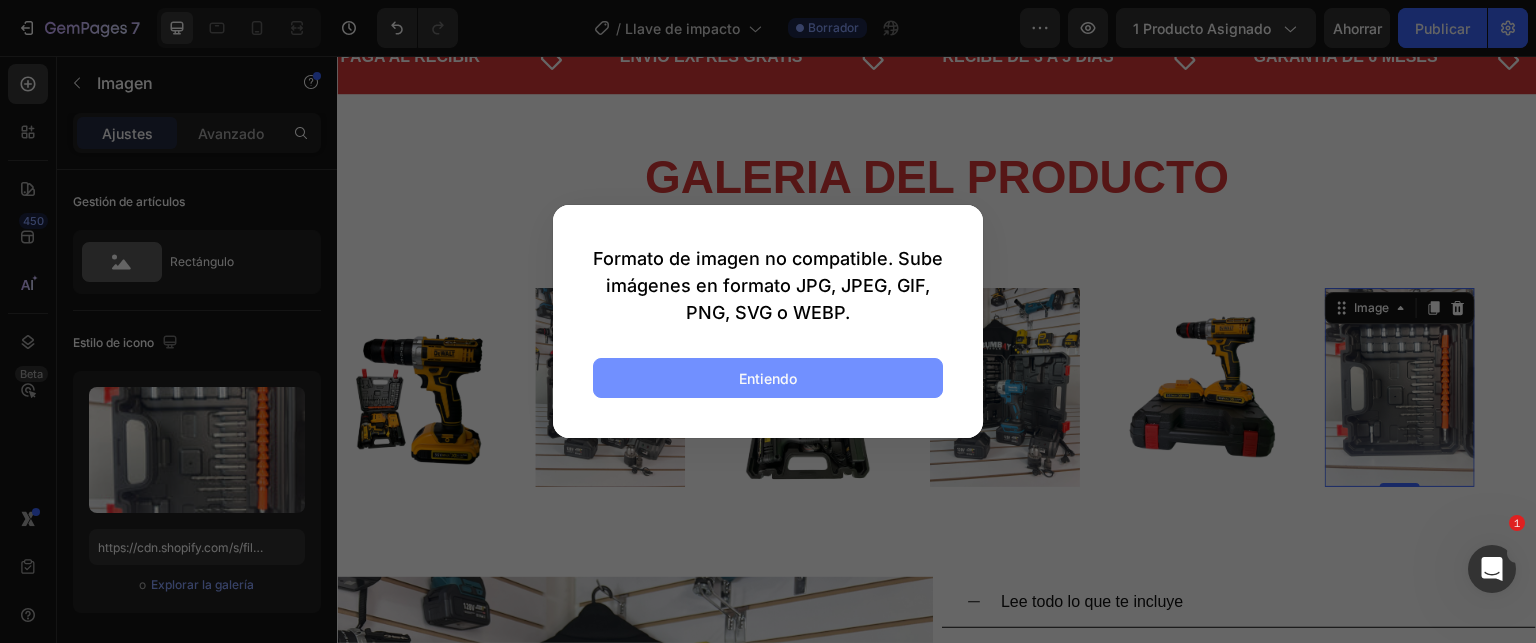 click on "Entiendo" at bounding box center (768, 378) 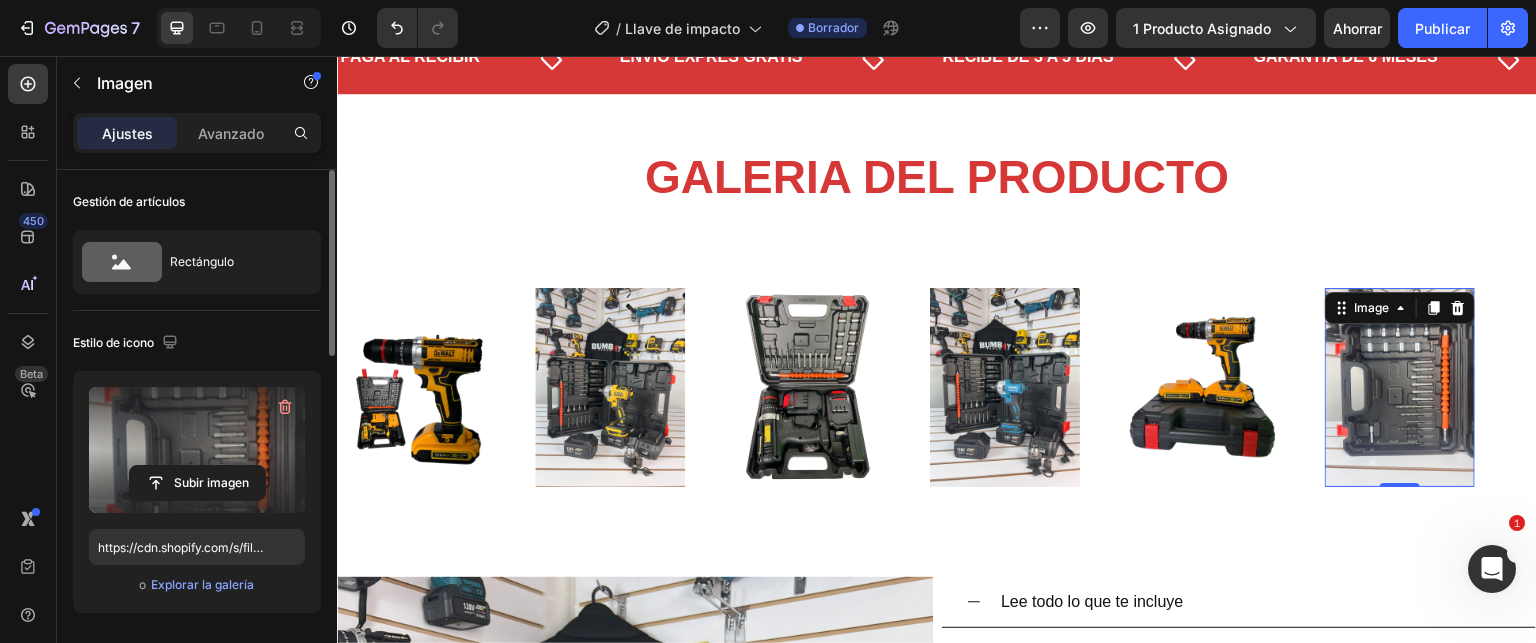 click 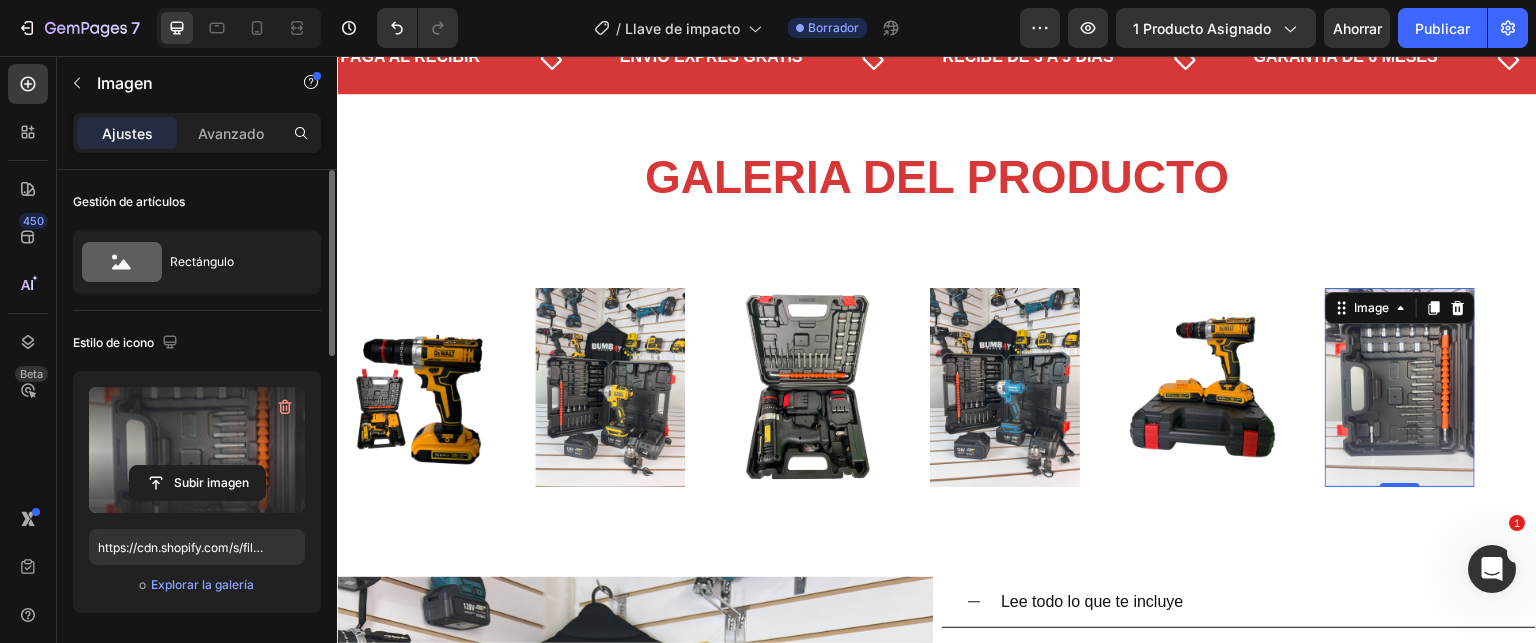 click 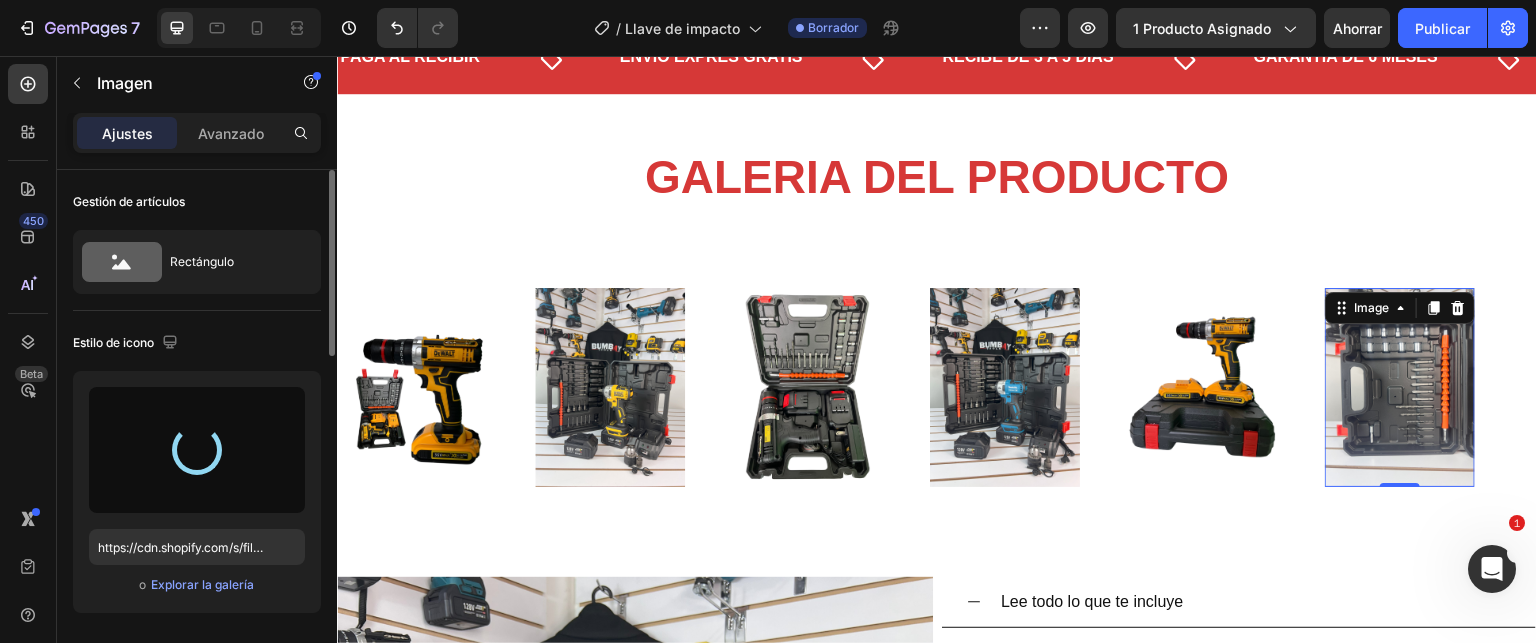 type on "https://cdn.shopify.com/s/files/1/0621/4716/6270/files/gempages_572108967522599751-b35e2ac2-1ea4-4fe8-9076-14fb9280a03f.jpg" 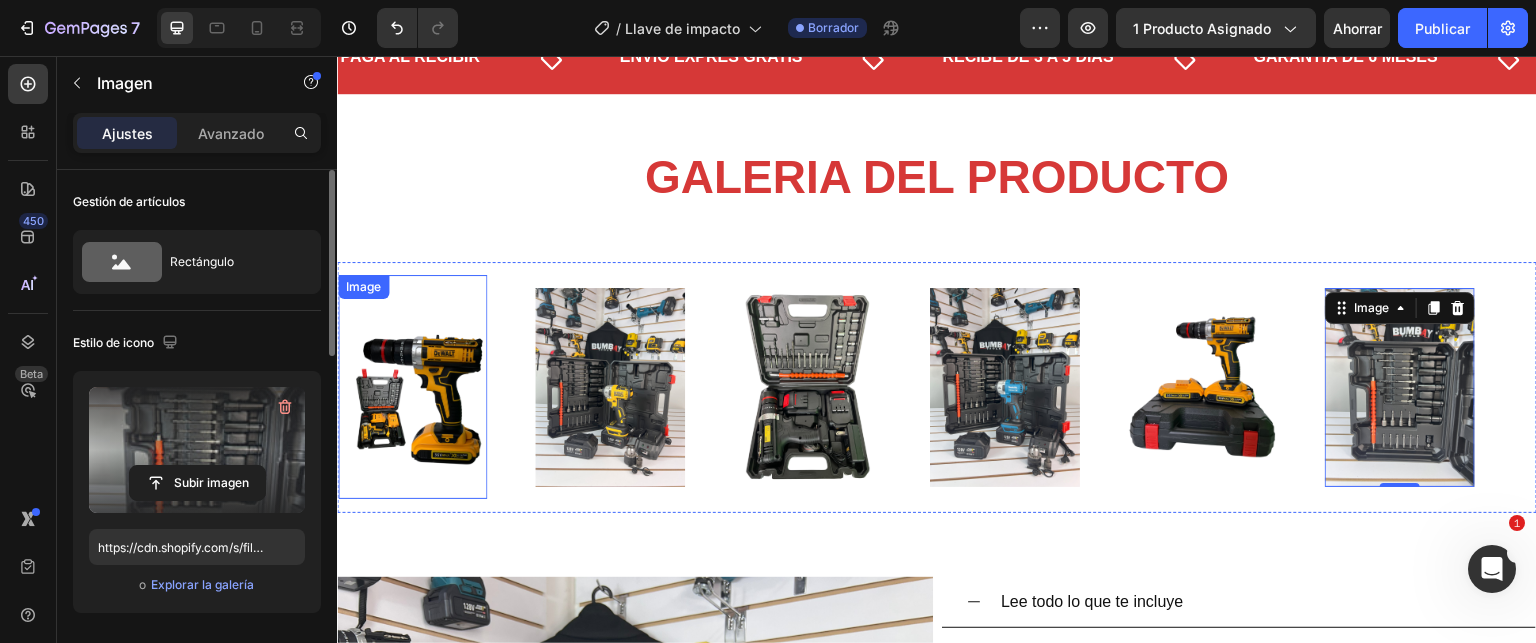 click at bounding box center [412, 386] 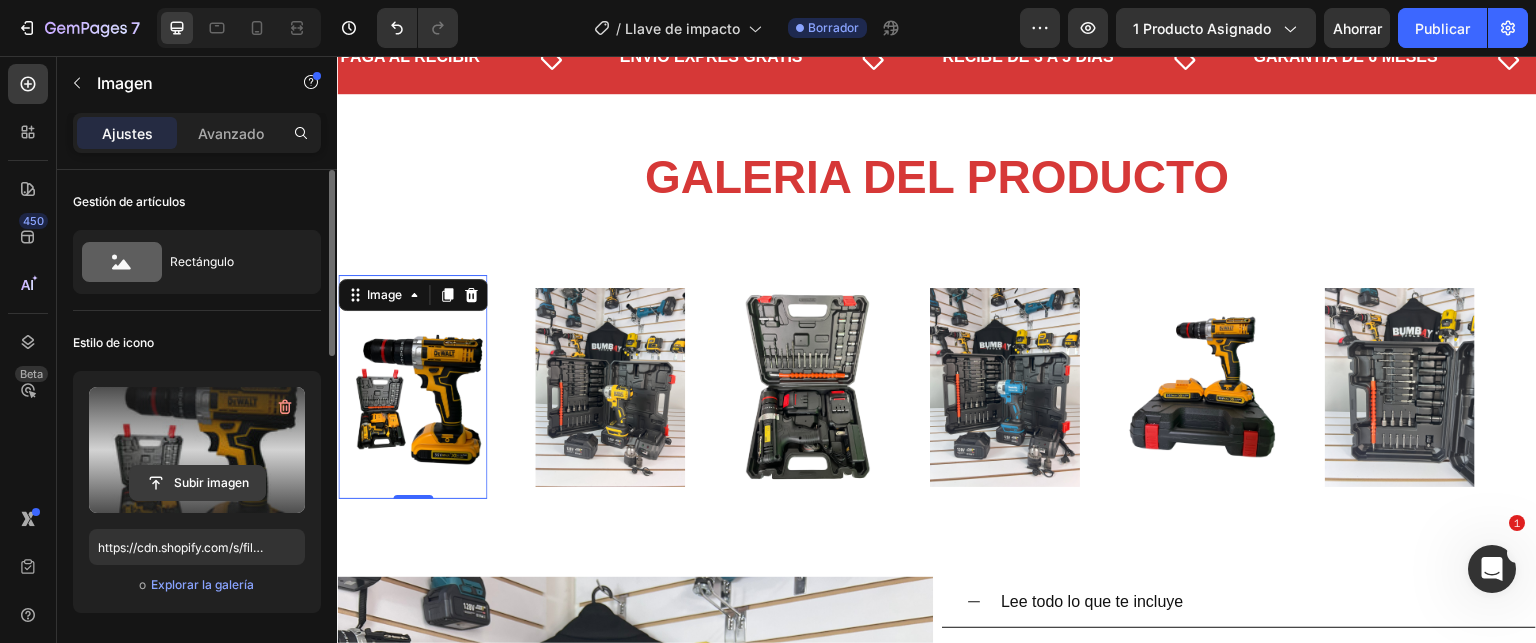 click 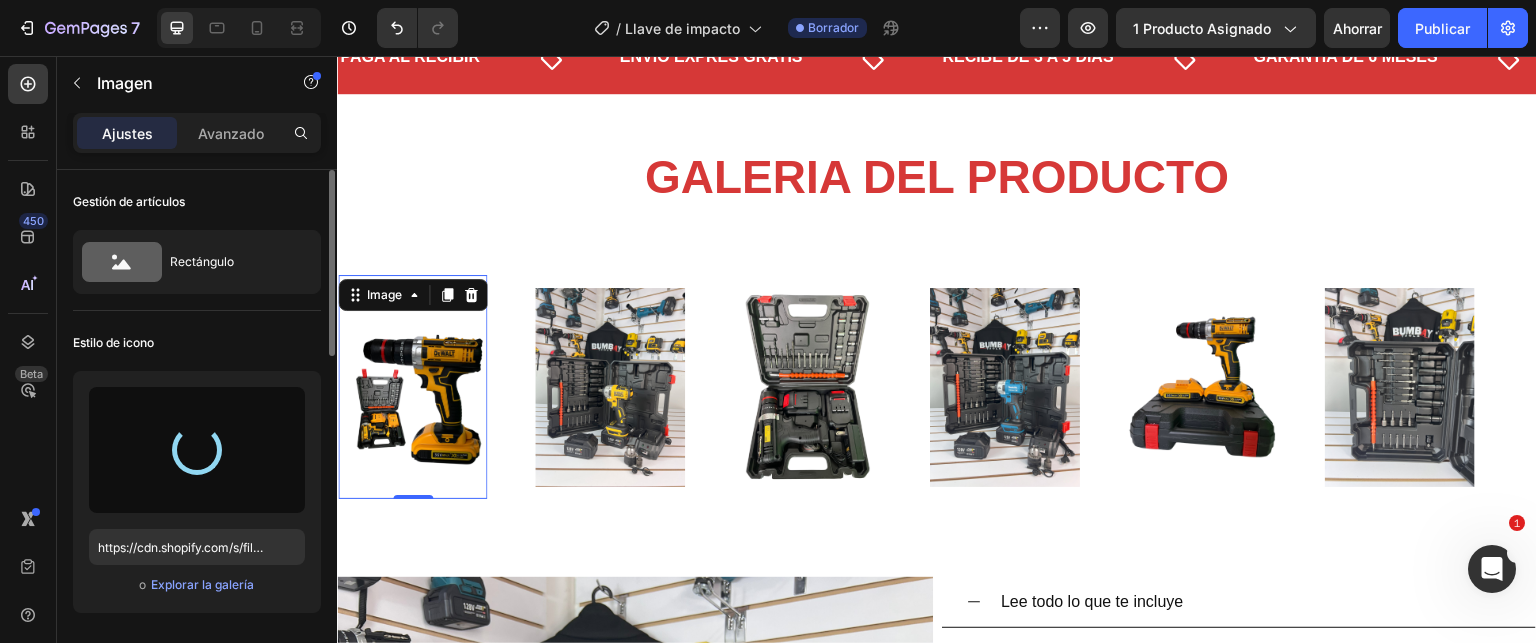 type on "https://cdn.shopify.com/s/files/1/0621/4716/6270/files/gempages_572108967522599751-9dd91b43-94a1-480e-a1eb-844b0d29c0c2.png" 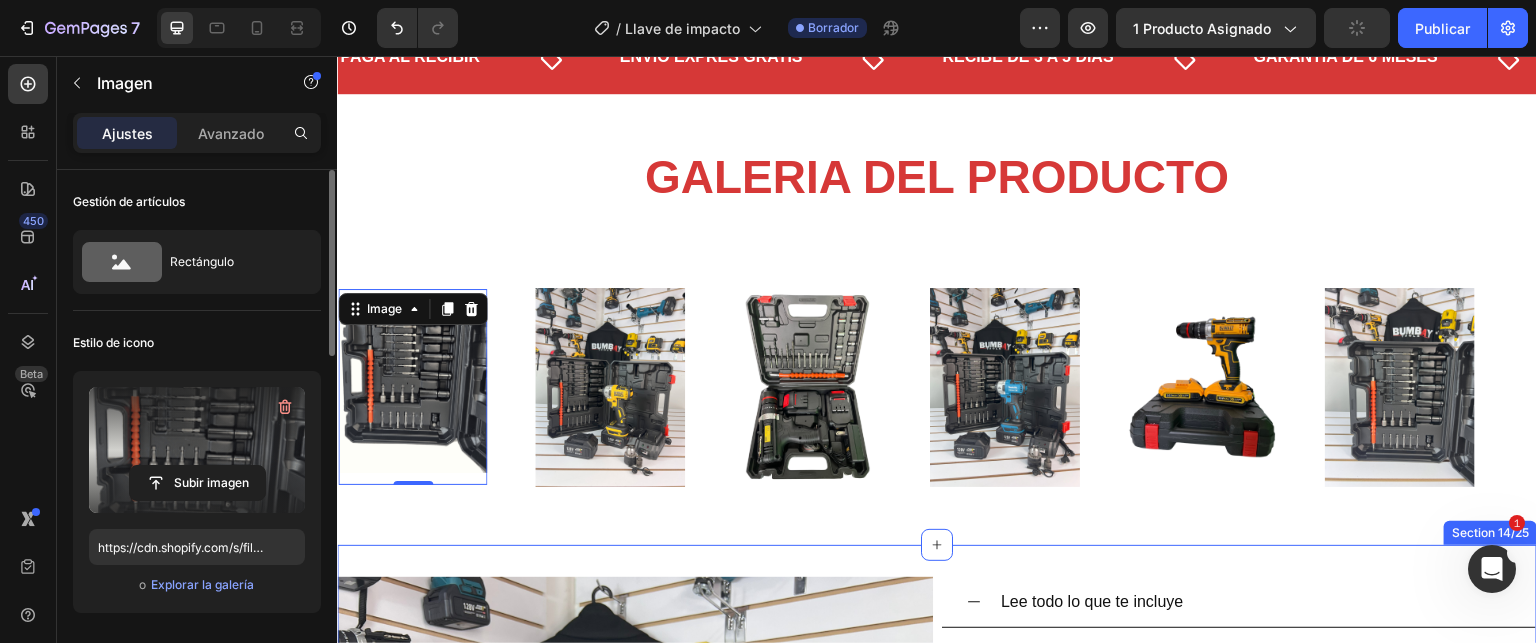 click on "Image
Lee todo lo que te incluye 📦  Contenido del paquete:                 LLAVE DE IMPACTO ✅ 1 Llave de impacto profesional 🔋 2 Baterías de litio 128V – 4000 mAh ⚡ 1 Cargador de 0.45A 🛠️ 8 Brocas 🔩 5 Rachas (vasos) 🧲 4 Rachas imantadas 🔧 6 Puntas para atornillar 🧰 1 Mandril metálico de 1/2” (13 mm) 📏 1 Extensión flexible para lugares difíciles 🎒 1 Maleta plástica resistente Text Block Accordion Row Section 14/25" at bounding box center (937, 875) 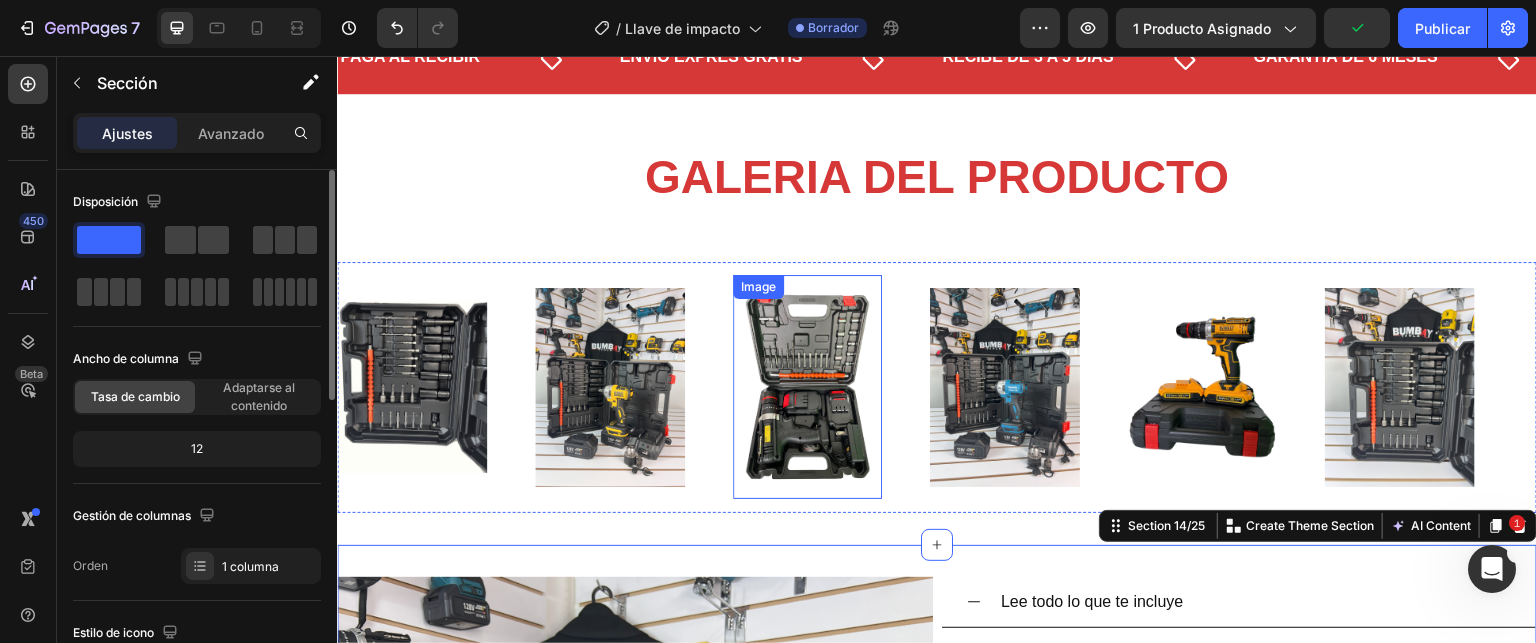 click at bounding box center (807, 386) 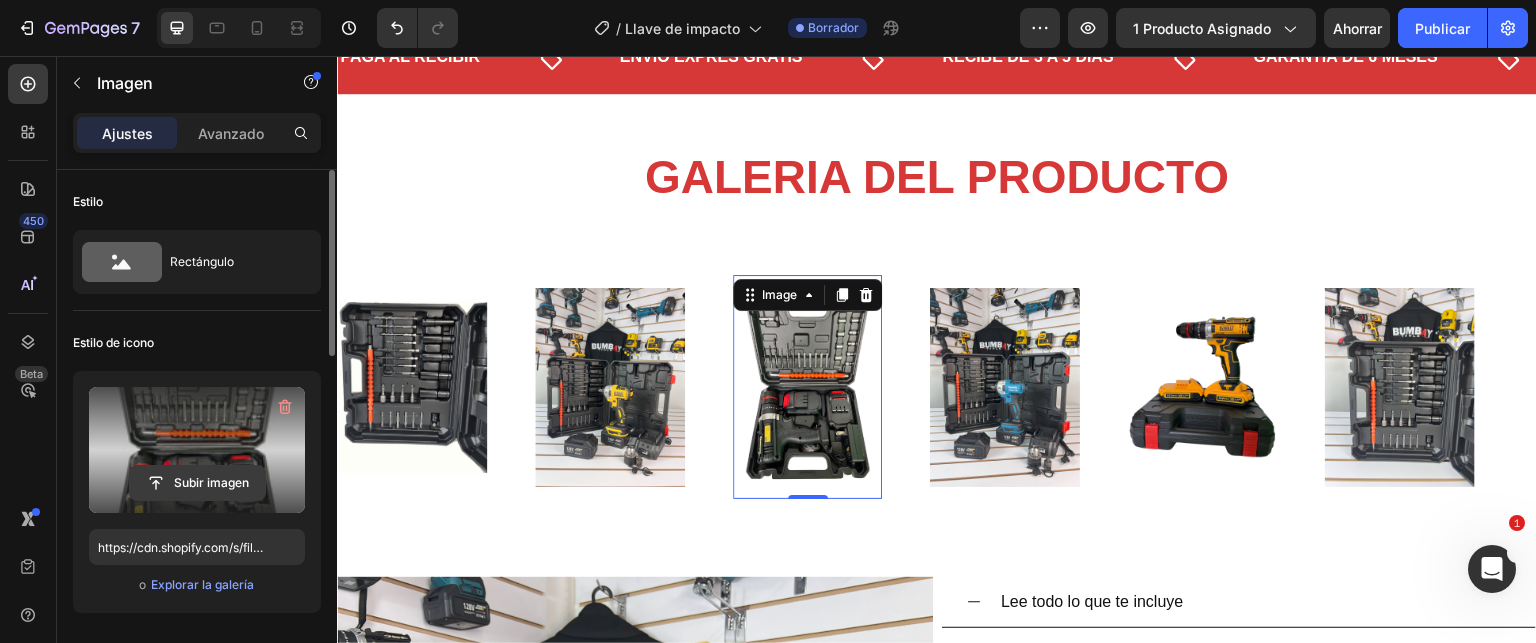 click 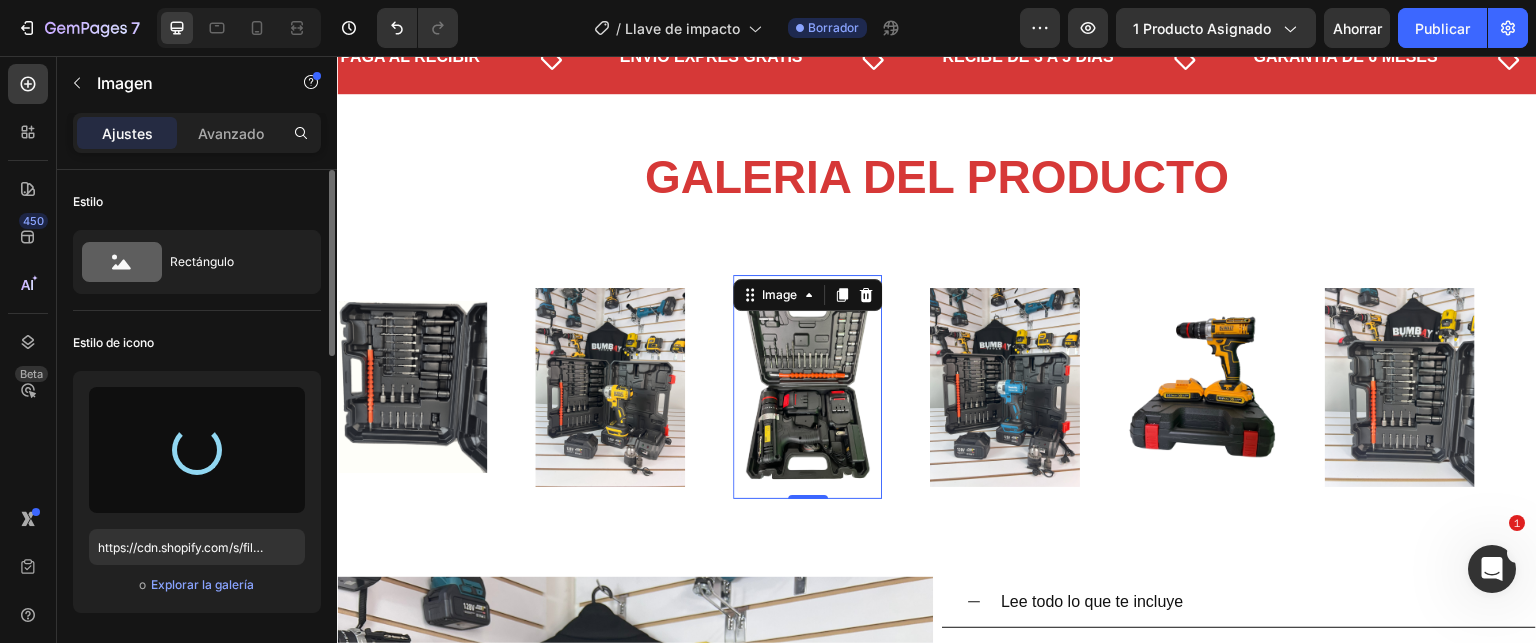 type on "https://cdn.shopify.com/s/files/1/0621/4716/6270/files/gempages_572108967522599751-9dd91b43-94a1-480e-a1eb-844b0d29c0c2.png" 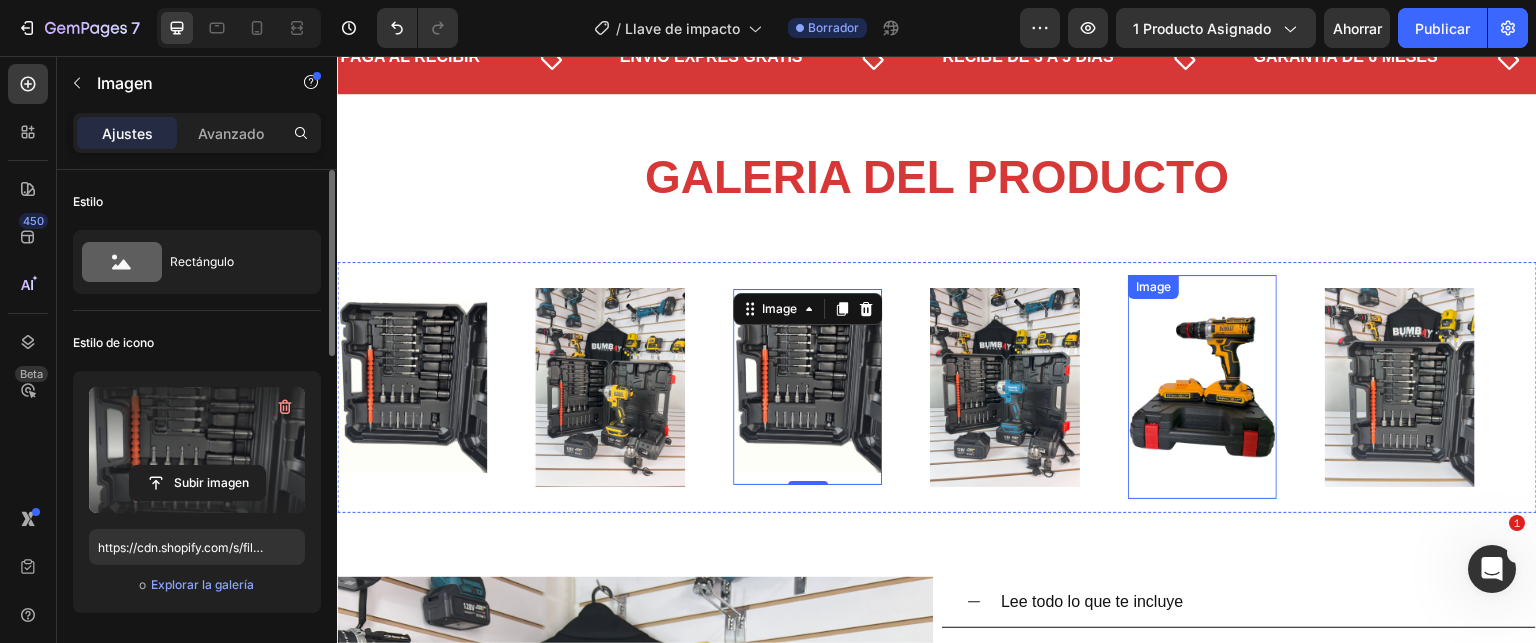 click at bounding box center [1202, 386] 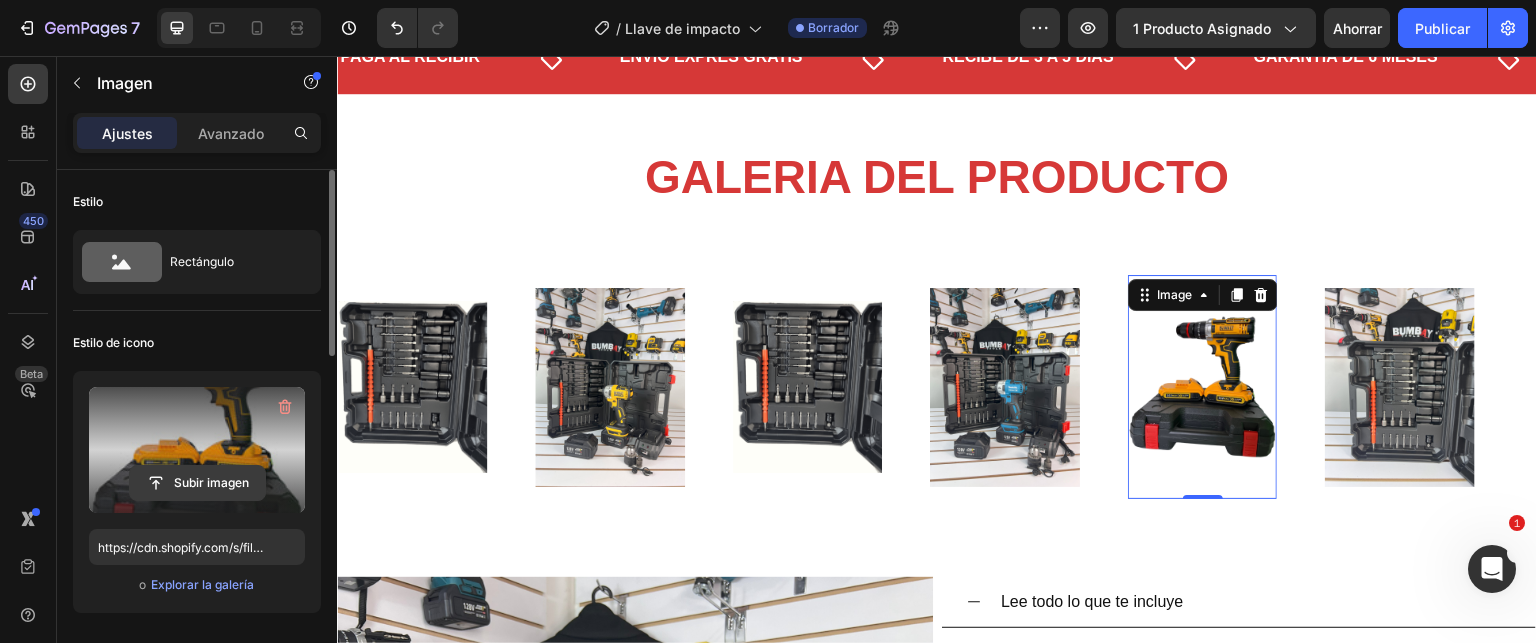 click 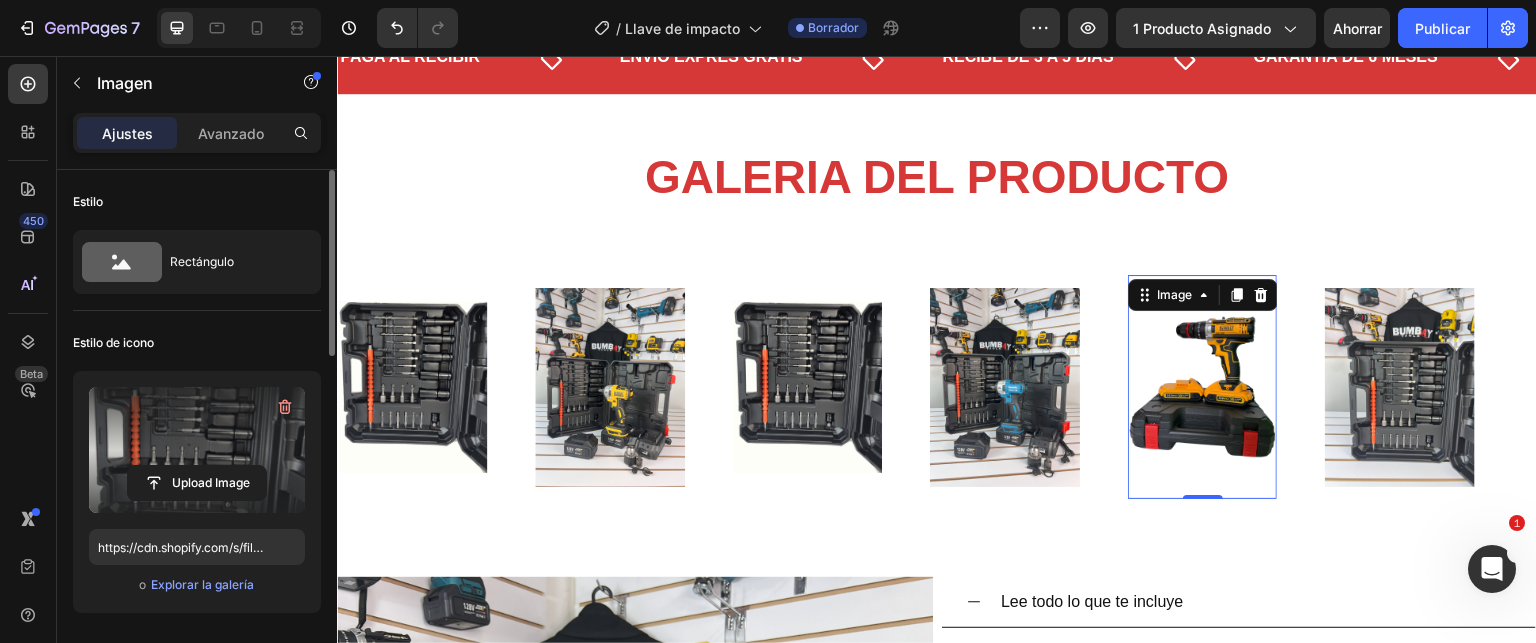 type on "https://cdn.shopify.com/s/files/1/0621/4716/6270/files/gempages_572108967522599751-9dd91b43-94a1-480e-a1eb-844b0d29c0c2.png" 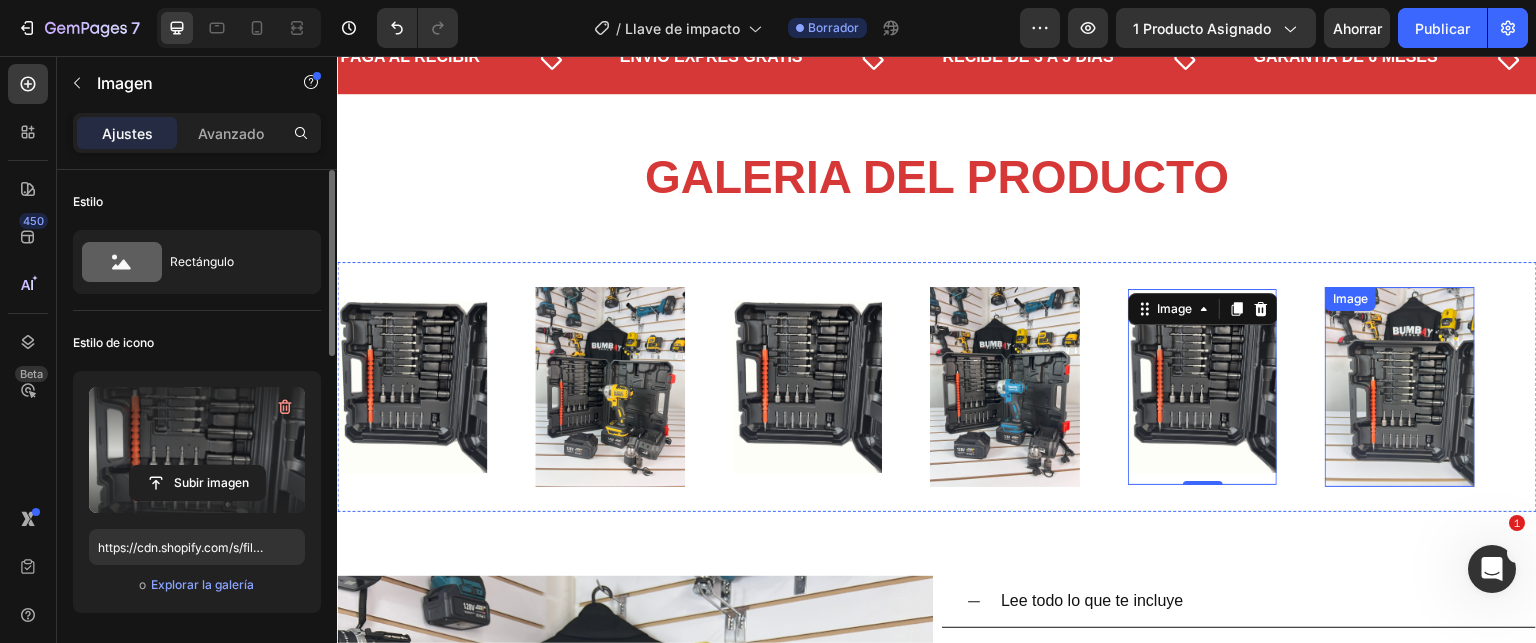 click at bounding box center [1399, 386] 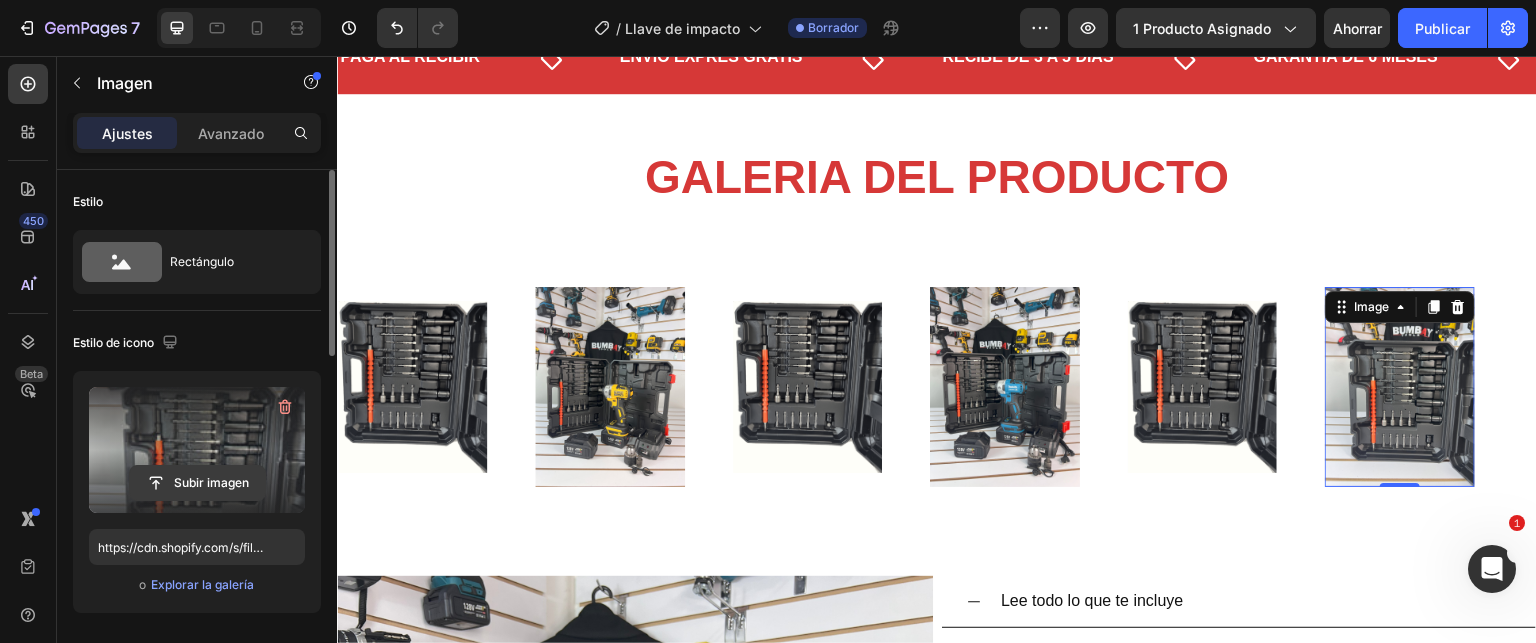 click 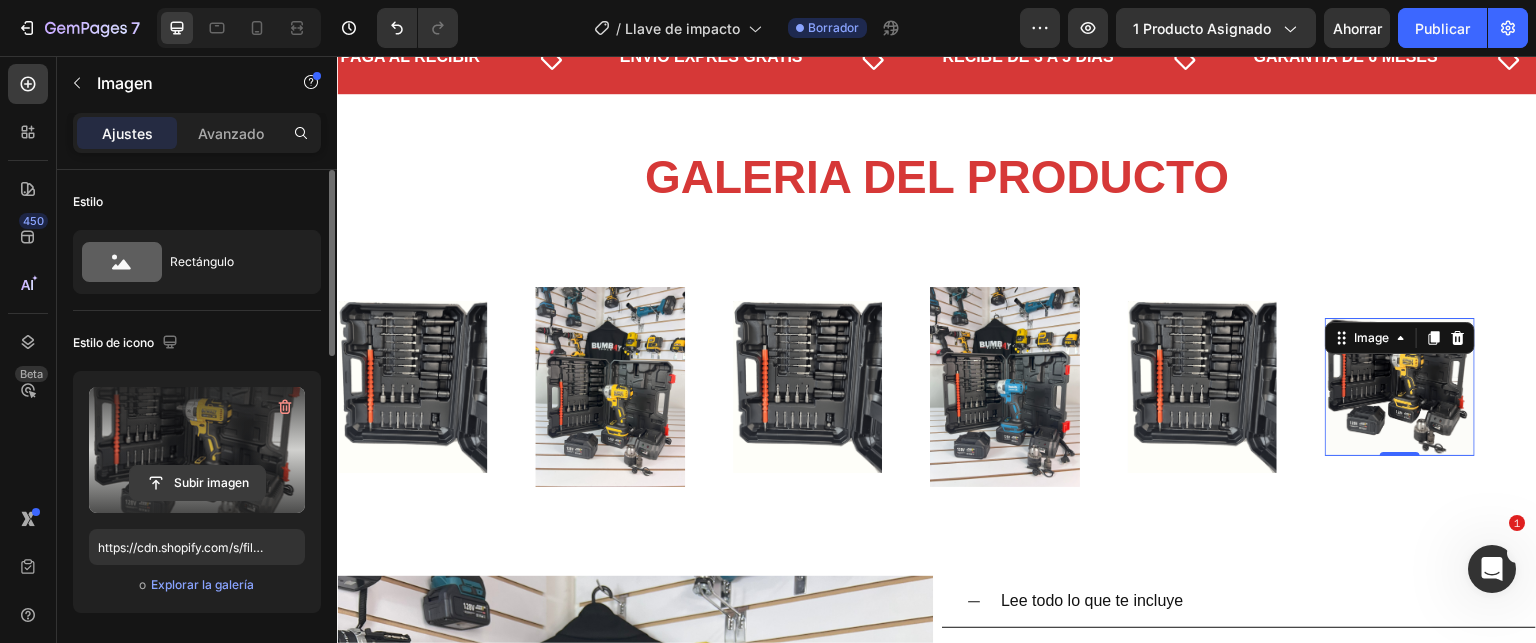 click 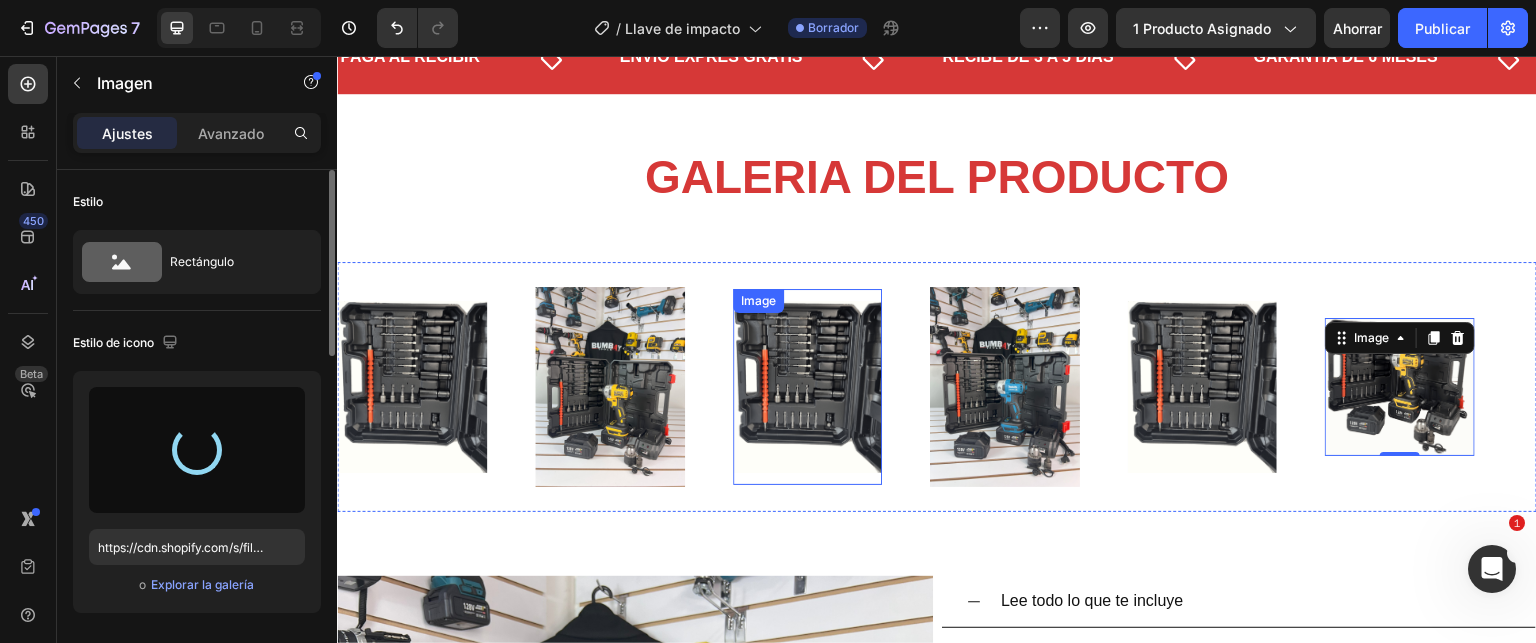 type on "https://cdn.shopify.com/s/files/1/0621/4716/6270/files/gempages_572108967522599751-b98888b7-f7fc-4945-ad8c-7682c2671e54.jpg" 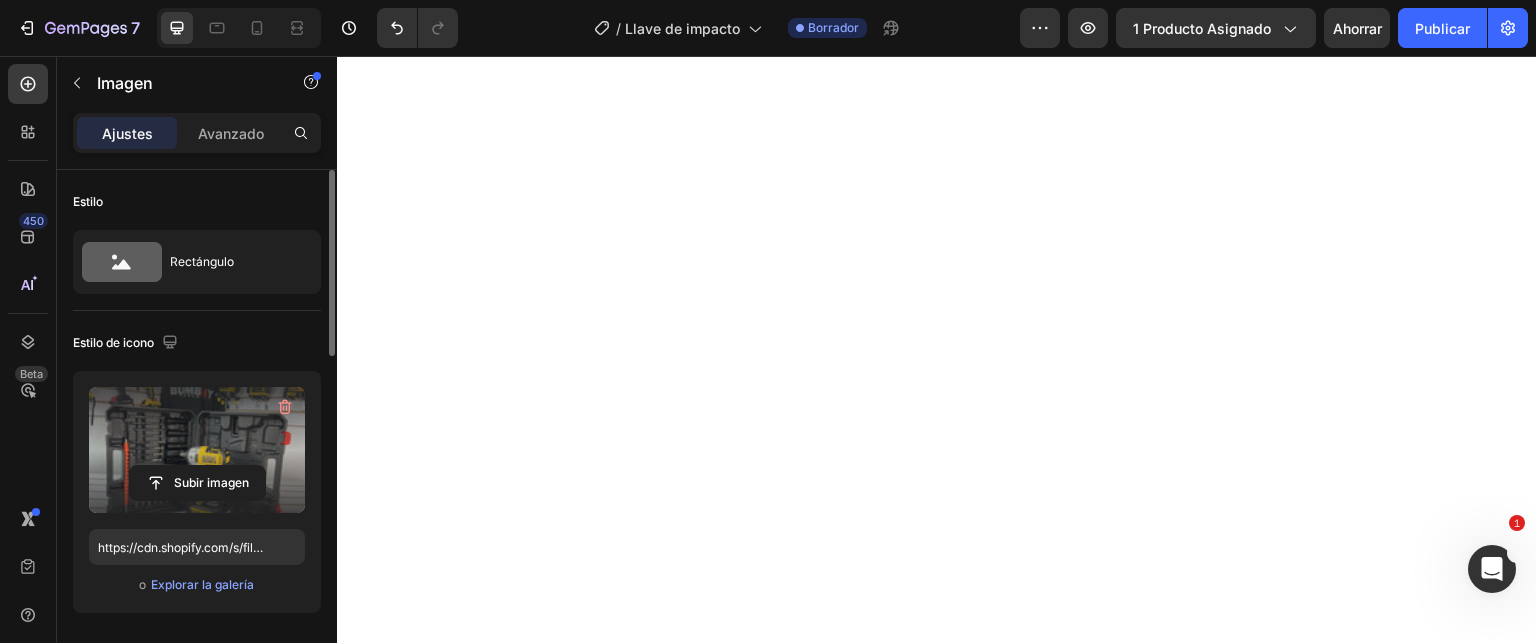 scroll, scrollTop: 7100, scrollLeft: 0, axis: vertical 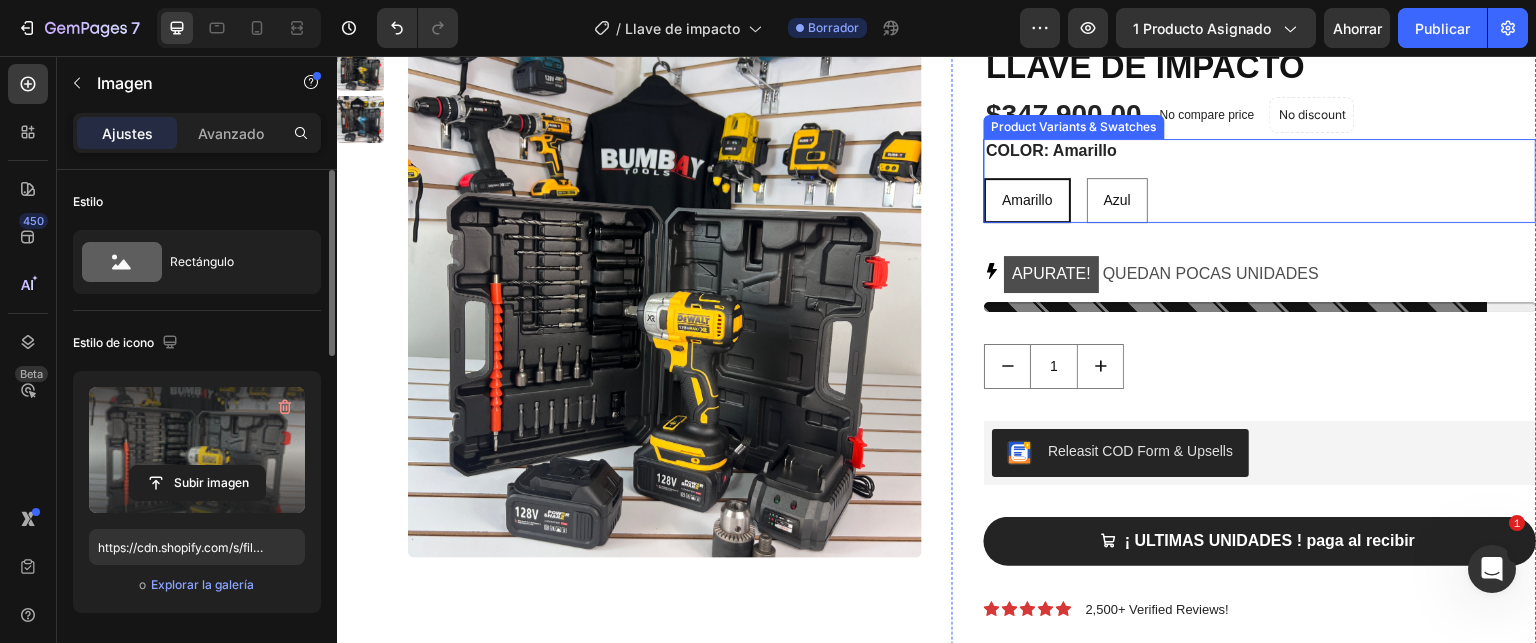click on "Amarillo Amarillo     Amarillo Azul Azul     Azul" at bounding box center [1260, 200] 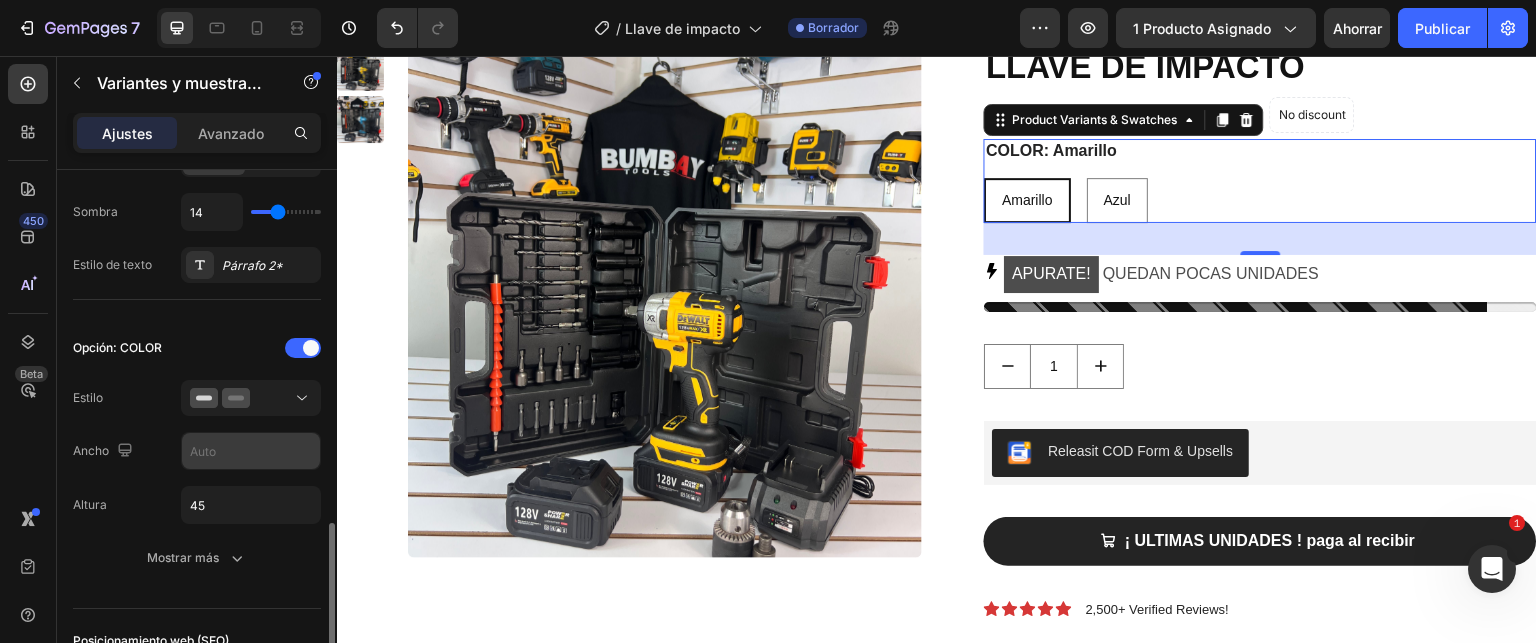 scroll, scrollTop: 600, scrollLeft: 0, axis: vertical 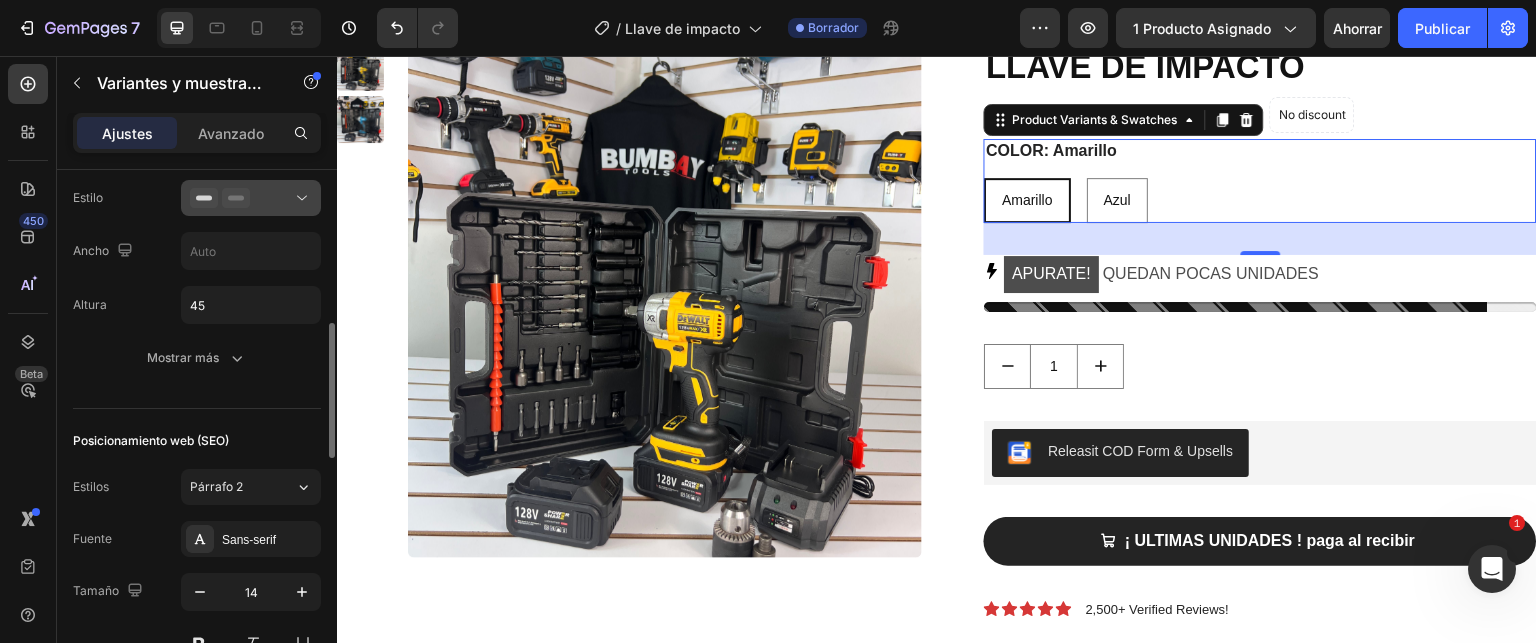click 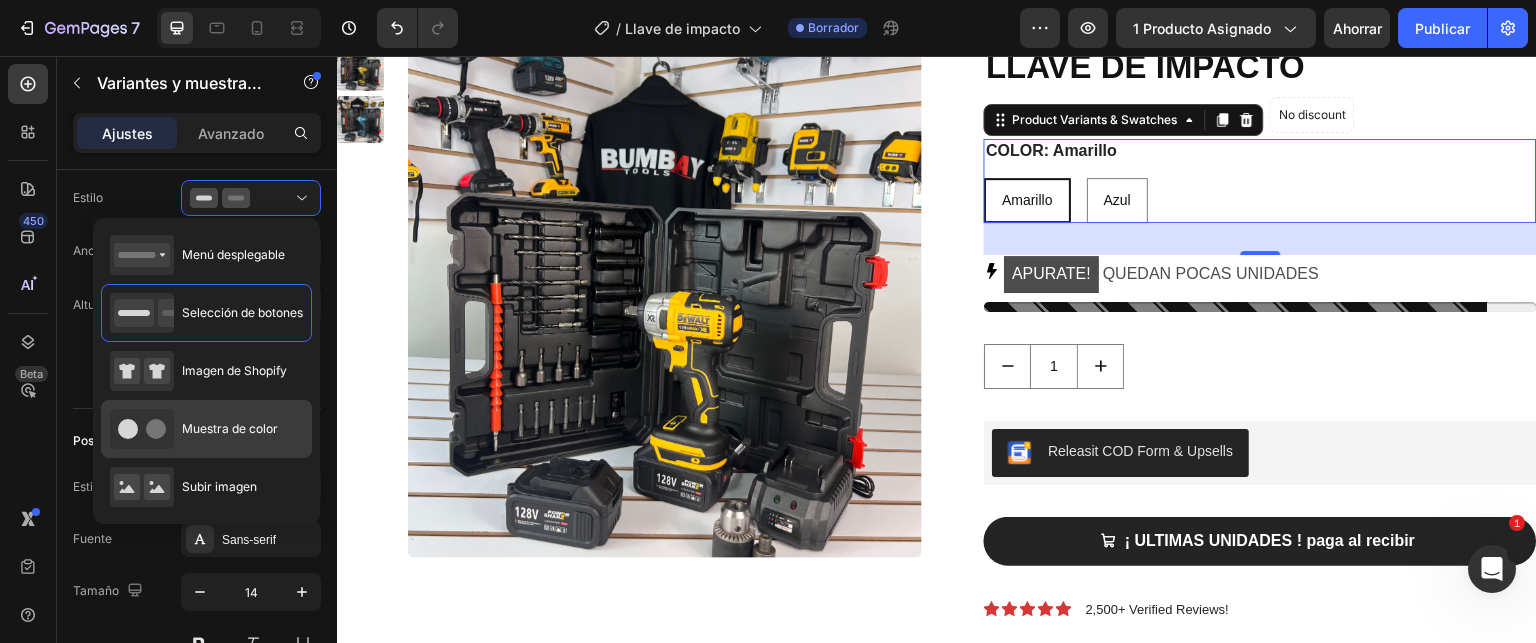 click on "Muestra de color" at bounding box center [230, 428] 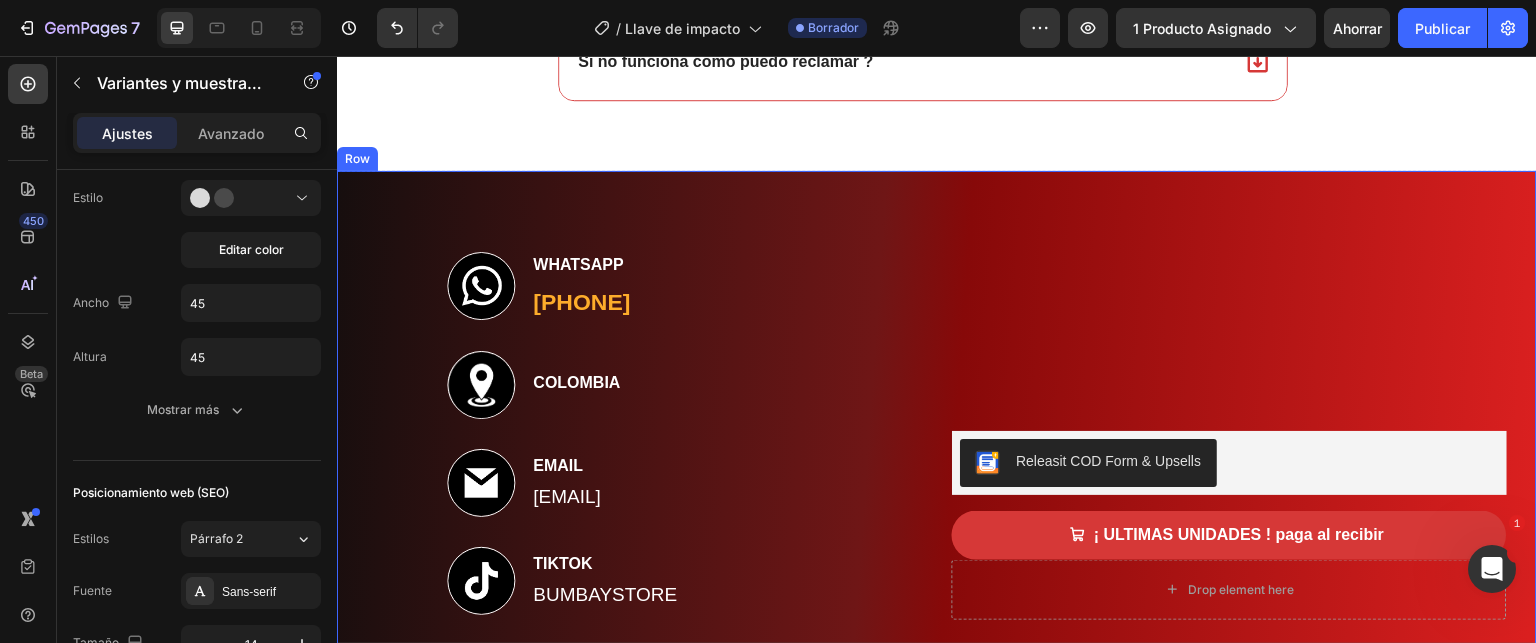 scroll, scrollTop: 8700, scrollLeft: 0, axis: vertical 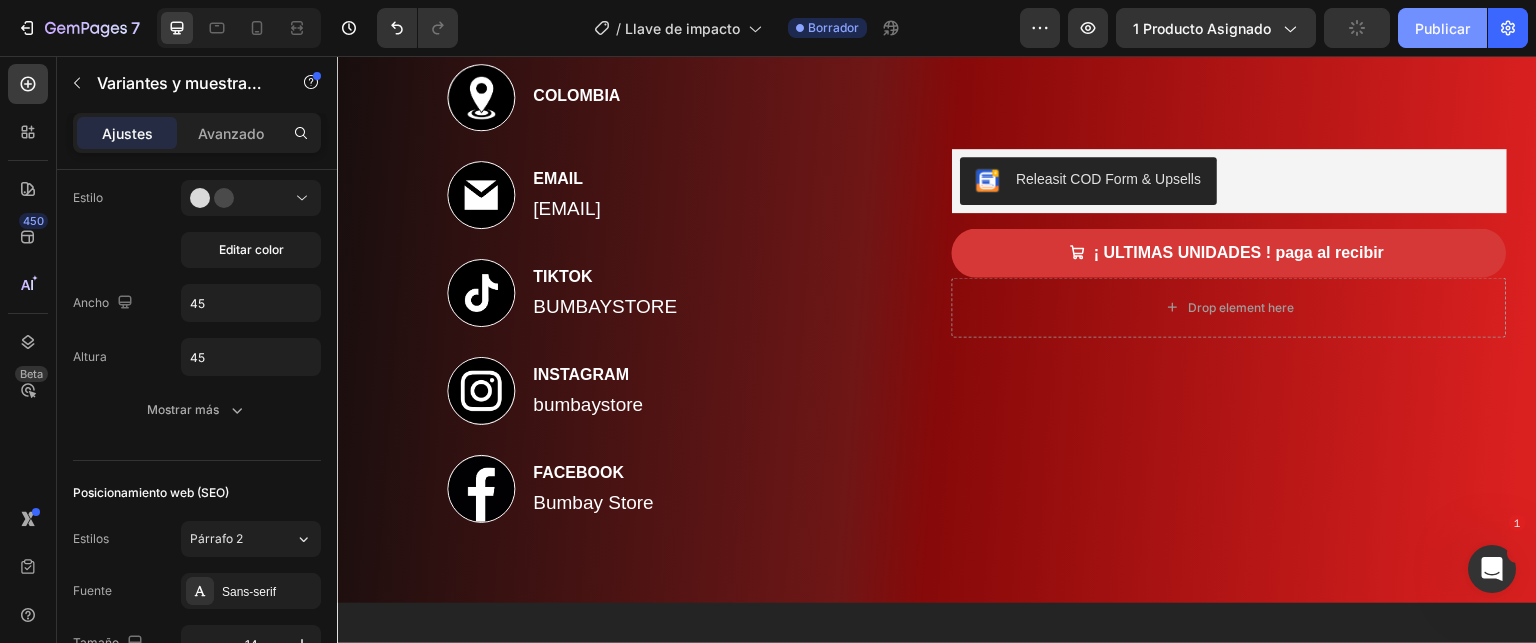 click on "Publicar" at bounding box center [1442, 28] 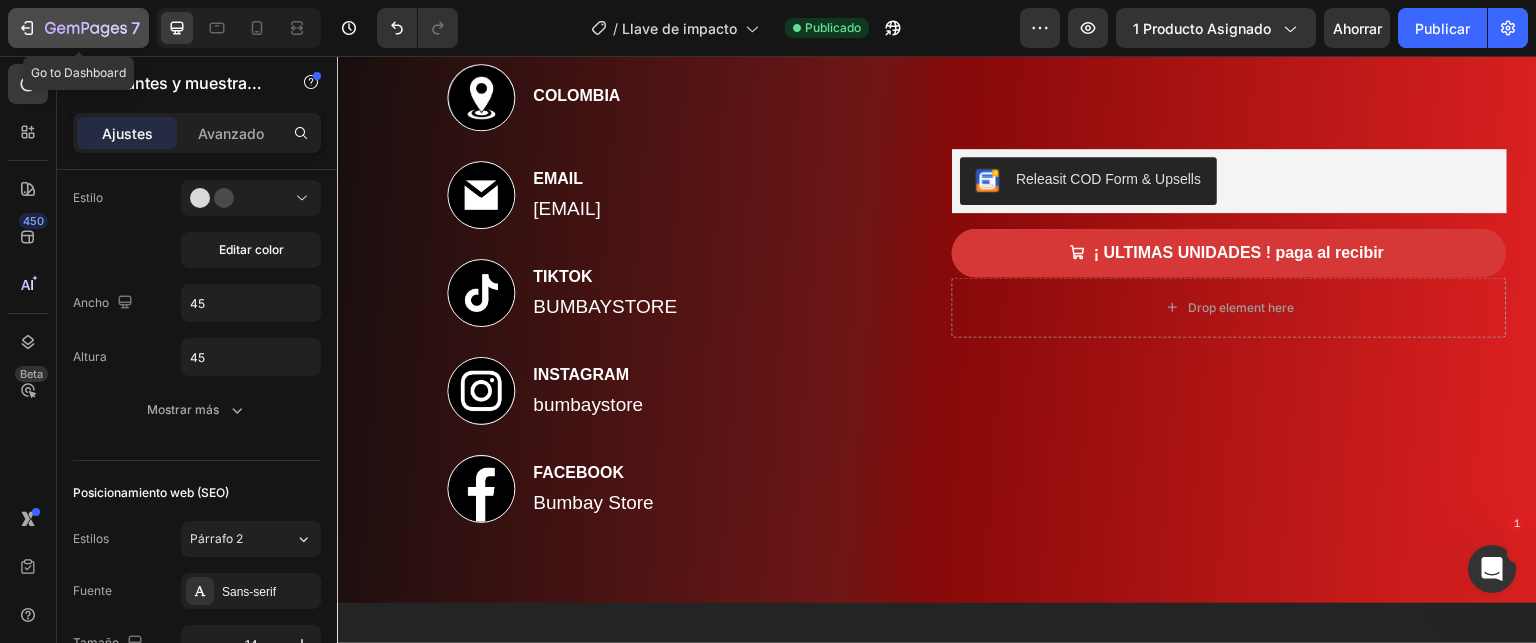 click 